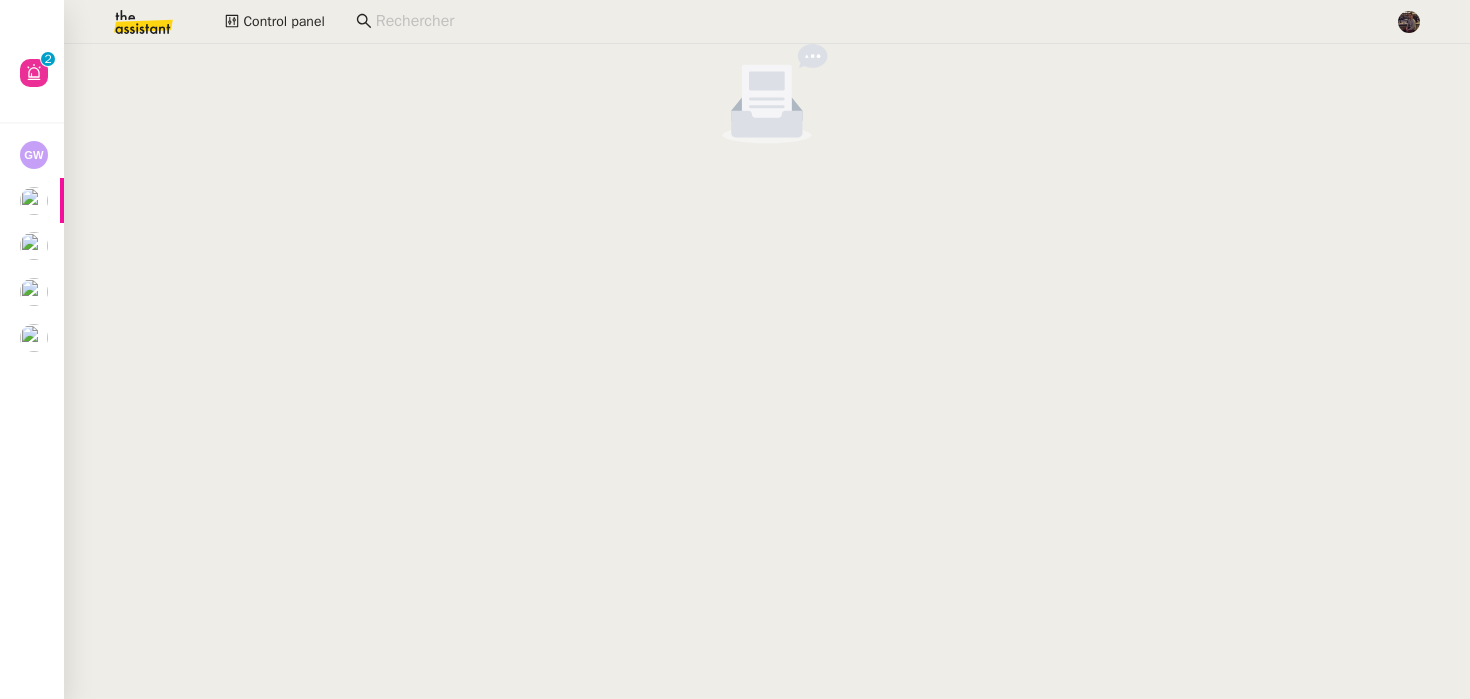 scroll, scrollTop: 0, scrollLeft: 0, axis: both 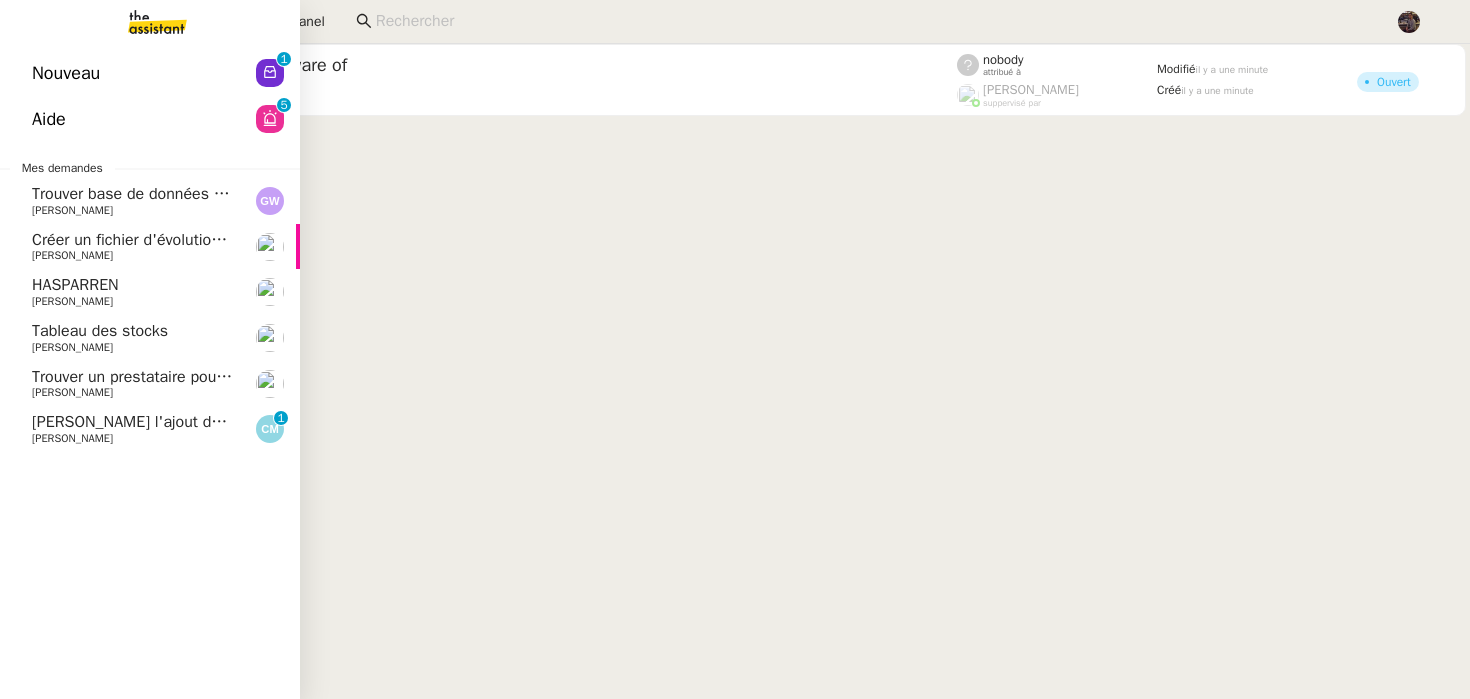 click on "[PERSON_NAME]" 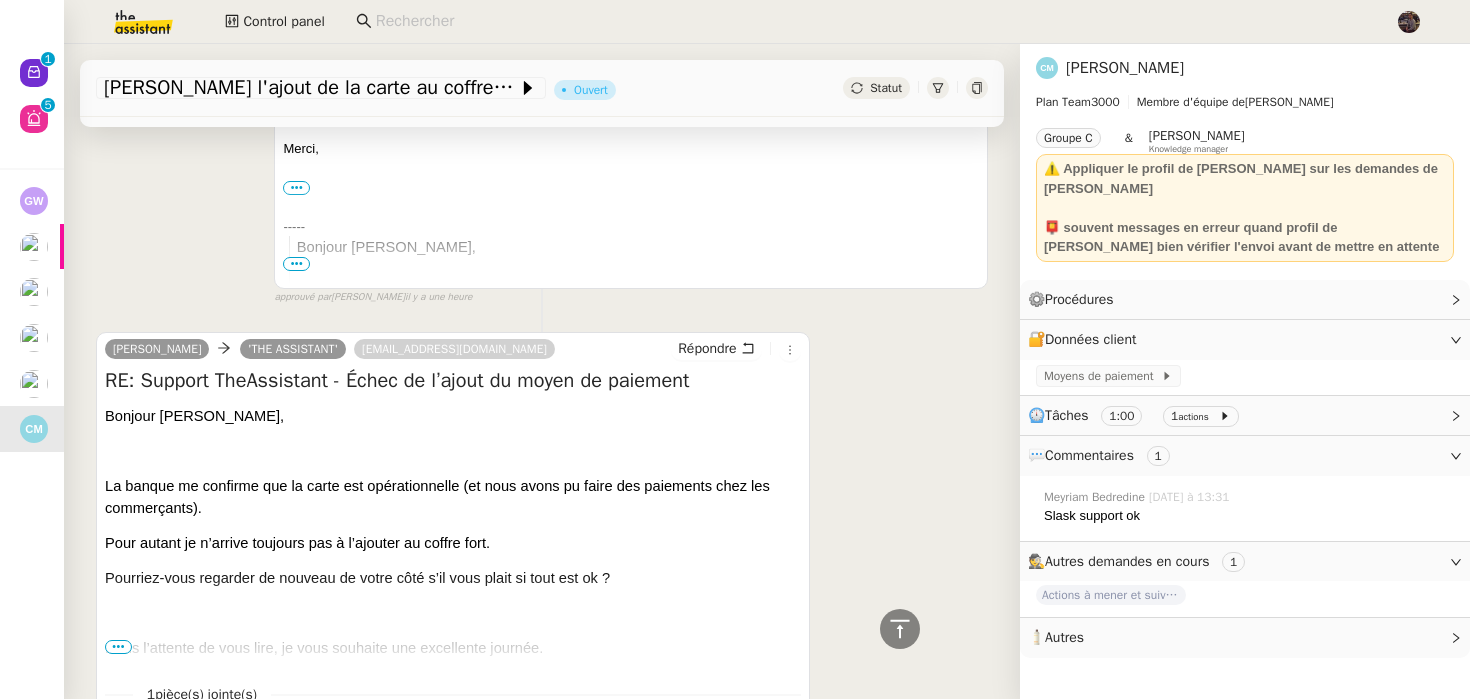 scroll, scrollTop: 869, scrollLeft: 0, axis: vertical 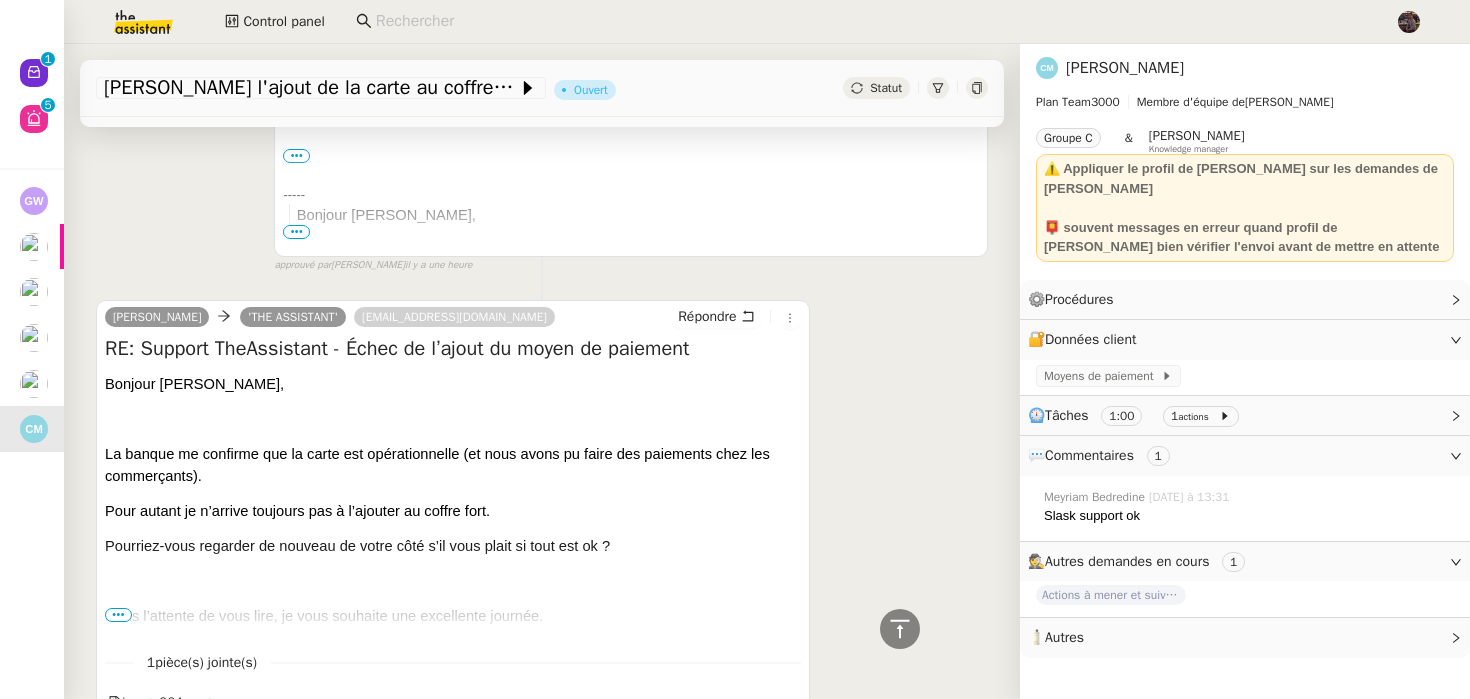 click on "•••" at bounding box center (118, 615) 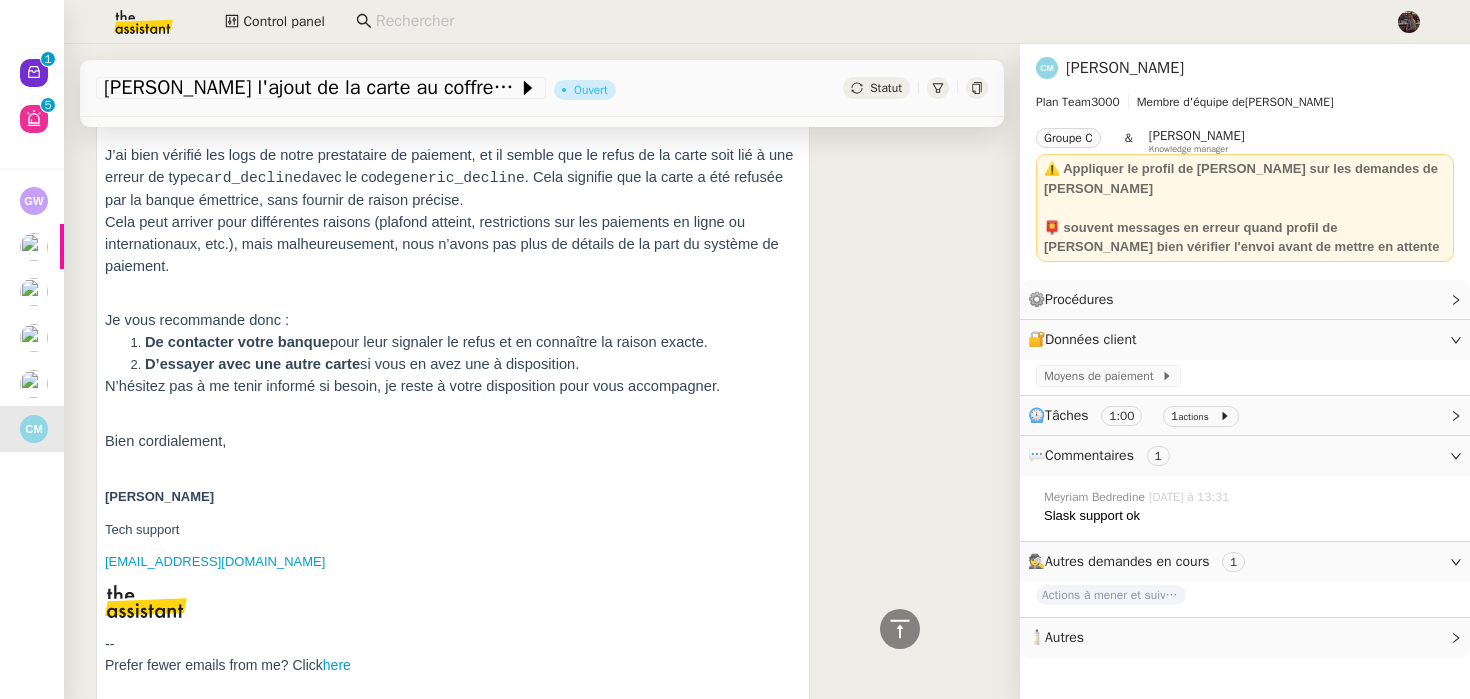scroll, scrollTop: 2179, scrollLeft: 0, axis: vertical 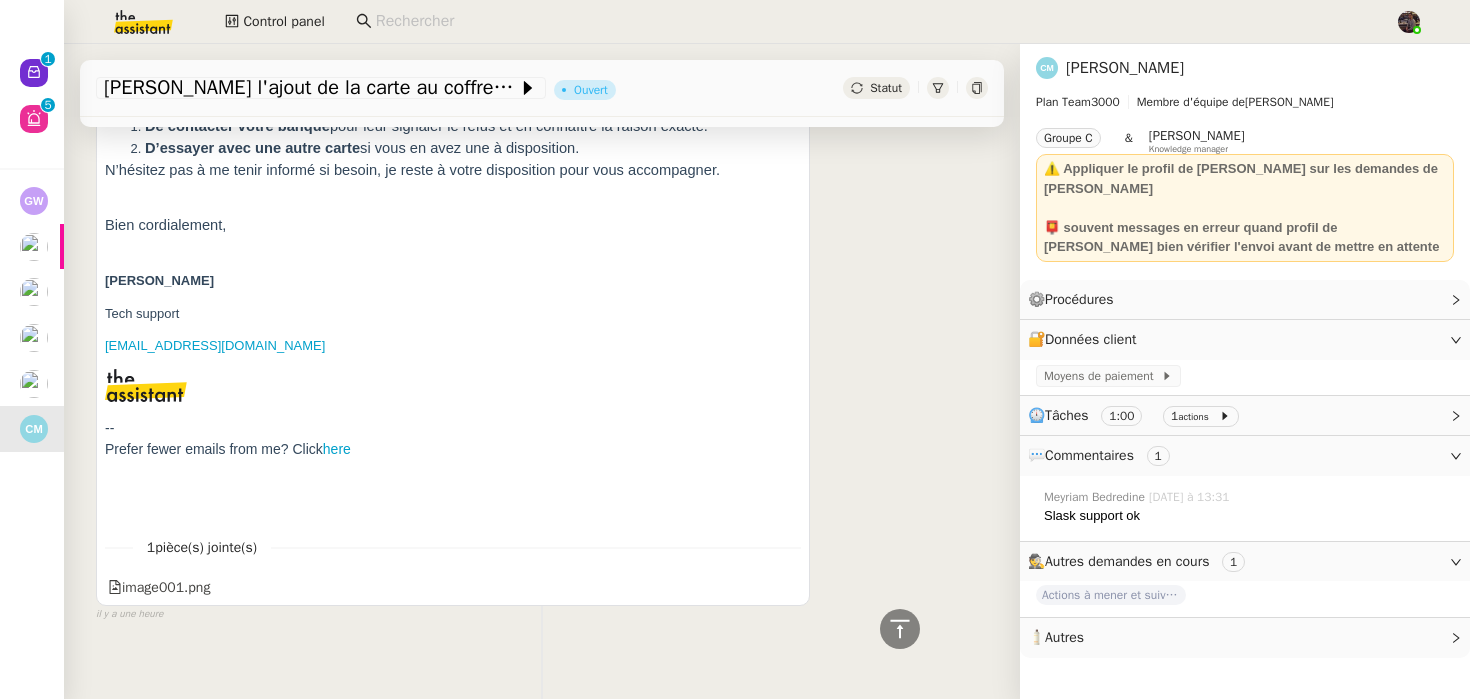 click on "pièce(s) jointe(s)" at bounding box center [206, 547] 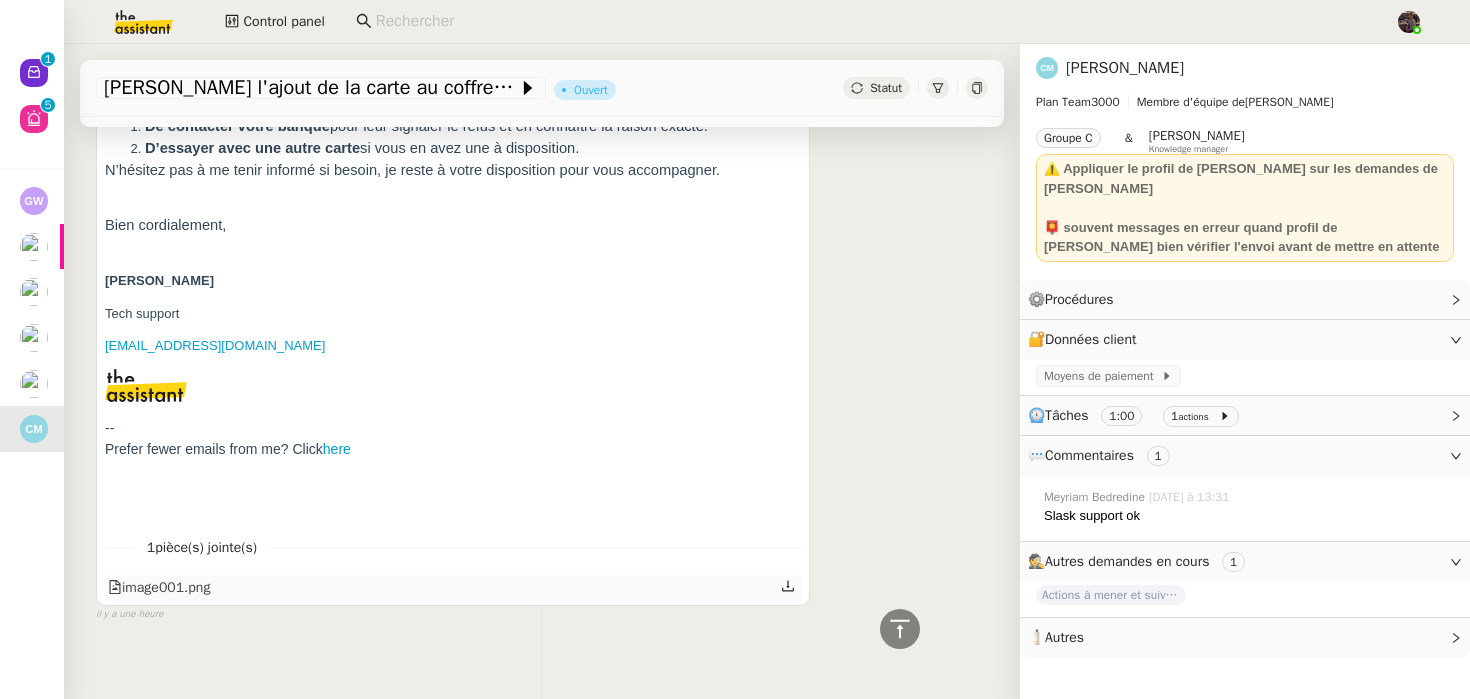 click on "image001.png" 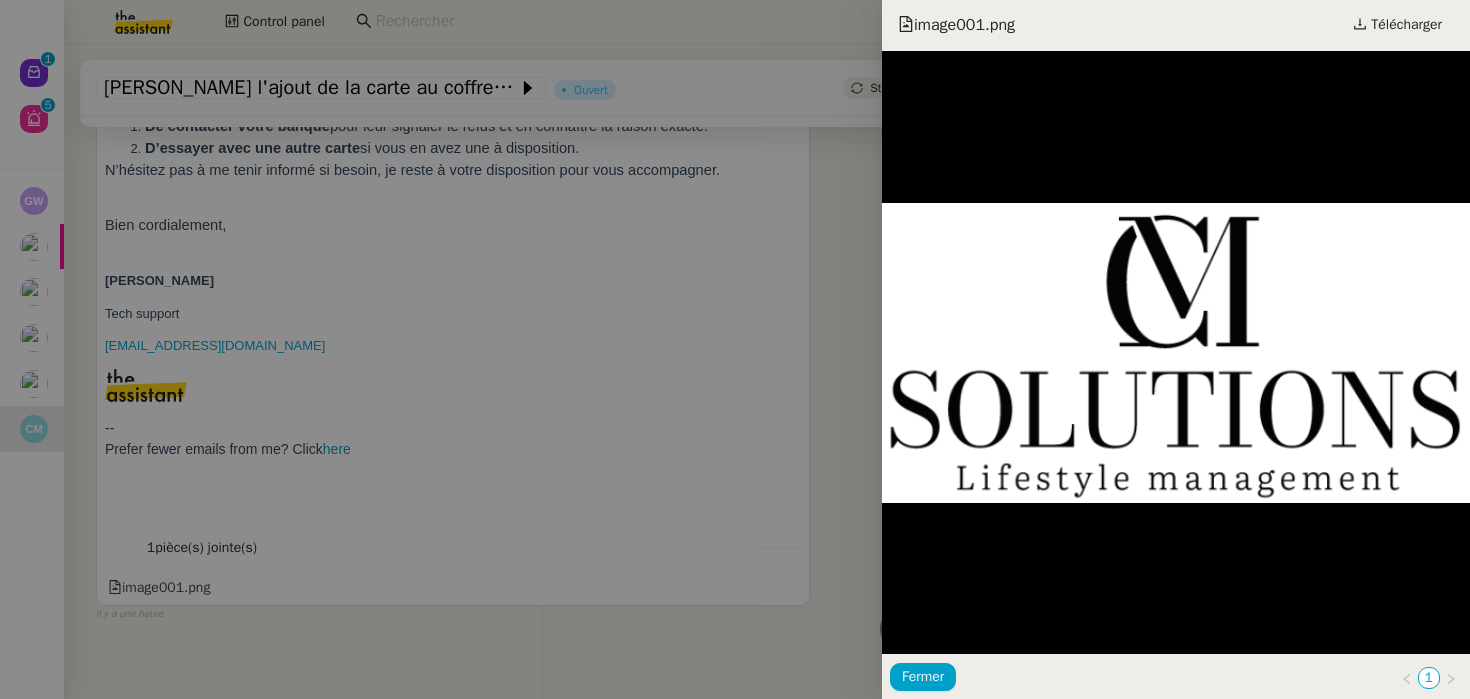 click at bounding box center [735, 349] 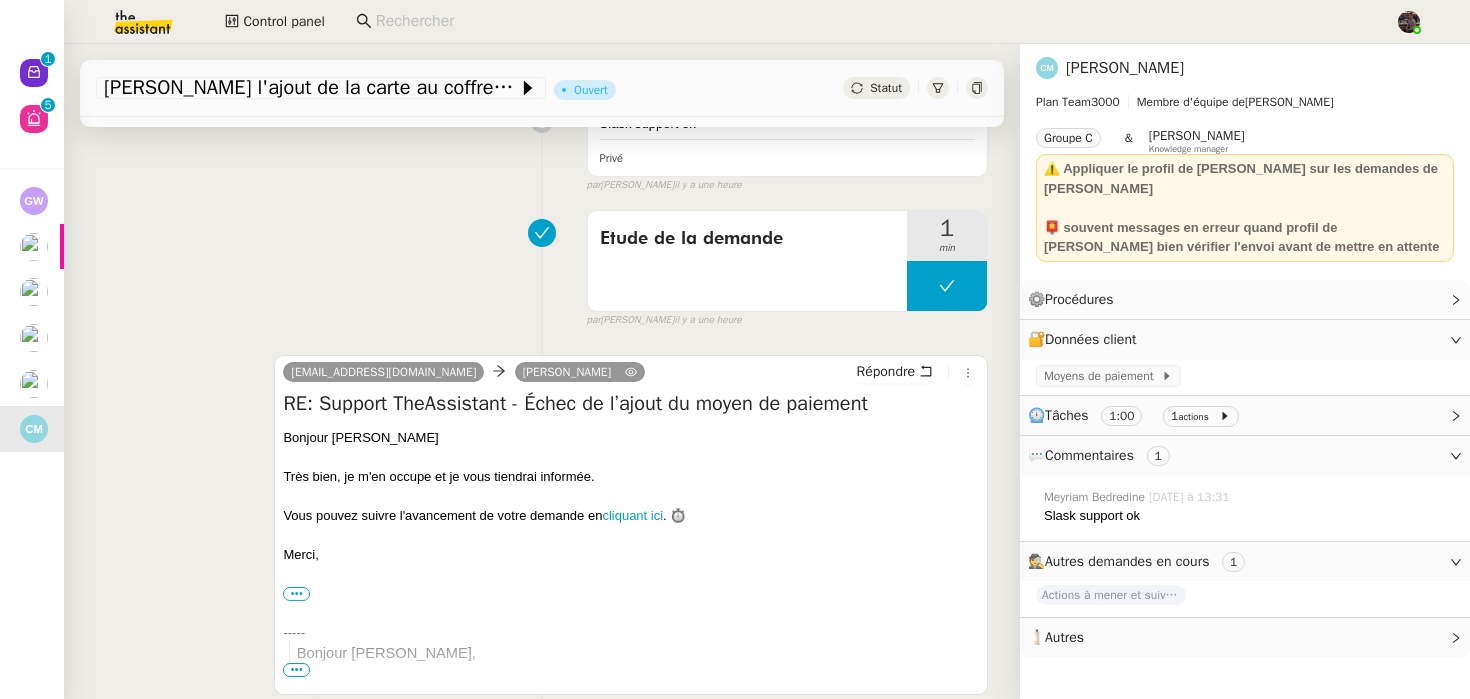 scroll, scrollTop: 258, scrollLeft: 0, axis: vertical 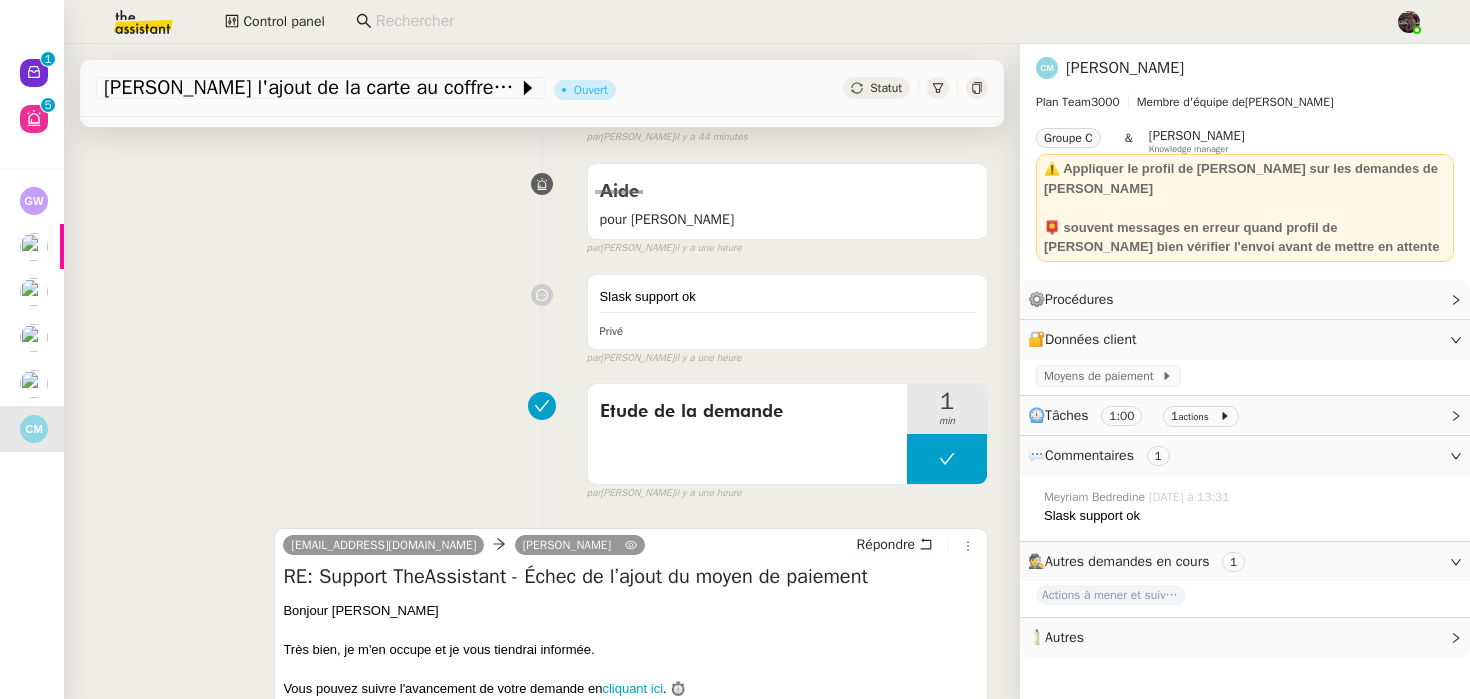 click on "Claire  Morysse Plan Team  3000 Membre d'équipe de   Laurène Gauthier  Groupe C & Frédérique  Albert    Knowledge manager
⚠️ Appliquer le profil de Laurene sur les demandes de Claire 📮 souvent messages en erreur quand profil de Claire bien vérifier l'envoi avant de mettre en attente" 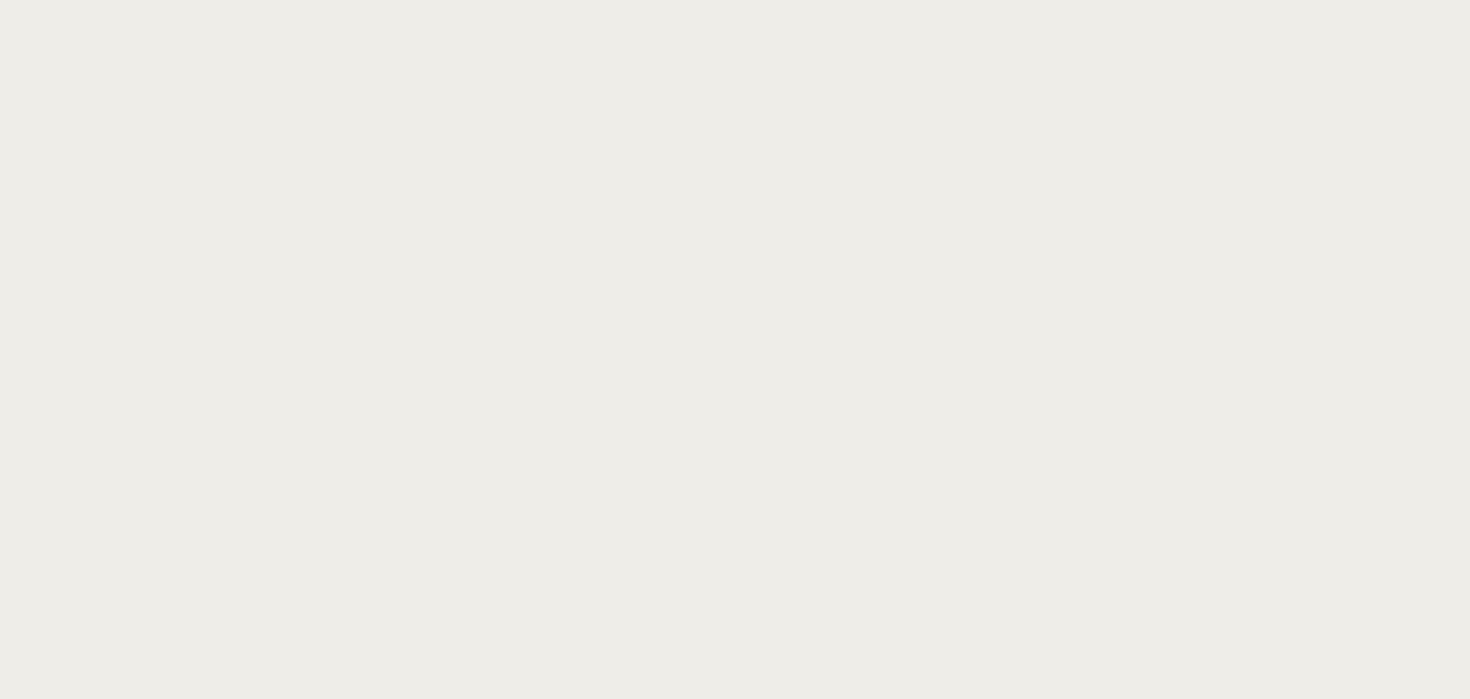 scroll, scrollTop: 0, scrollLeft: 0, axis: both 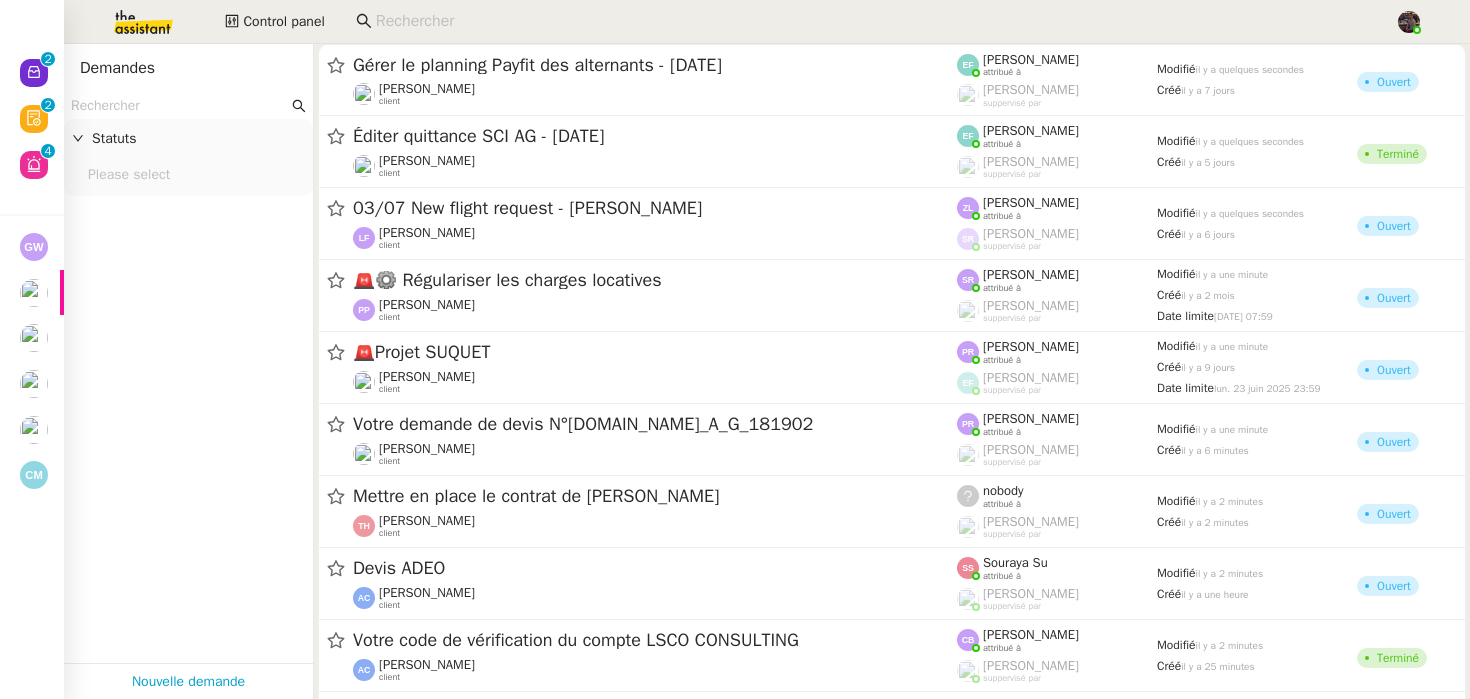 click 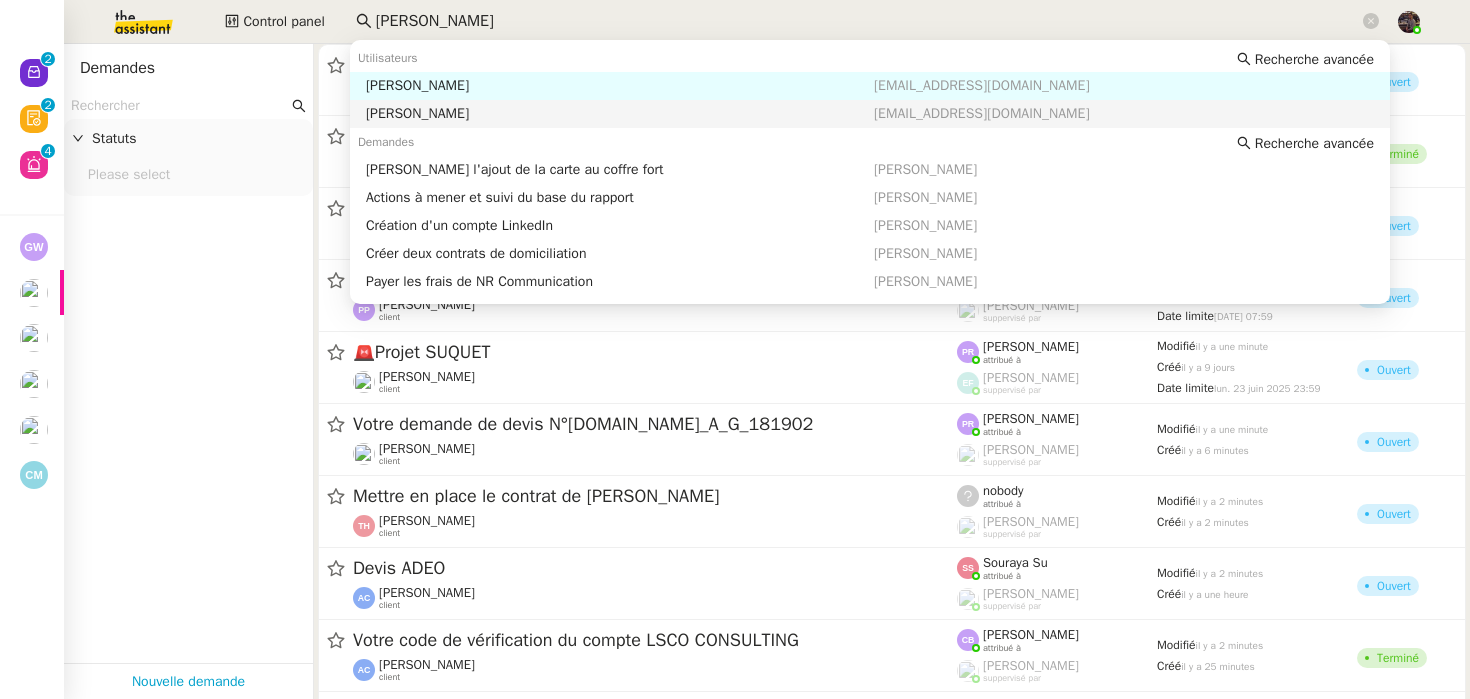 click on "Claire  Morysse  claire@cmsolutions.ch" at bounding box center [870, 114] 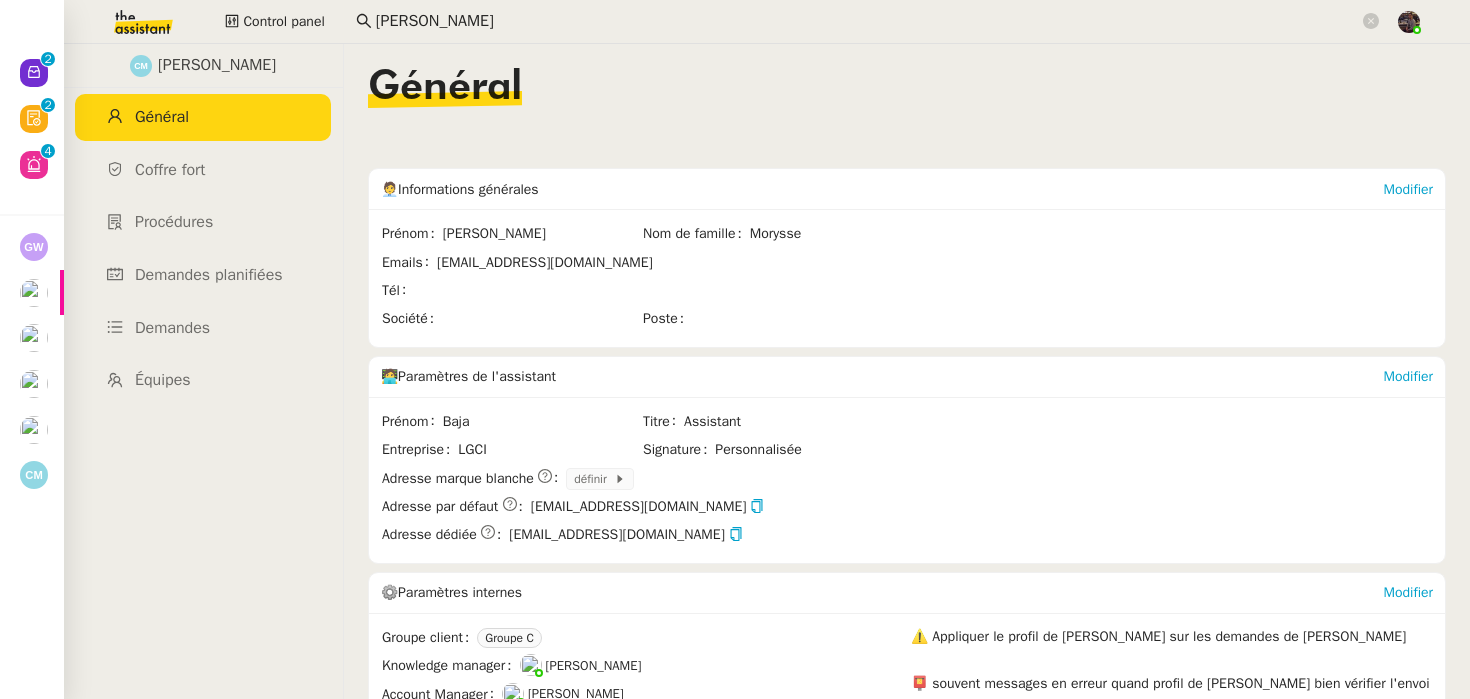 scroll, scrollTop: 292, scrollLeft: 0, axis: vertical 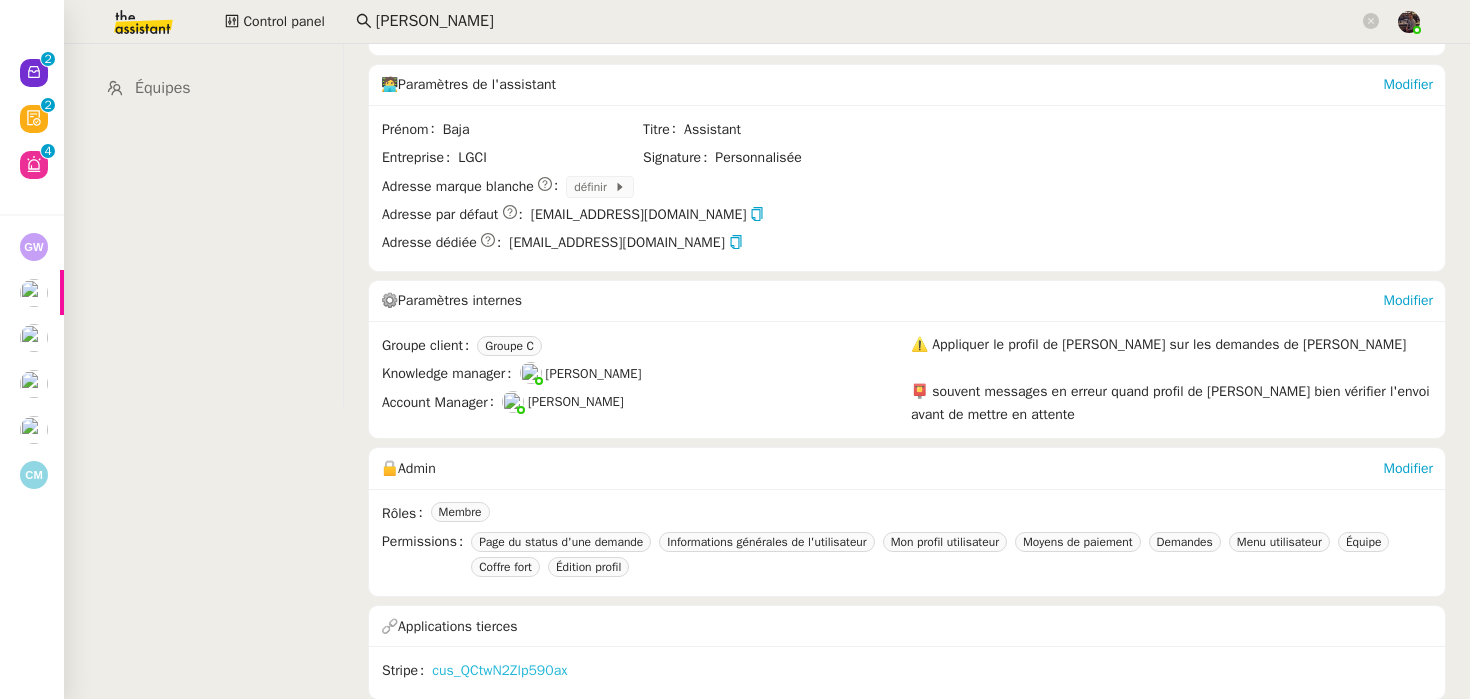 click on "cus_QCtwN2Zlp590ax" 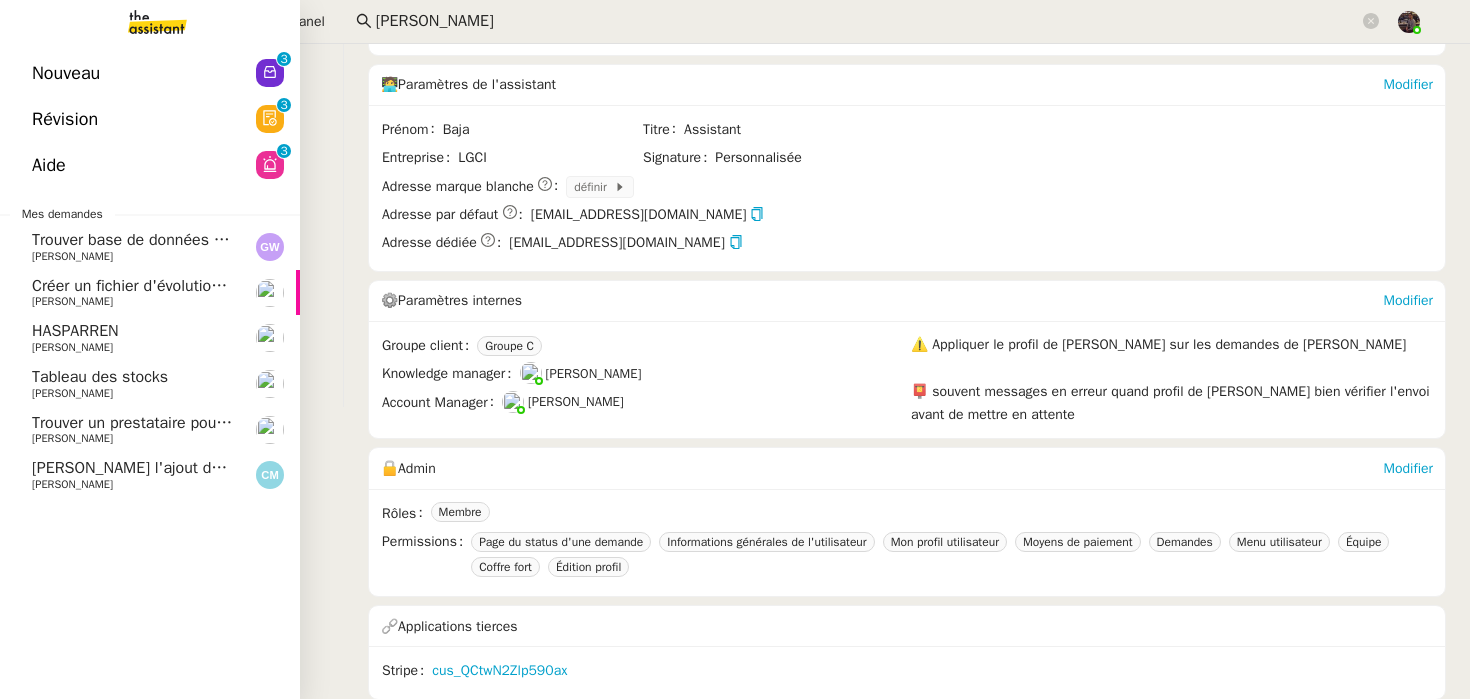 click on "Claire  Morysse" 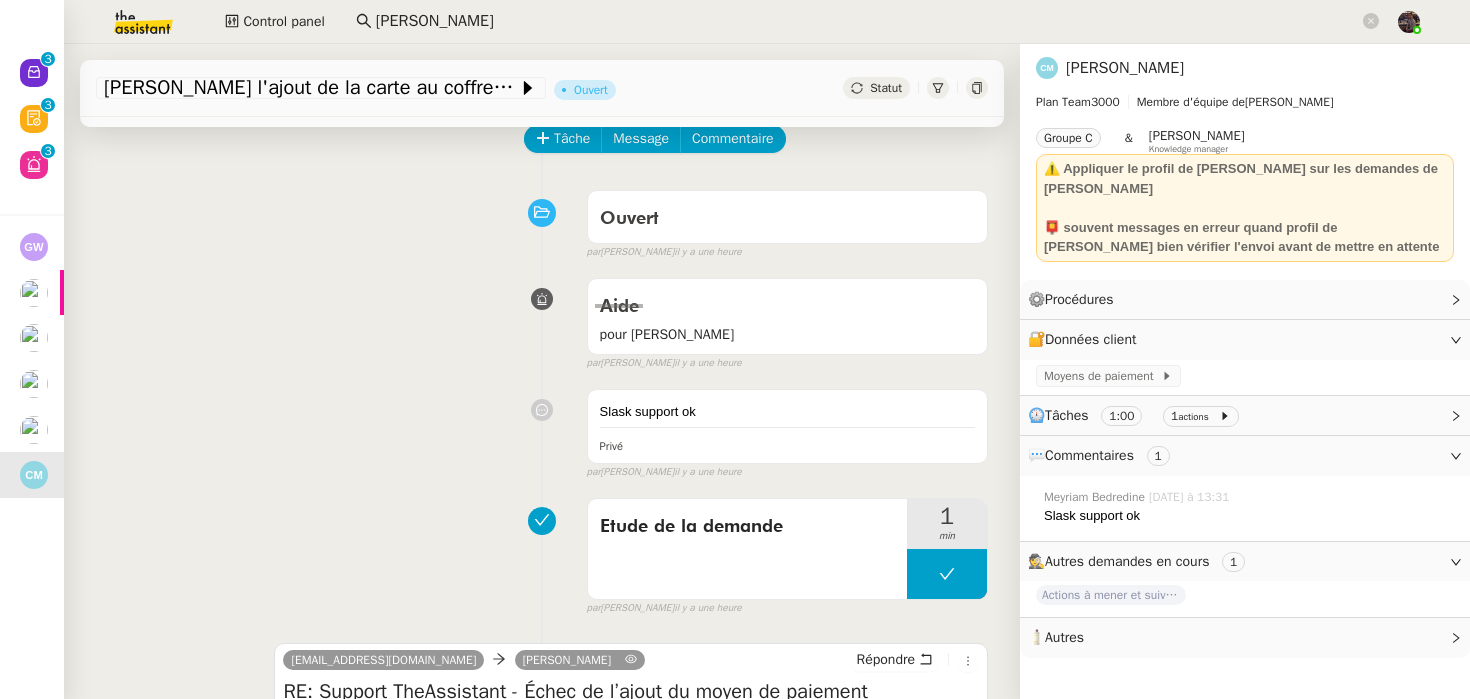 scroll, scrollTop: 106, scrollLeft: 0, axis: vertical 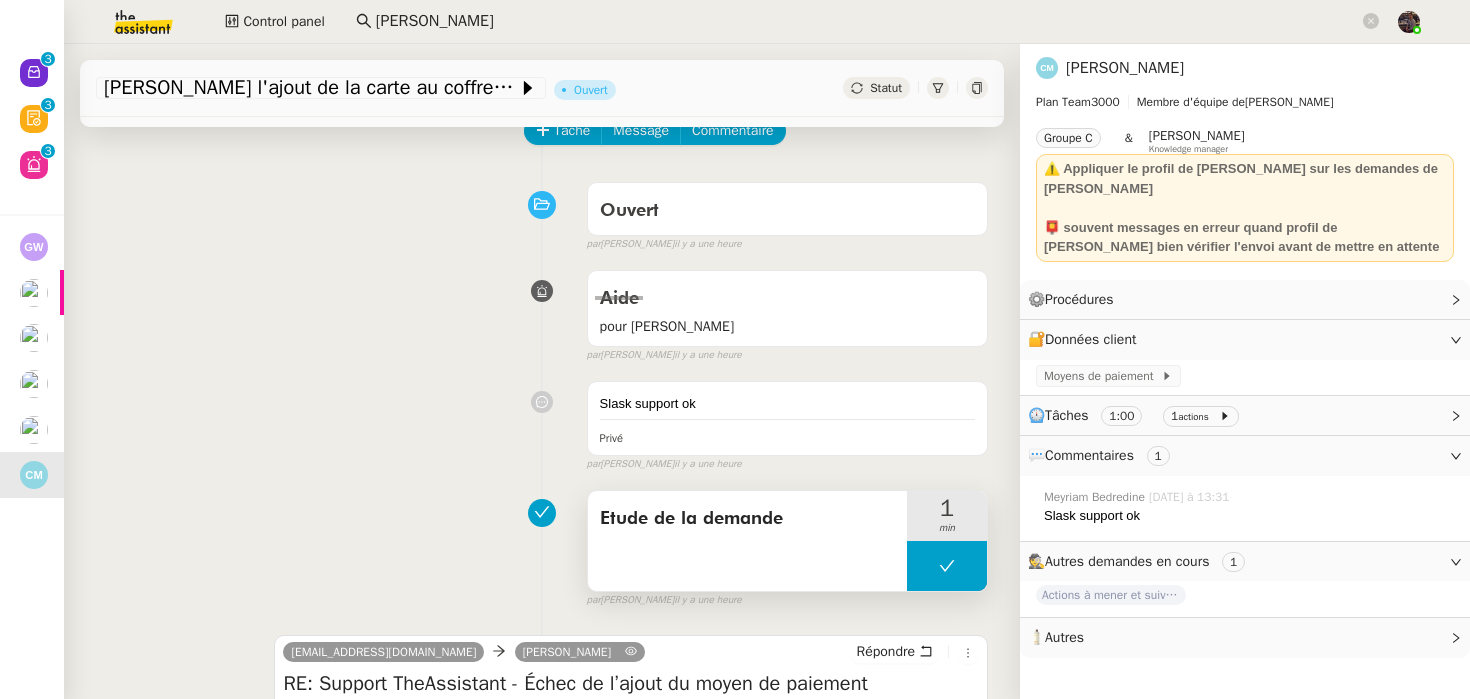 click on "Etude de la demande" at bounding box center [747, 519] 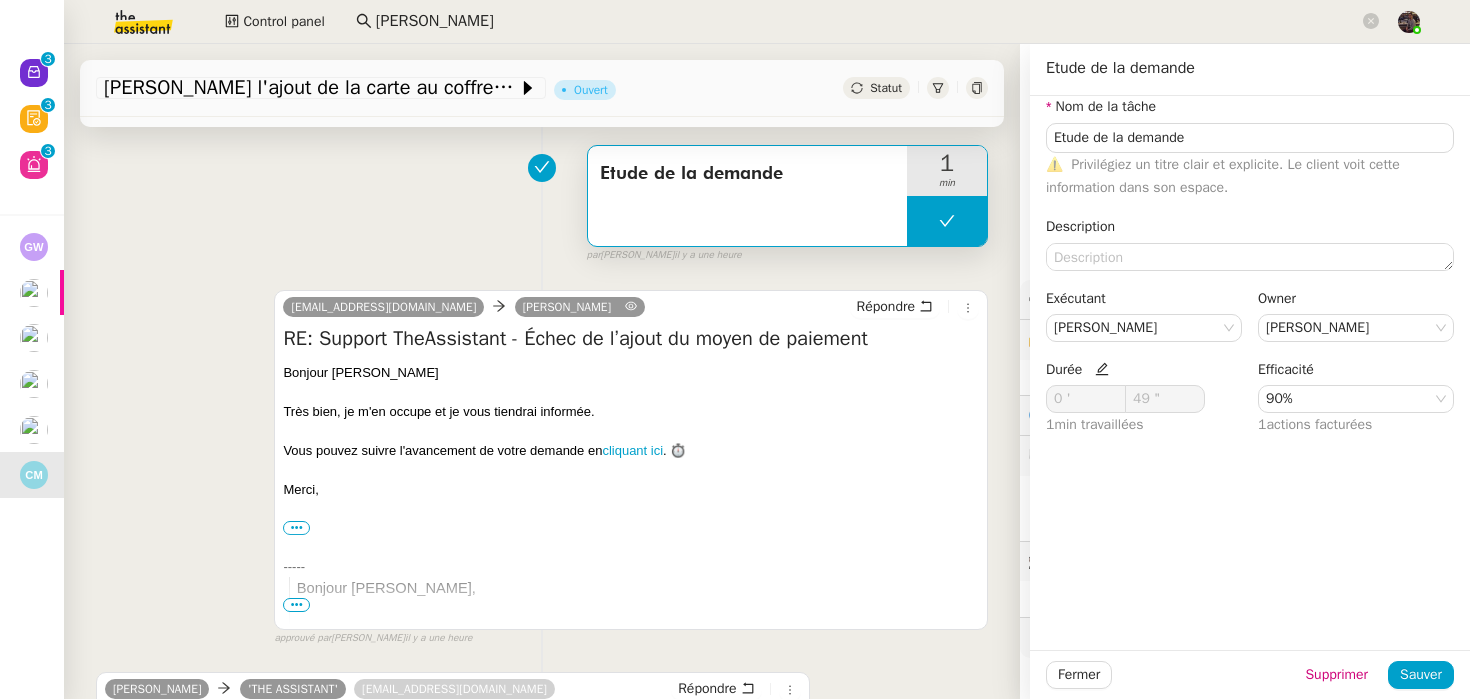 scroll, scrollTop: 888, scrollLeft: 0, axis: vertical 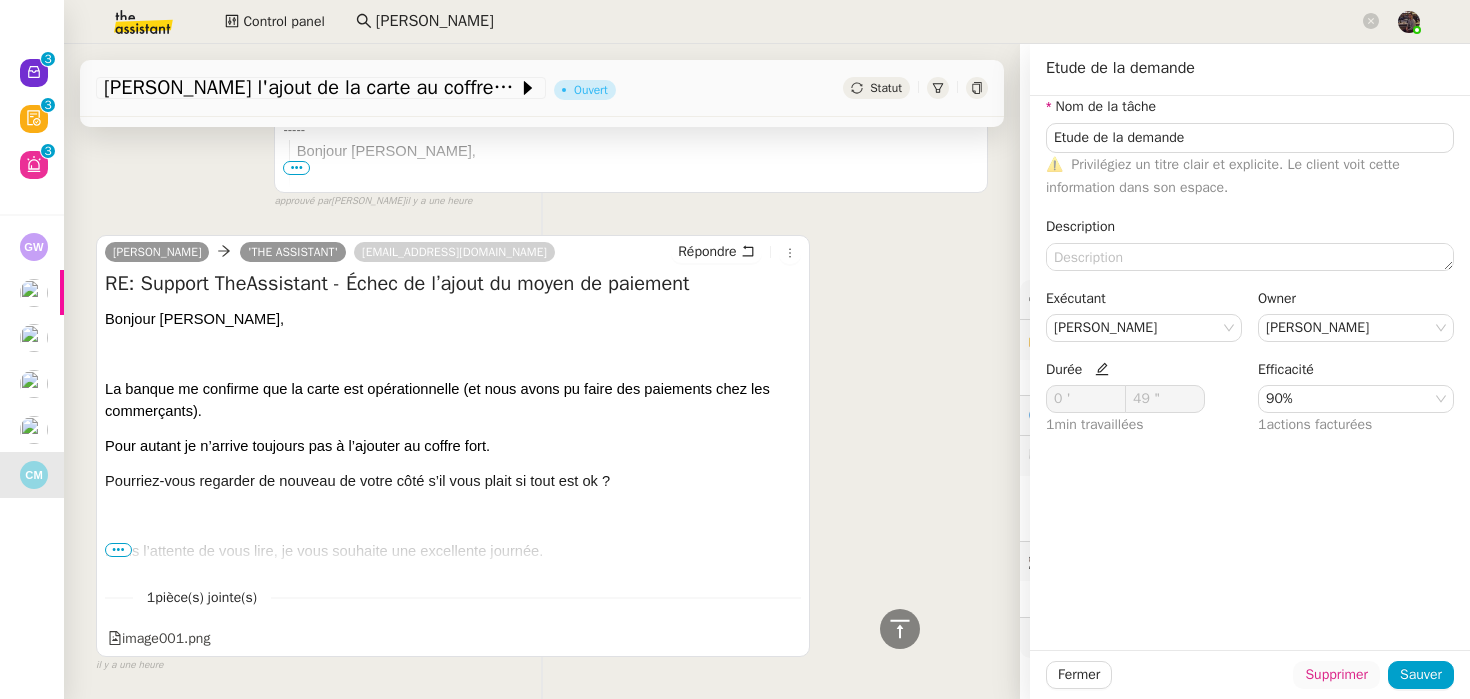 click on "Supprimer" 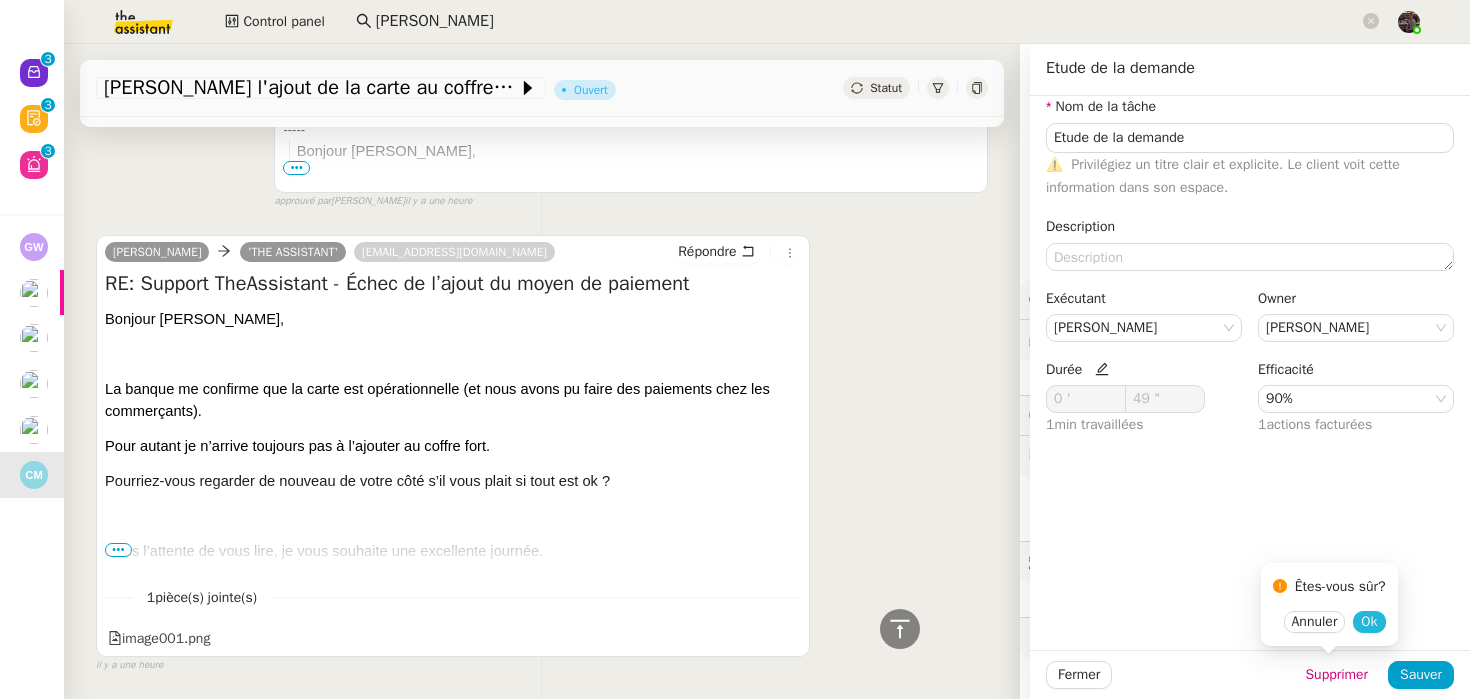 click on "Ok" at bounding box center (1369, 622) 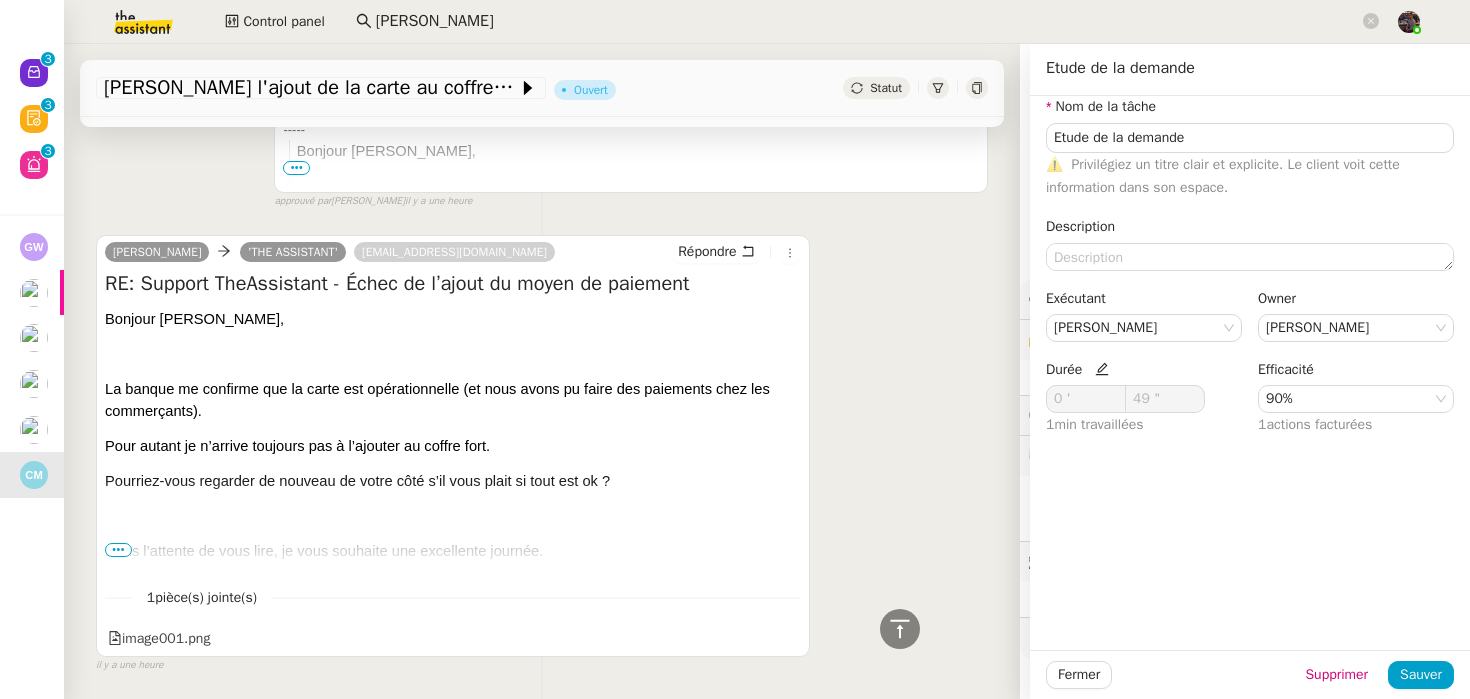 scroll, scrollTop: 752, scrollLeft: 0, axis: vertical 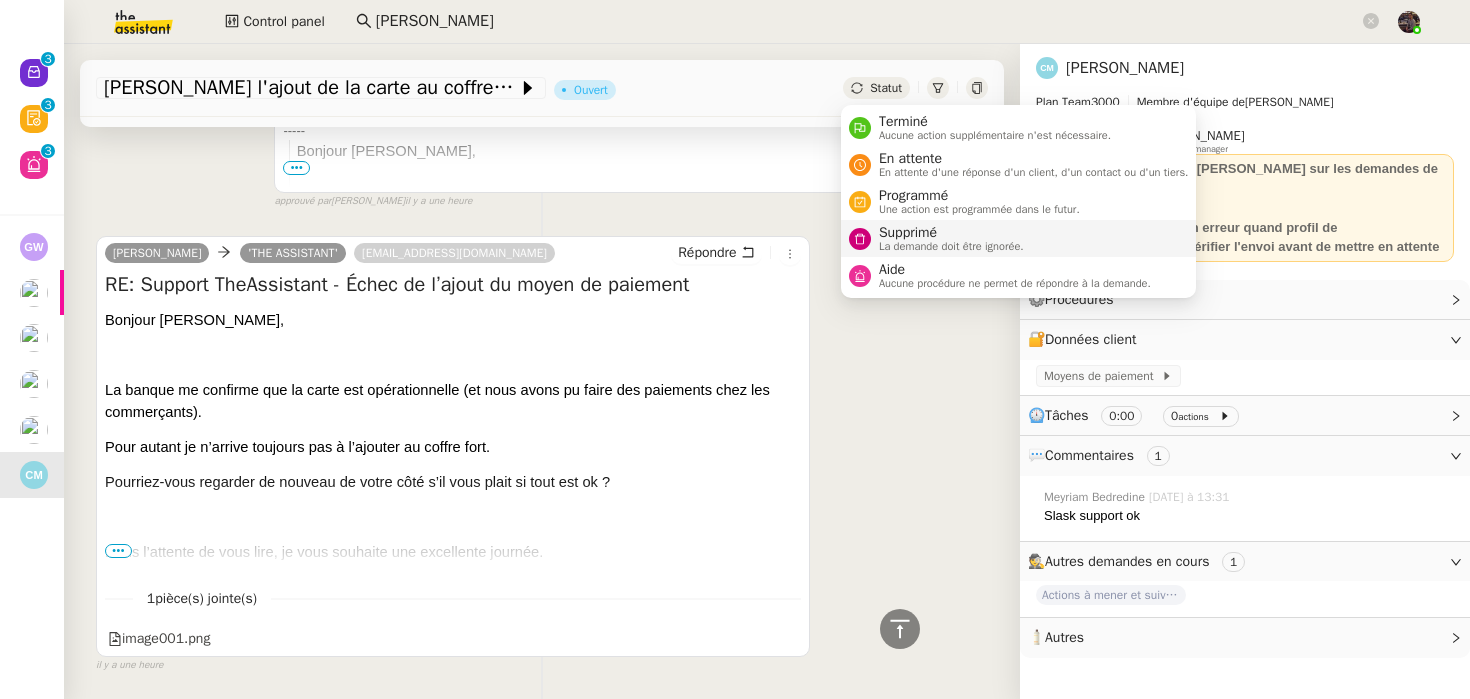 click on "Supprimé" at bounding box center (951, 233) 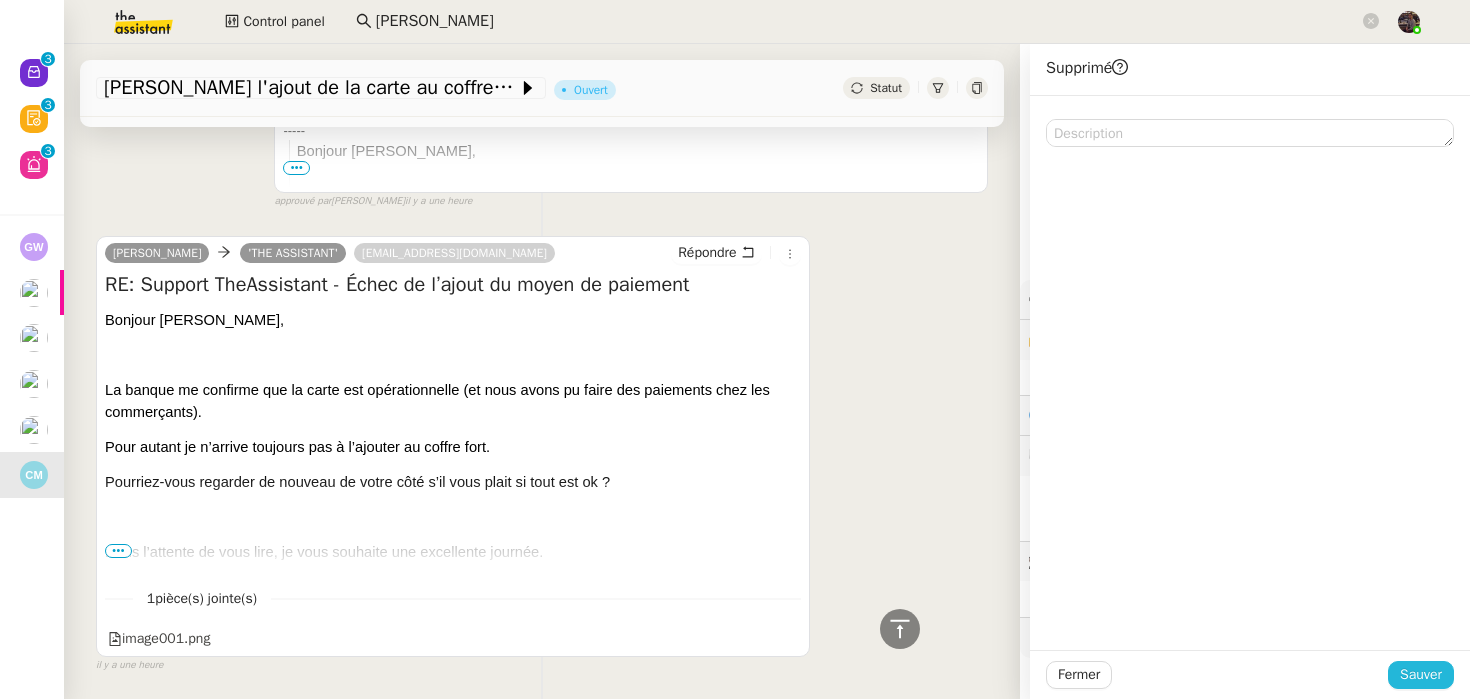 click on "Sauver" 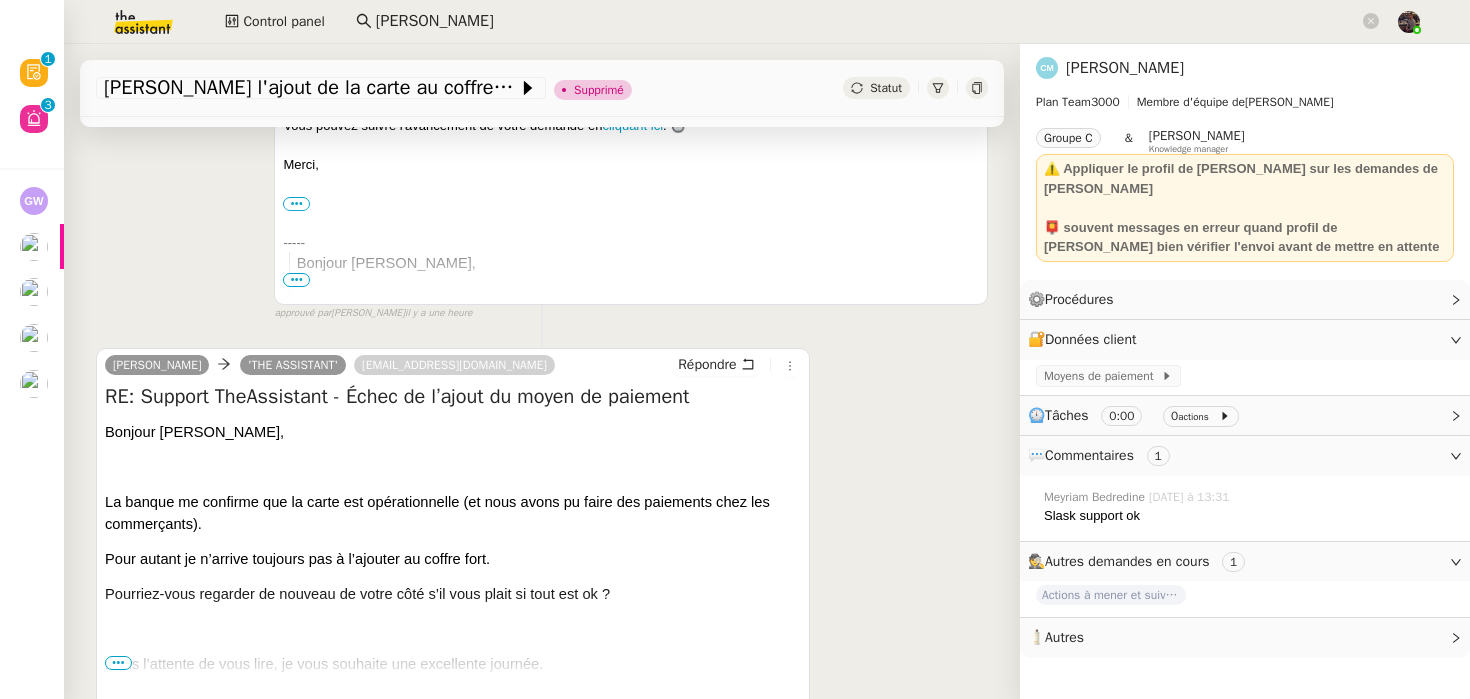 scroll, scrollTop: 823, scrollLeft: 0, axis: vertical 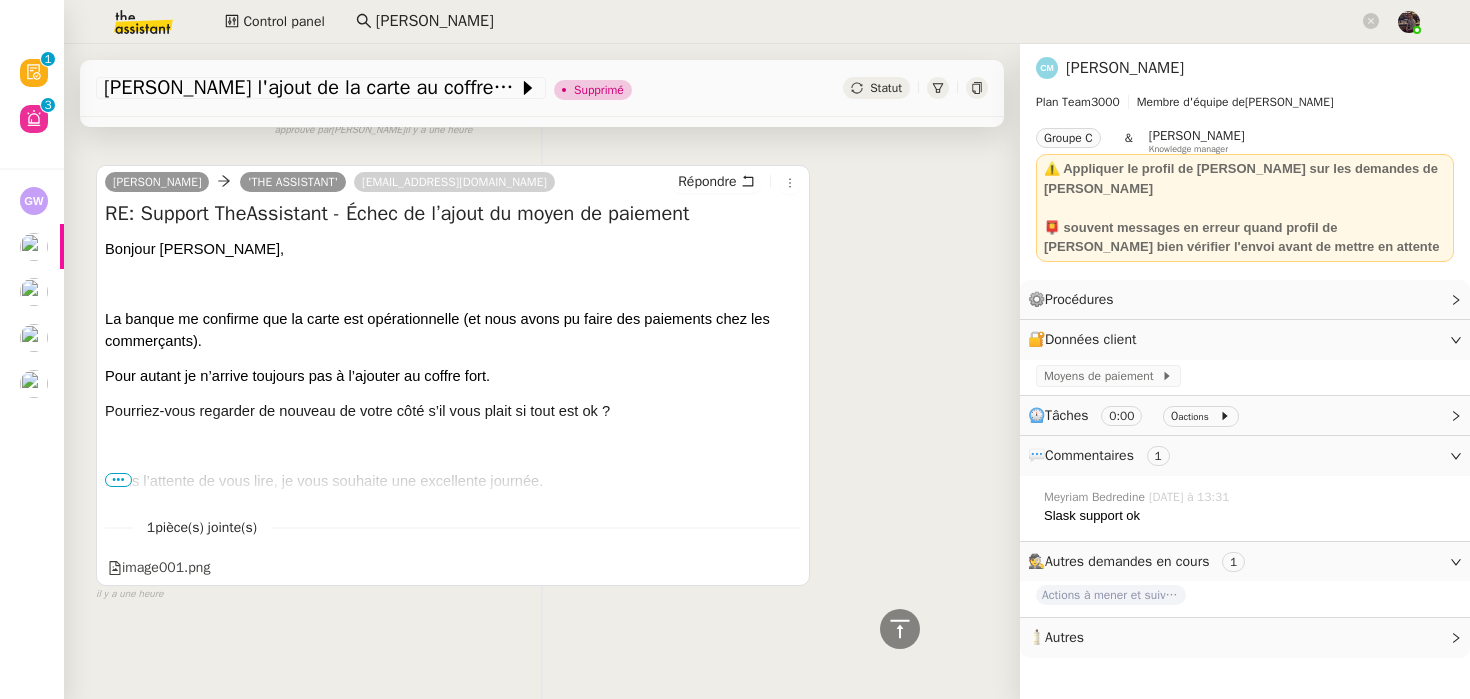 click on "•••" at bounding box center (118, 480) 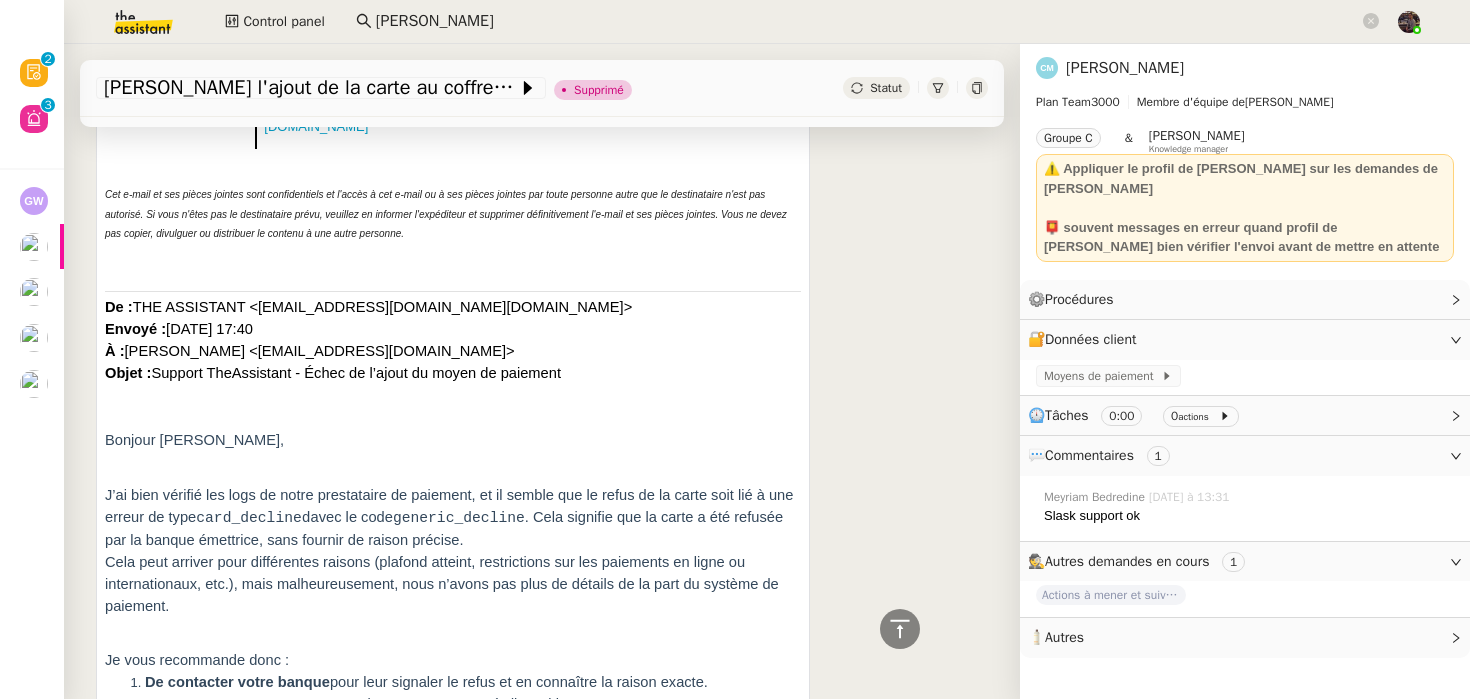 scroll, scrollTop: 1231, scrollLeft: 0, axis: vertical 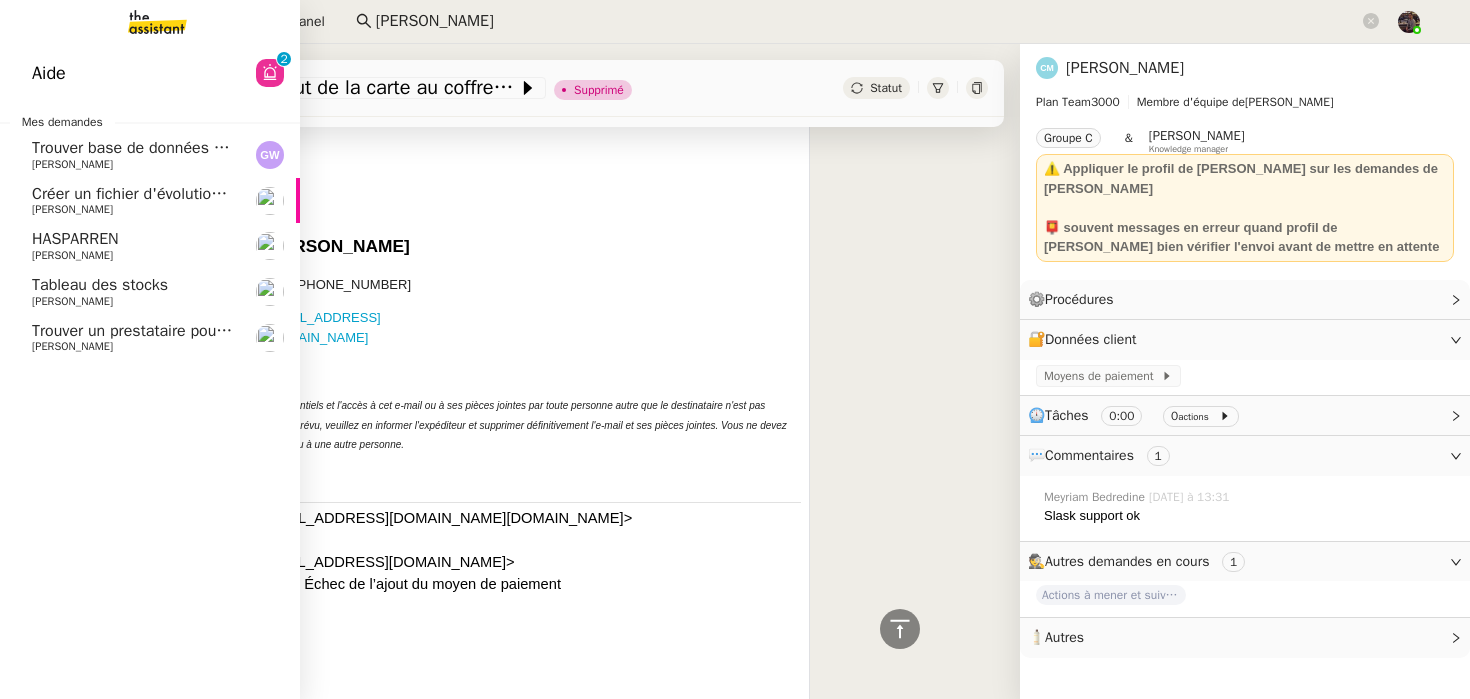 click on "Tableau des stocks" 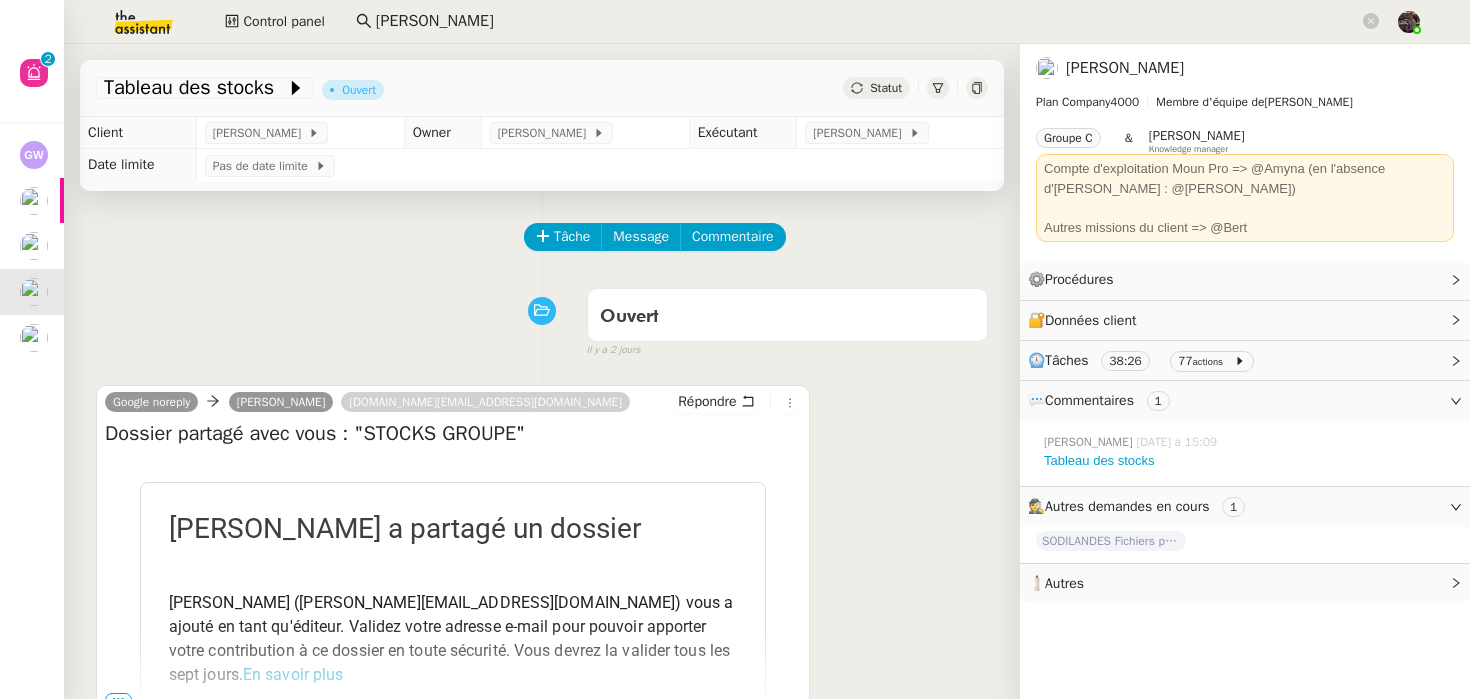 scroll, scrollTop: 174, scrollLeft: 0, axis: vertical 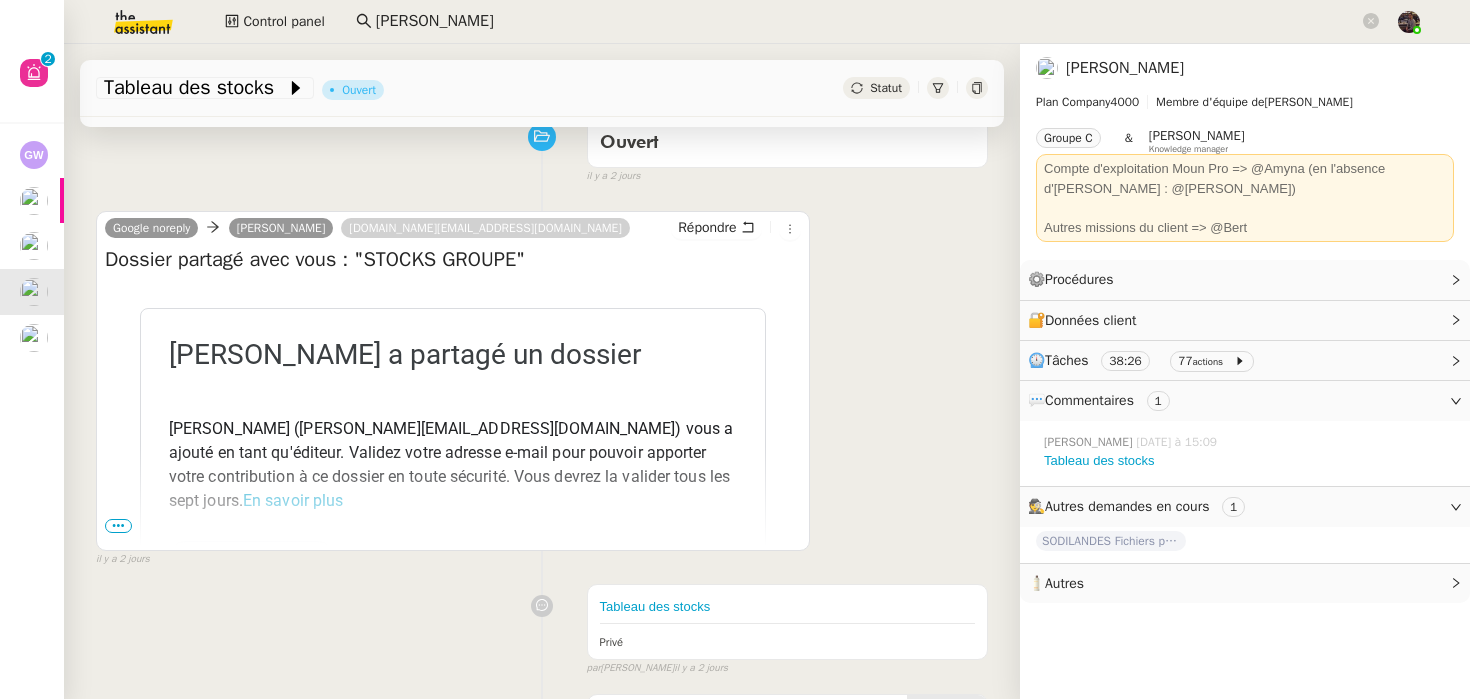 click on "•••" at bounding box center [118, 526] 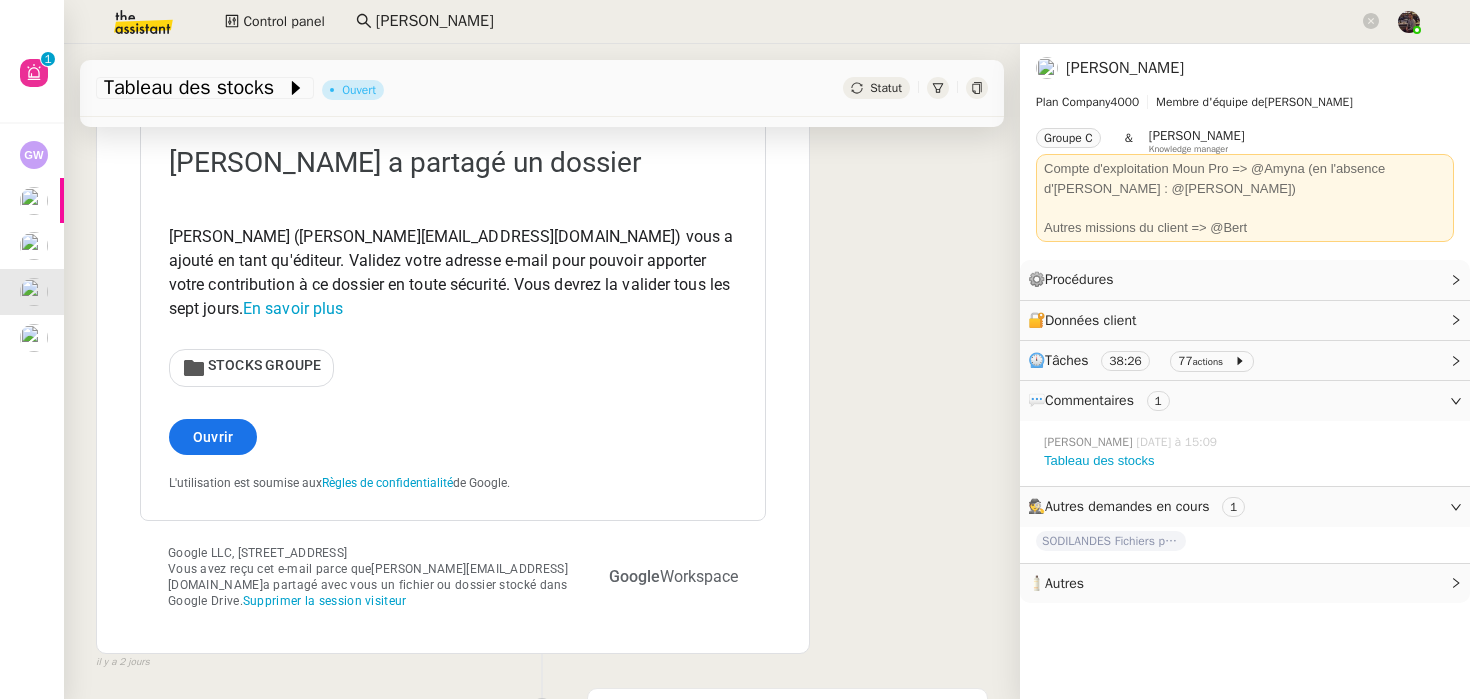 scroll, scrollTop: 472, scrollLeft: 0, axis: vertical 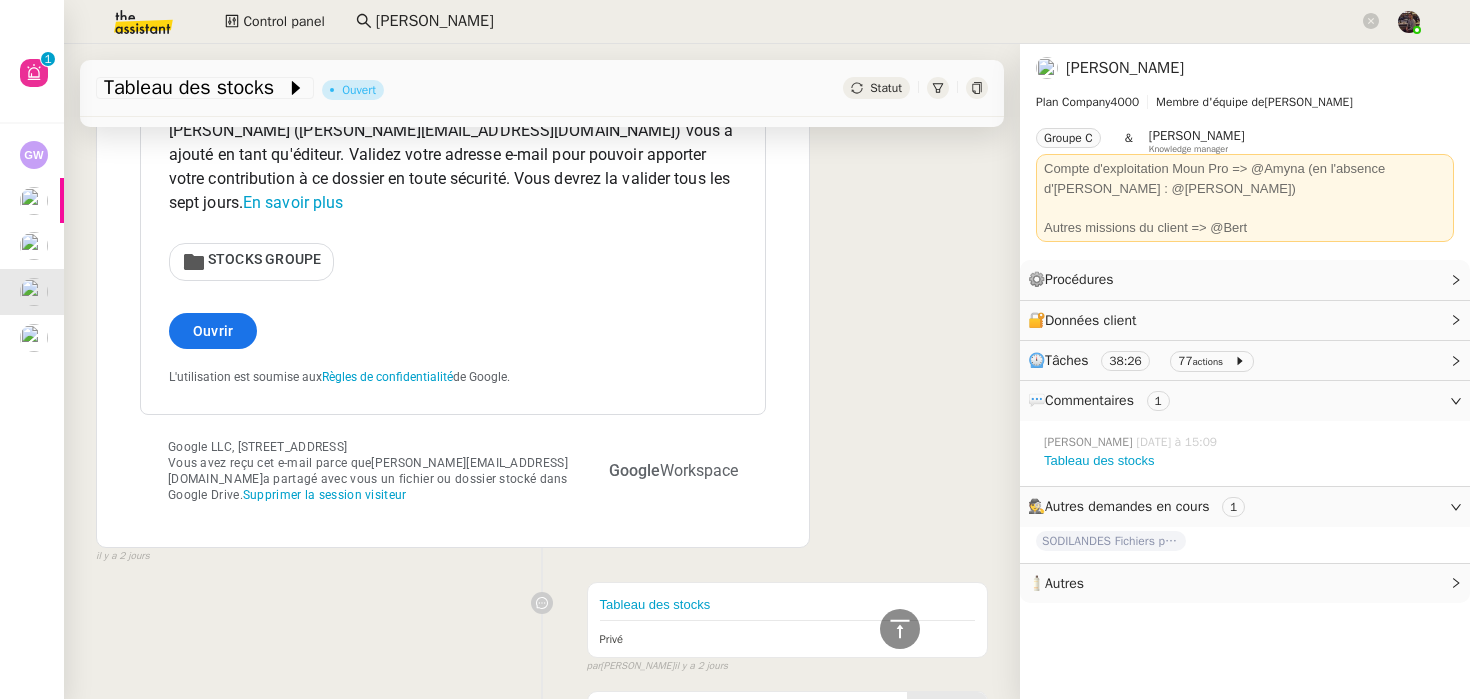 click on "STOCKS GROUPE" at bounding box center (265, 259) 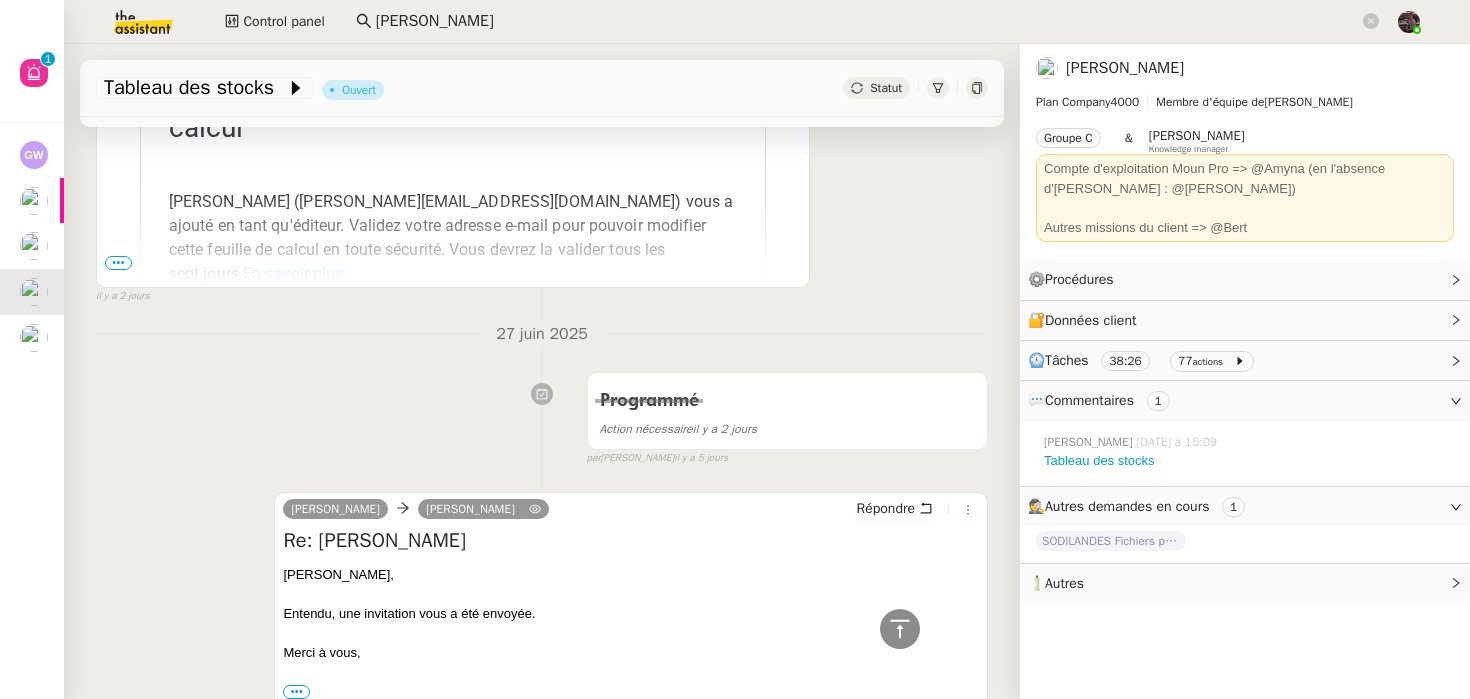 scroll, scrollTop: 1310, scrollLeft: 0, axis: vertical 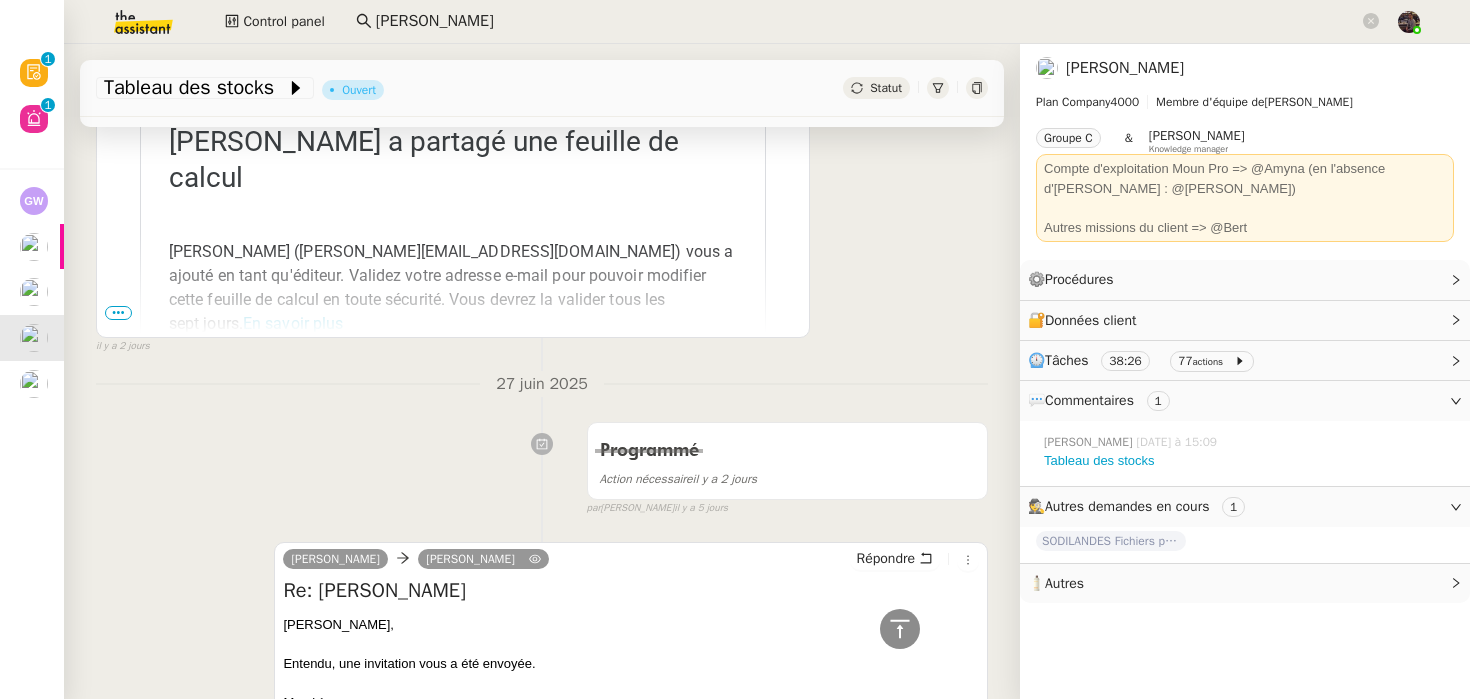click on "•••" at bounding box center (118, 313) 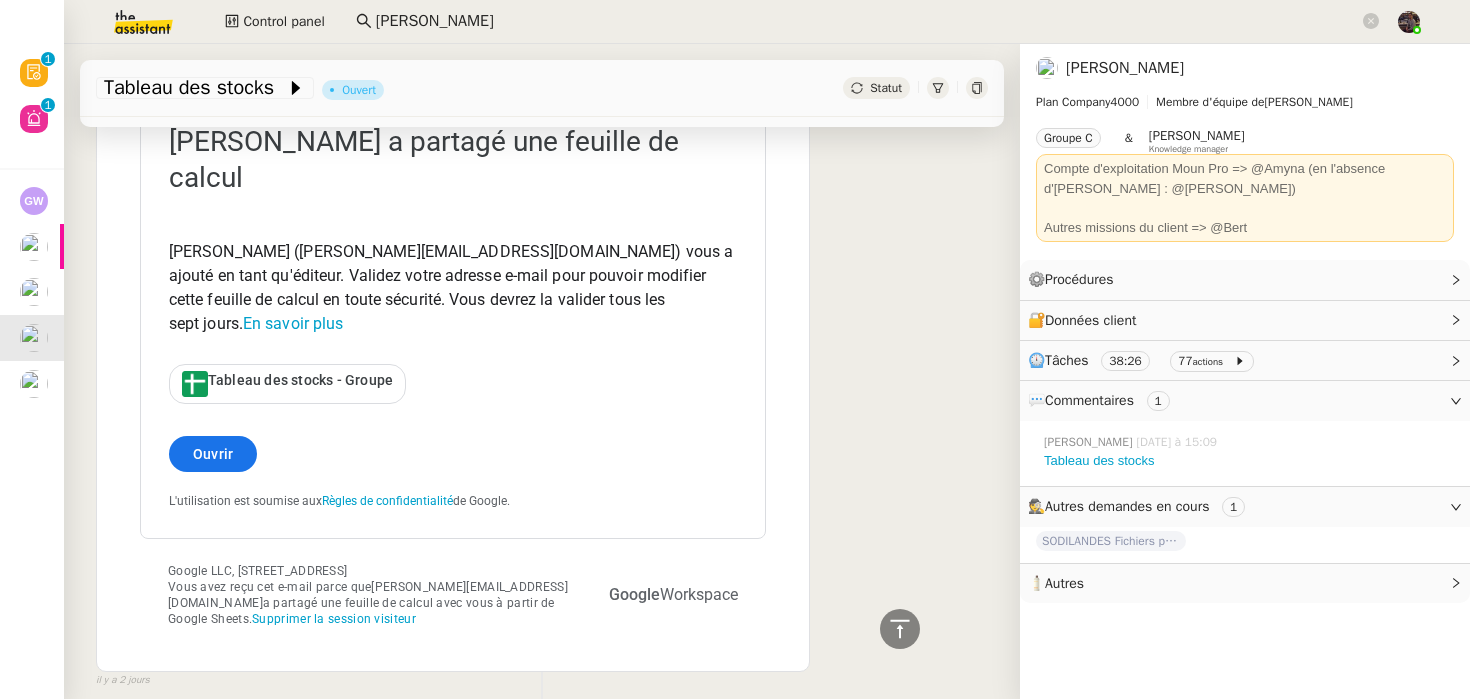 click on "Tableau des stocks - Groupe" at bounding box center (300, 380) 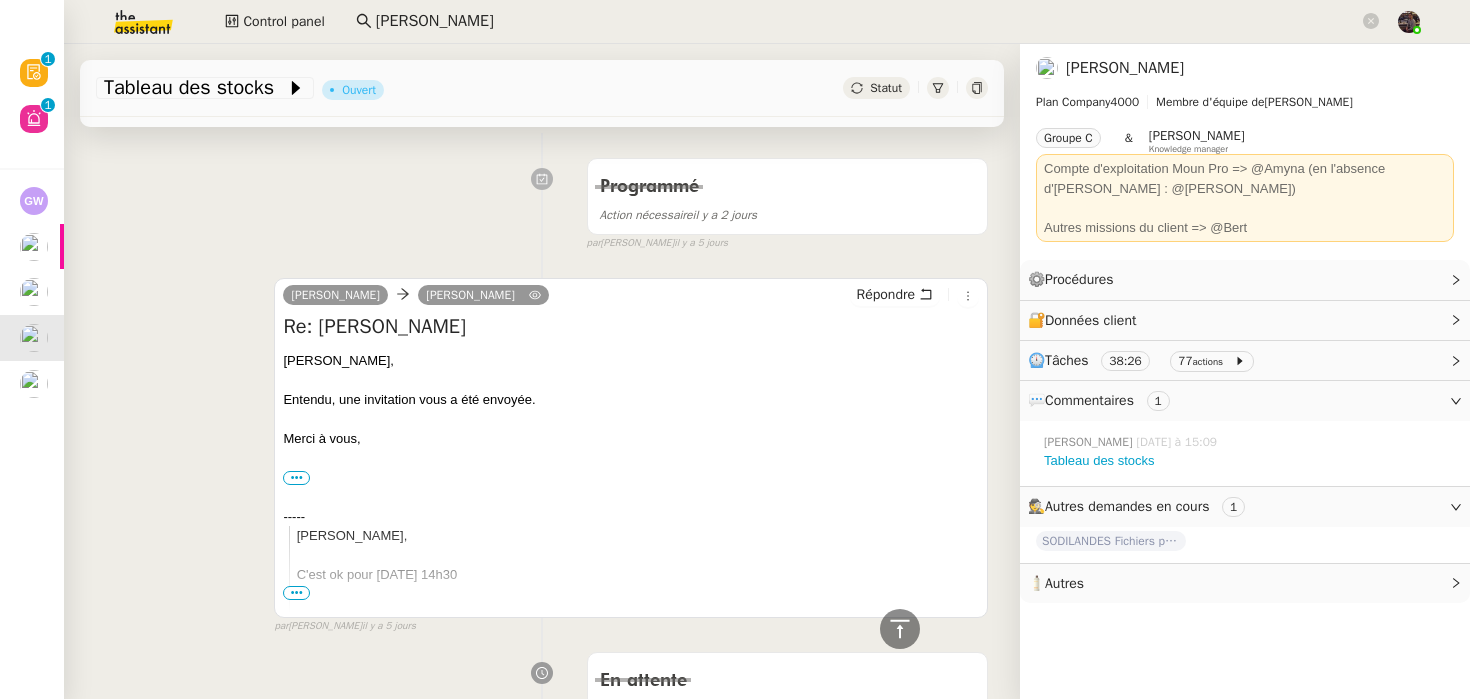 scroll, scrollTop: 0, scrollLeft: 0, axis: both 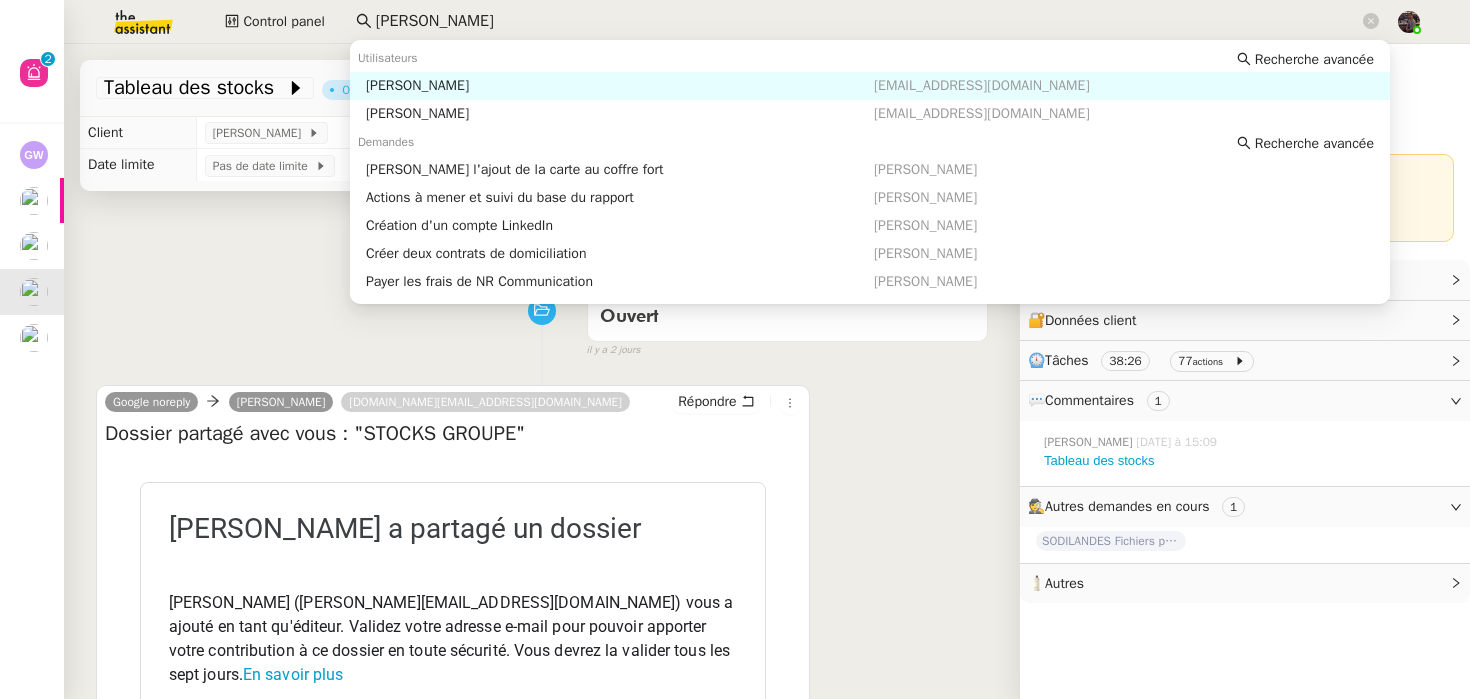 click on "claire morys" 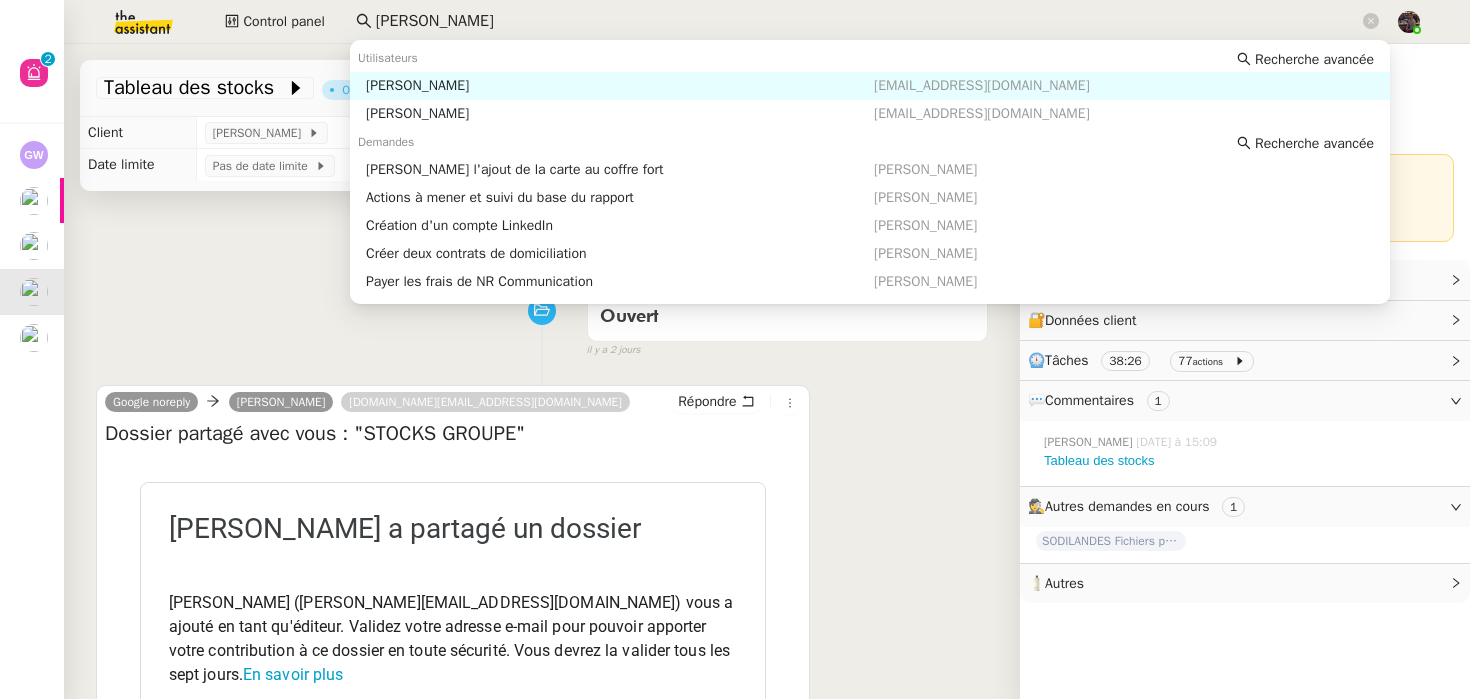 click on "claire morys" 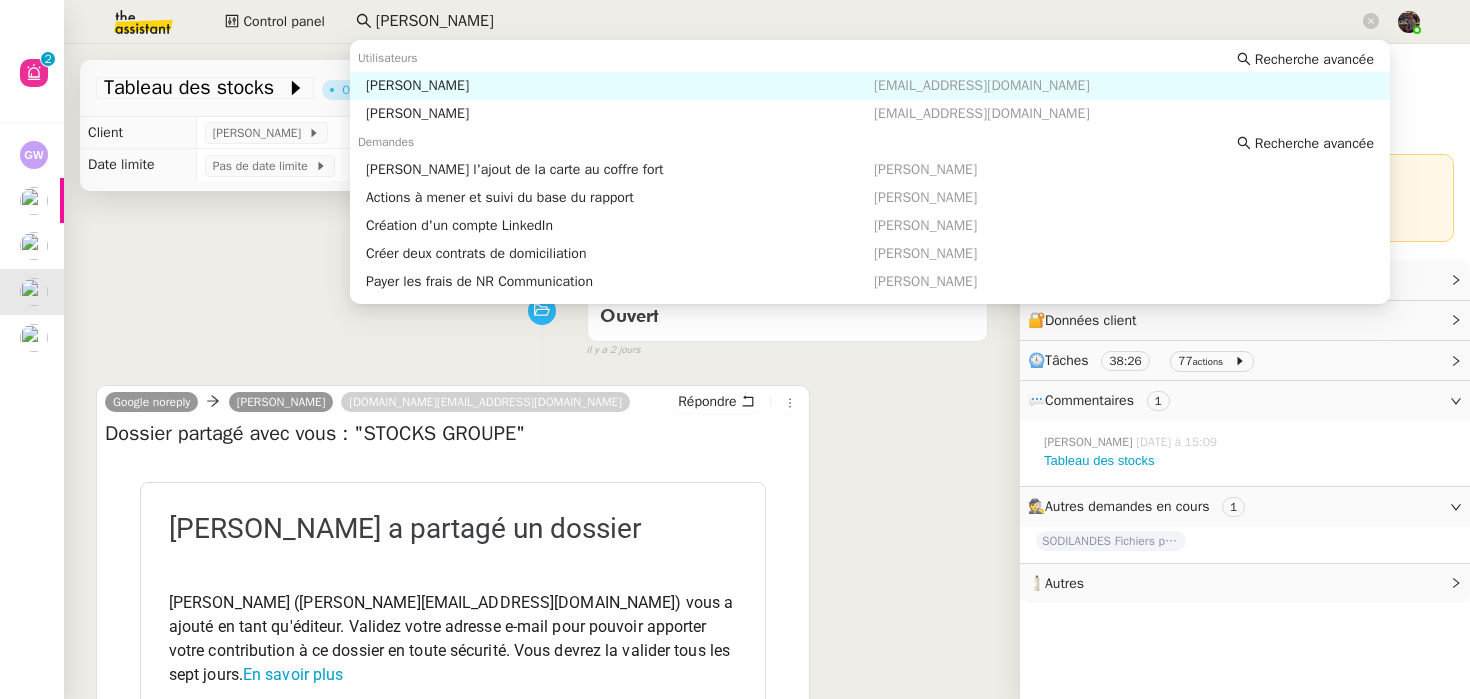 click on "claire morys" 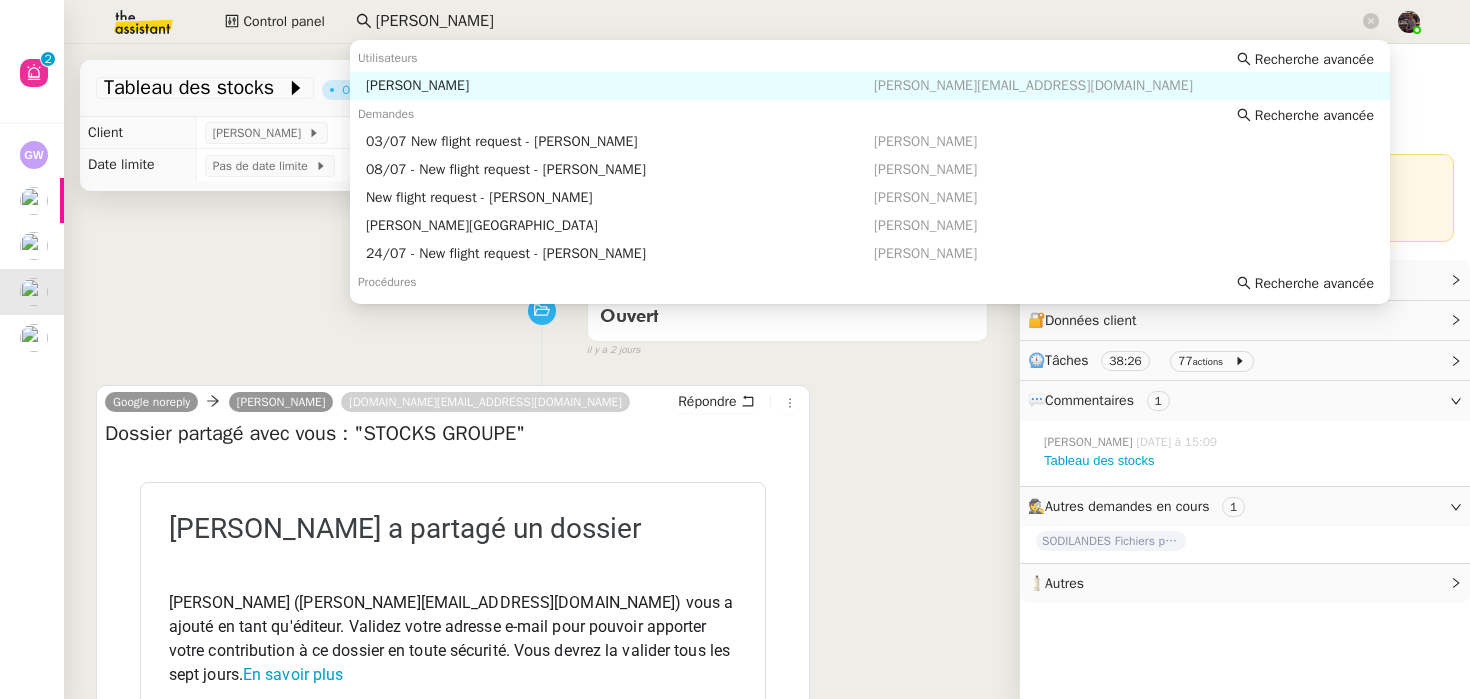 click on "[PERSON_NAME]" at bounding box center (620, 86) 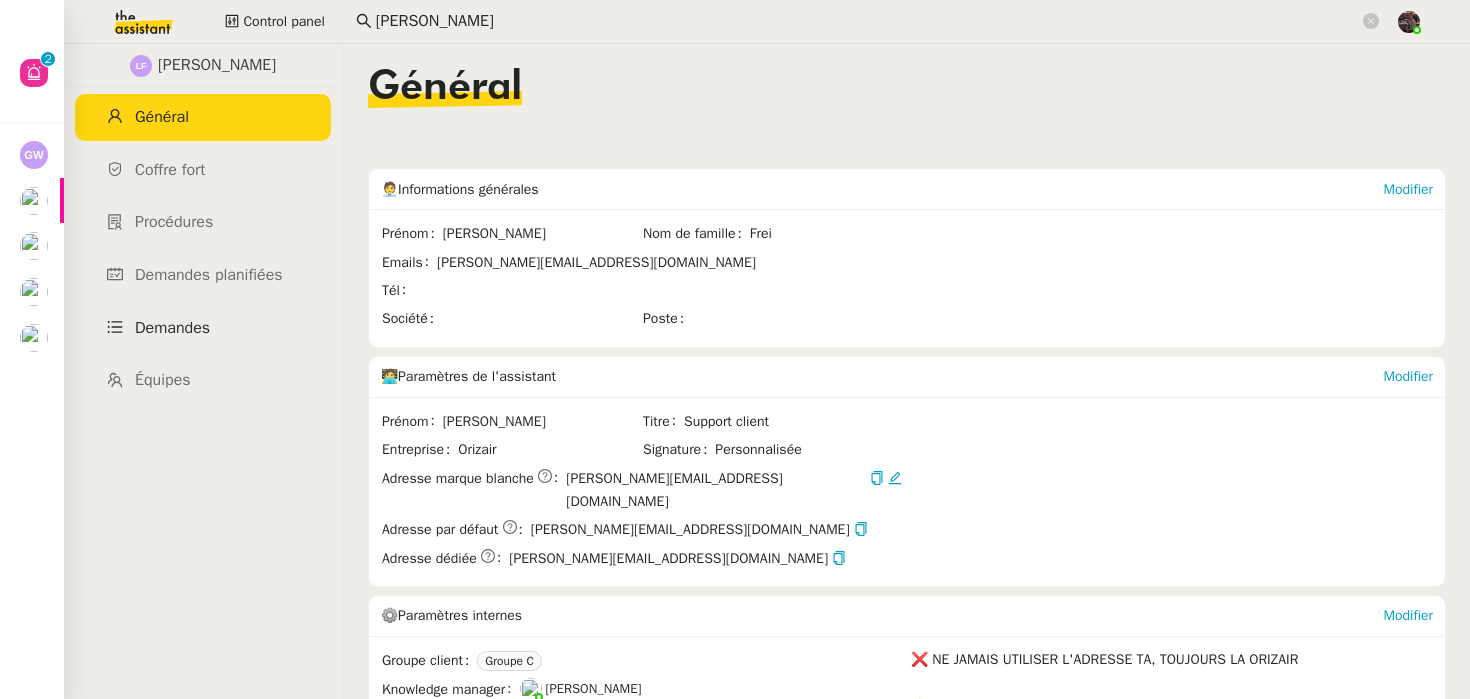 click on "Demandes" 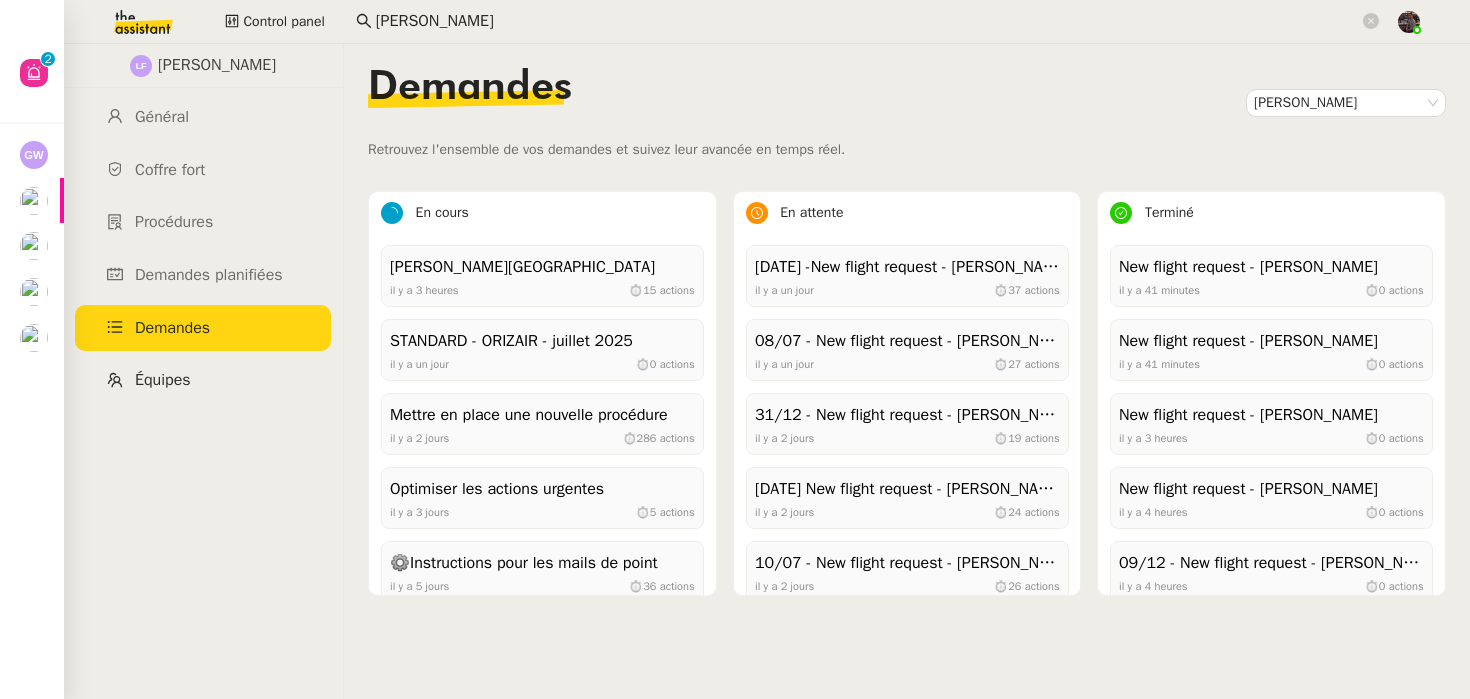 click on "Équipes" 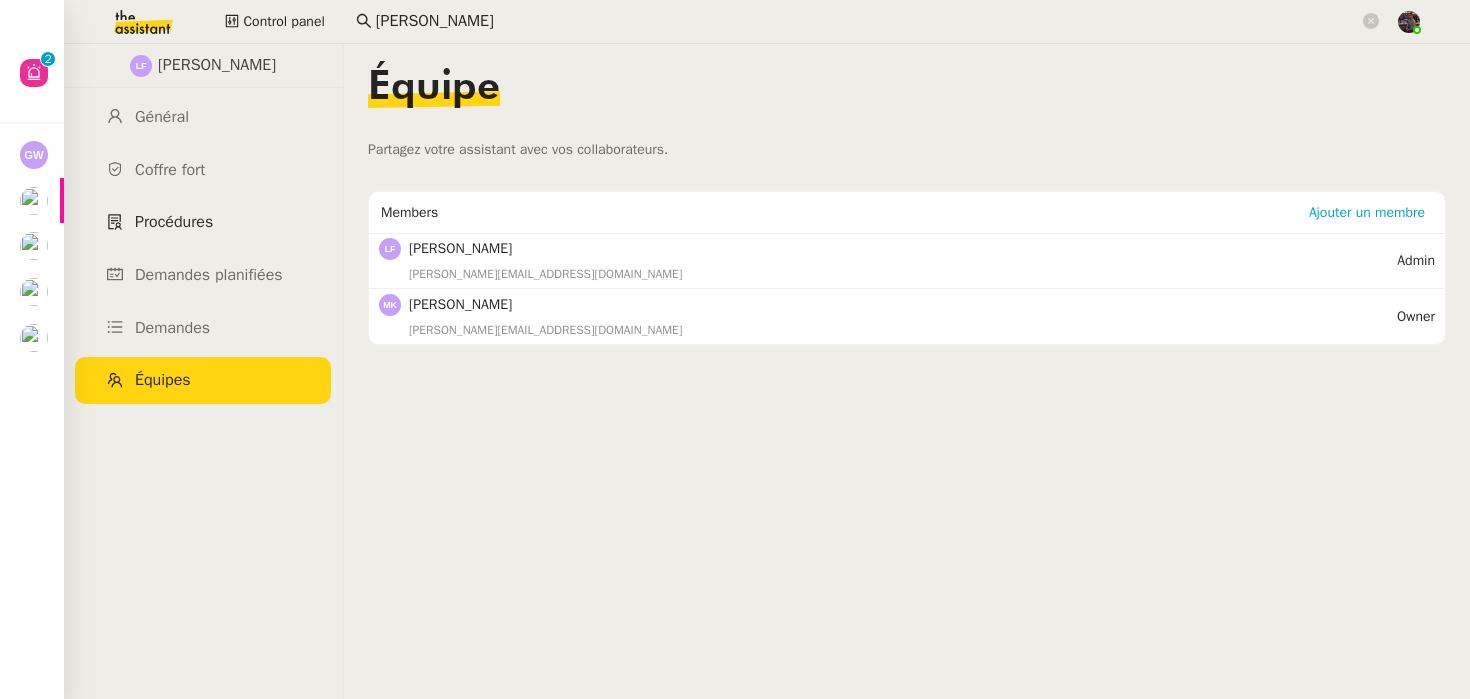 click on "Procédures" 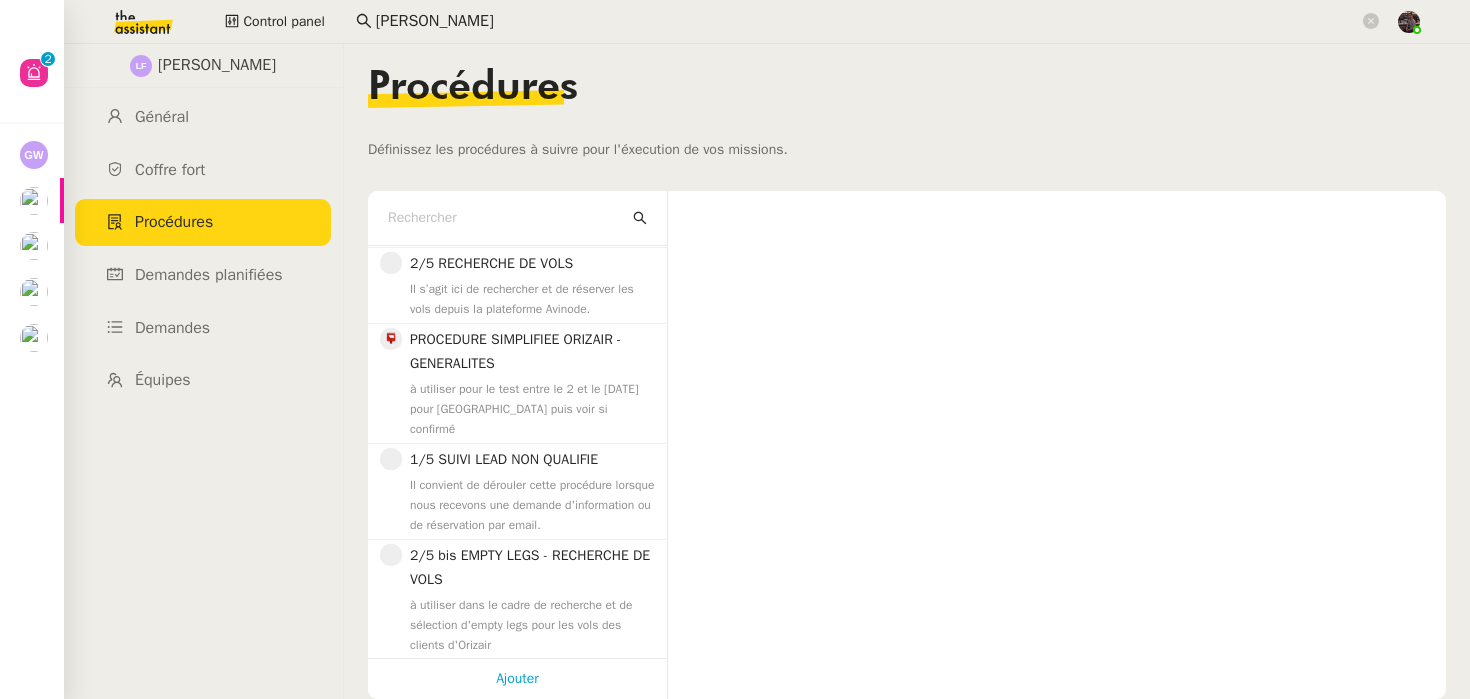 scroll, scrollTop: 0, scrollLeft: 0, axis: both 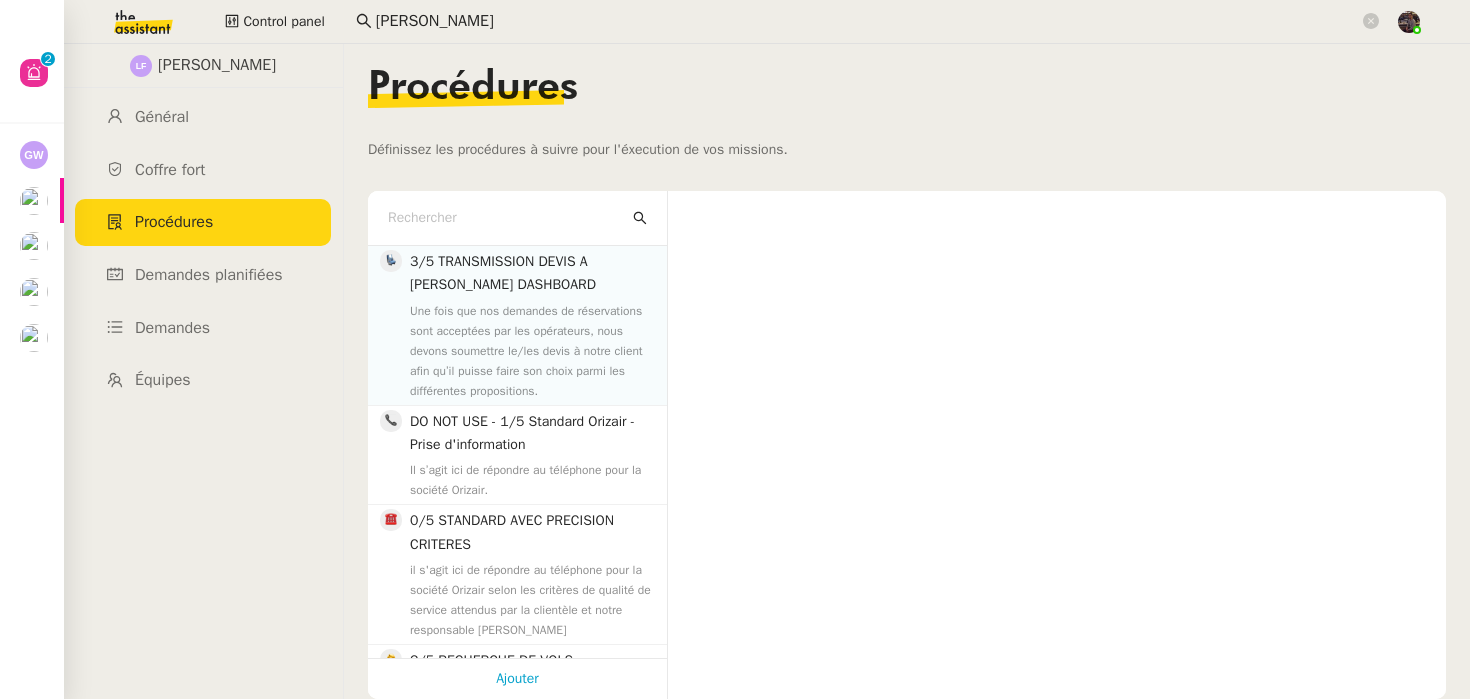 click on "Une fois que nos demandes de réservations sont acceptées par les opérateurs, nous devons soumettre le/les devis à notre client afin qu’il puisse faire son choix parmi les différentes propositions." 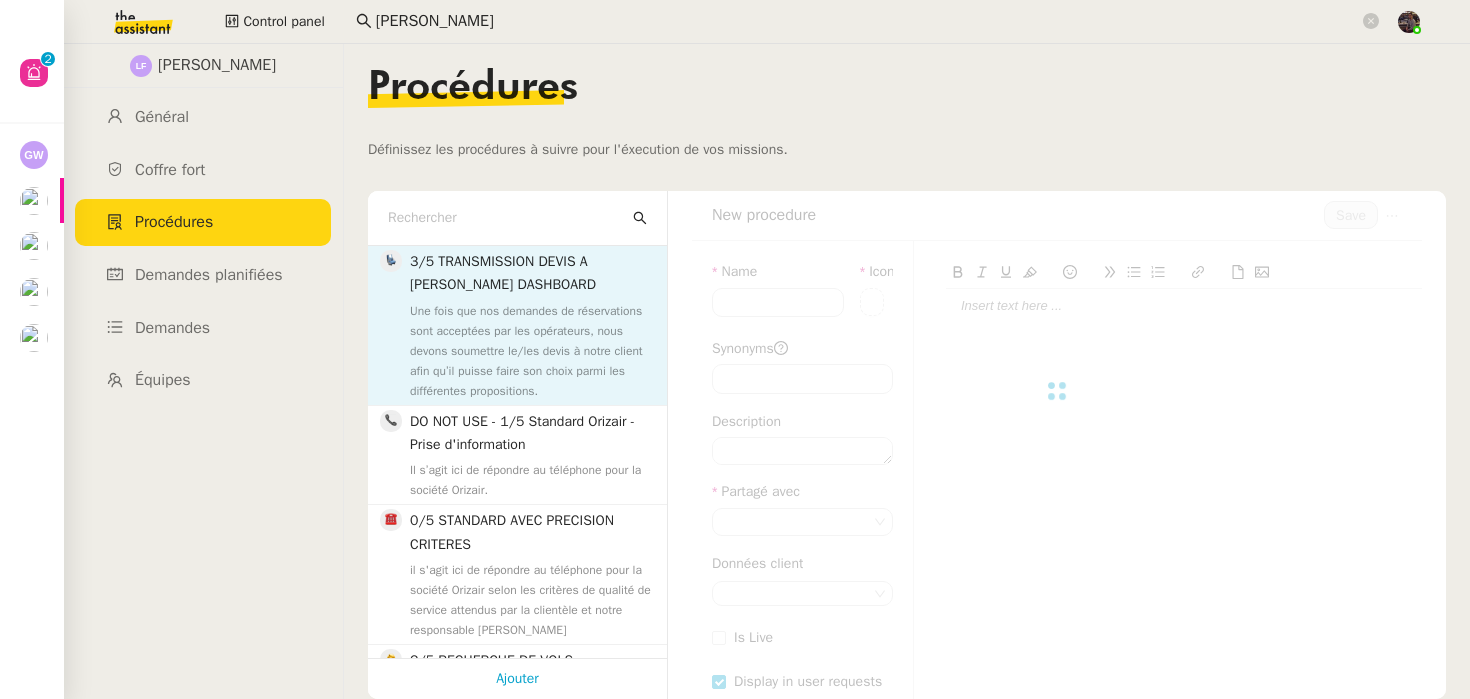 type on "3/5 TRANSMISSION DEVIS A [PERSON_NAME] DASHBOARD" 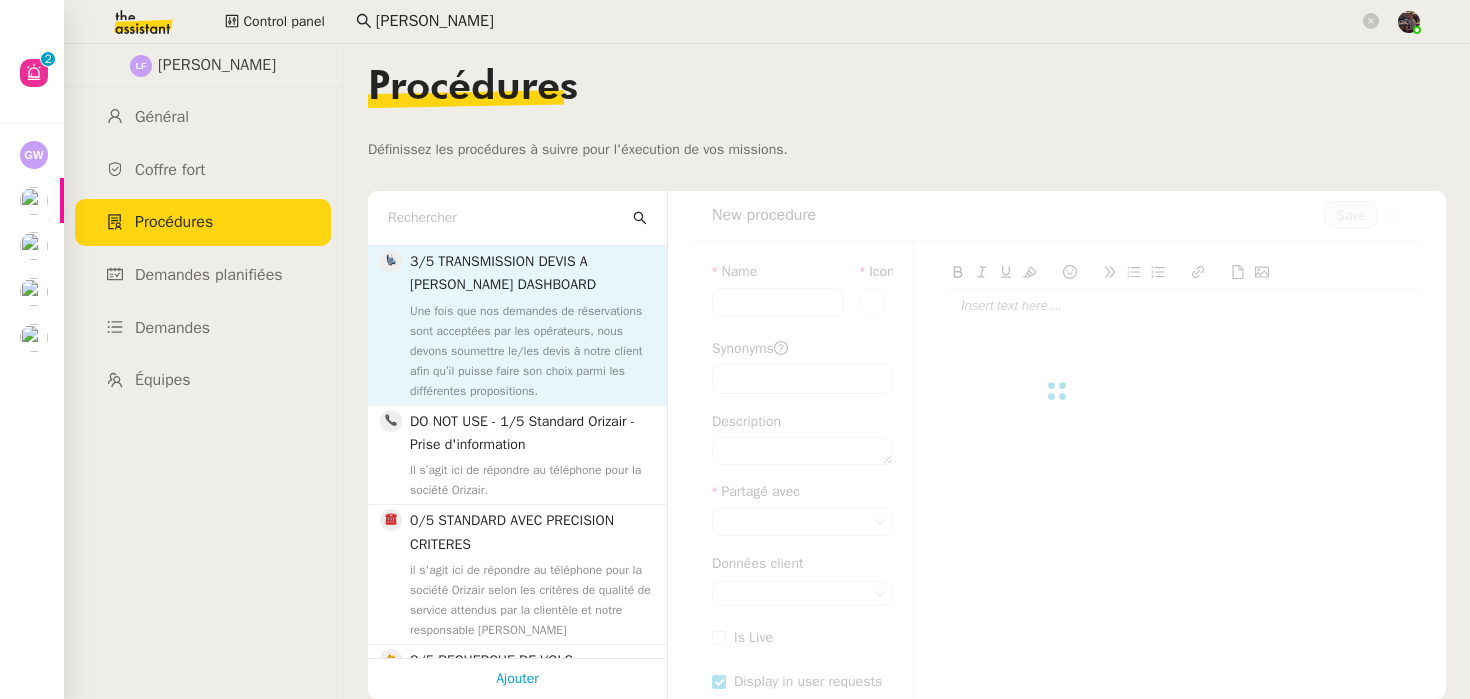 type on "devis, vol, estimation," 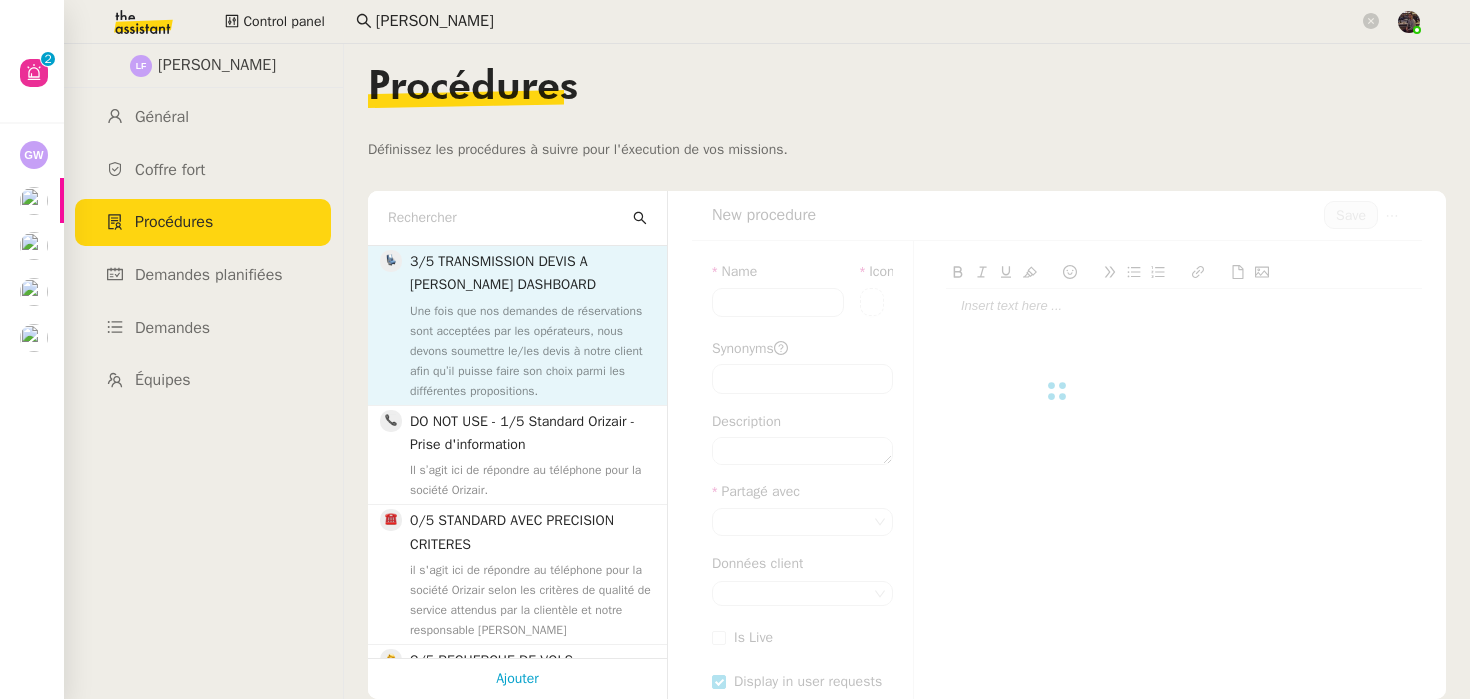 type on "Une fois que nos demandes de réservations sont acceptées par les opérateurs, nous devons soumettre le/les devis à notre client afin qu’il puisse faire son choix parmi les différentes propositions." 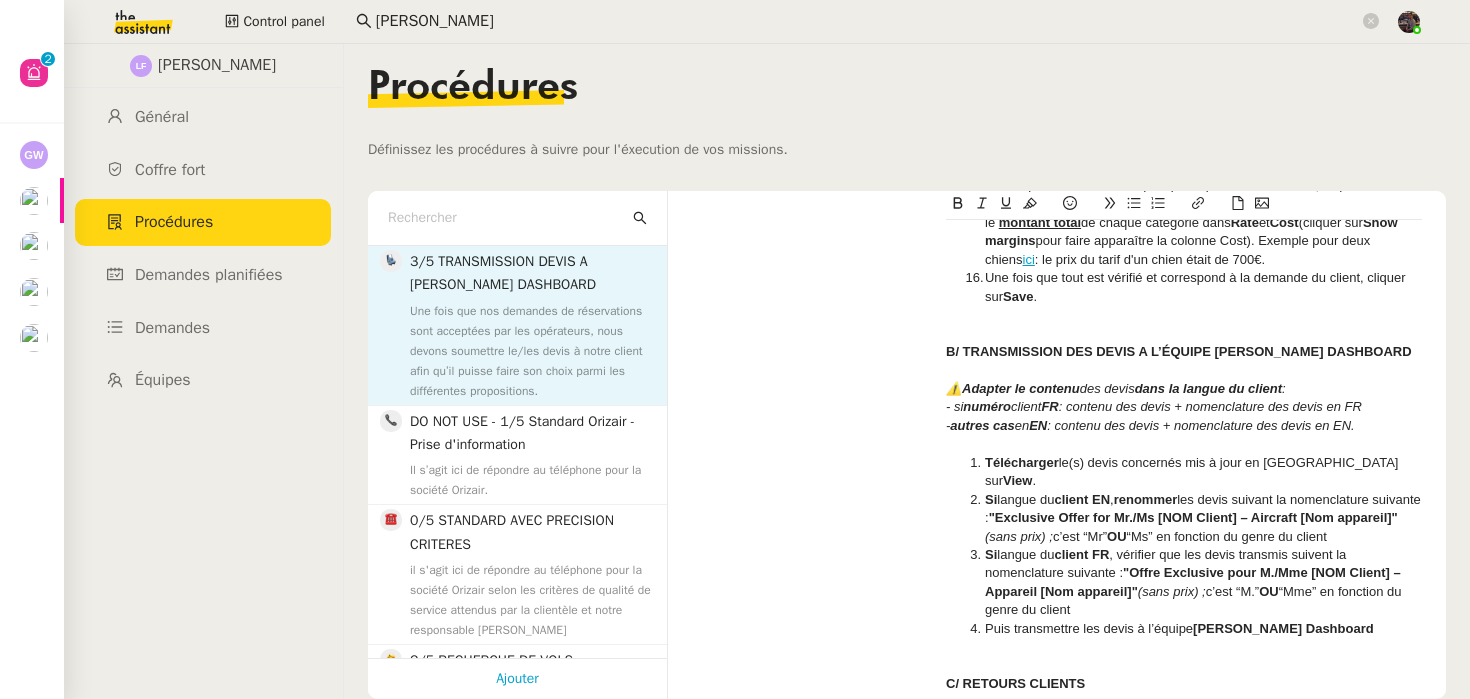 scroll, scrollTop: 1651, scrollLeft: 0, axis: vertical 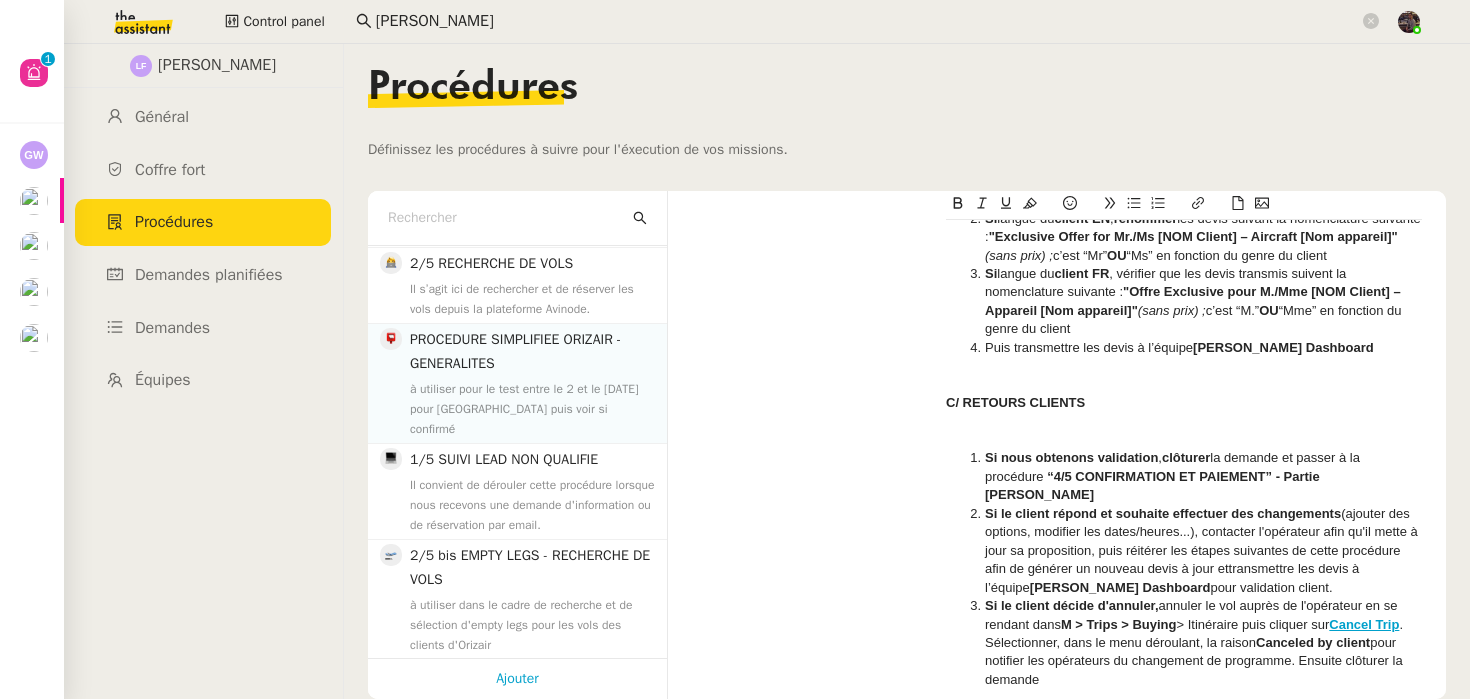 click on "PROCEDURE SIMPLIFIEE ORIZAIR - GENERALITES" 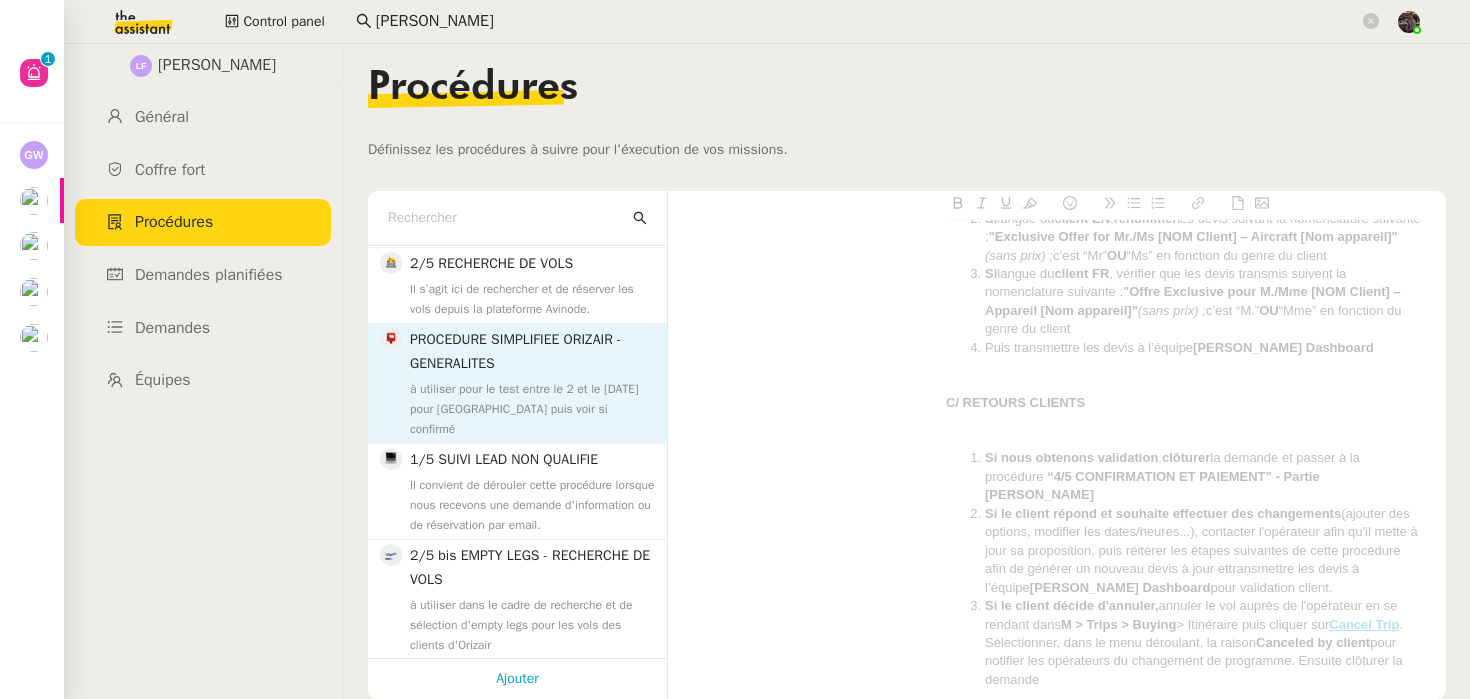 type on "PROCEDURE SIMPLIFIEE ORIZAIR - GENERALITES" 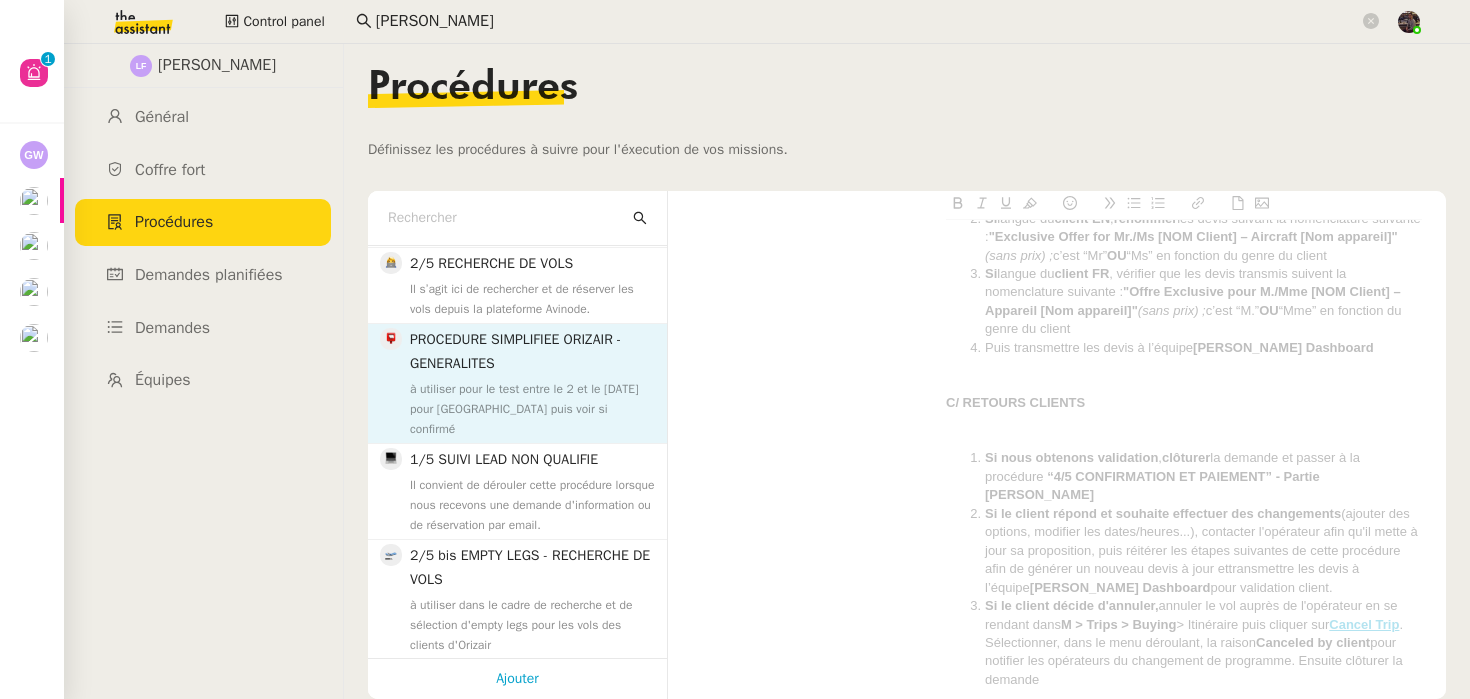 type on "pré-requis, orizair, simplification" 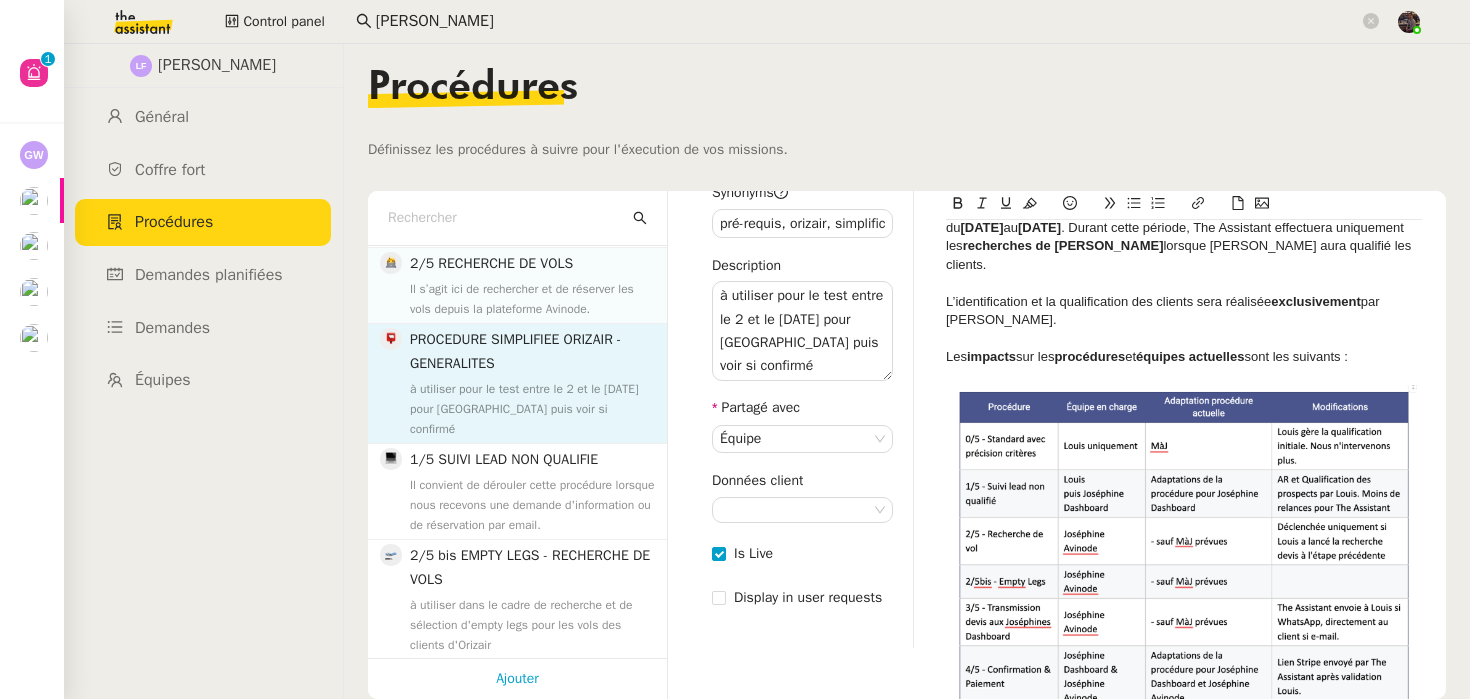 click on "Il s’agit ici de rechercher et de réserver les vols depuis la plateforme Avinode." 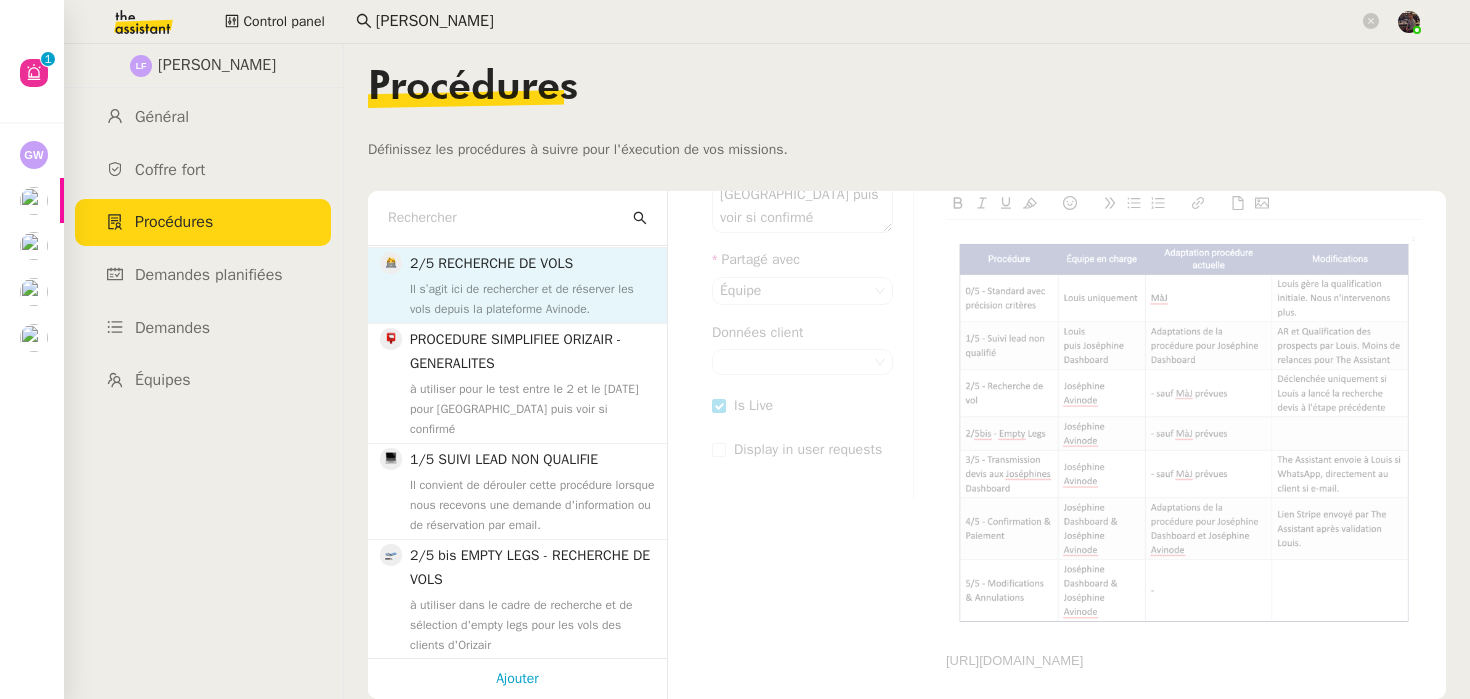 type on "2/5 RECHERCHE DE VOLS" 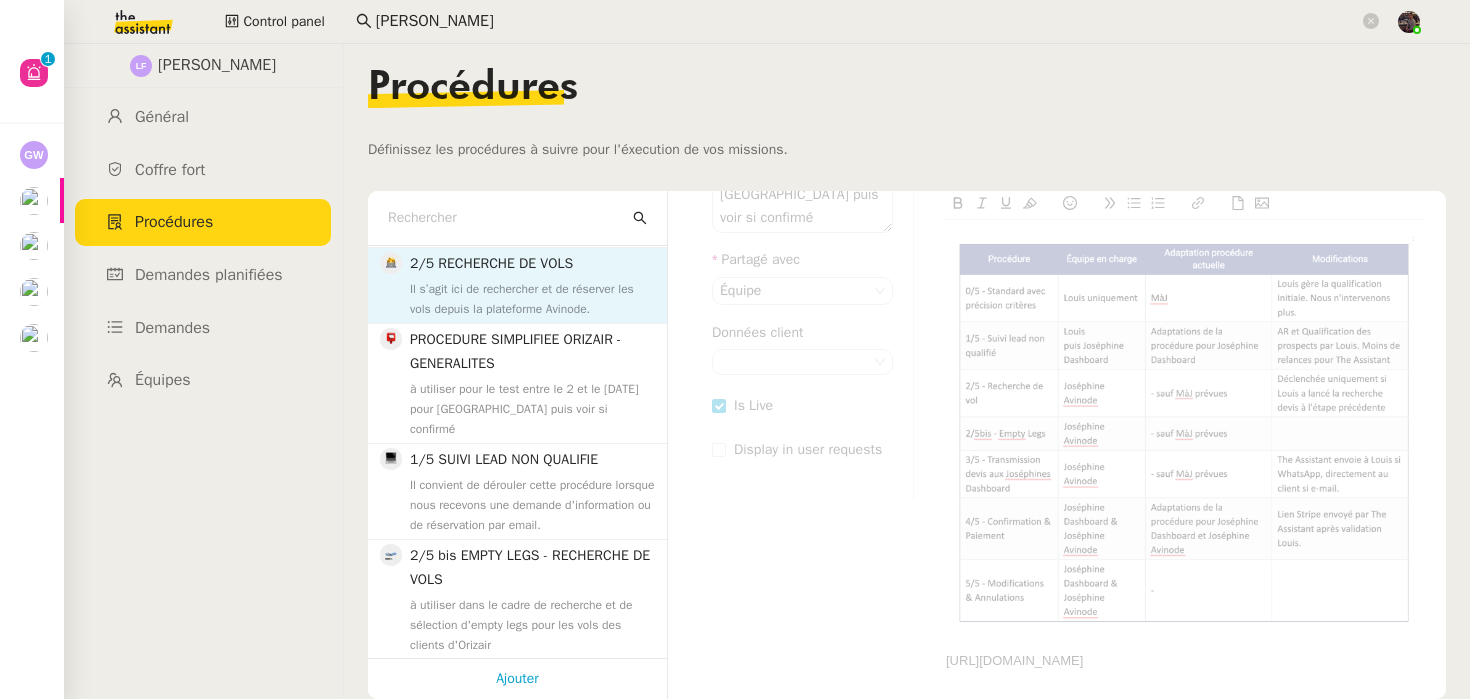 type on "avinode, recherche, aircraft, 1er devis" 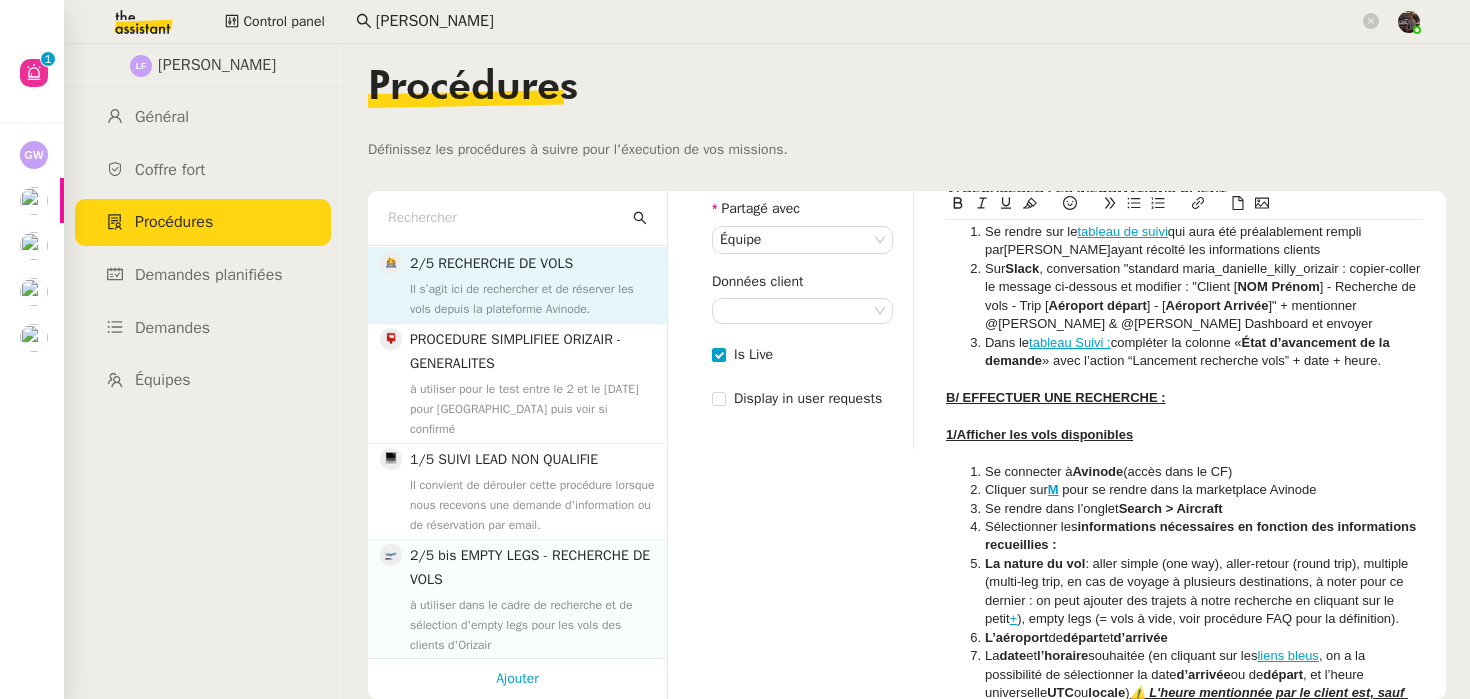 scroll, scrollTop: 1619, scrollLeft: 0, axis: vertical 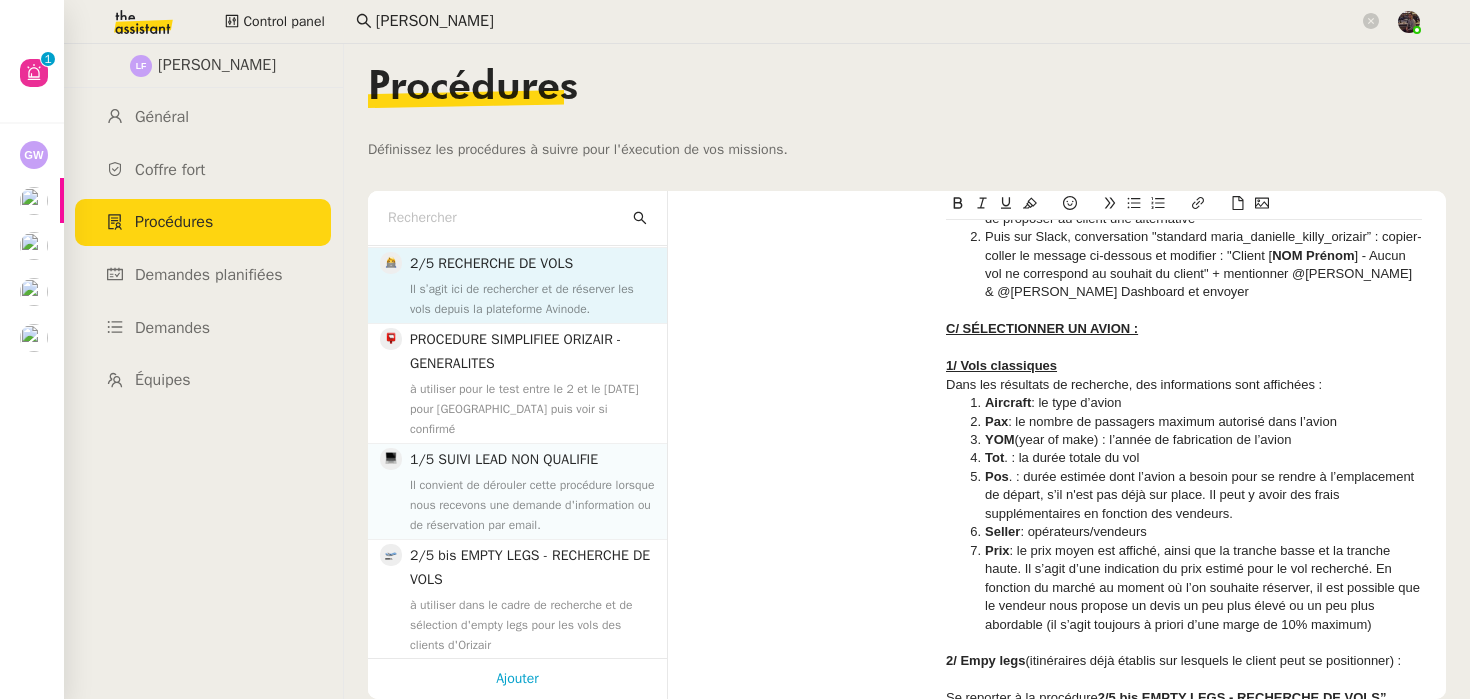click on "Il convient de dérouler cette procédure lorsque nous recevons une demande d'information ou de réservation par email." 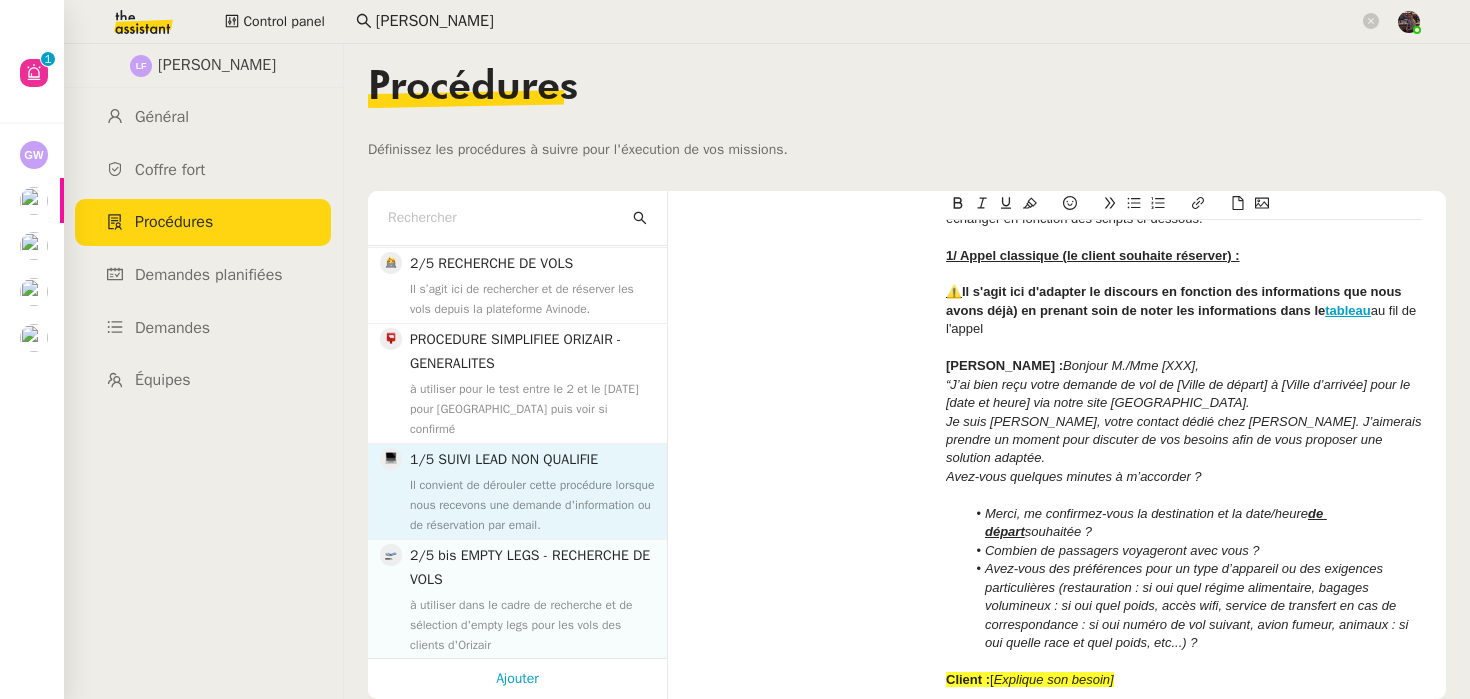 click on "2/5 bis EMPTY LEGS - RECHERCHE DE VOLS" 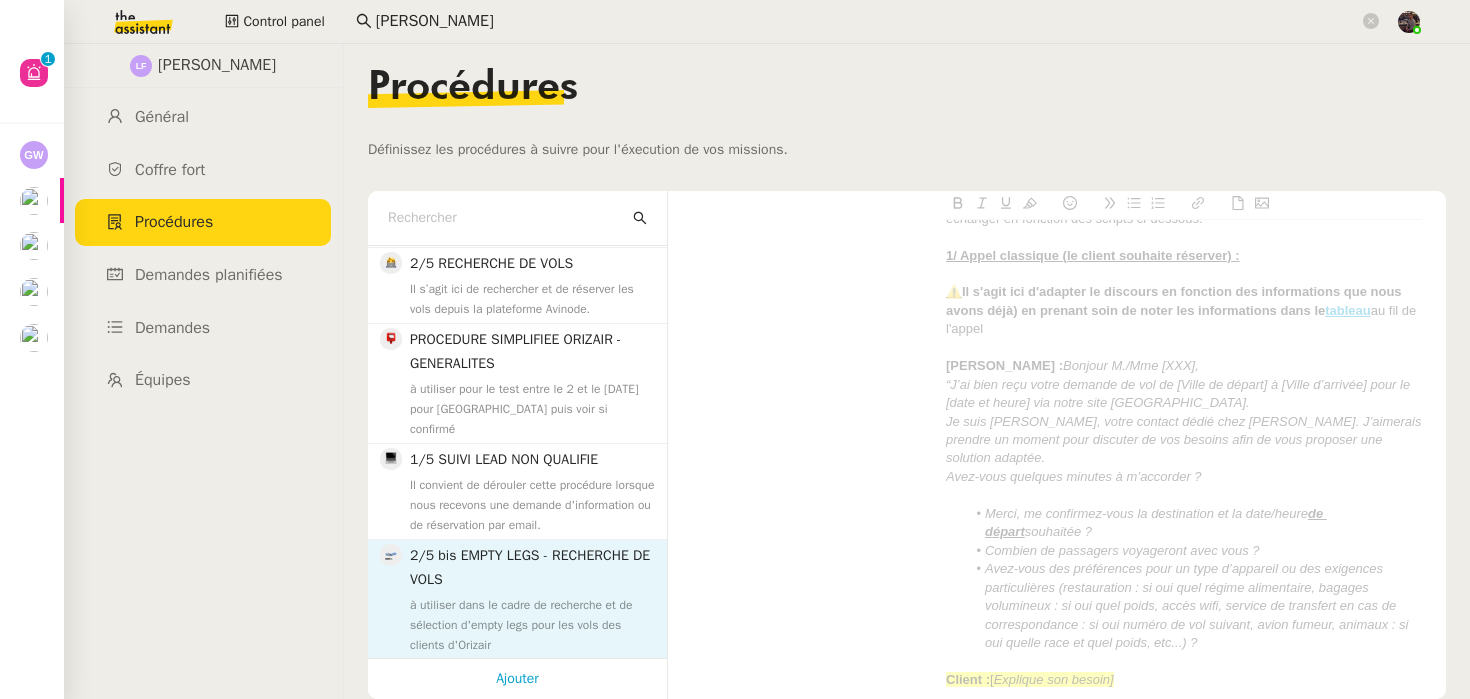 type on "2/5 bis EMPTY LEGS - RECHERCHE DE VOLS" 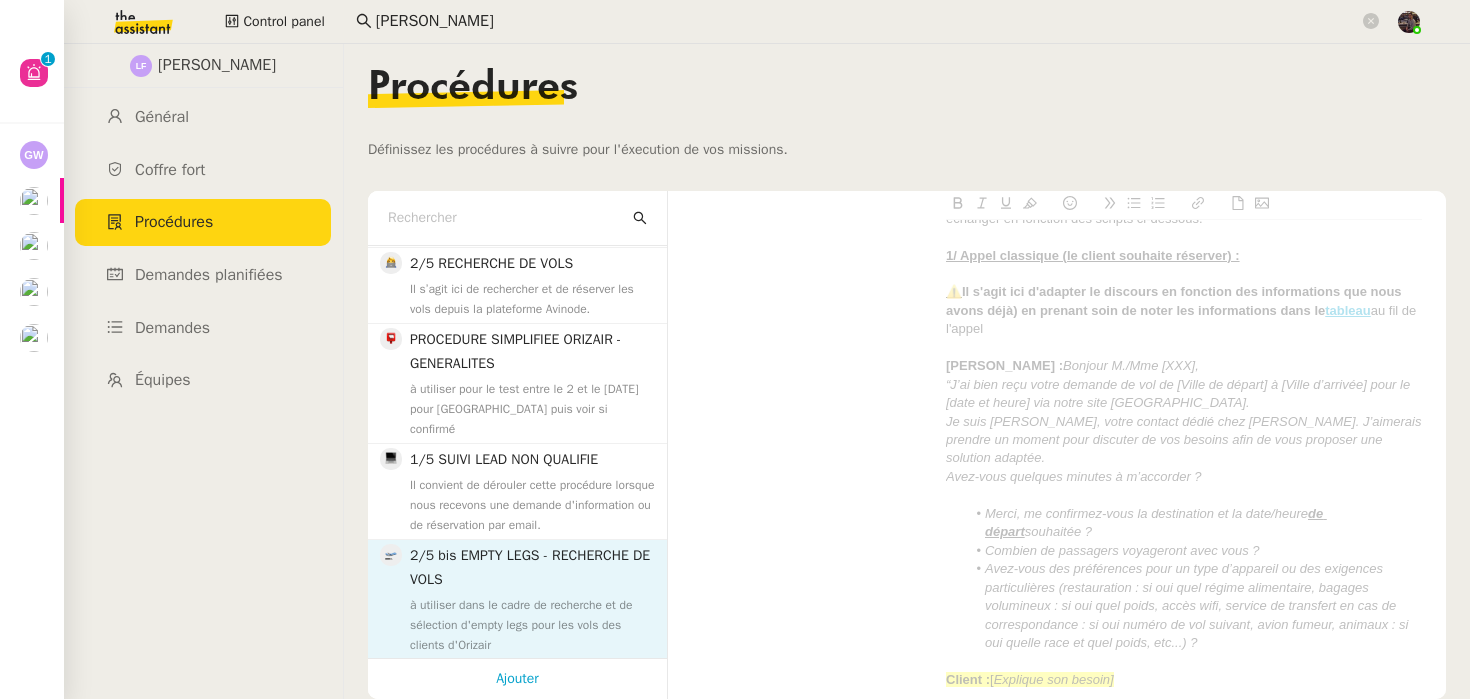 type on "empty leg, vol privé, recherche vol, sélection" 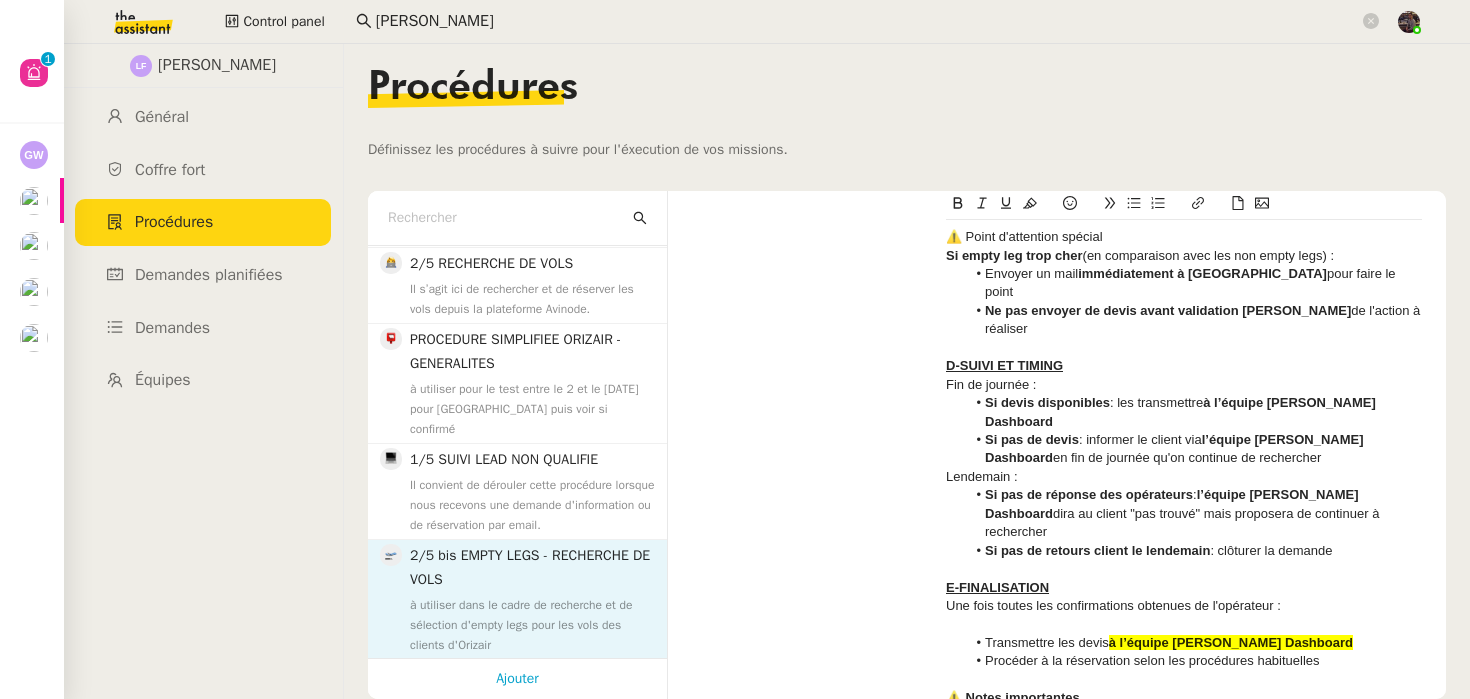 scroll, scrollTop: 1651, scrollLeft: 0, axis: vertical 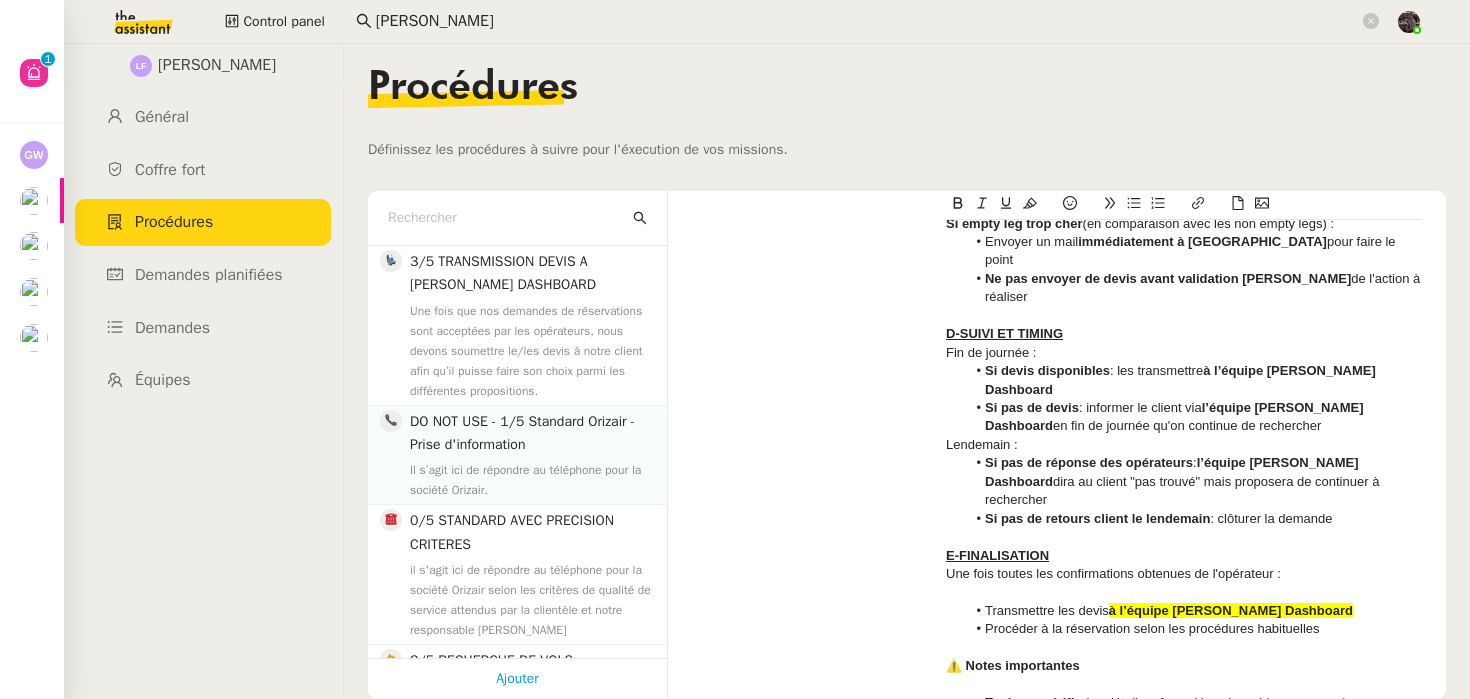 click on "Il s’agit ici de répondre au téléphone pour la société Orizair." 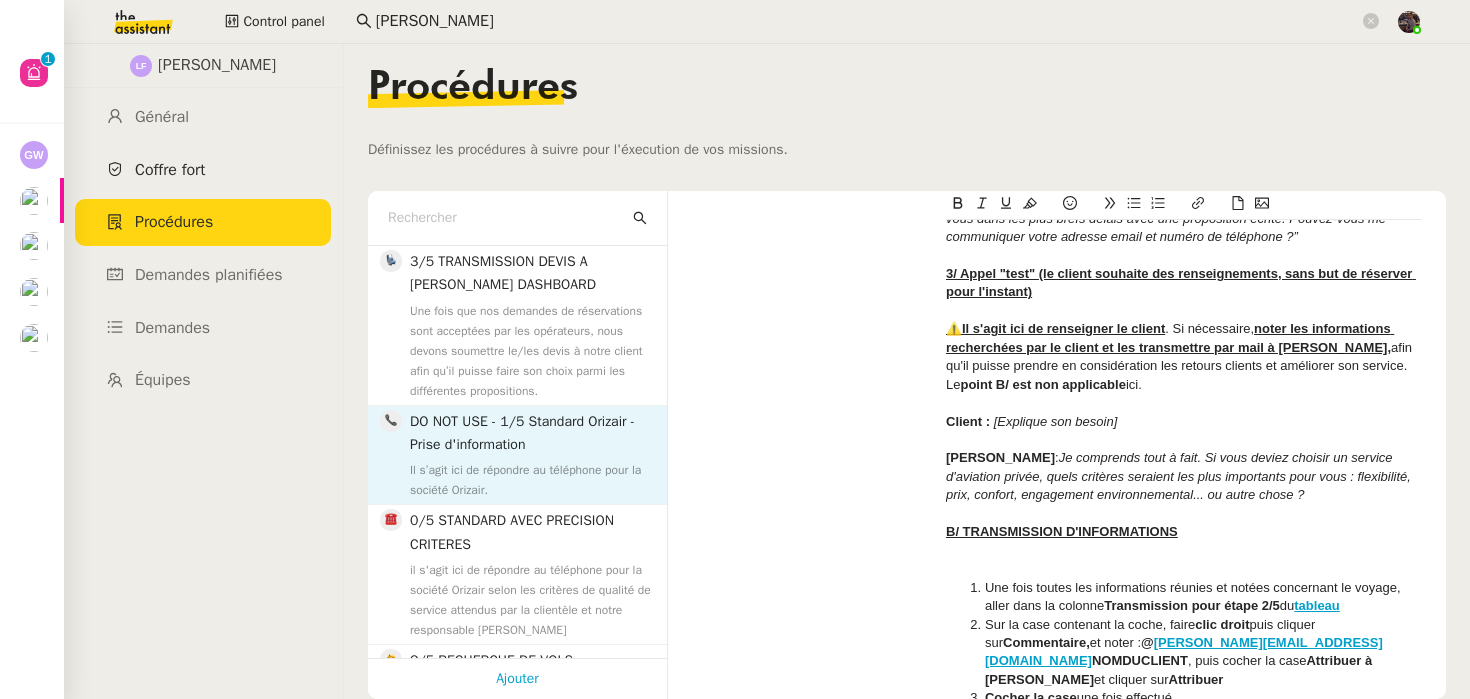 click on "Coffre fort" 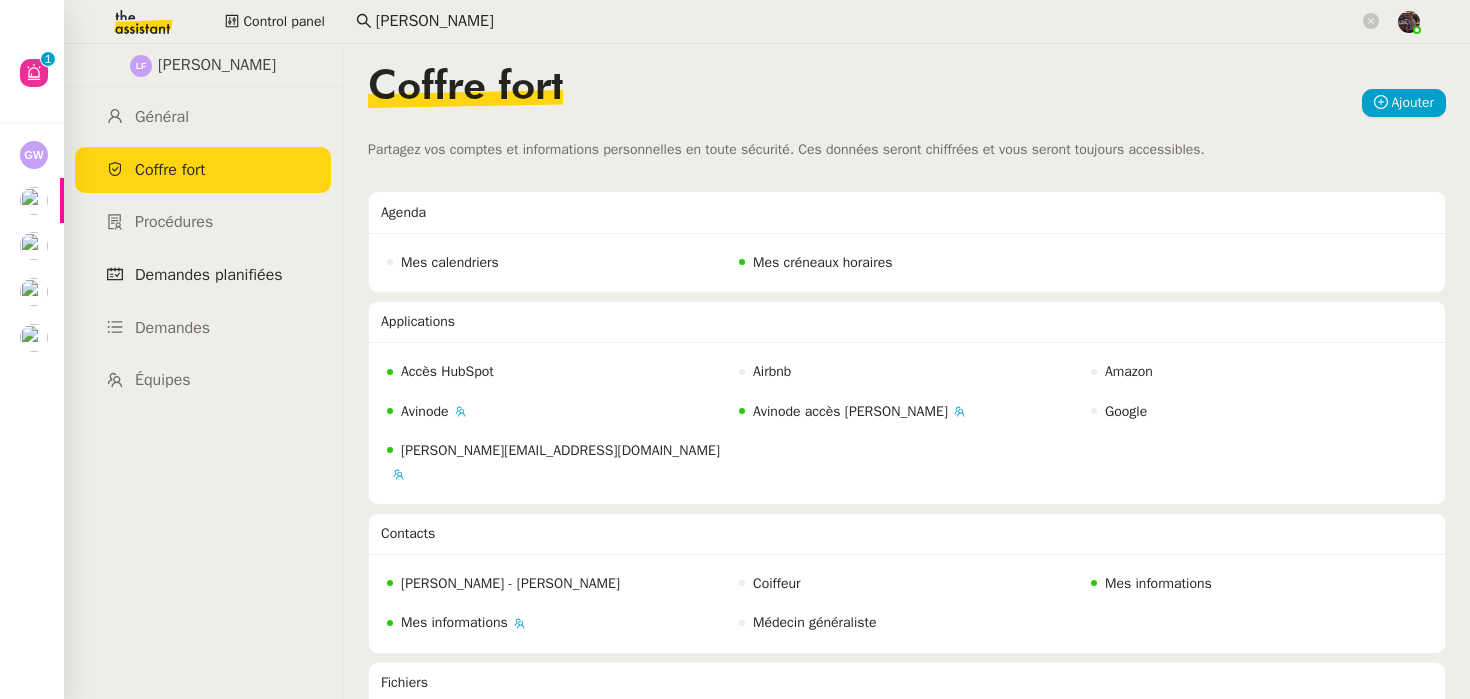 click on "Demandes planifiées" 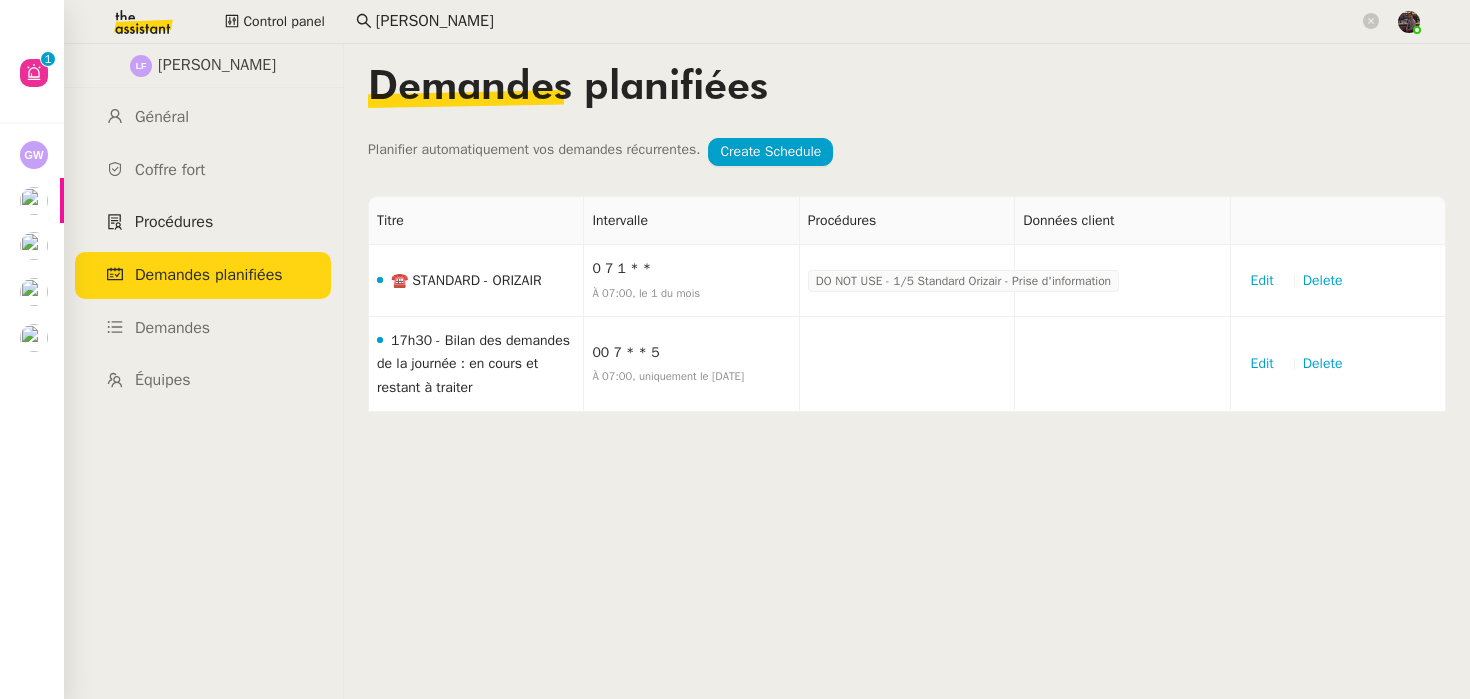 click on "Procédures" 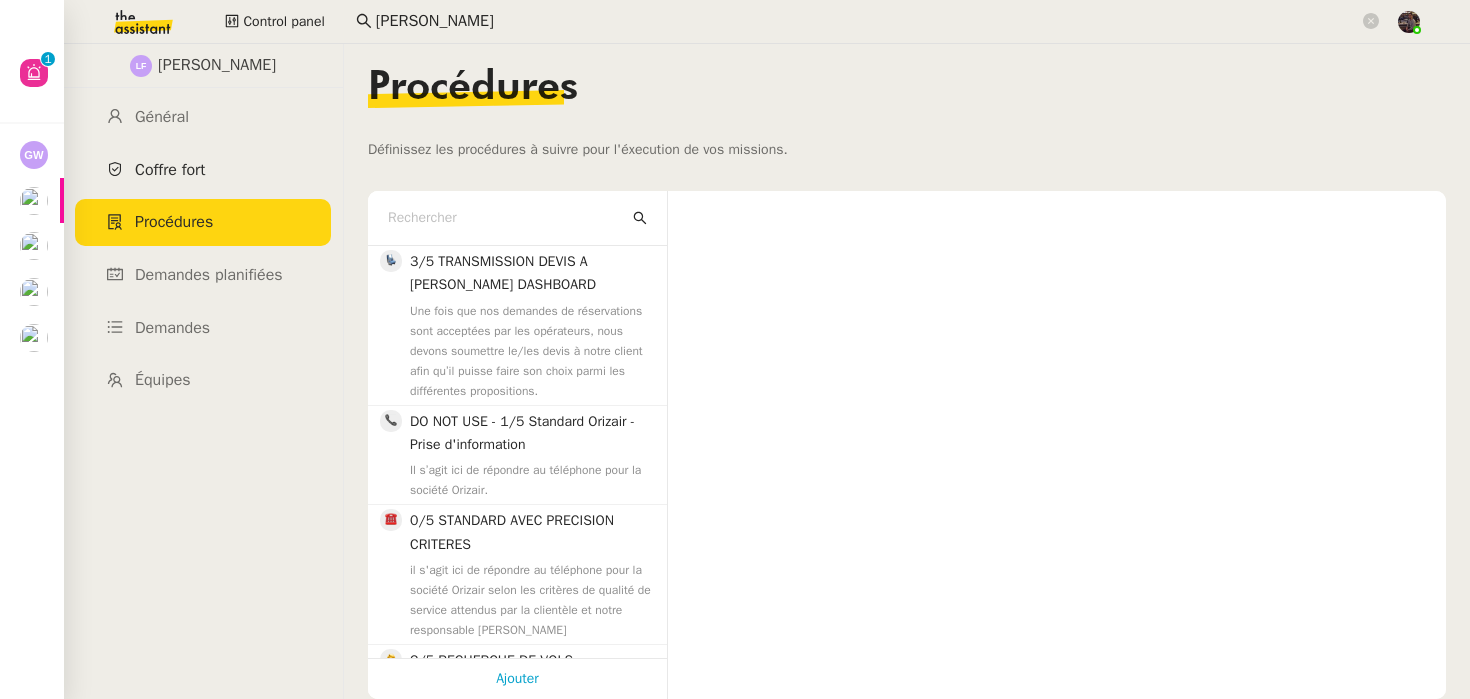 click on "Coffre fort" 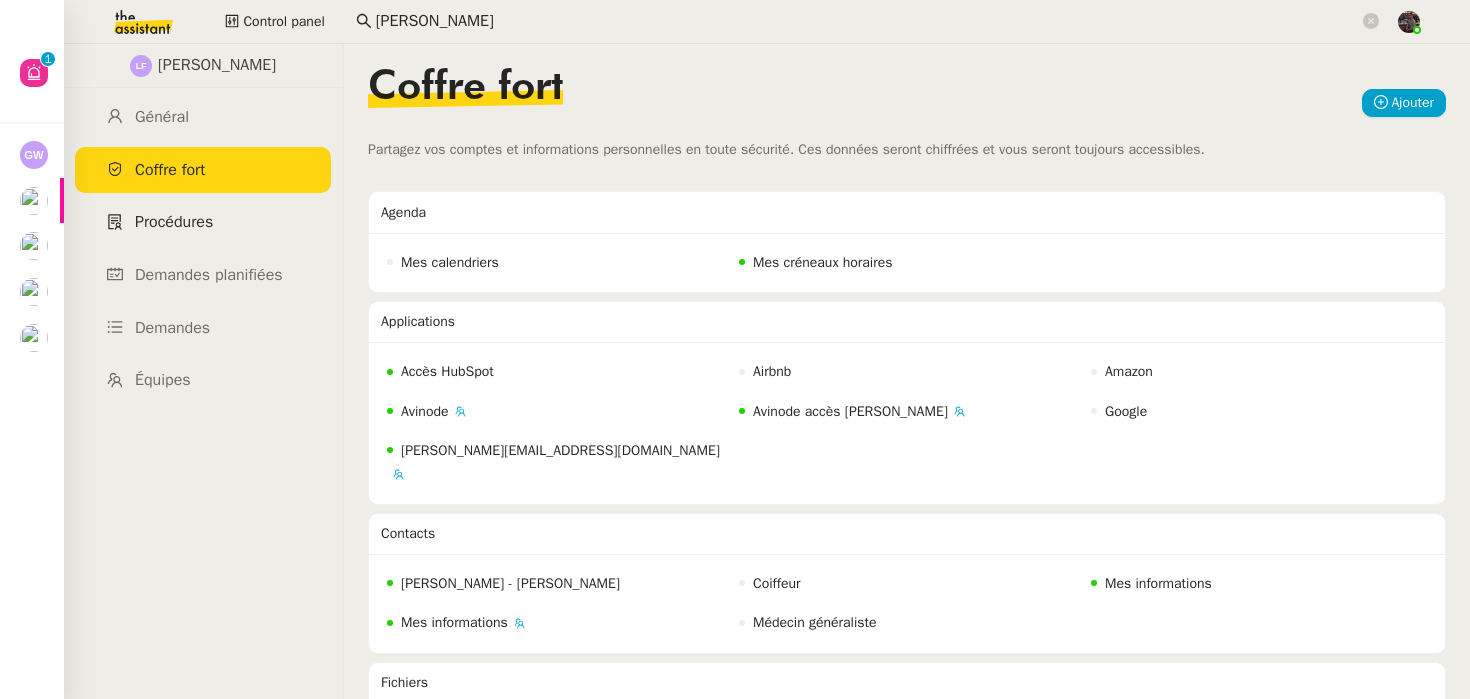 click on "Procédures" 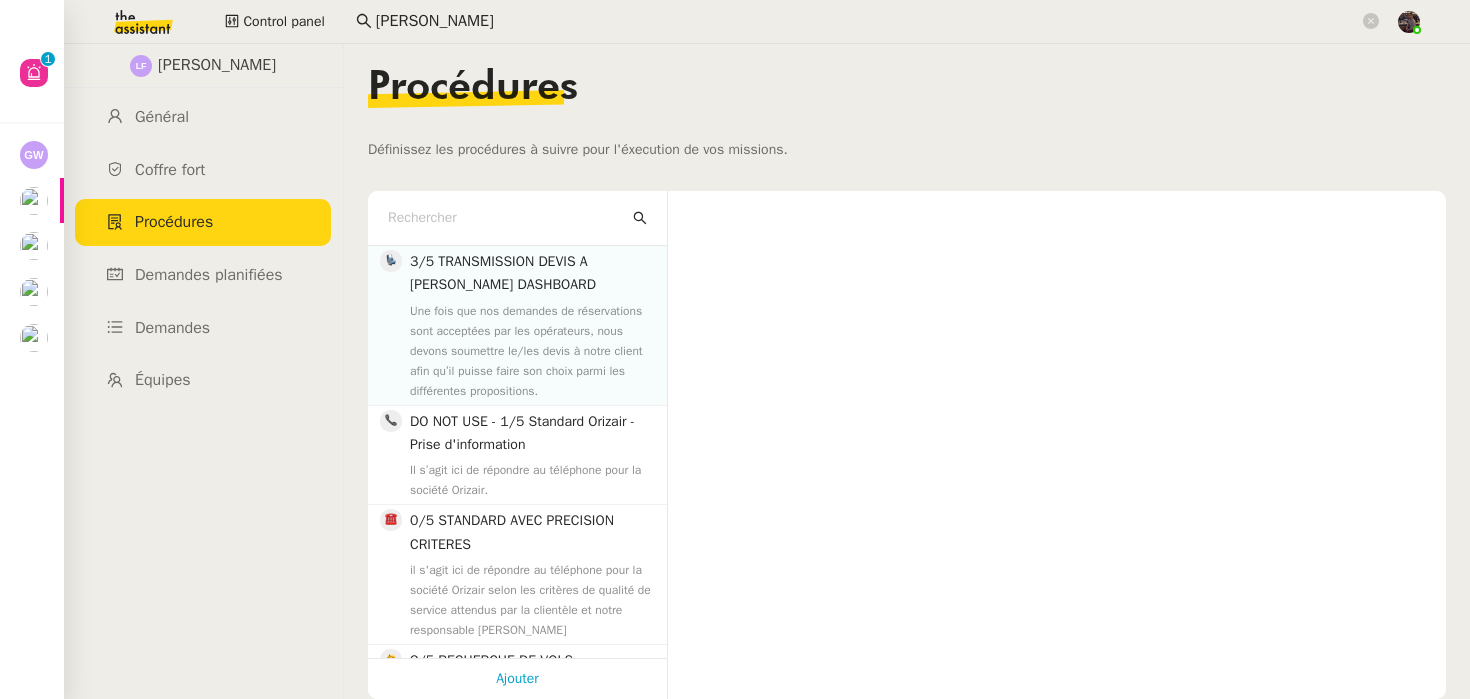 scroll, scrollTop: 397, scrollLeft: 0, axis: vertical 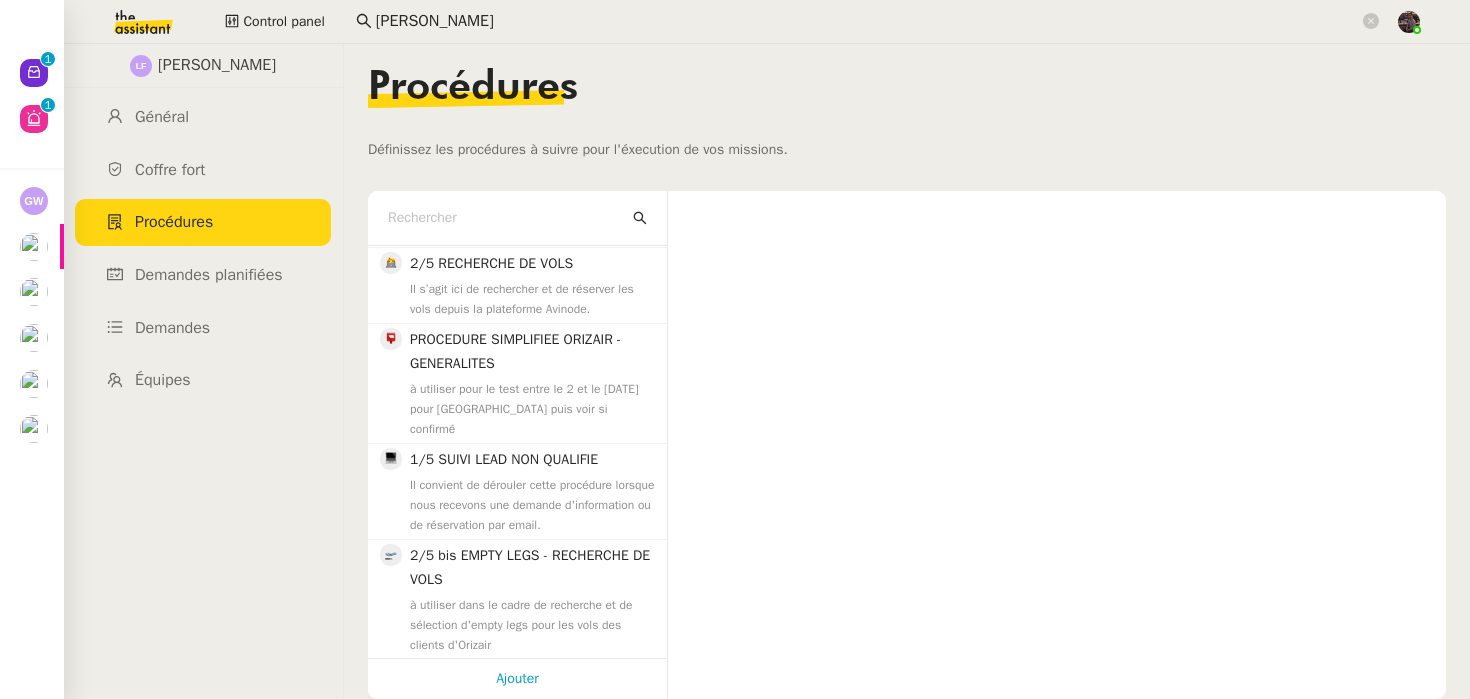 click on "Louis Frei Général Coffre fort Procédures Demandes planifiées Demandes Équipes" 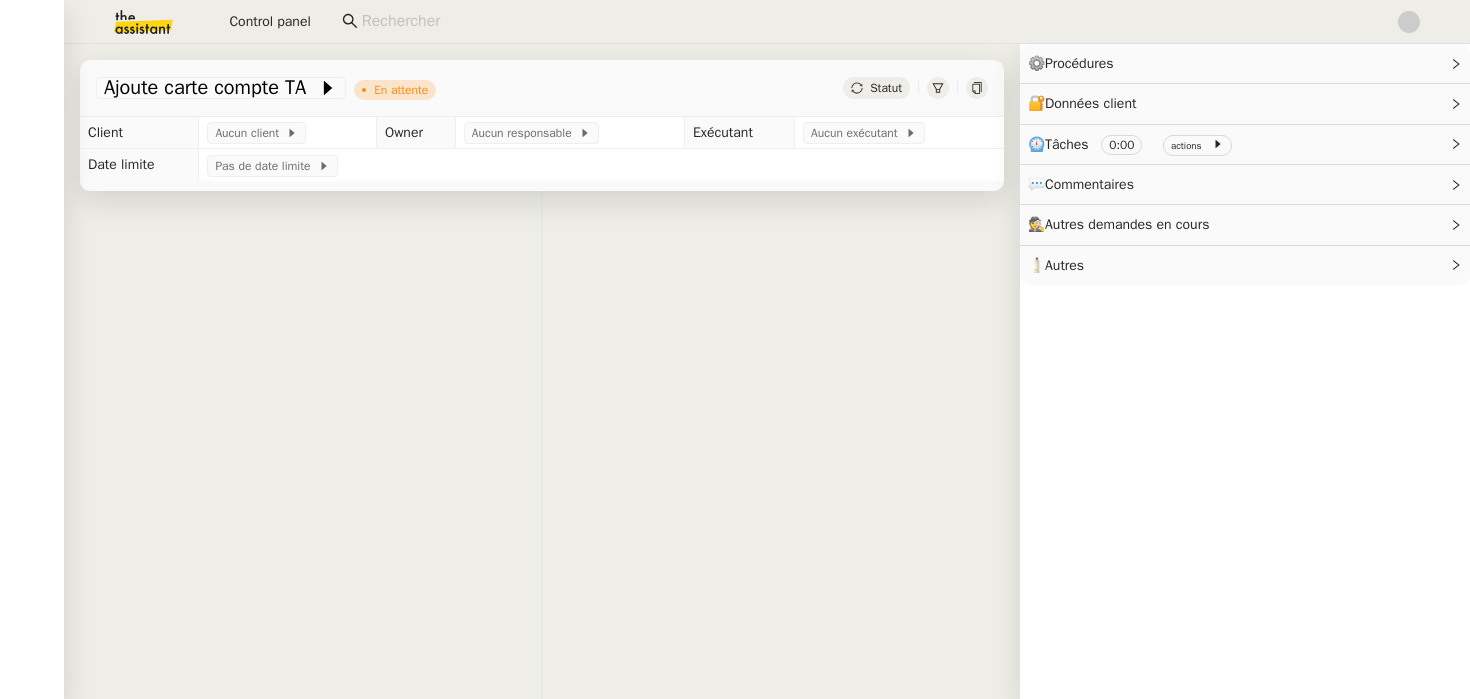 scroll, scrollTop: 0, scrollLeft: 0, axis: both 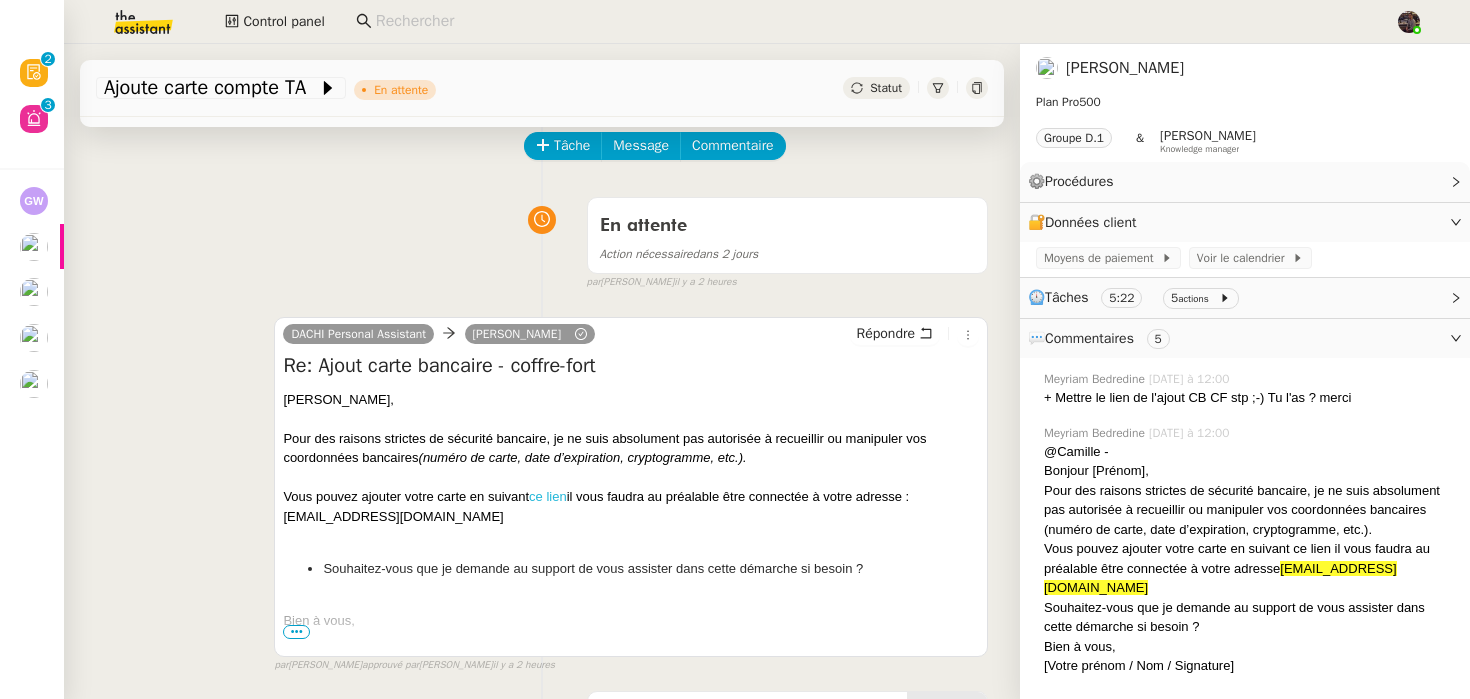 click on "ce lien" at bounding box center (548, 496) 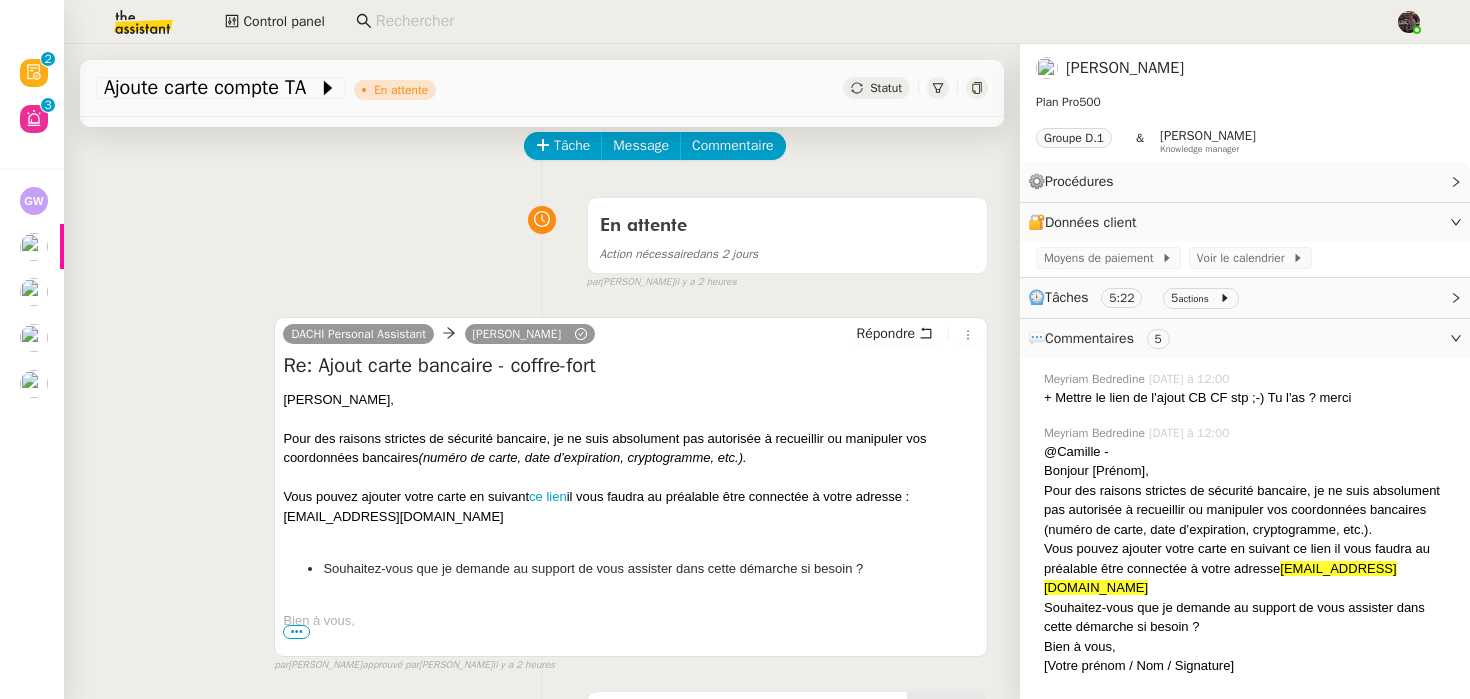 click on "Vous pouvez ajouter votre carte en suivant  ce lien  il vous faudra au préalable être connectée à votre adresse : atitsawit@gmail.com" at bounding box center [631, 506] 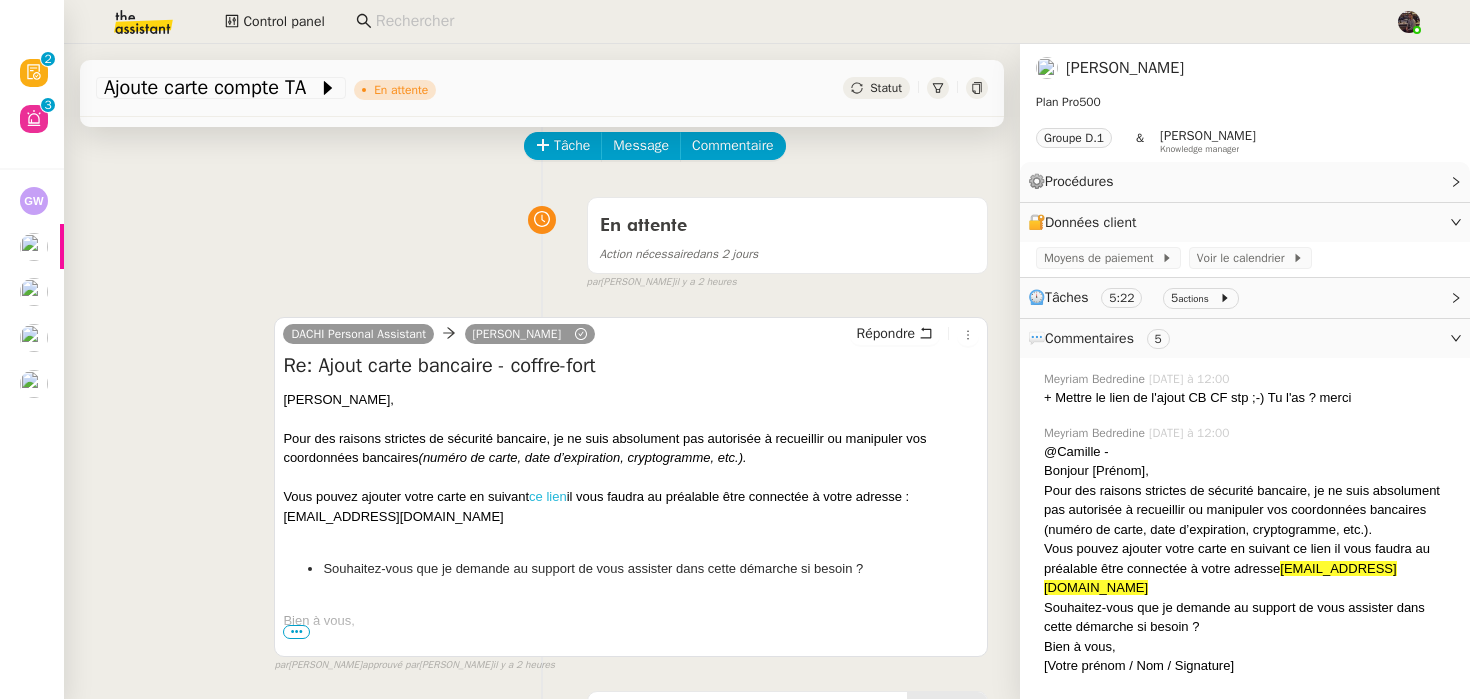 click on "ce lien" at bounding box center (548, 496) 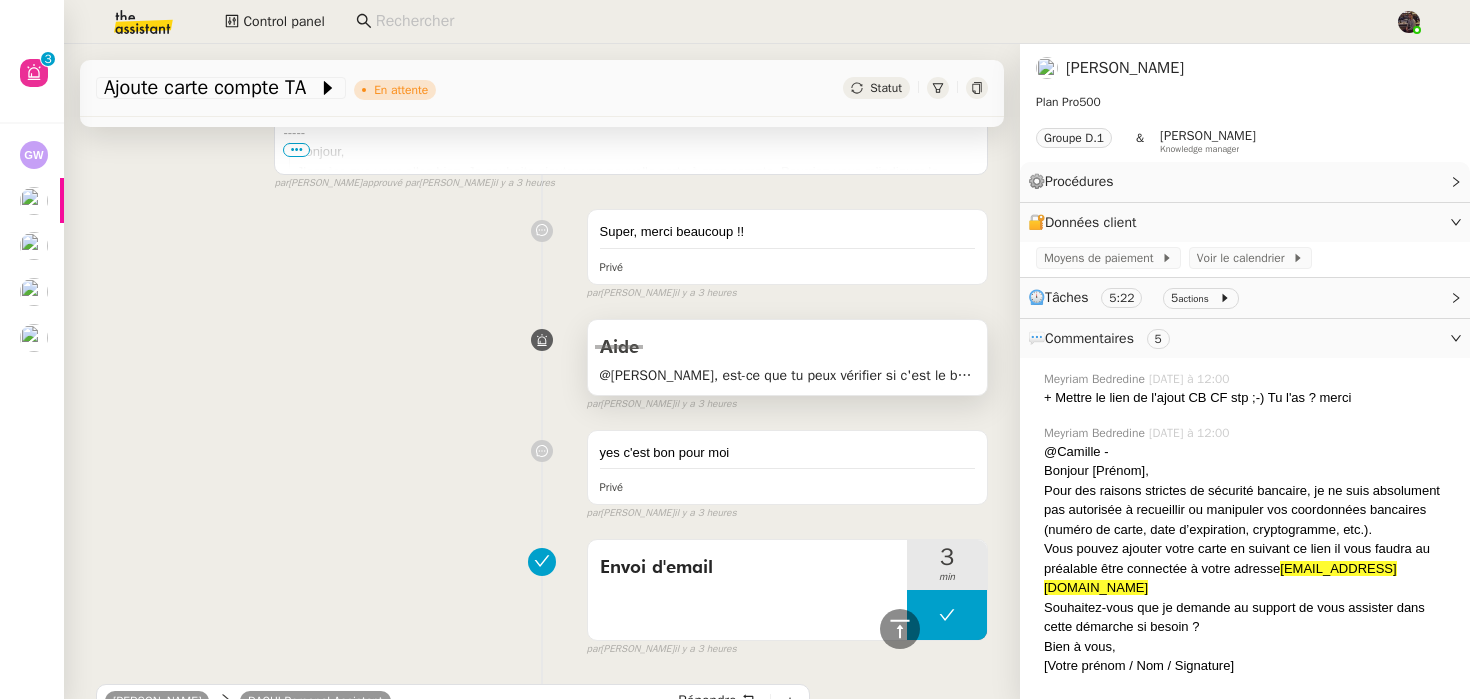 scroll, scrollTop: 2006, scrollLeft: 0, axis: vertical 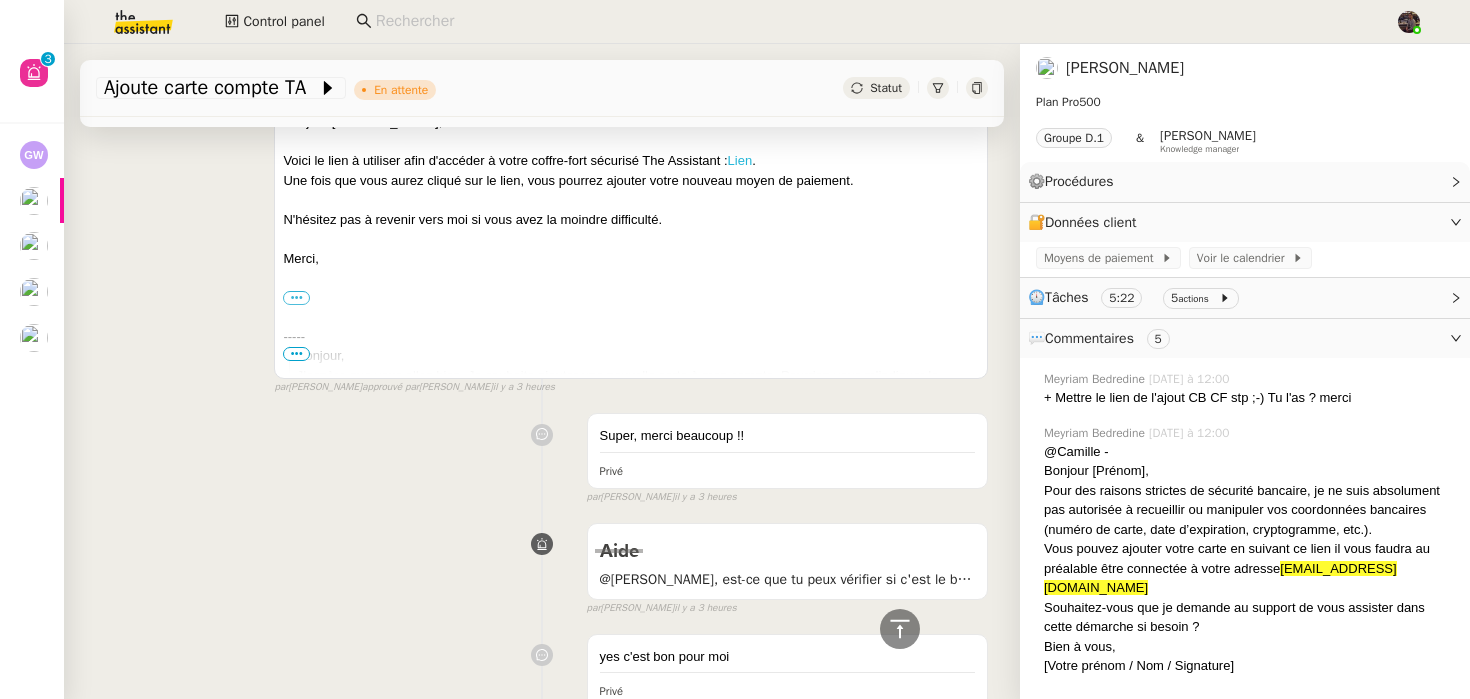 click on "Lien" at bounding box center [740, 160] 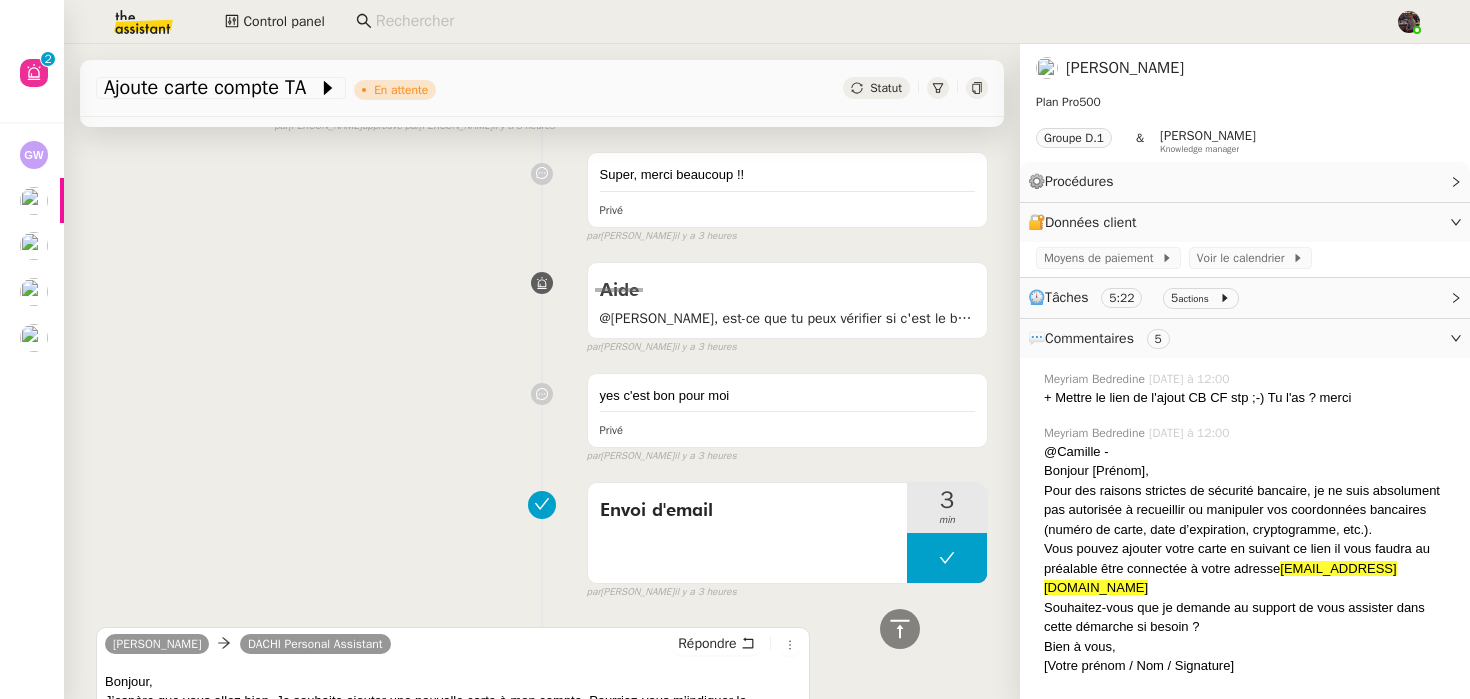 scroll, scrollTop: 2474, scrollLeft: 0, axis: vertical 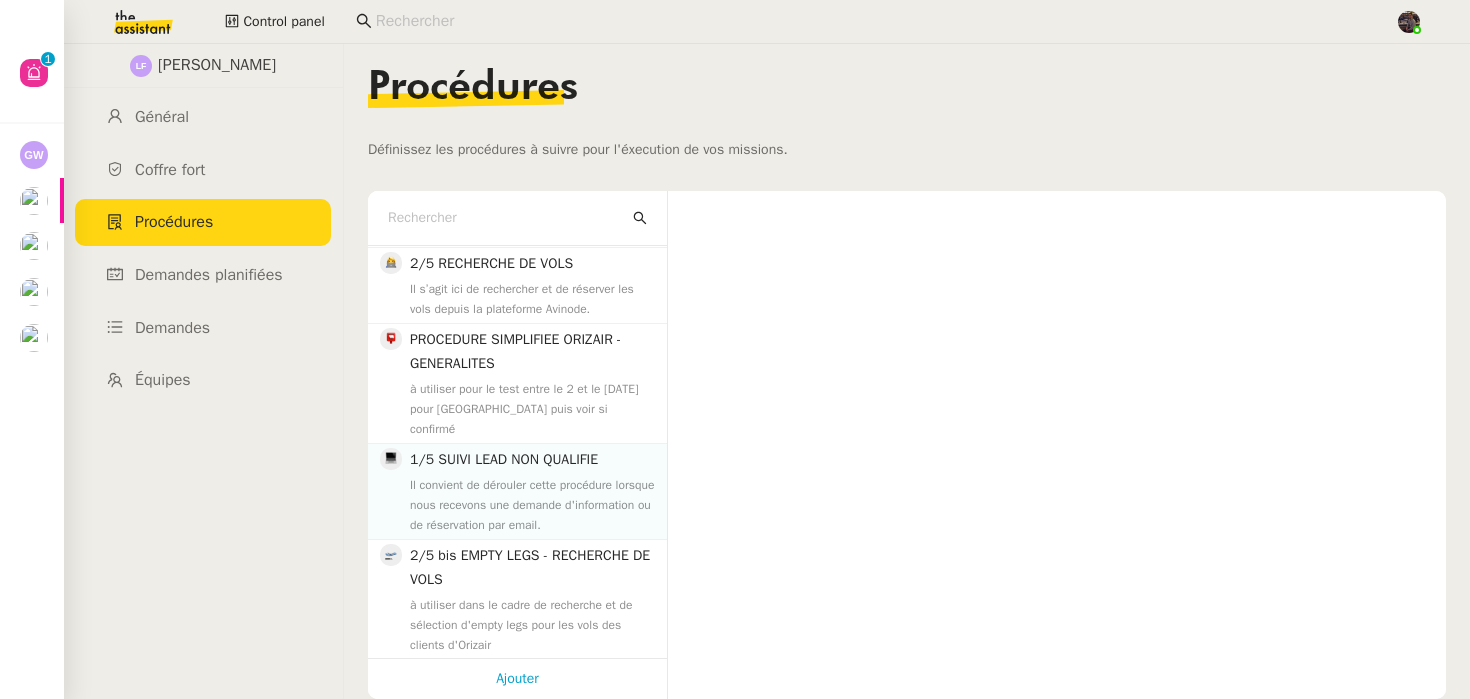 click on "Il convient de dérouler cette procédure lorsque nous recevons une demande d'information ou de réservation par email." 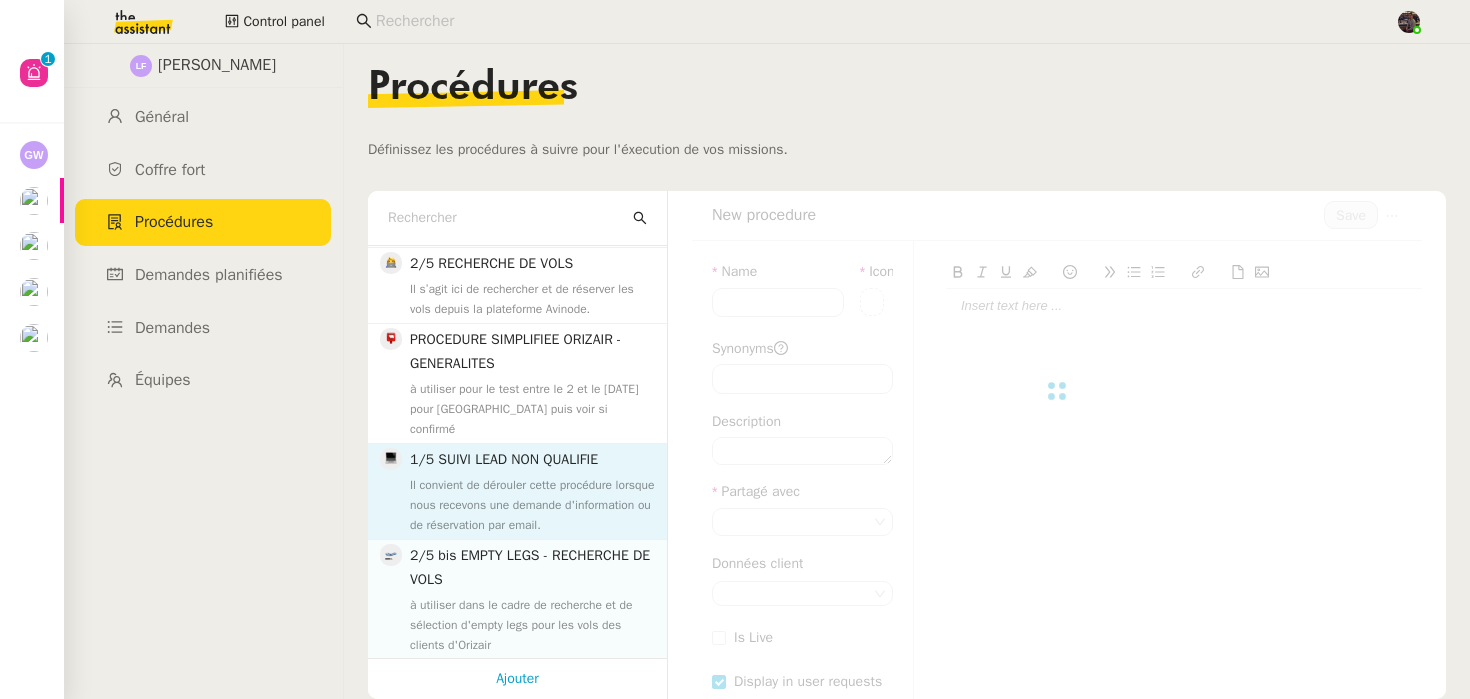 type on "1/5 SUIVI LEAD NON QUALIFIE" 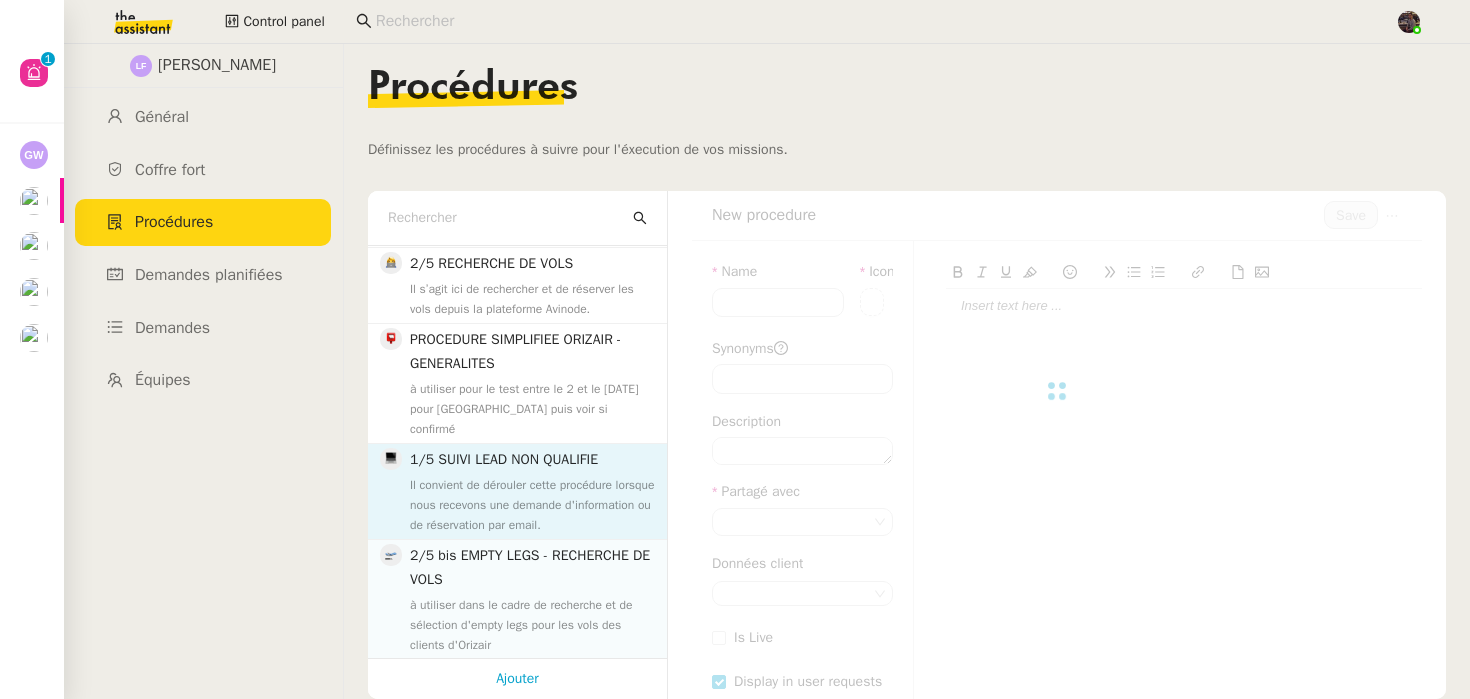 type on "notification,orizair,email" 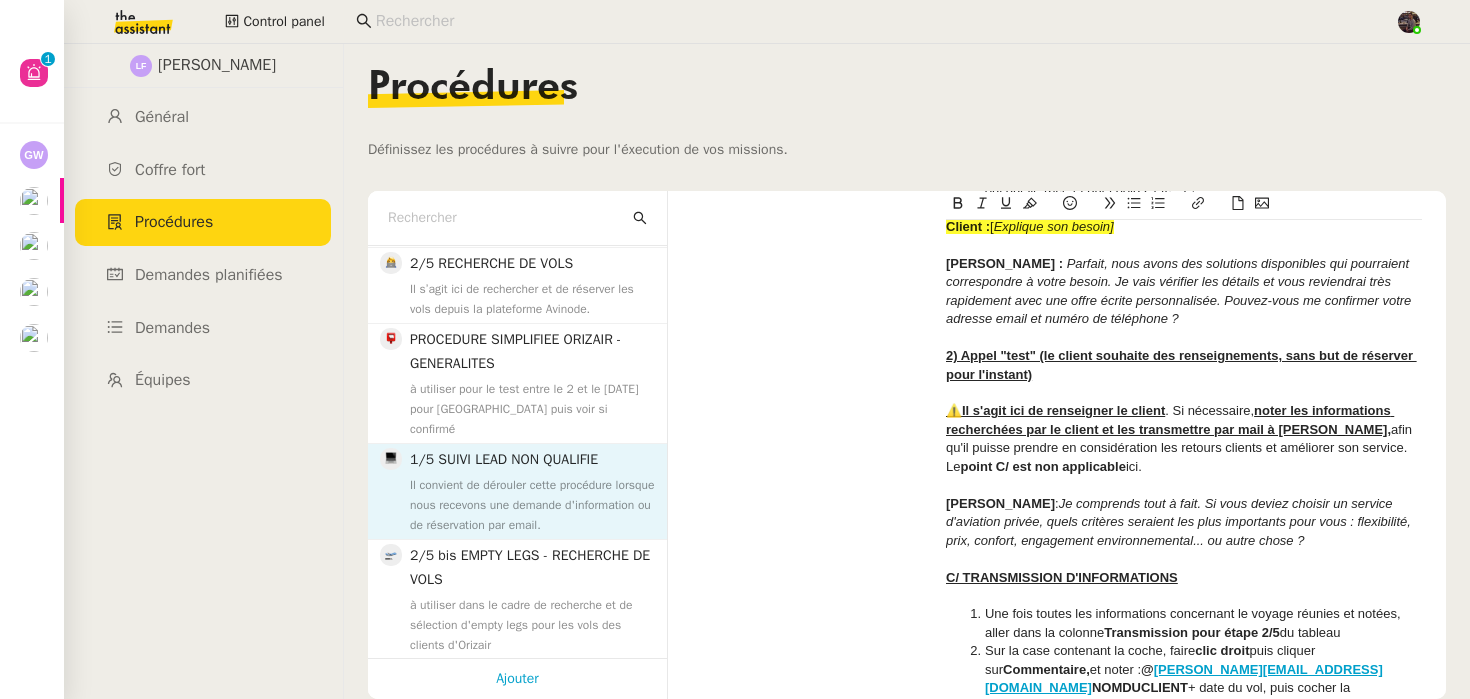 scroll, scrollTop: 2117, scrollLeft: 0, axis: vertical 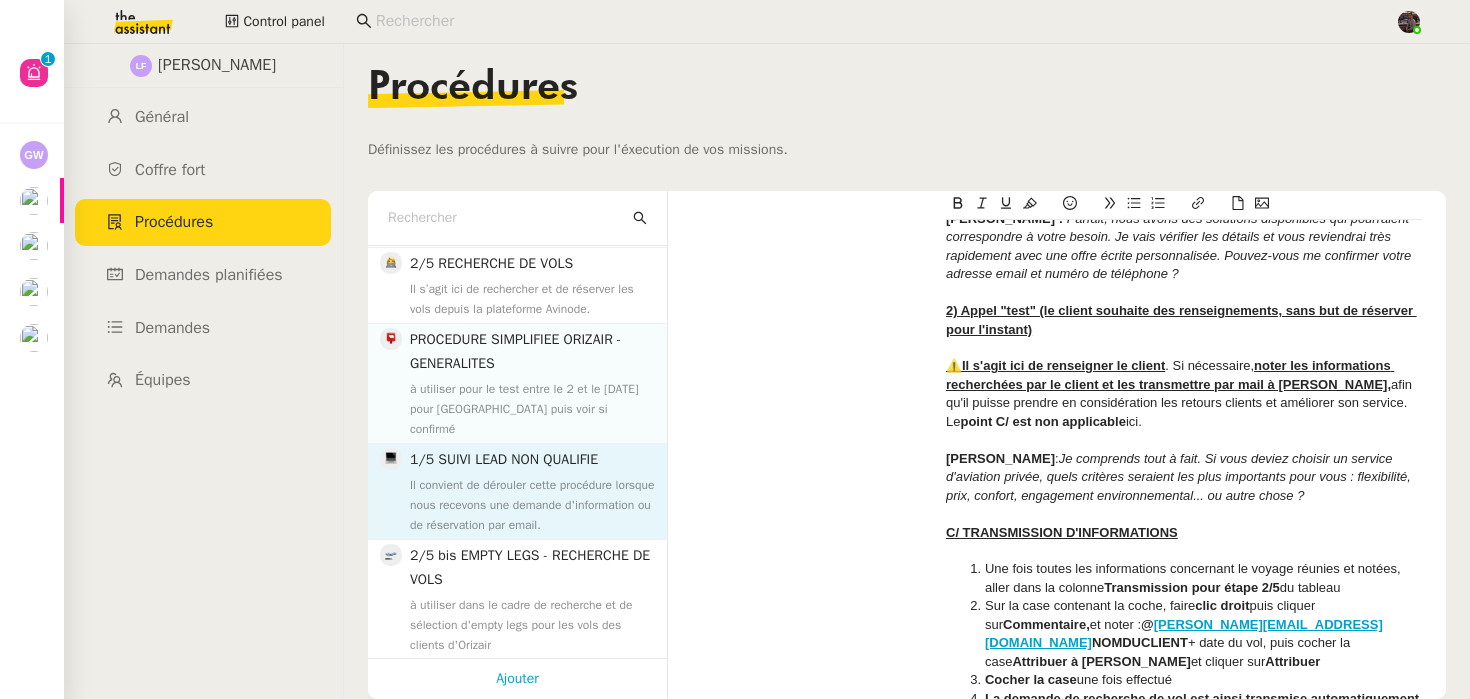click on "PROCEDURE SIMPLIFIEE ORIZAIR - GENERALITES" 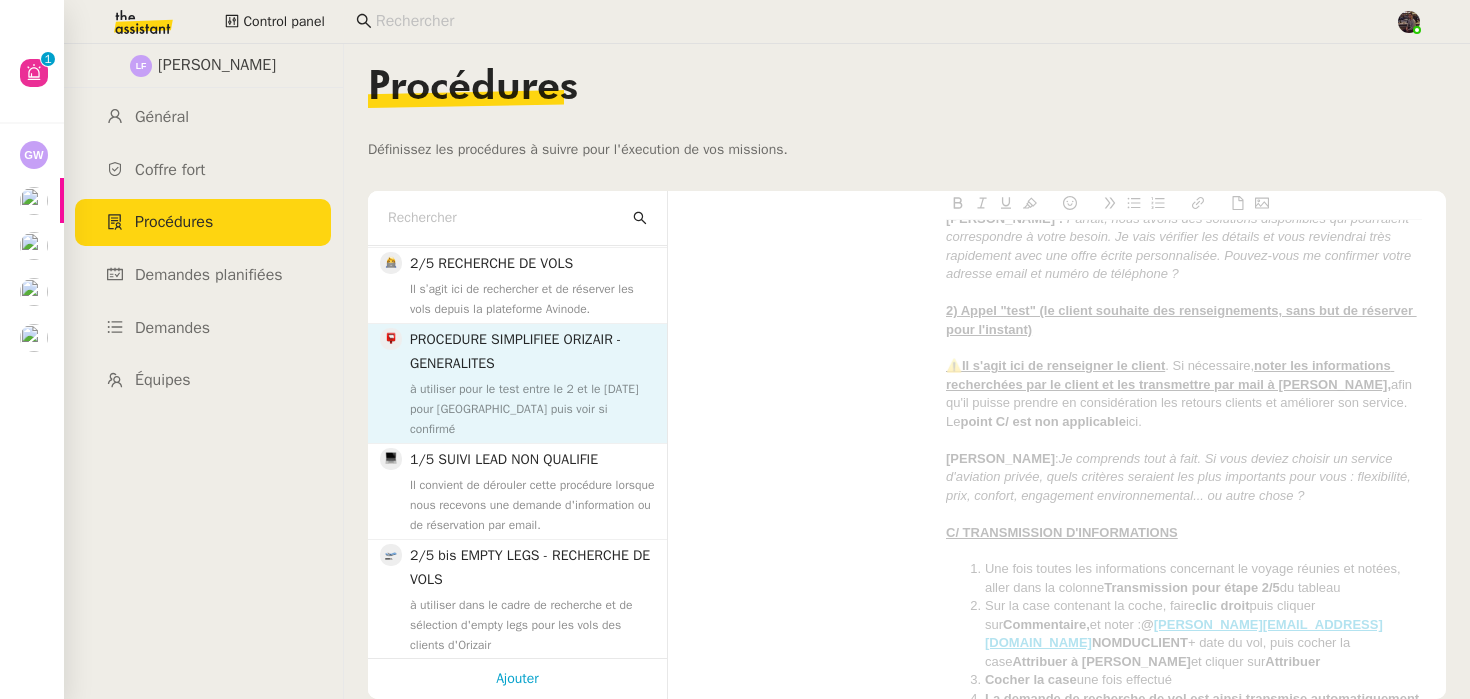 type on "PROCEDURE SIMPLIFIEE ORIZAIR - GENERALITES" 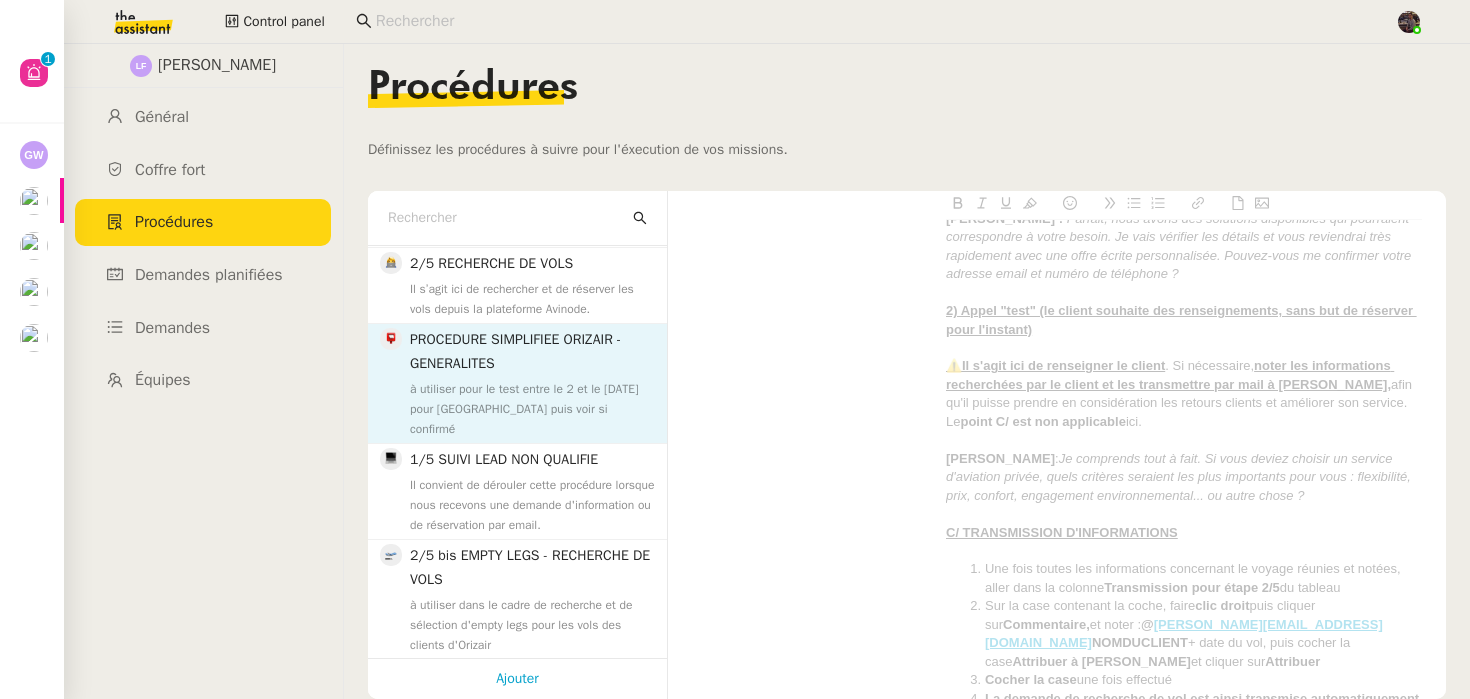 type on "pré-requis, orizair, simplification" 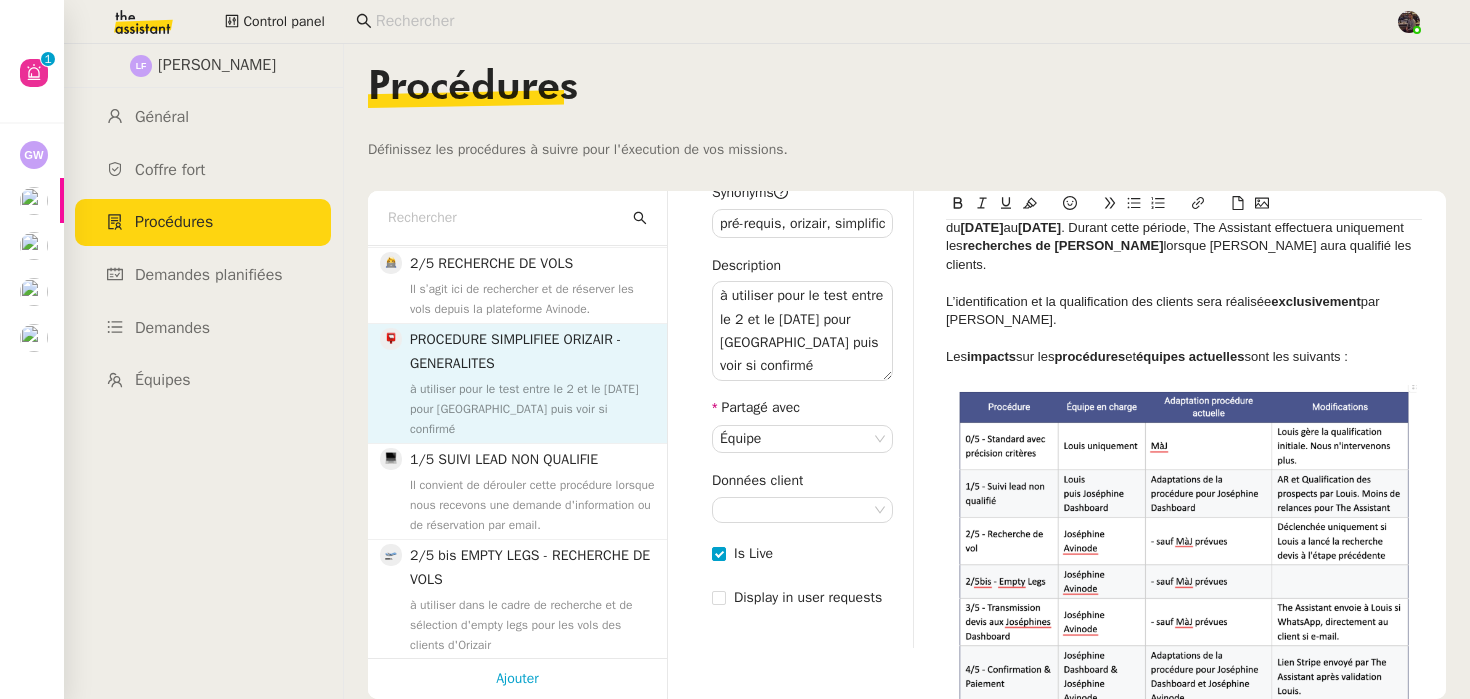scroll, scrollTop: 351, scrollLeft: 0, axis: vertical 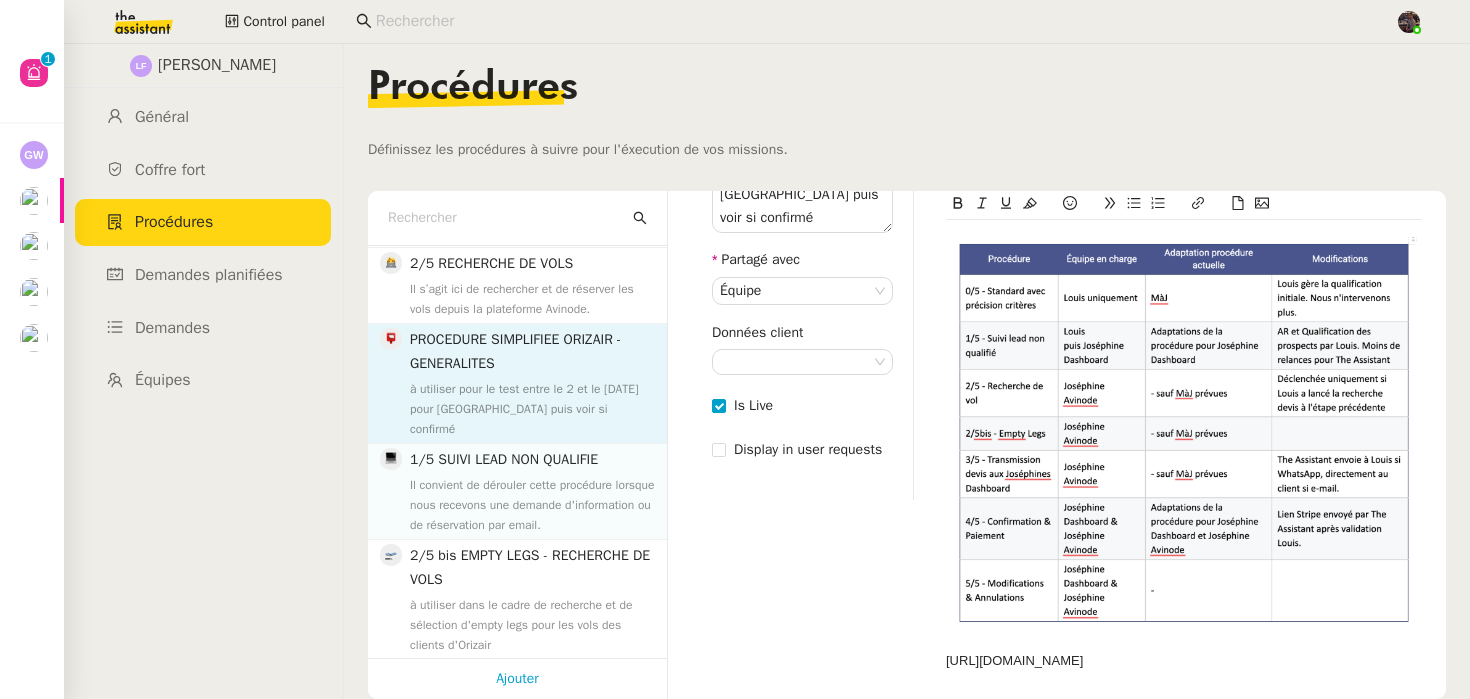 click on "1/5 SUIVI LEAD NON QUALIFIE Il convient de dérouler cette procédure lorsque nous recevons une demande d'information ou de réservation par email." 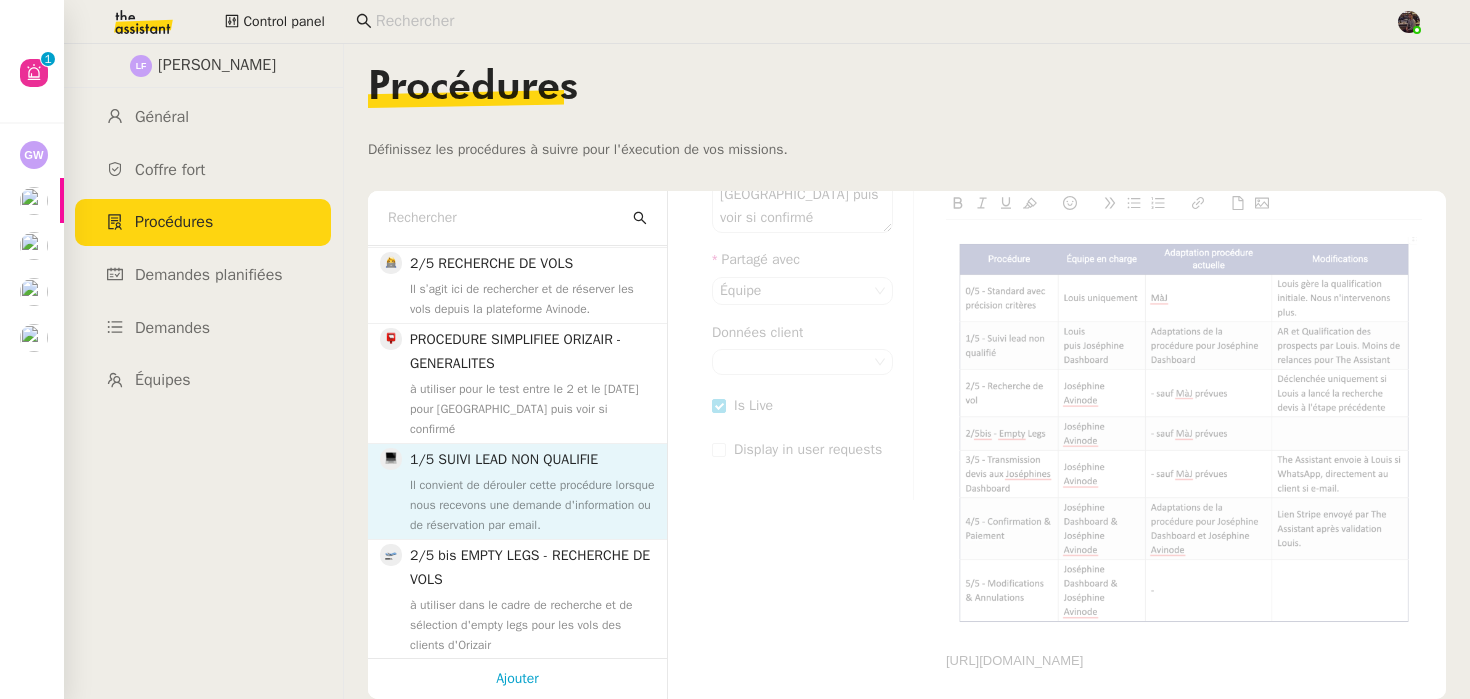 type on "1/5 SUIVI LEAD NON QUALIFIE" 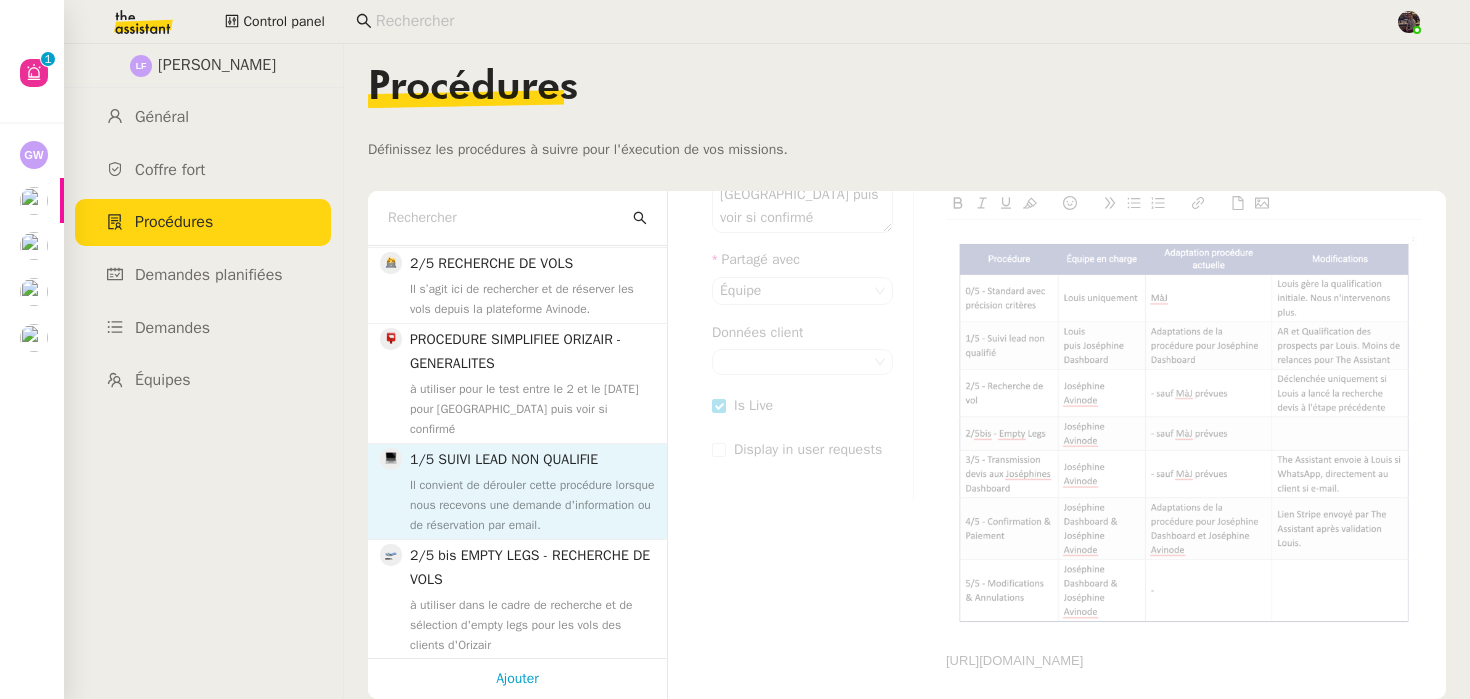 type on "notification,orizair,email" 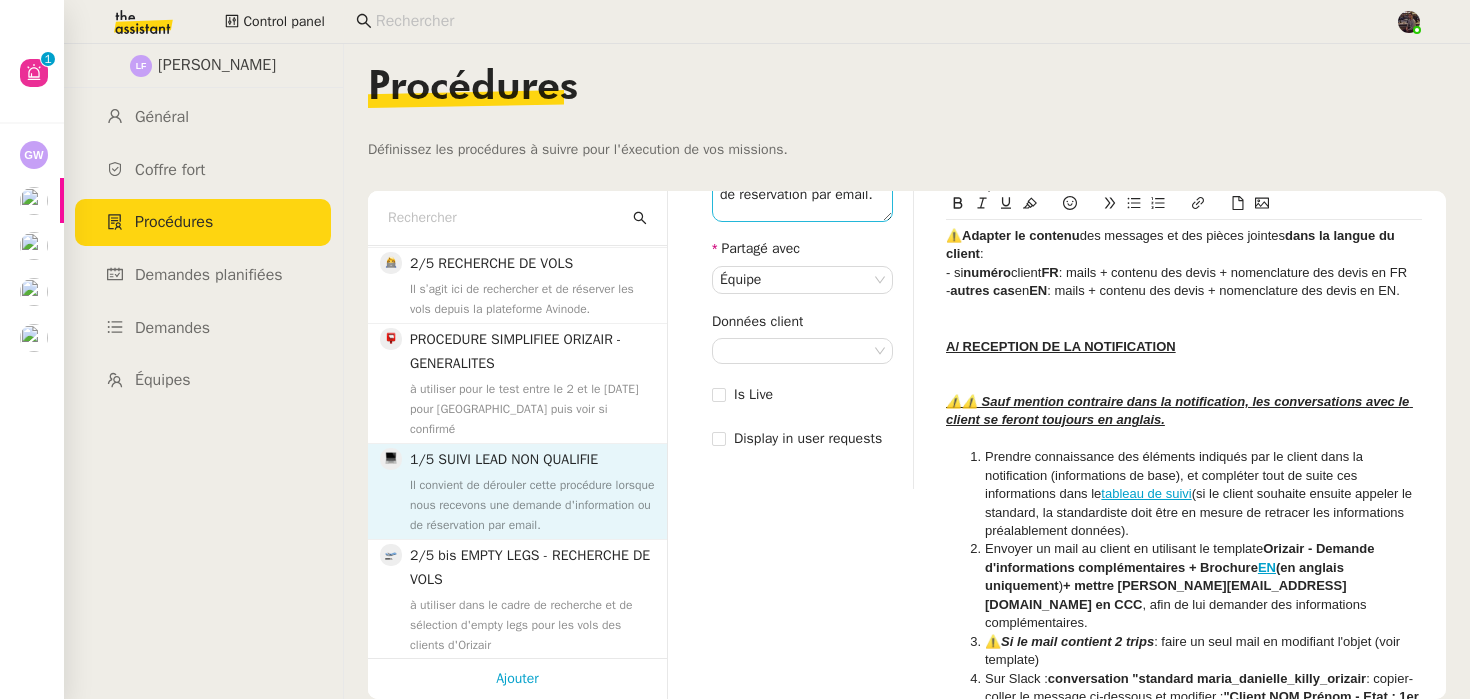 scroll, scrollTop: 0, scrollLeft: 0, axis: both 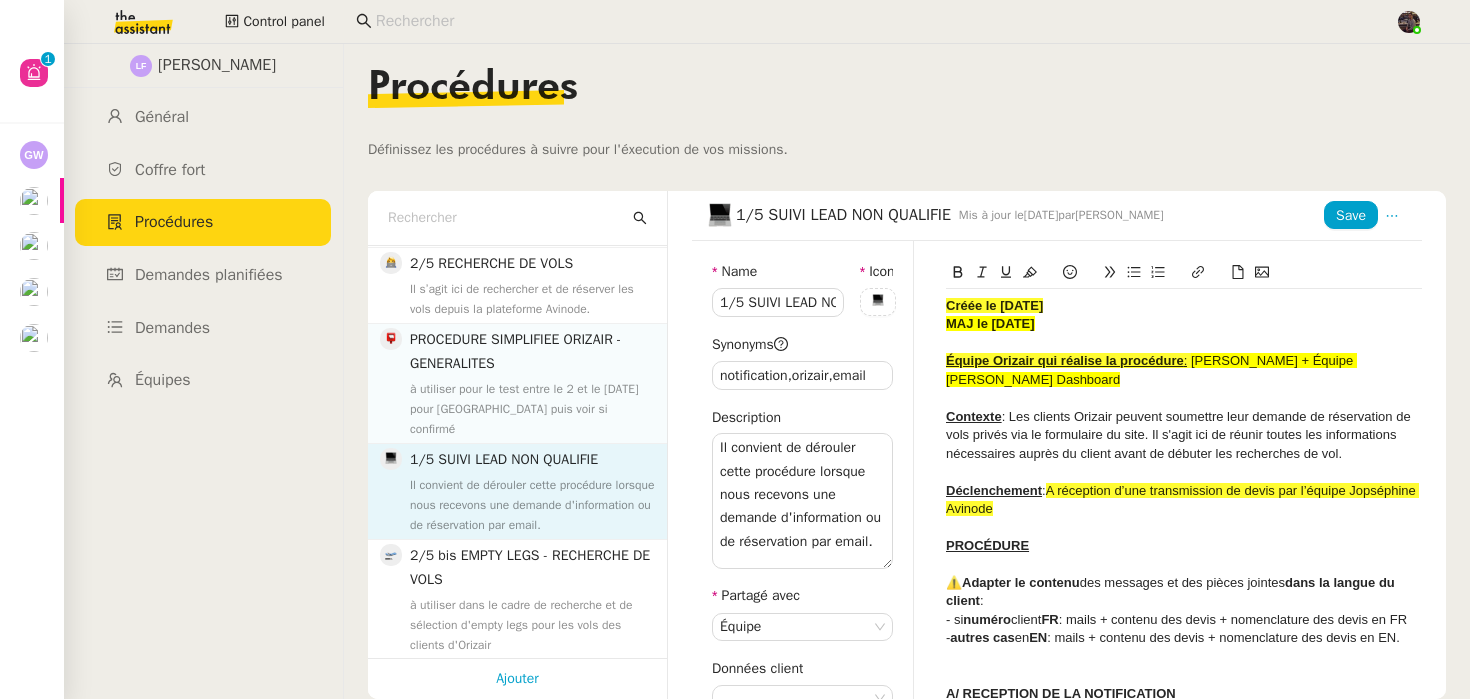 click on "à utiliser pour le test entre le 2 et le [DATE] pour [GEOGRAPHIC_DATA] puis voir si confirmé" 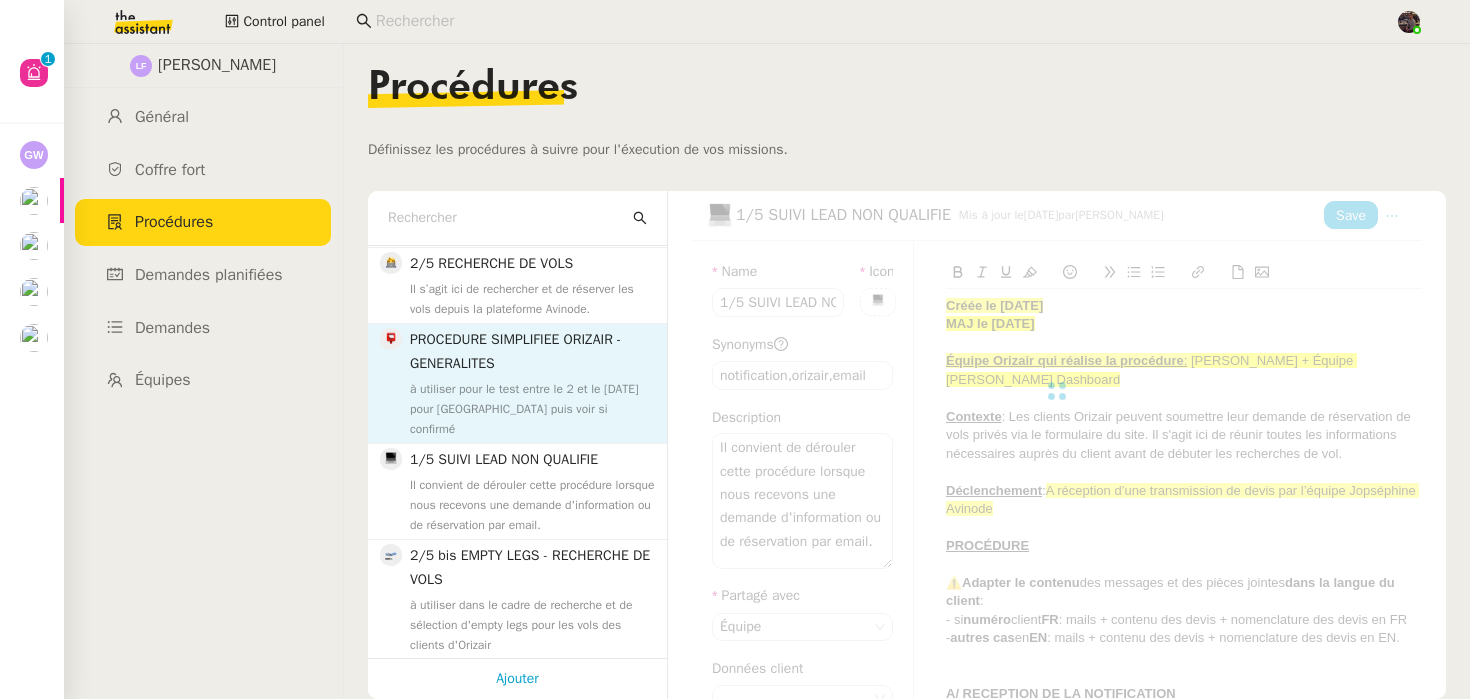 type on "PROCEDURE SIMPLIFIEE ORIZAIR - GENERALITES" 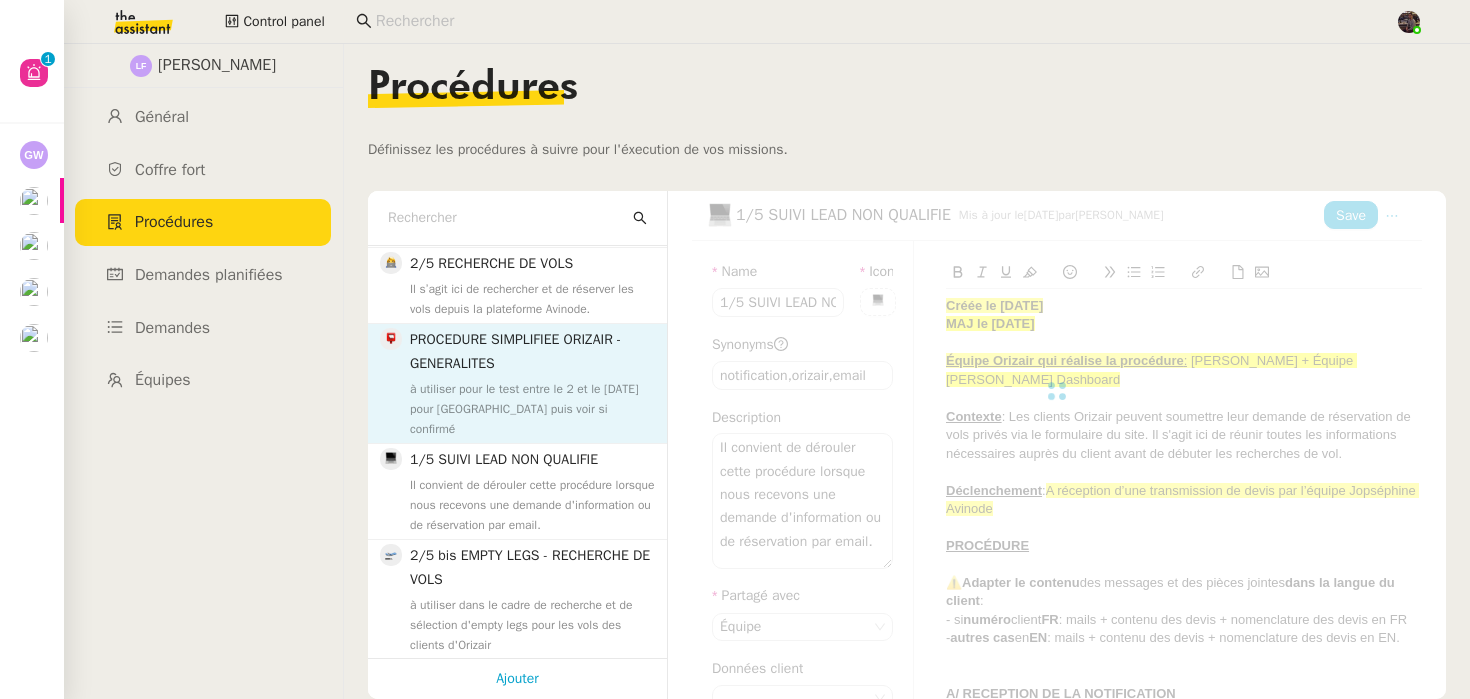 type on "pré-requis, orizair, simplification" 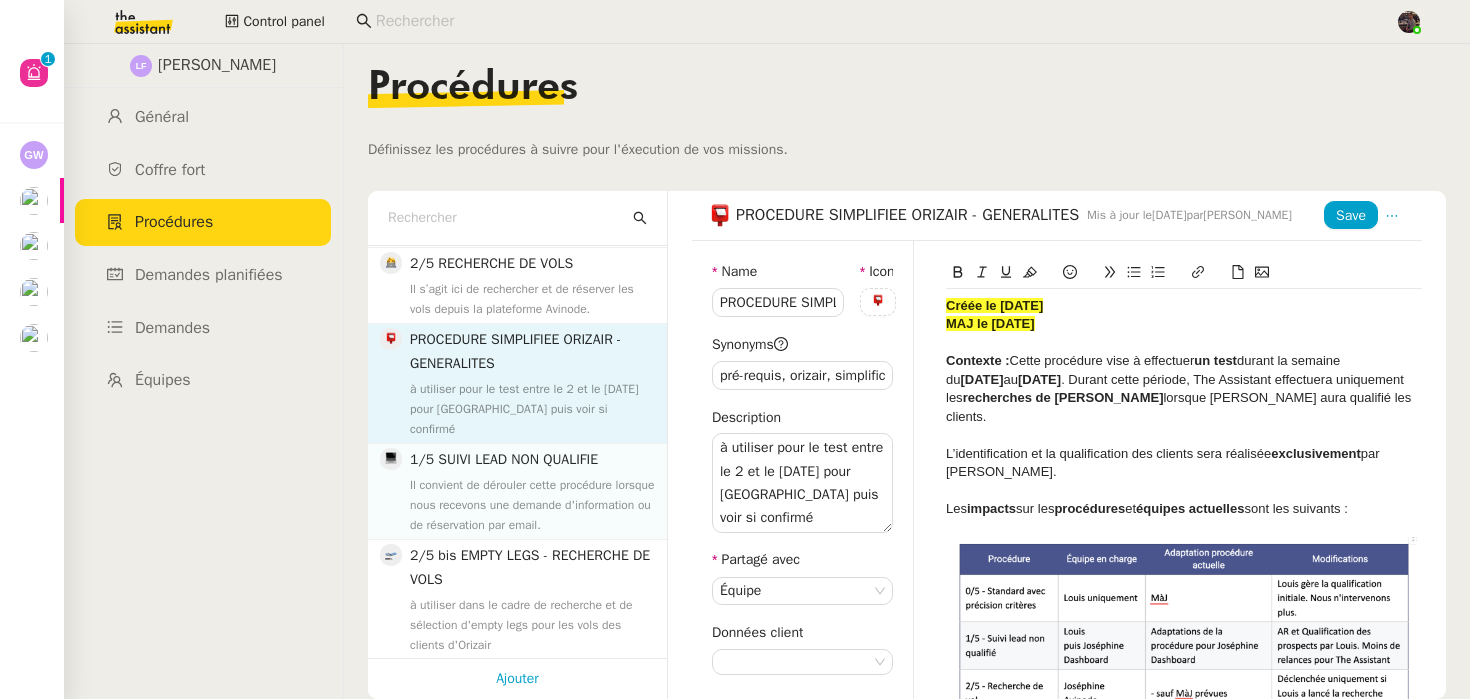 click on "Il convient de dérouler cette procédure lorsque nous recevons une demande d'information ou de réservation par email." 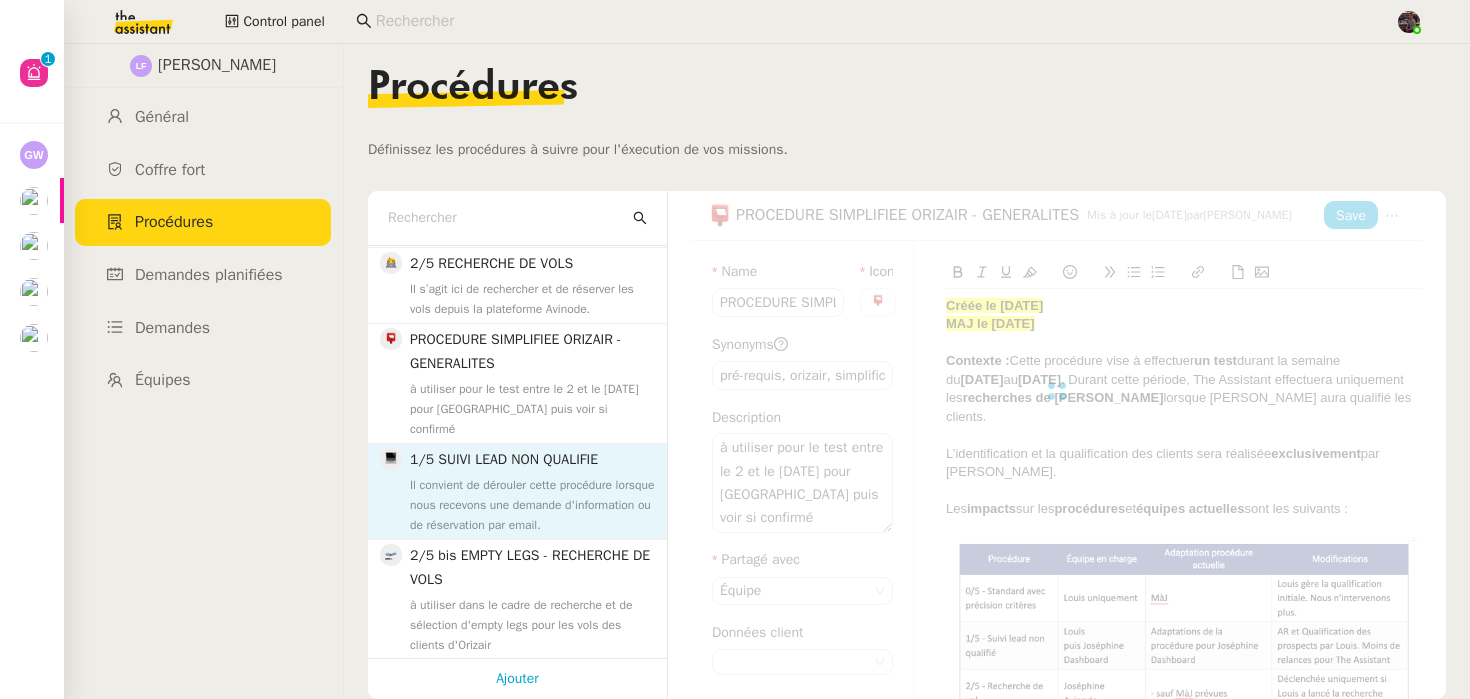 type on "1/5 SUIVI LEAD NON QUALIFIE" 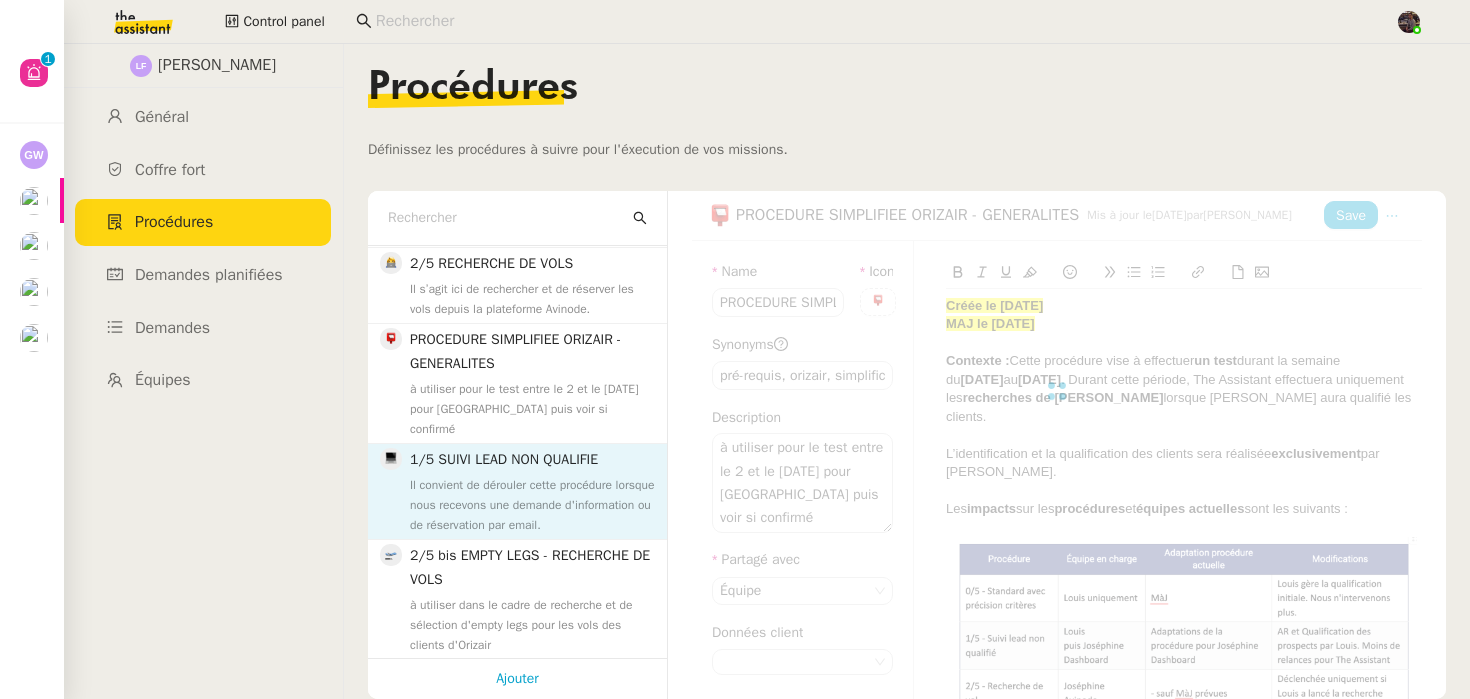 type on "notification,orizair,email" 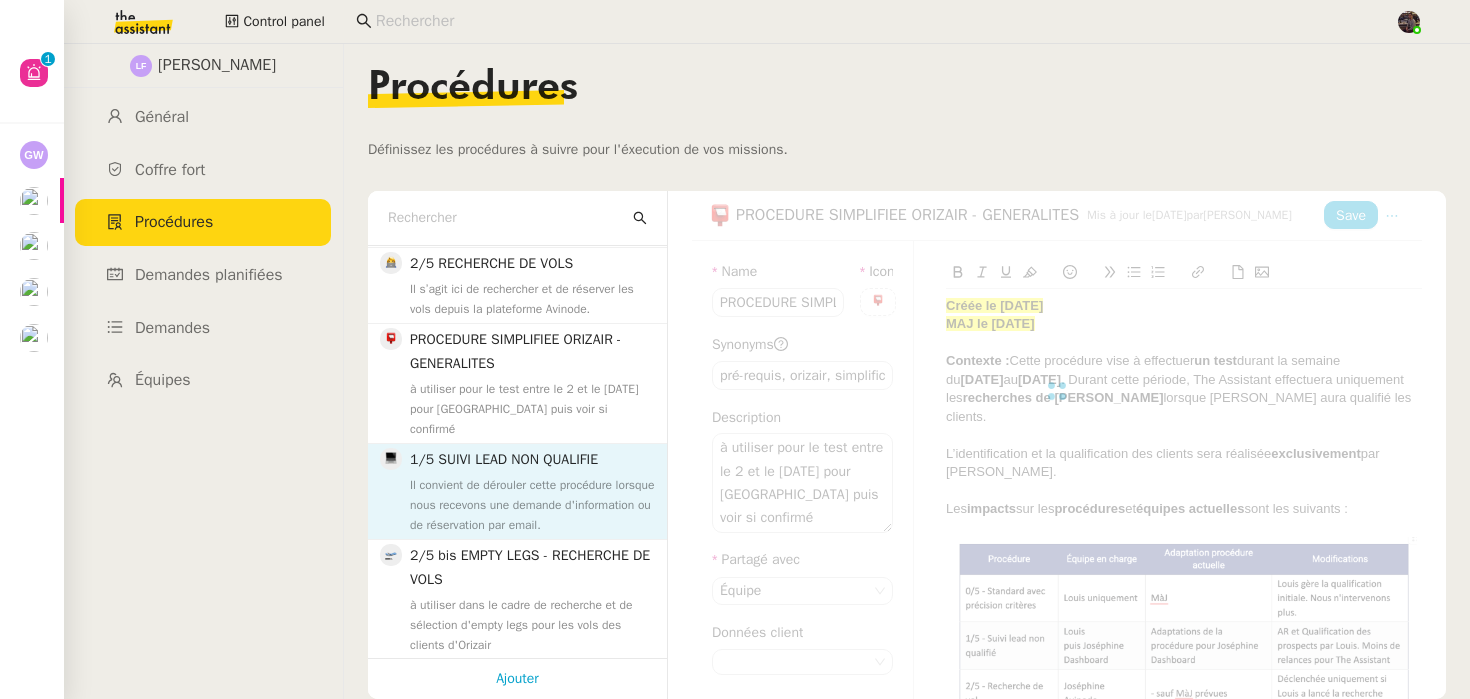 type on "Il convient de dérouler cette procédure lorsque nous recevons une demande d'information ou de réservation par email." 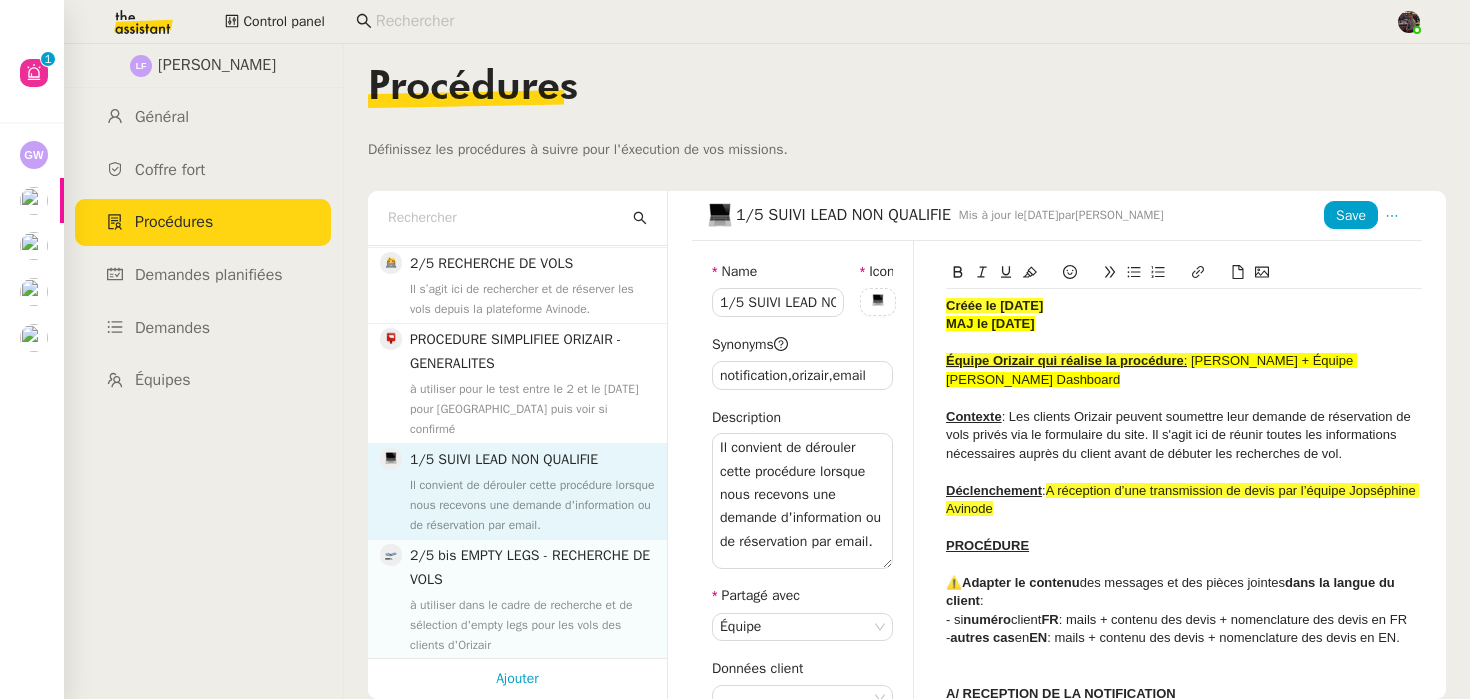 click on "2/5 bis EMPTY LEGS - RECHERCHE DE VOLS" 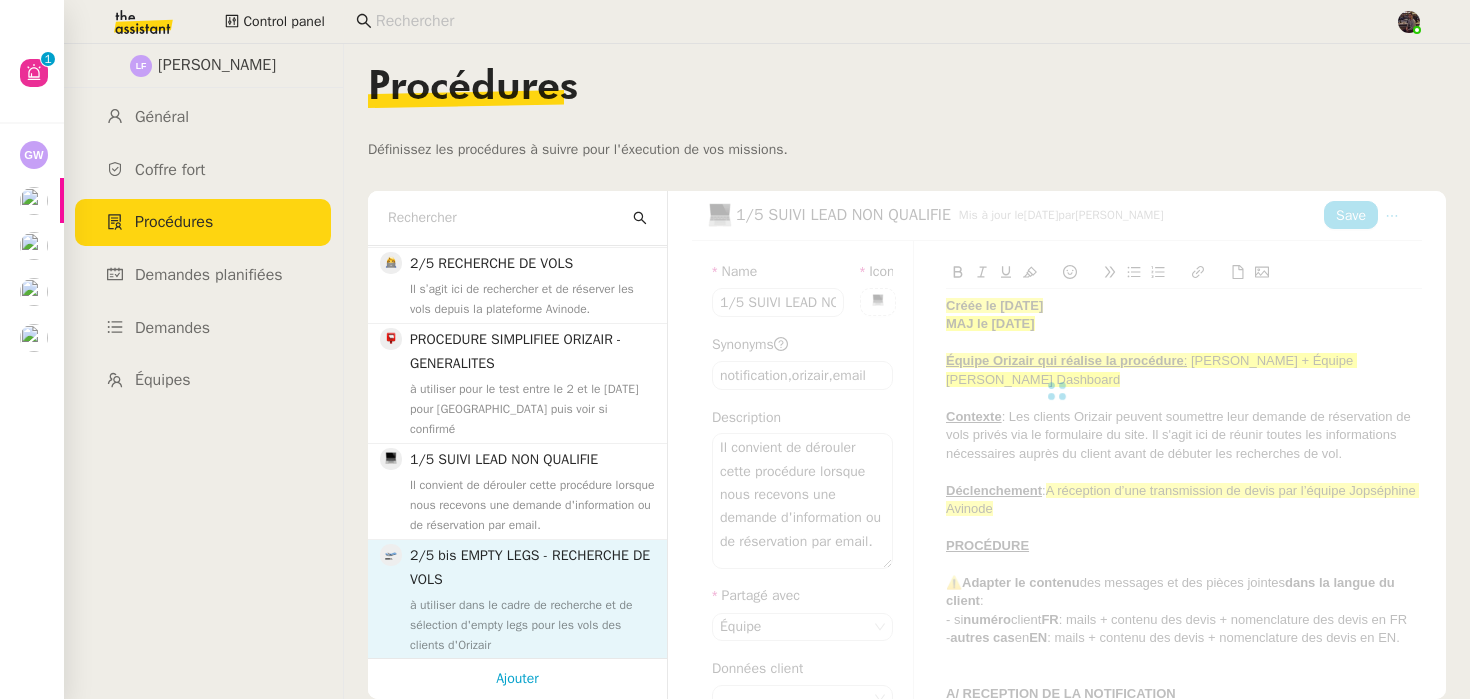 type on "2/5 bis EMPTY LEGS - RECHERCHE DE VOLS" 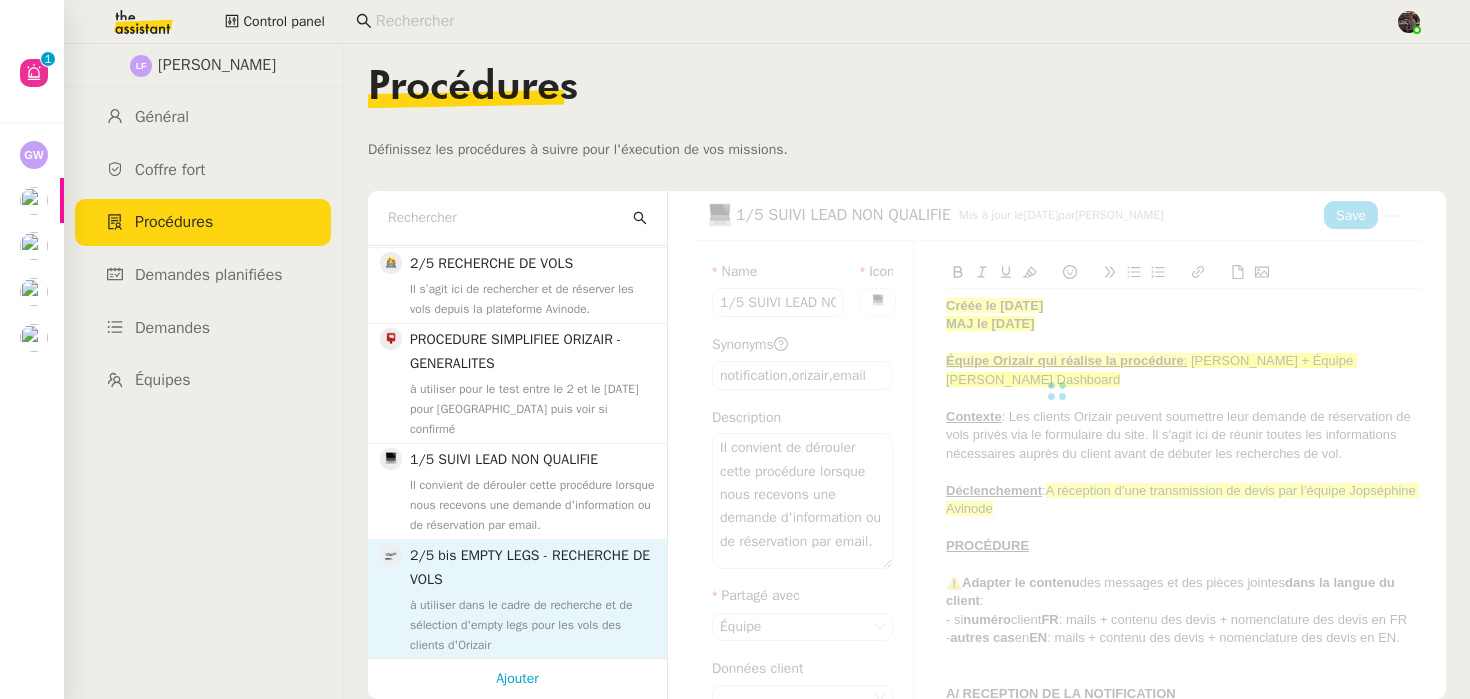 type on "empty leg, vol privé, recherche vol, sélection" 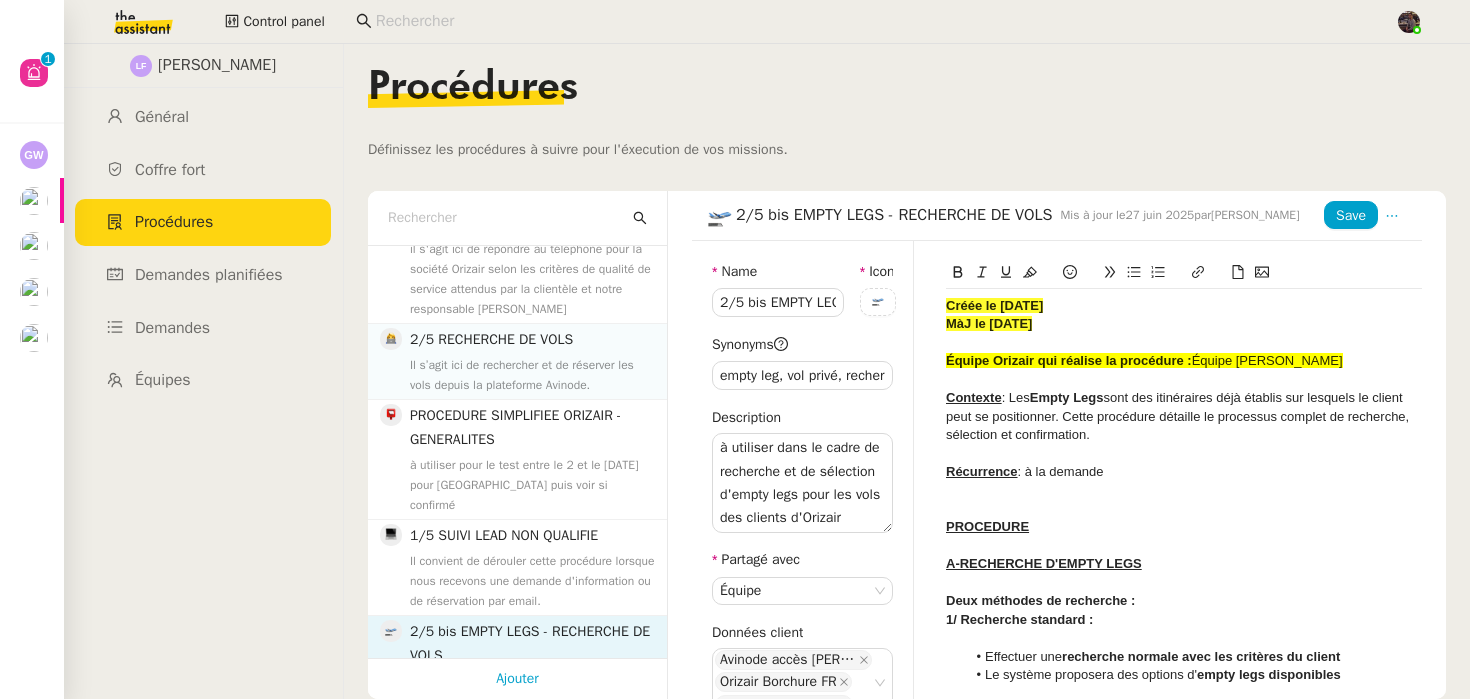 scroll, scrollTop: 320, scrollLeft: 0, axis: vertical 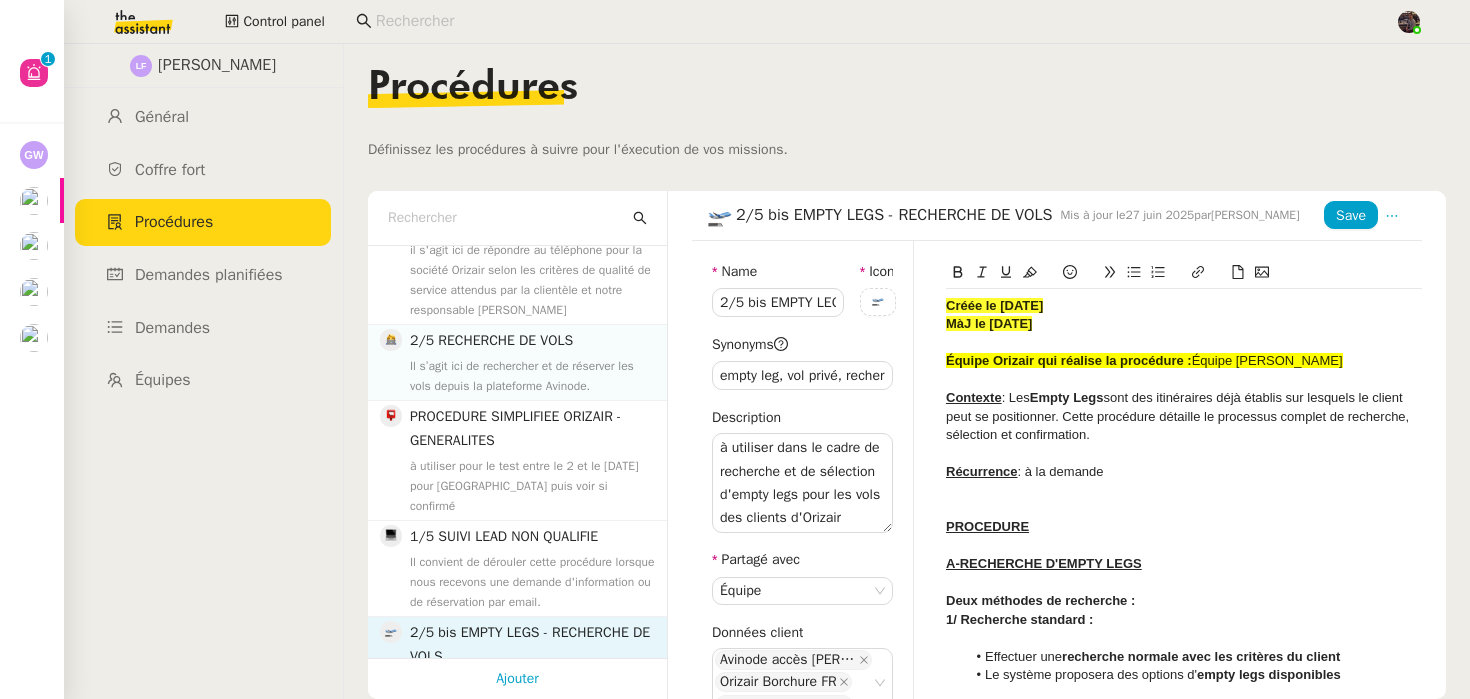 click on "2/5 RECHERCHE DE VOLS" 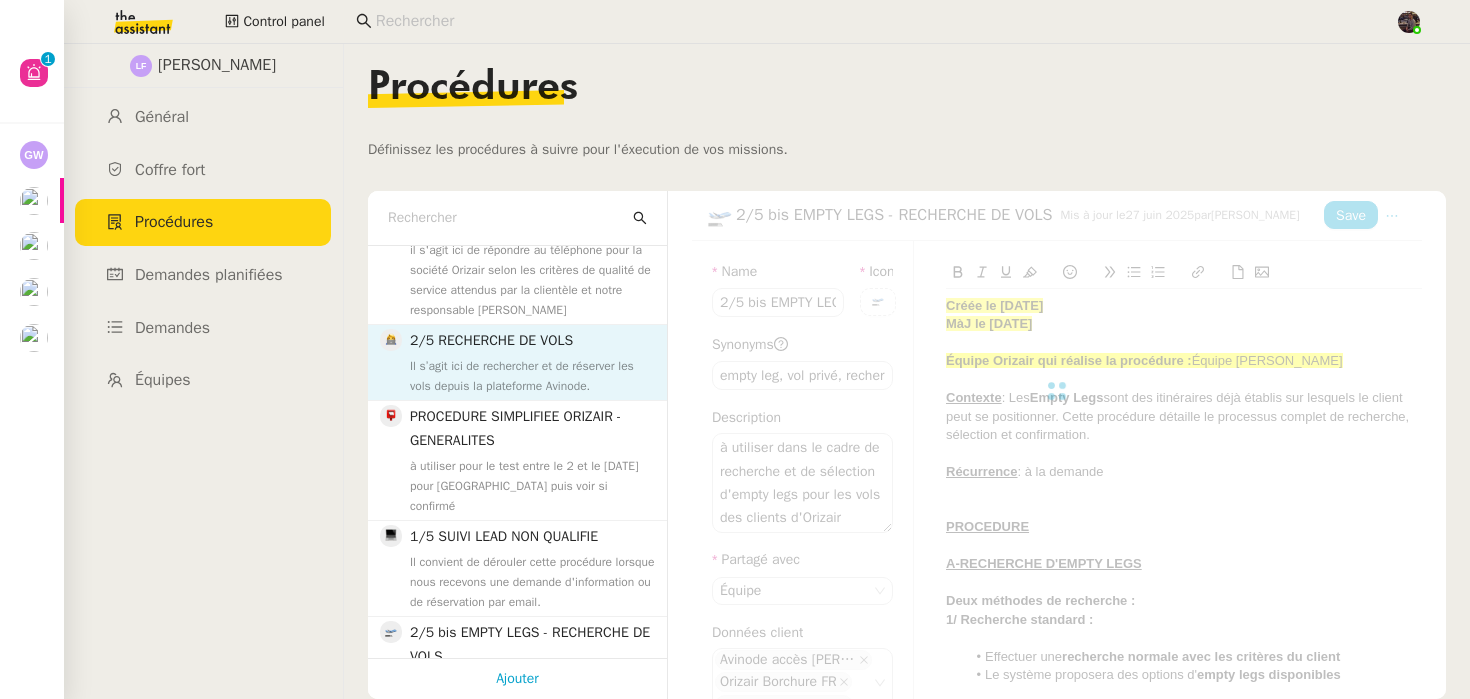 type on "2/5 RECHERCHE DE VOLS" 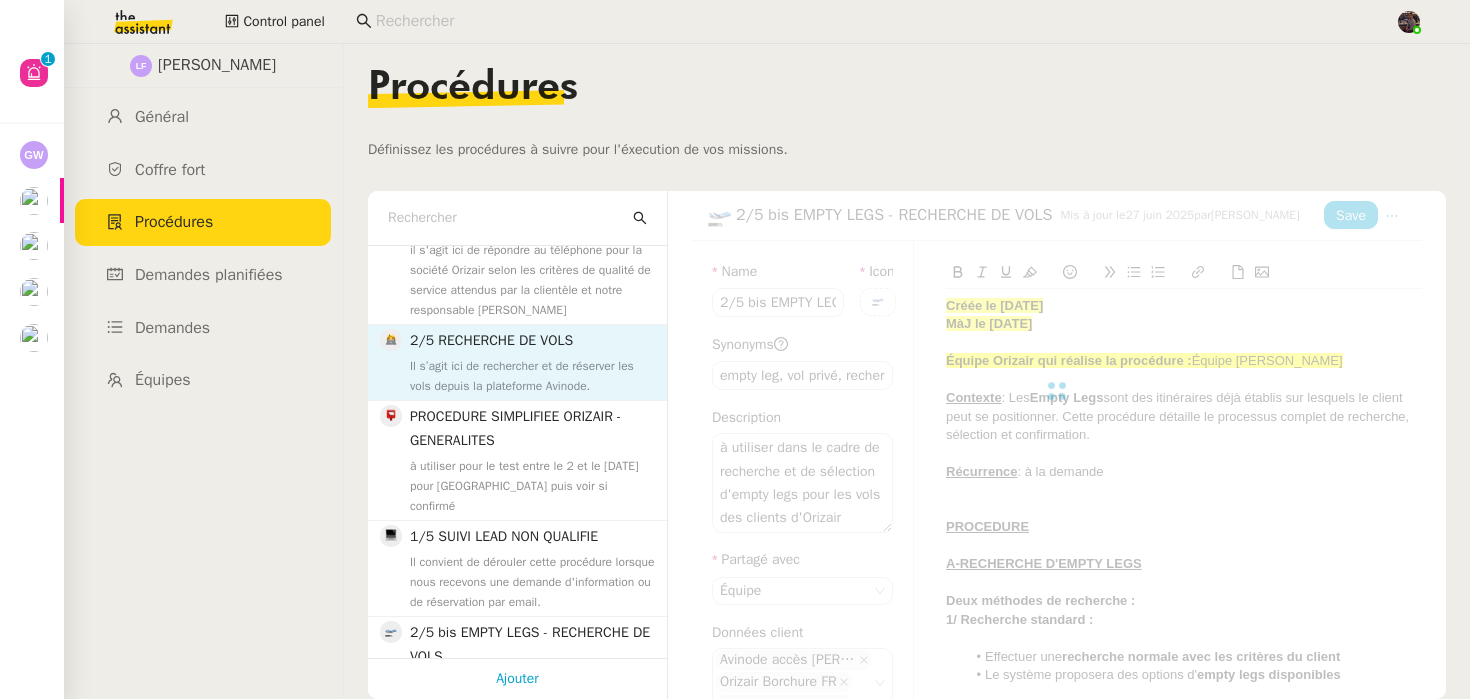 type on "avinode, recherche, aircraft, 1er devis" 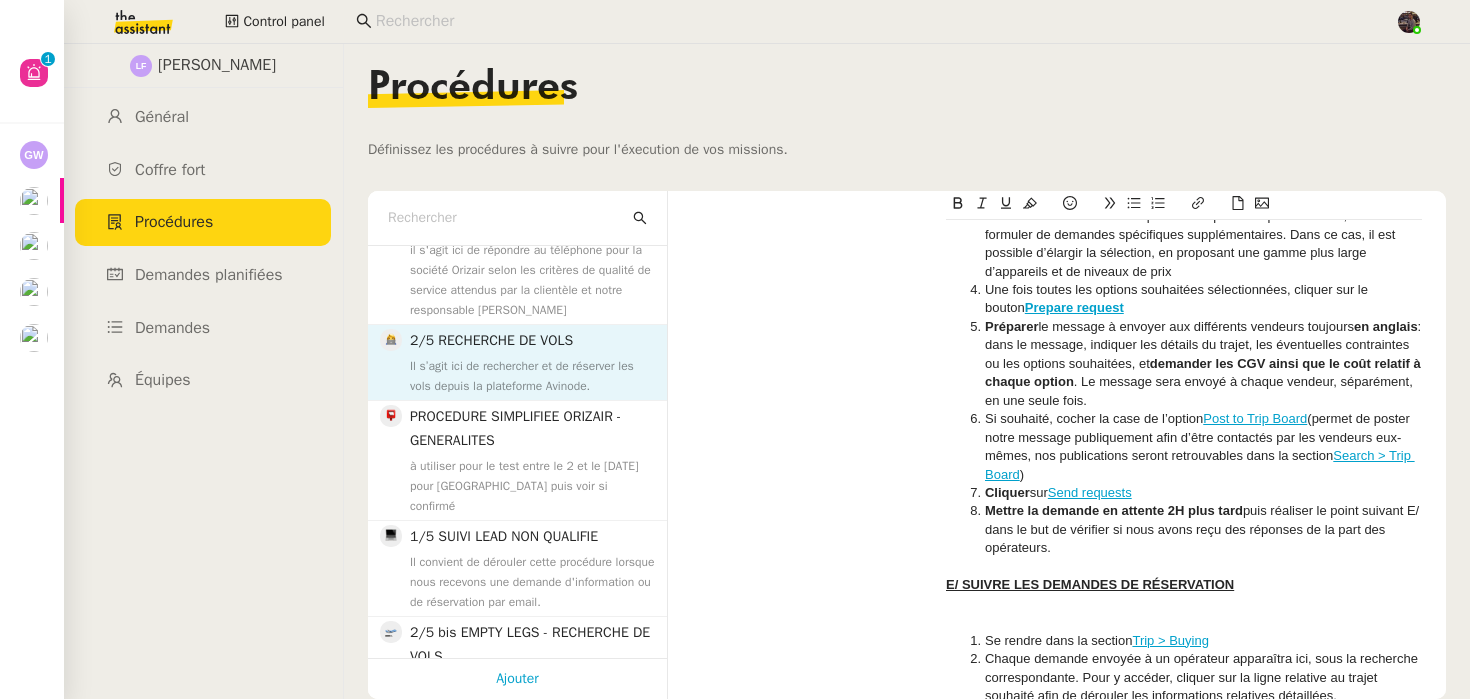 scroll, scrollTop: 2653, scrollLeft: 0, axis: vertical 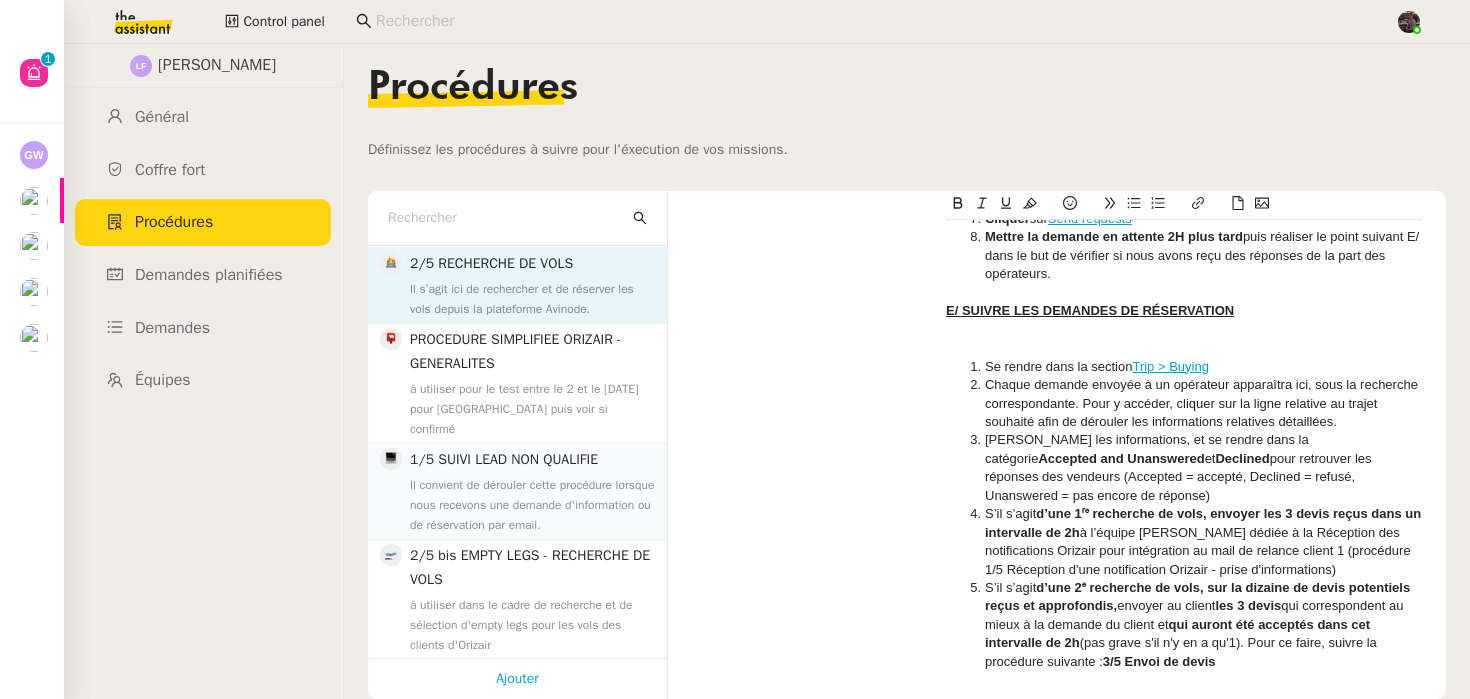 click on "1/5 SUIVI LEAD NON QUALIFIE" 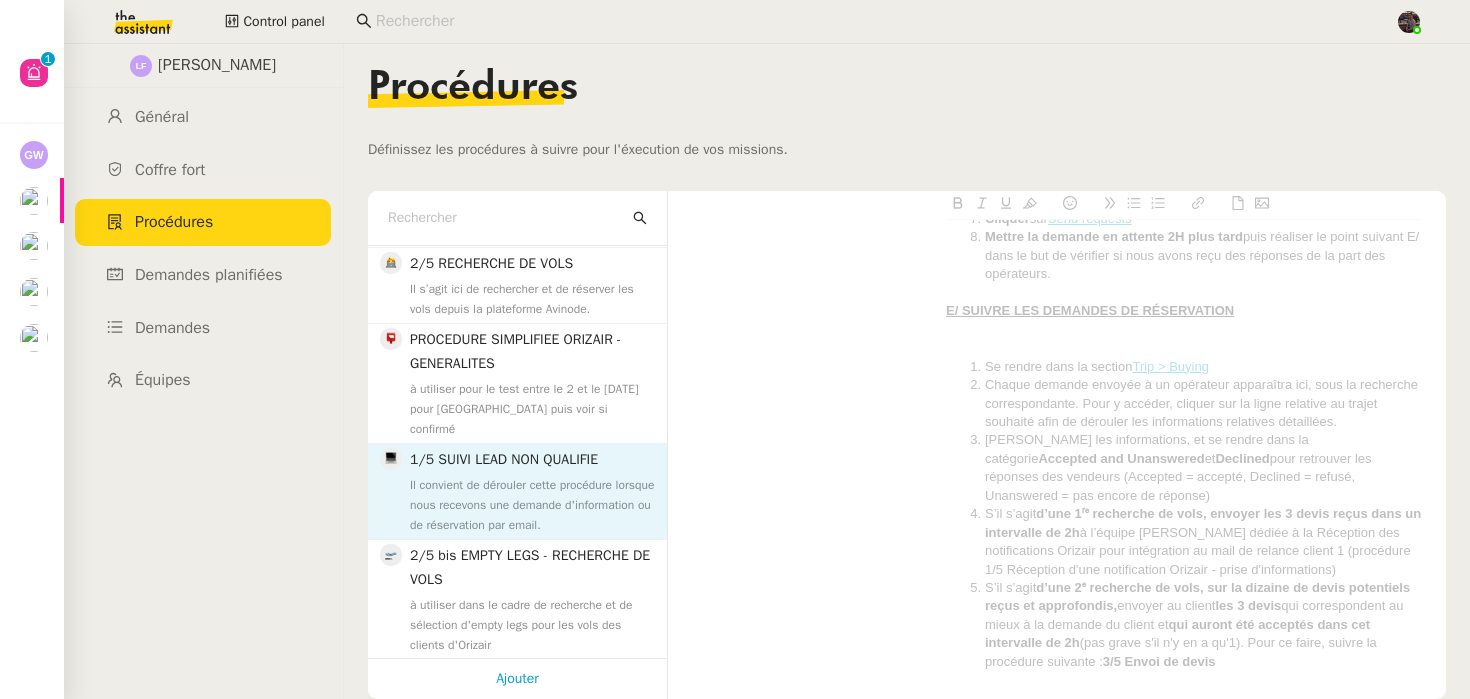 type on "1/5 SUIVI LEAD NON QUALIFIE" 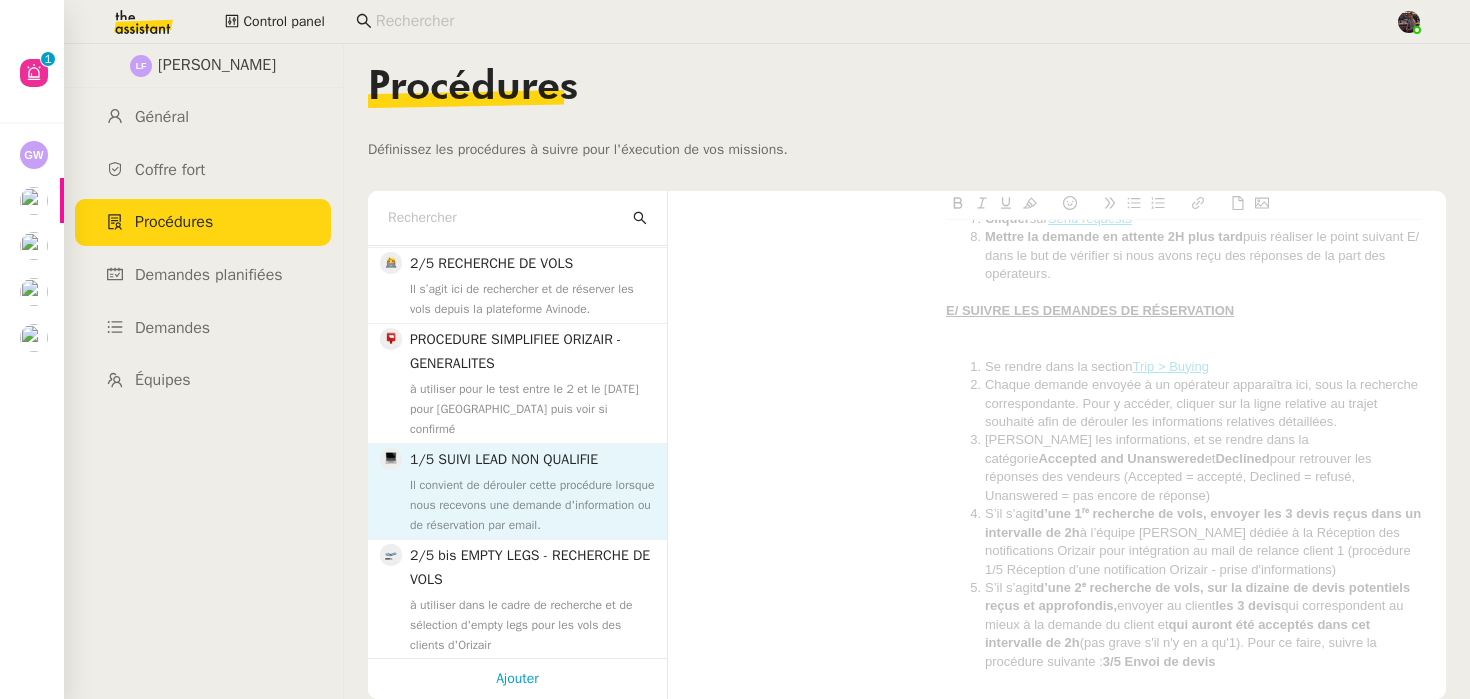 type on "notification,orizair,email" 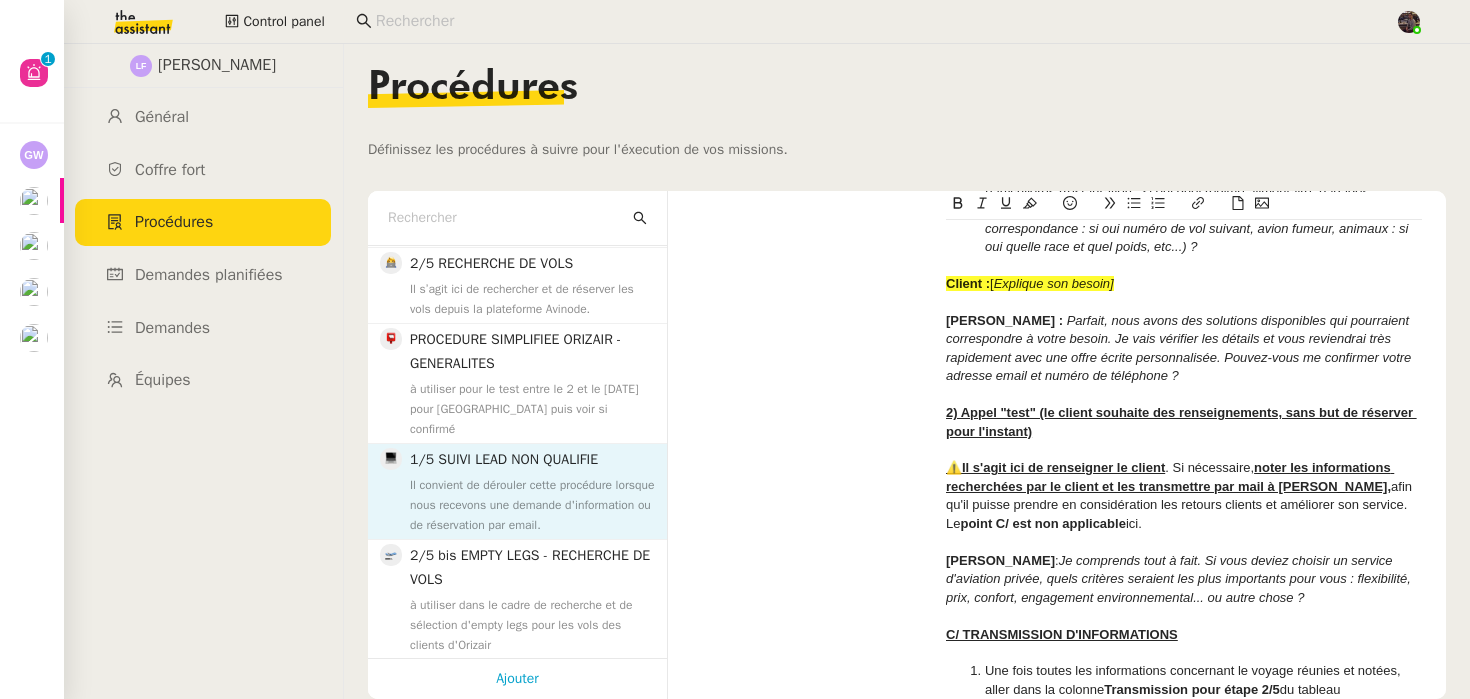 scroll, scrollTop: 2117, scrollLeft: 0, axis: vertical 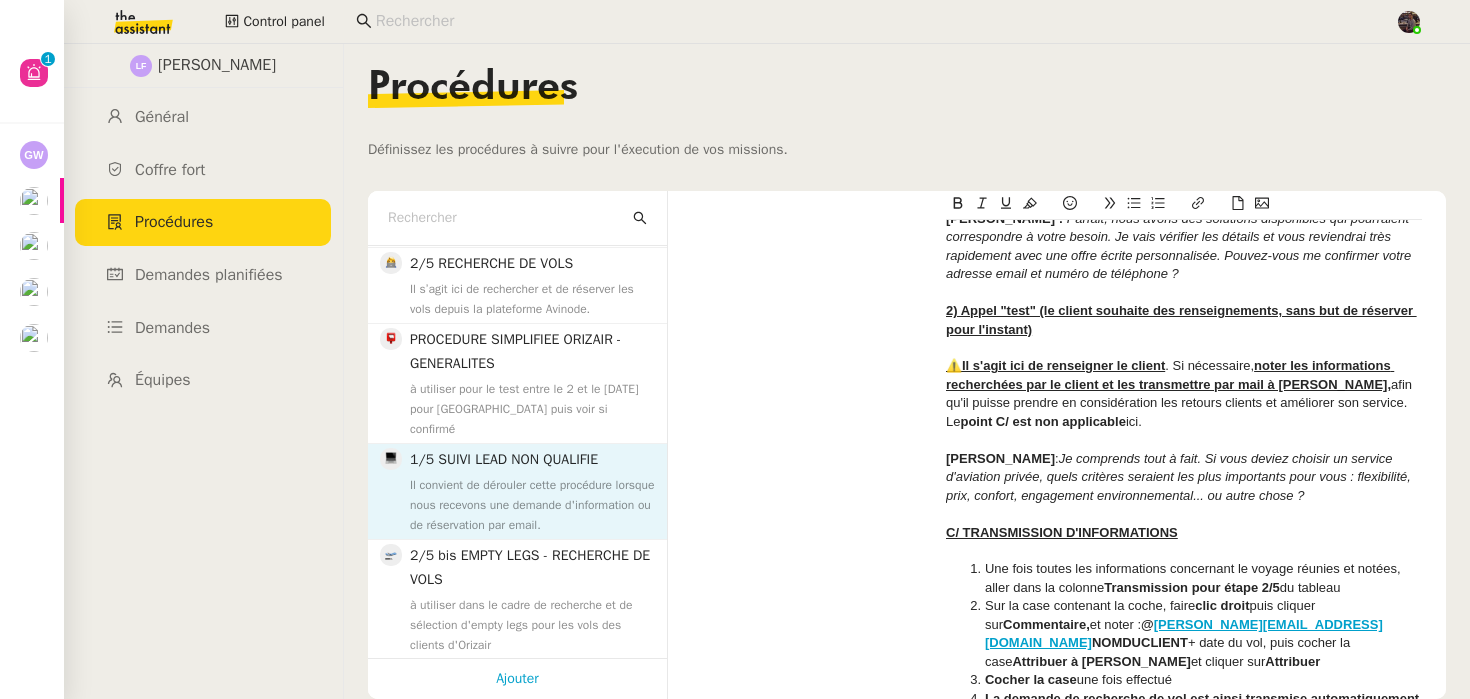 click on "Louis Frei Général Coffre fort Procédures Demandes planifiées Demandes Équipes" 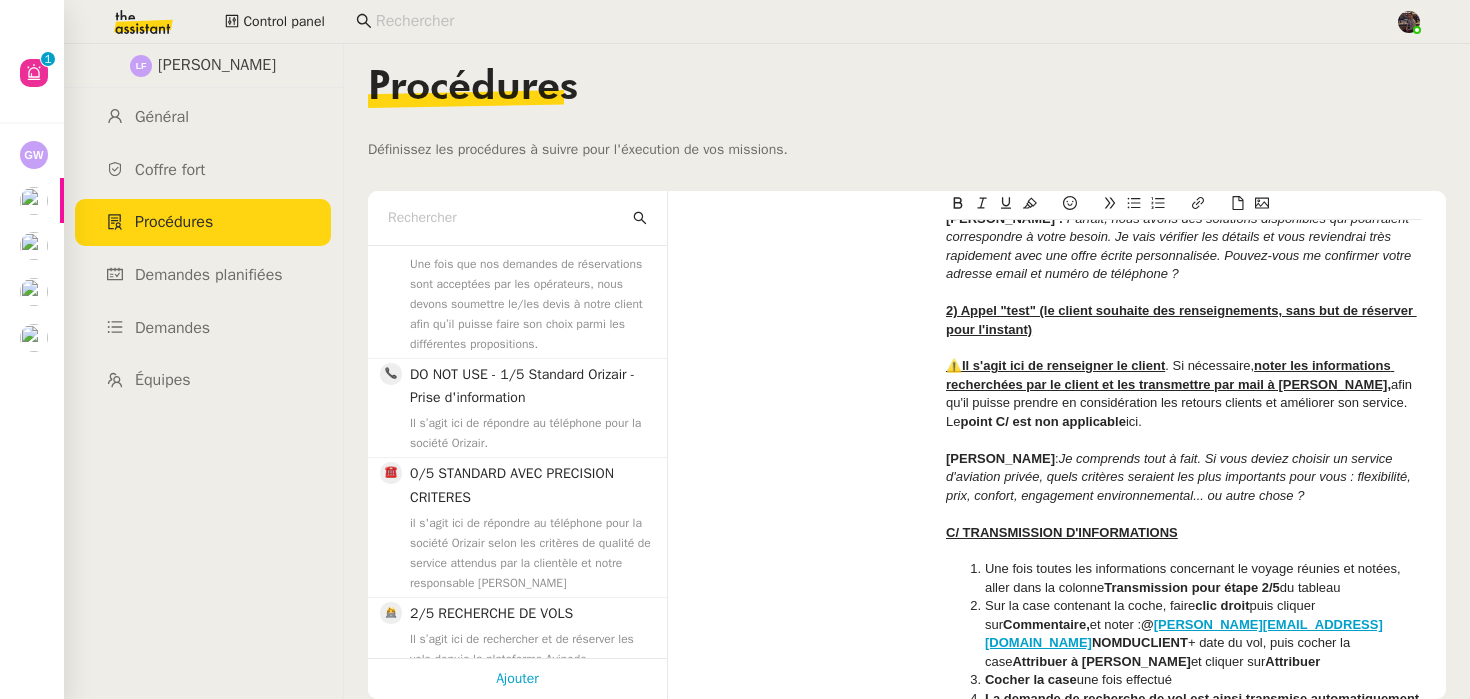scroll, scrollTop: 0, scrollLeft: 0, axis: both 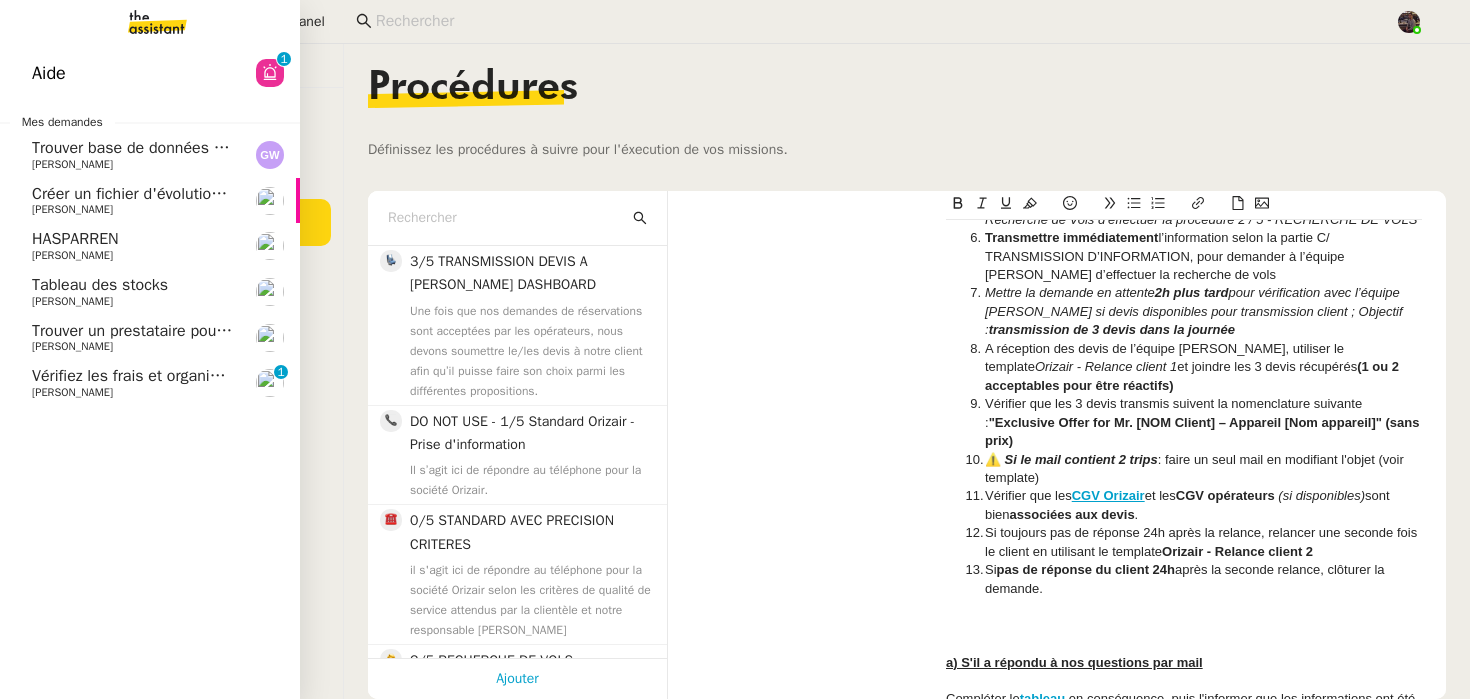 click on "Vérifiez les frais et organisez les dossiers Blikk" 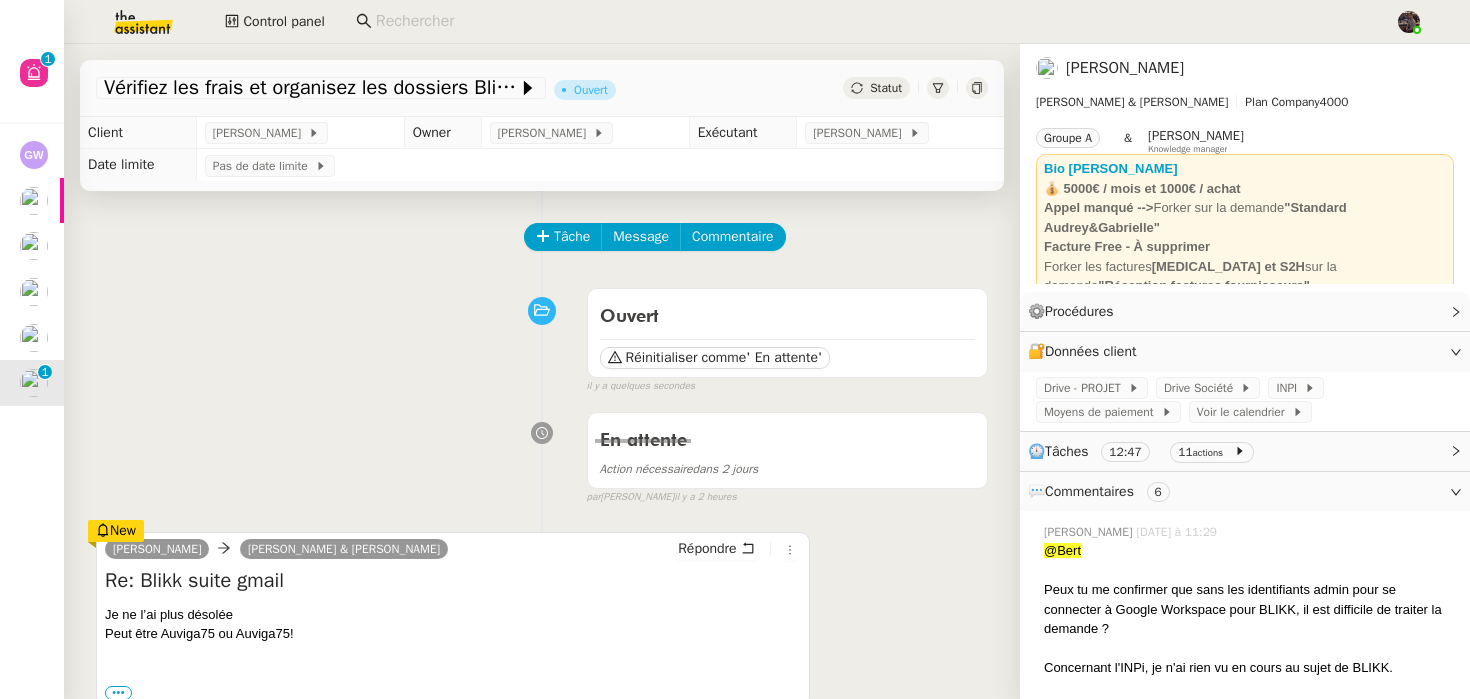 click on "Ouvert Réinitialiser comme  ' En attente'  false il y a quelques secondes" at bounding box center [542, 337] 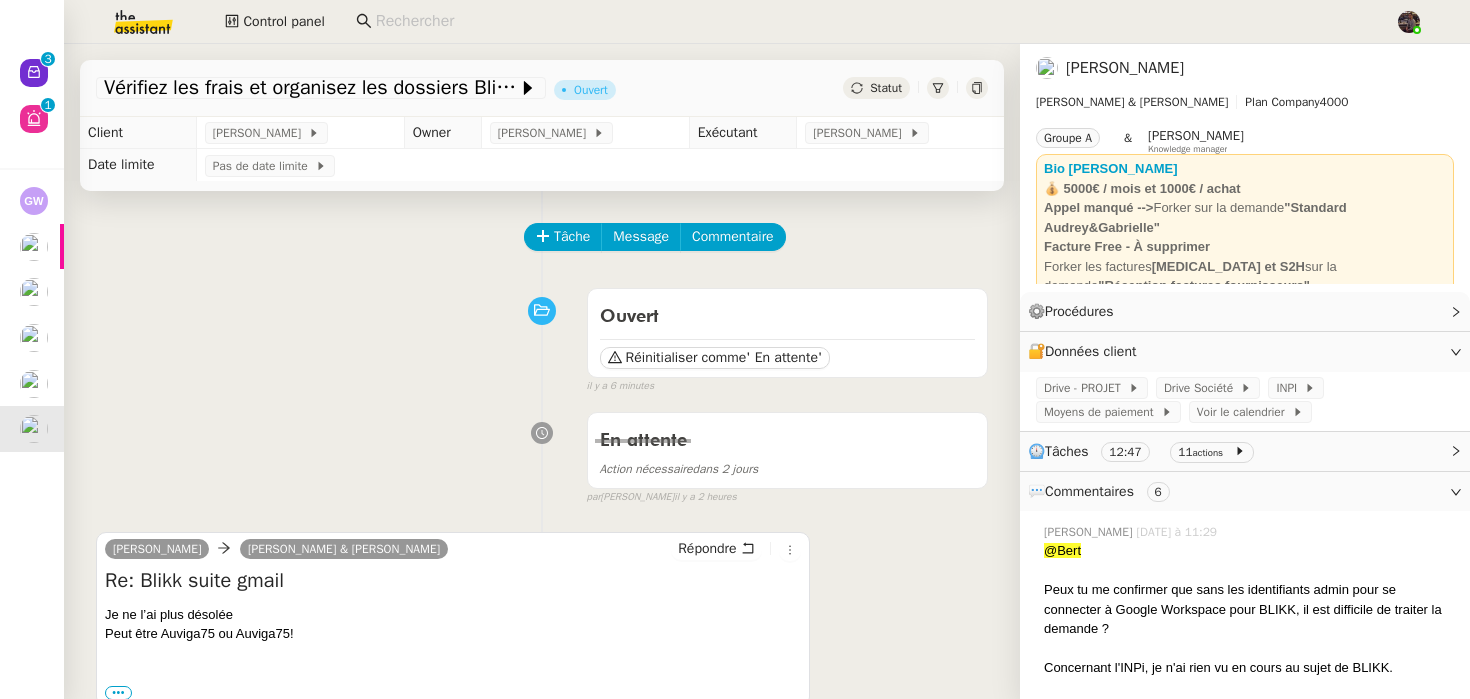 click 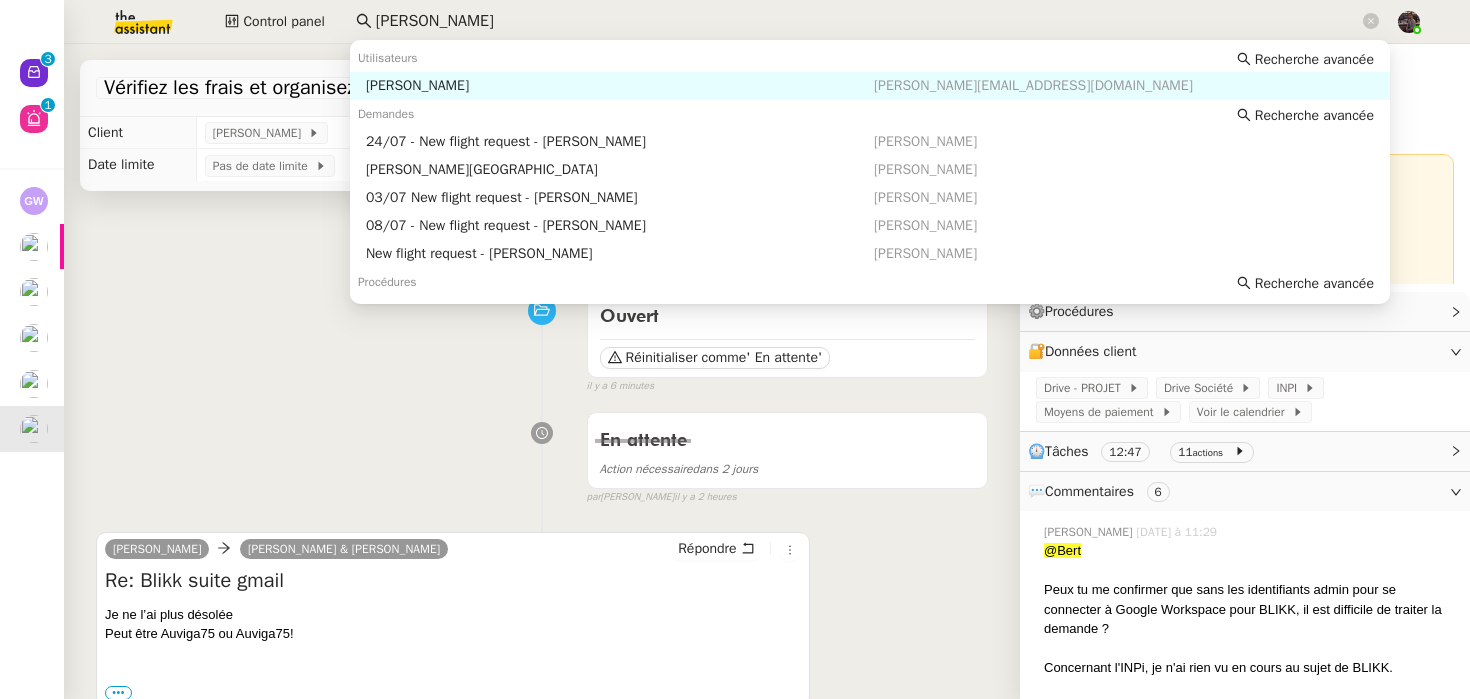click on "[PERSON_NAME]" at bounding box center [620, 86] 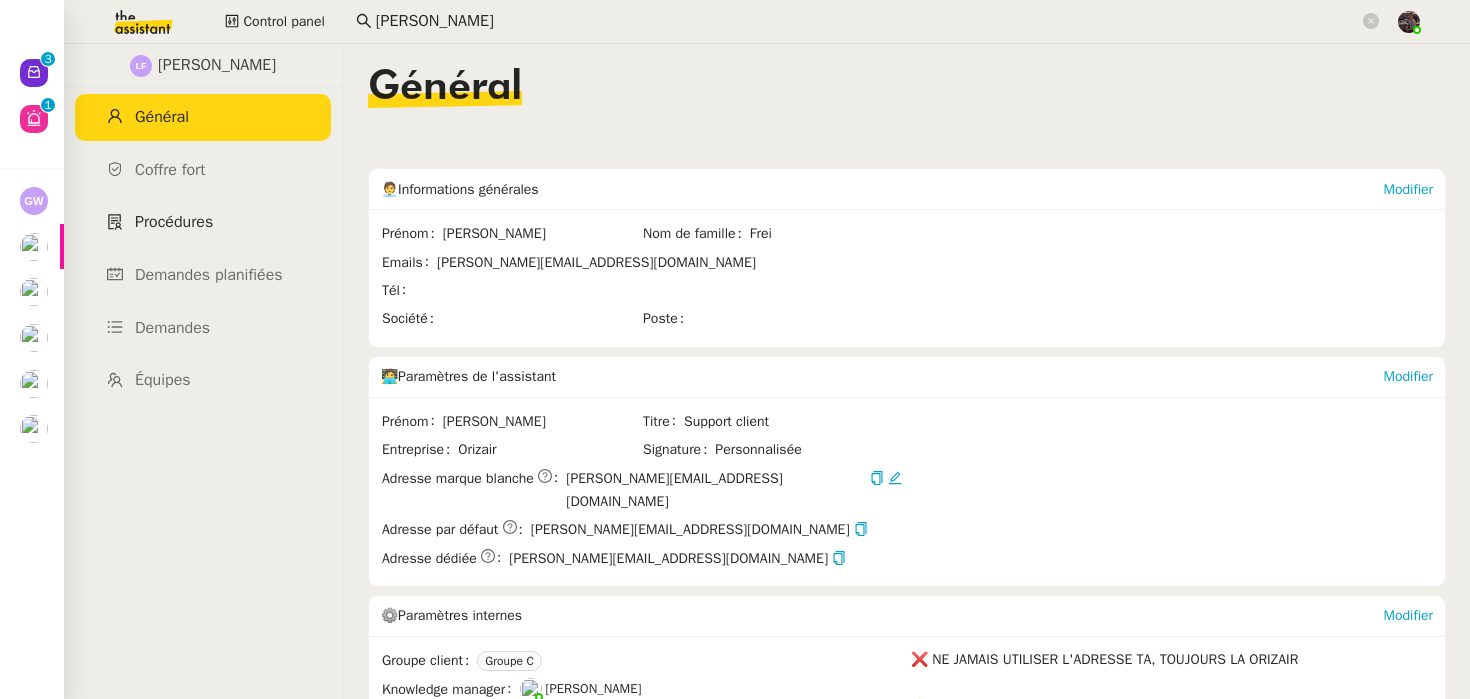click on "Procédures" 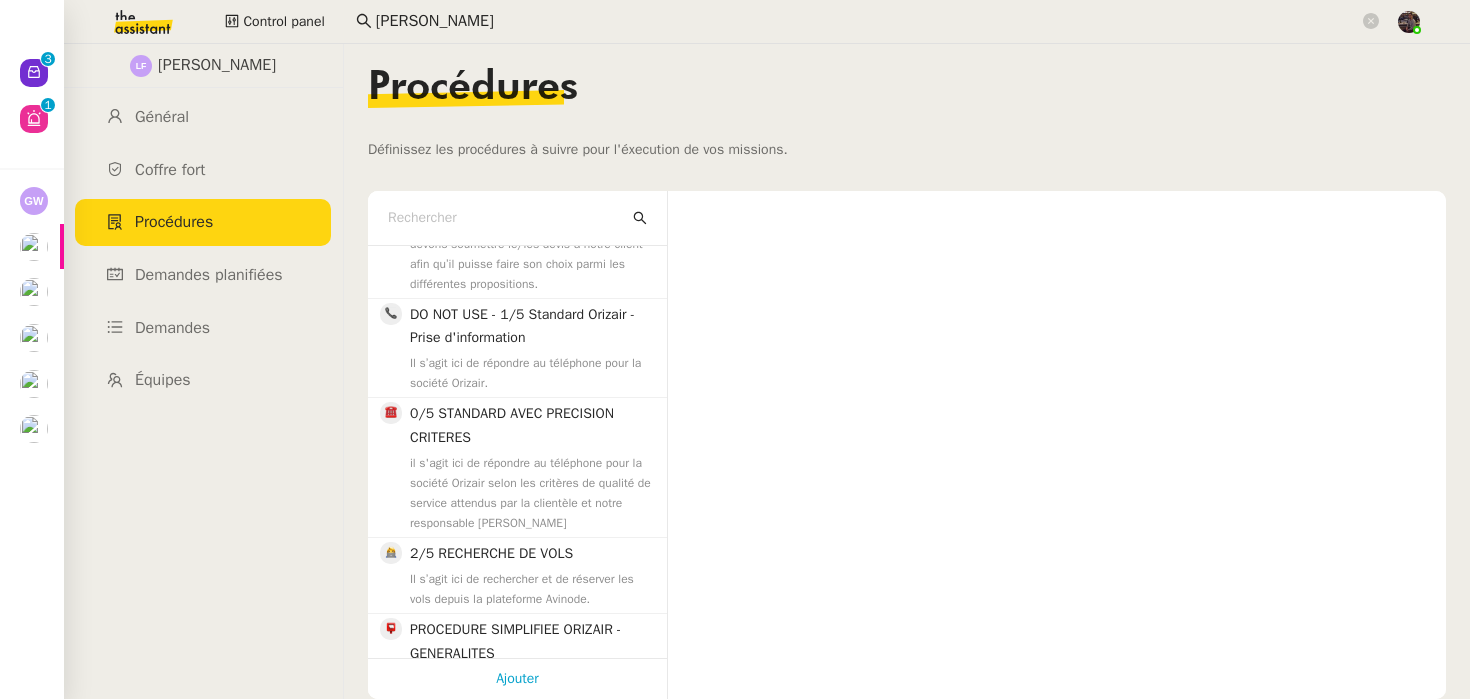 scroll, scrollTop: 0, scrollLeft: 0, axis: both 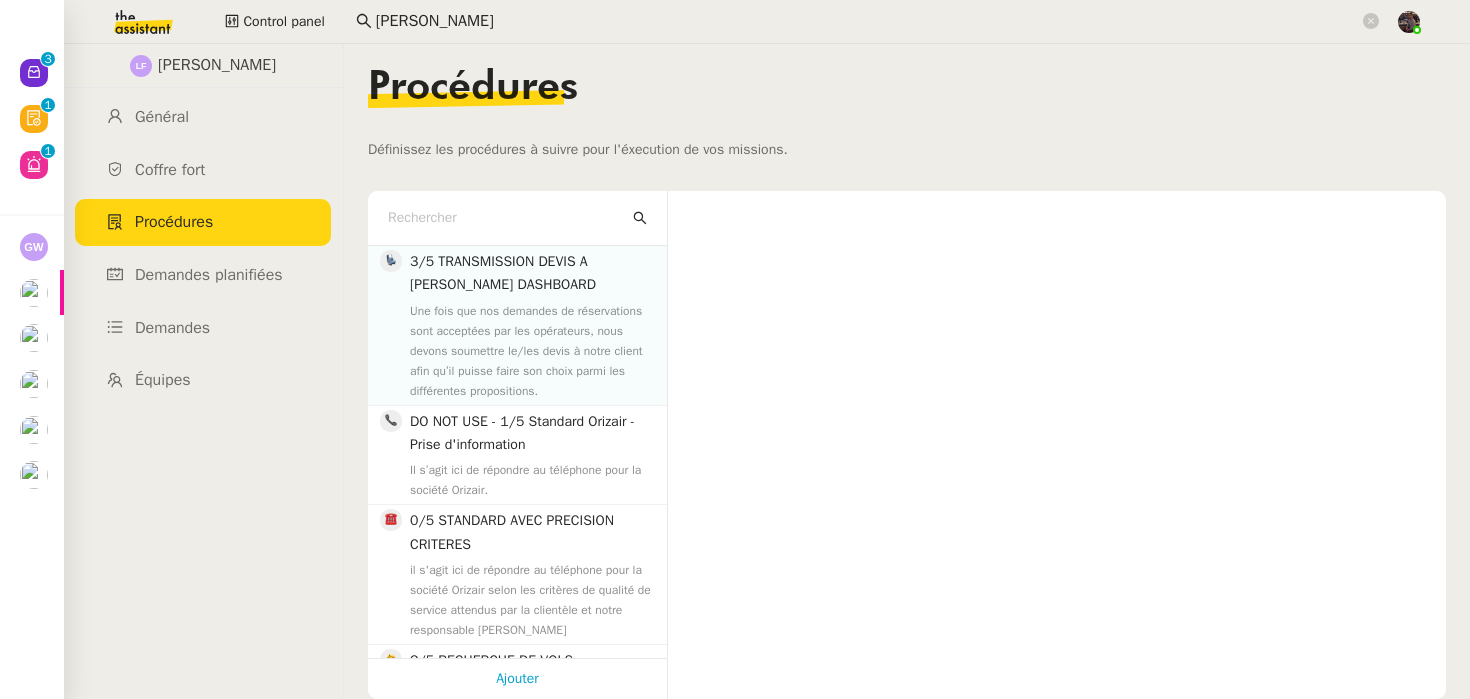 click on "Une fois que nos demandes de réservations sont acceptées par les opérateurs, nous devons soumettre le/les devis à notre client afin qu’il puisse faire son choix parmi les différentes propositions." 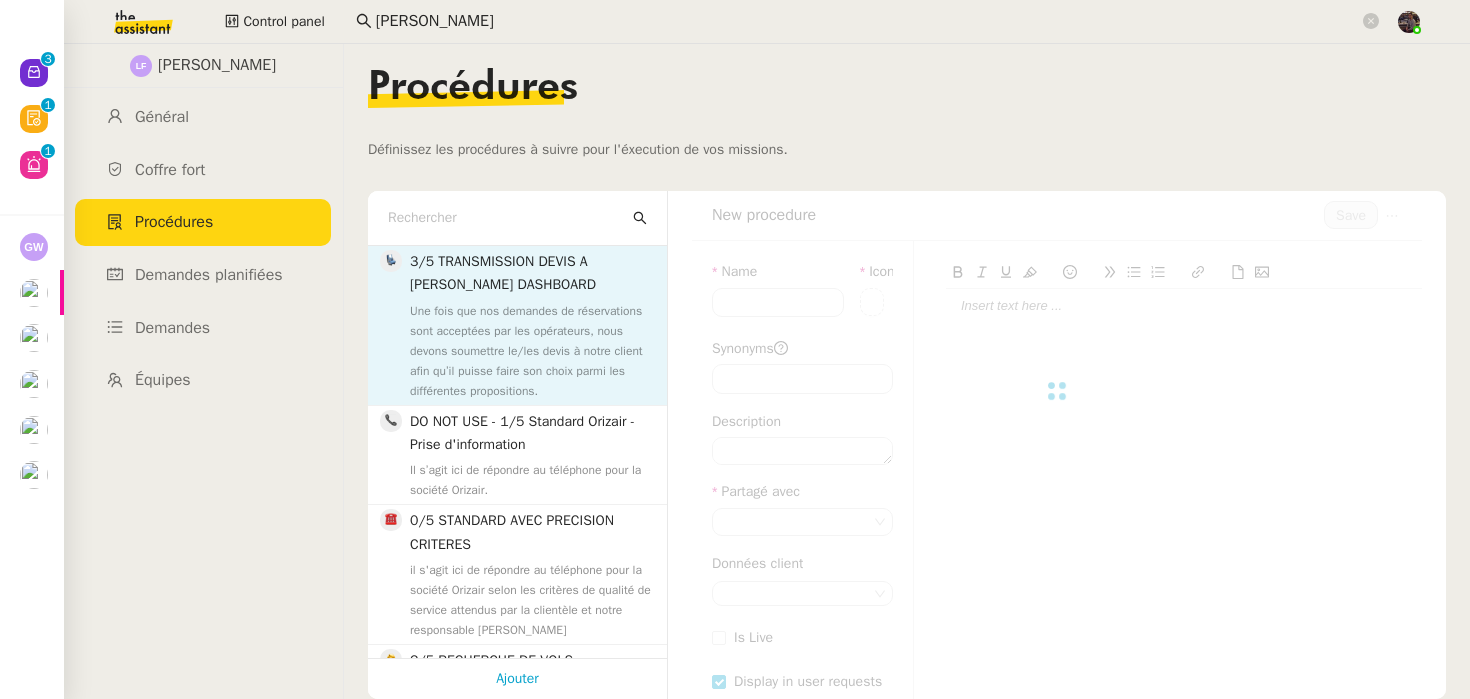 type on "3/5 TRANSMISSION DEVIS A [PERSON_NAME] DASHBOARD" 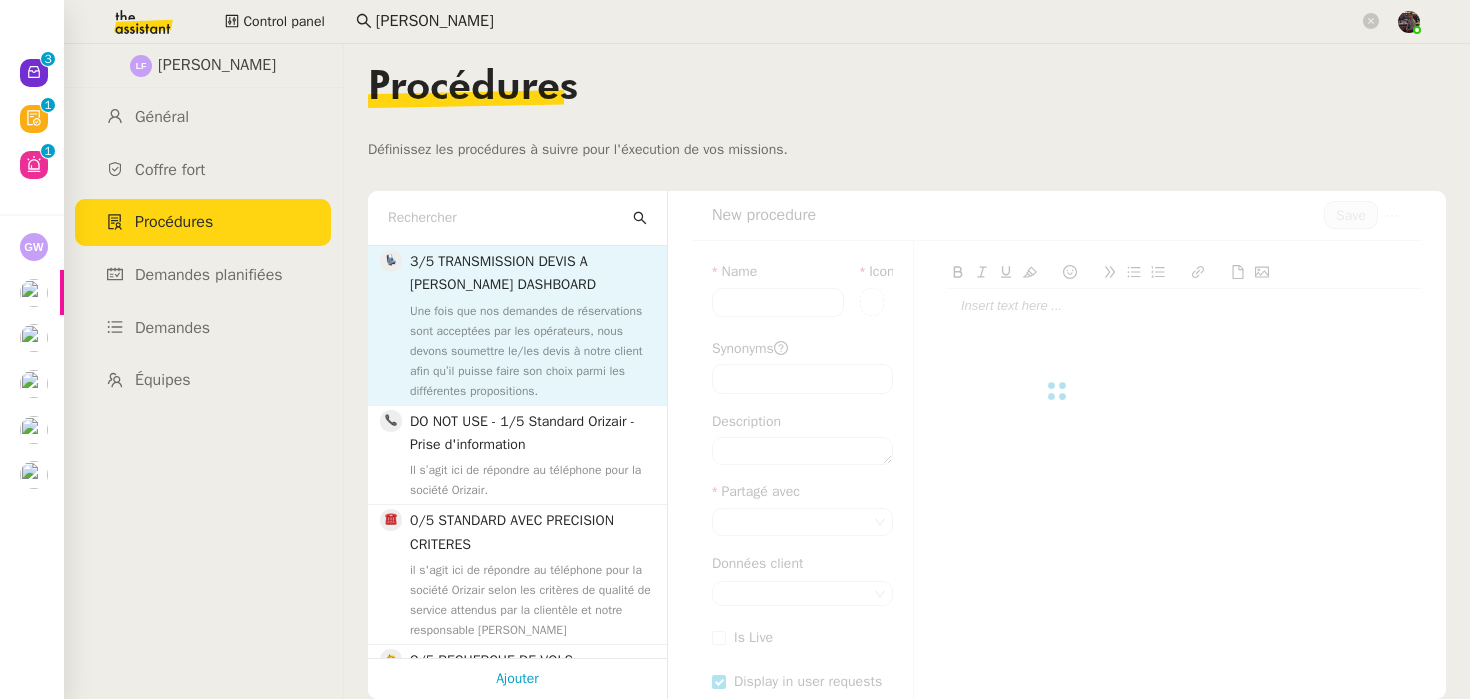 type on "devis, vol, estimation," 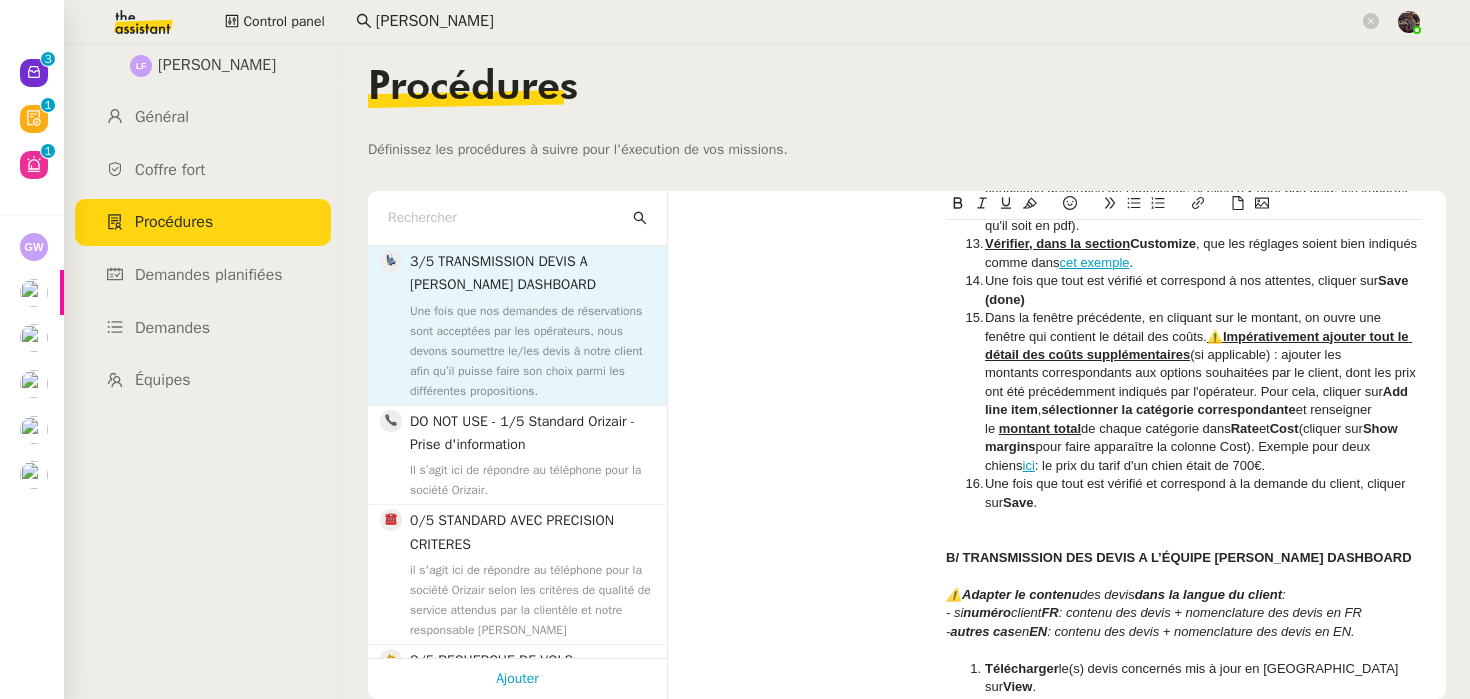 scroll, scrollTop: 1651, scrollLeft: 0, axis: vertical 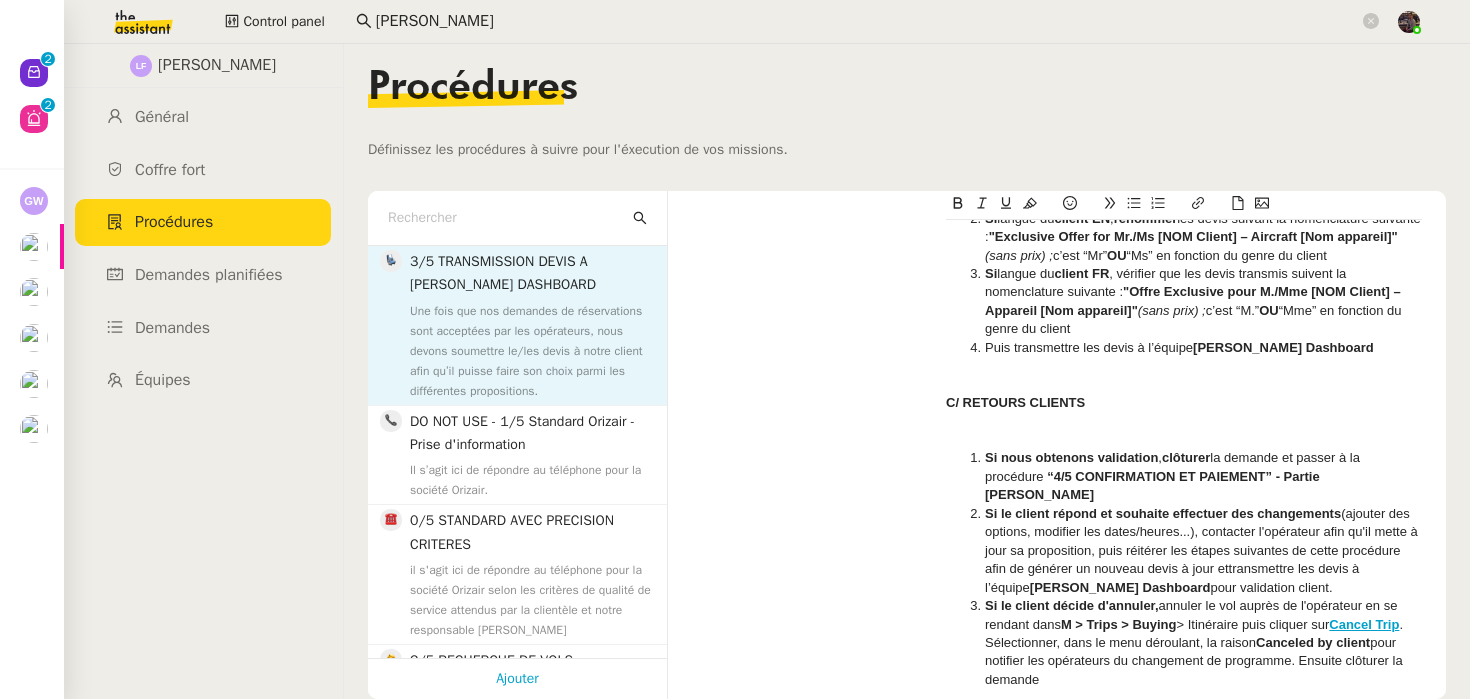 type on "3/5 TRANSMISSION DEVIS A [PERSON_NAME] DASHBOARD" 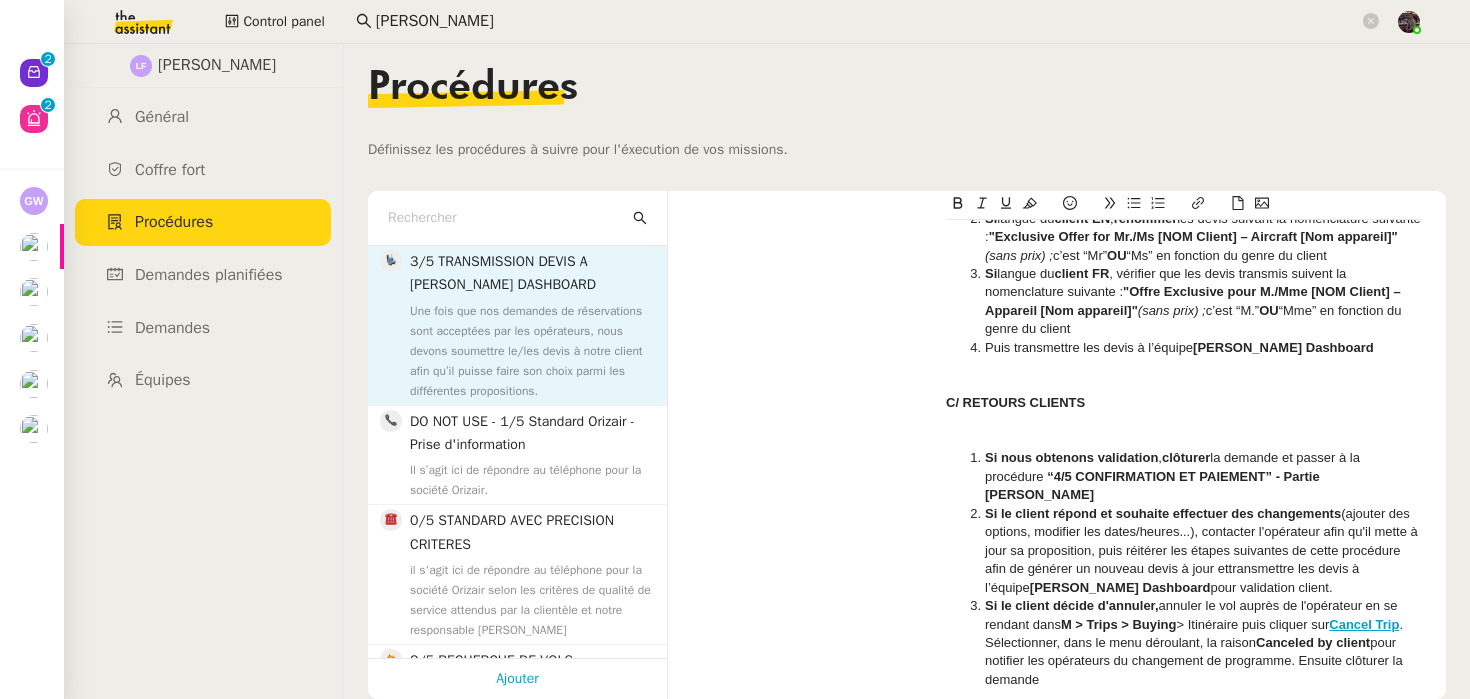 type on "devis, vol, estimation," 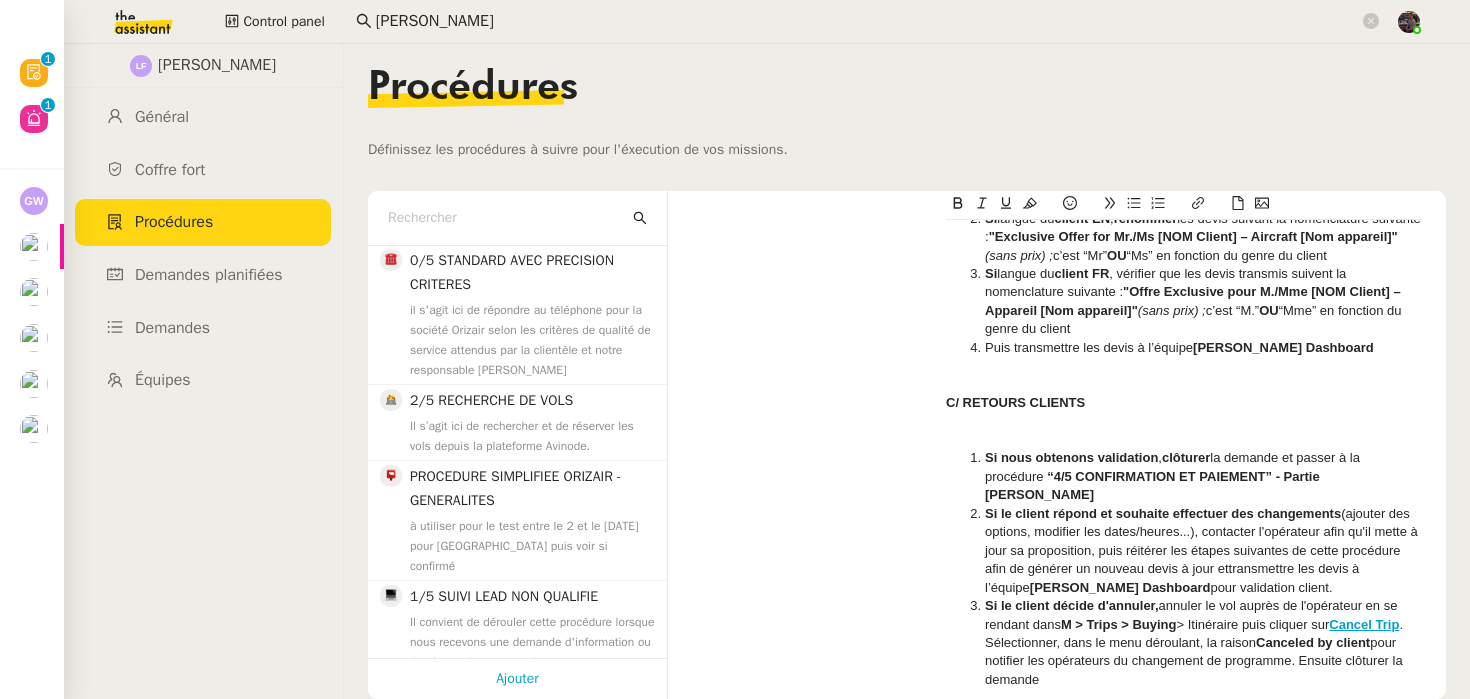 scroll, scrollTop: 231, scrollLeft: 0, axis: vertical 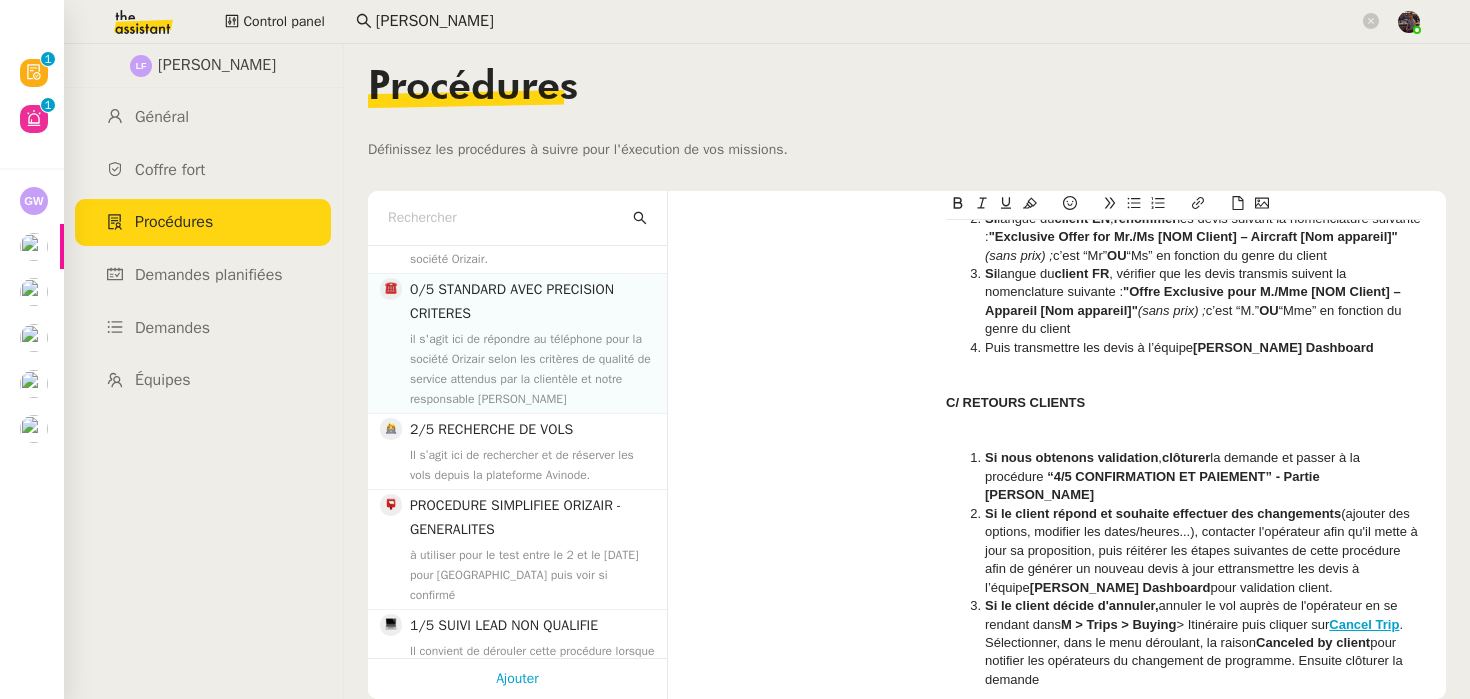 click on "0/5 STANDARD AVEC PRECISION CRITERES" 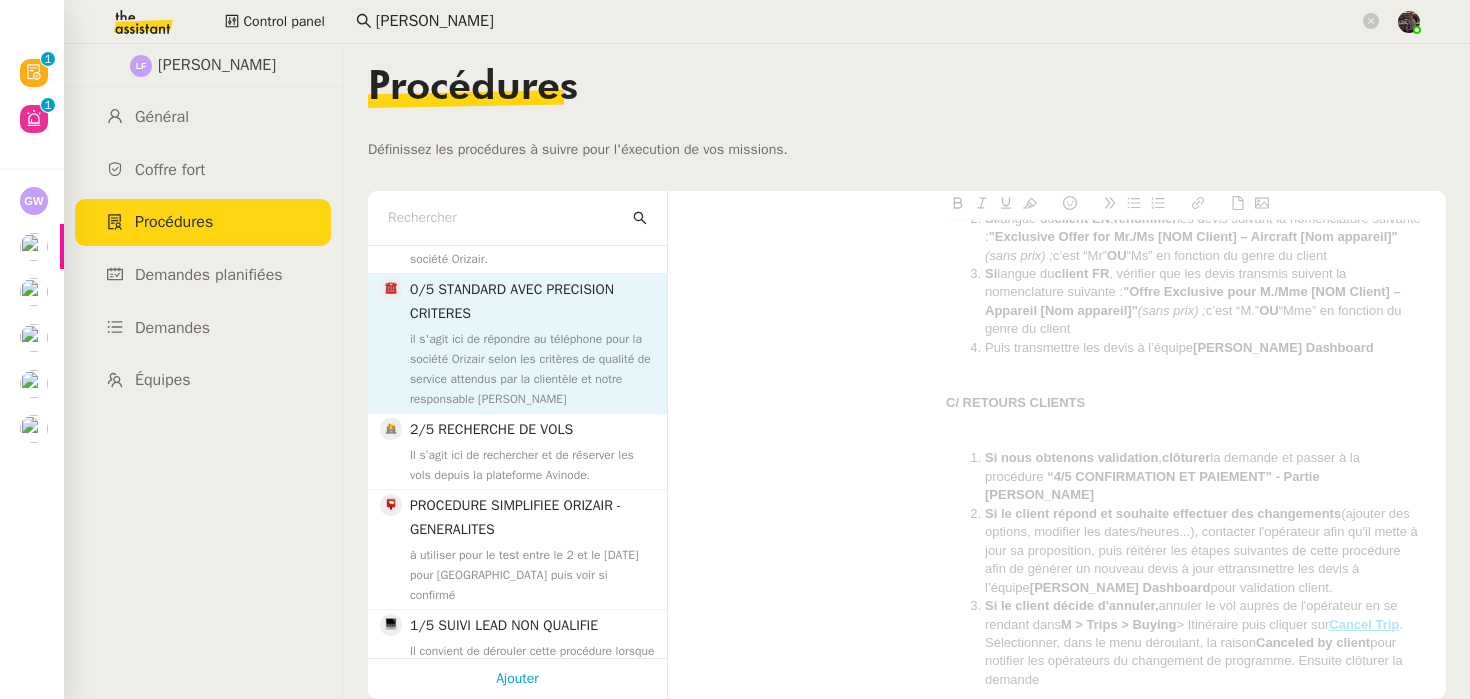 type on "0/5 STANDARD AVEC PRECISION CRITERES" 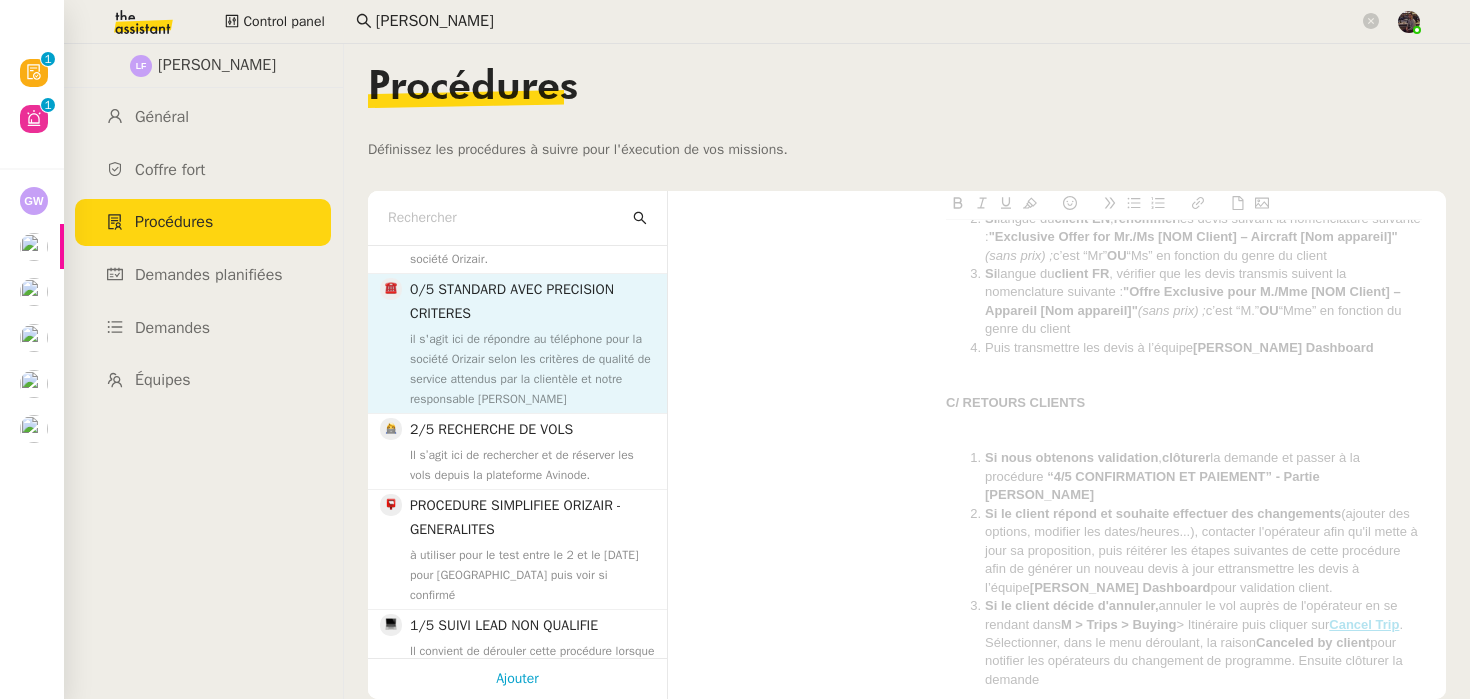 type on "standard, orizair, qualité" 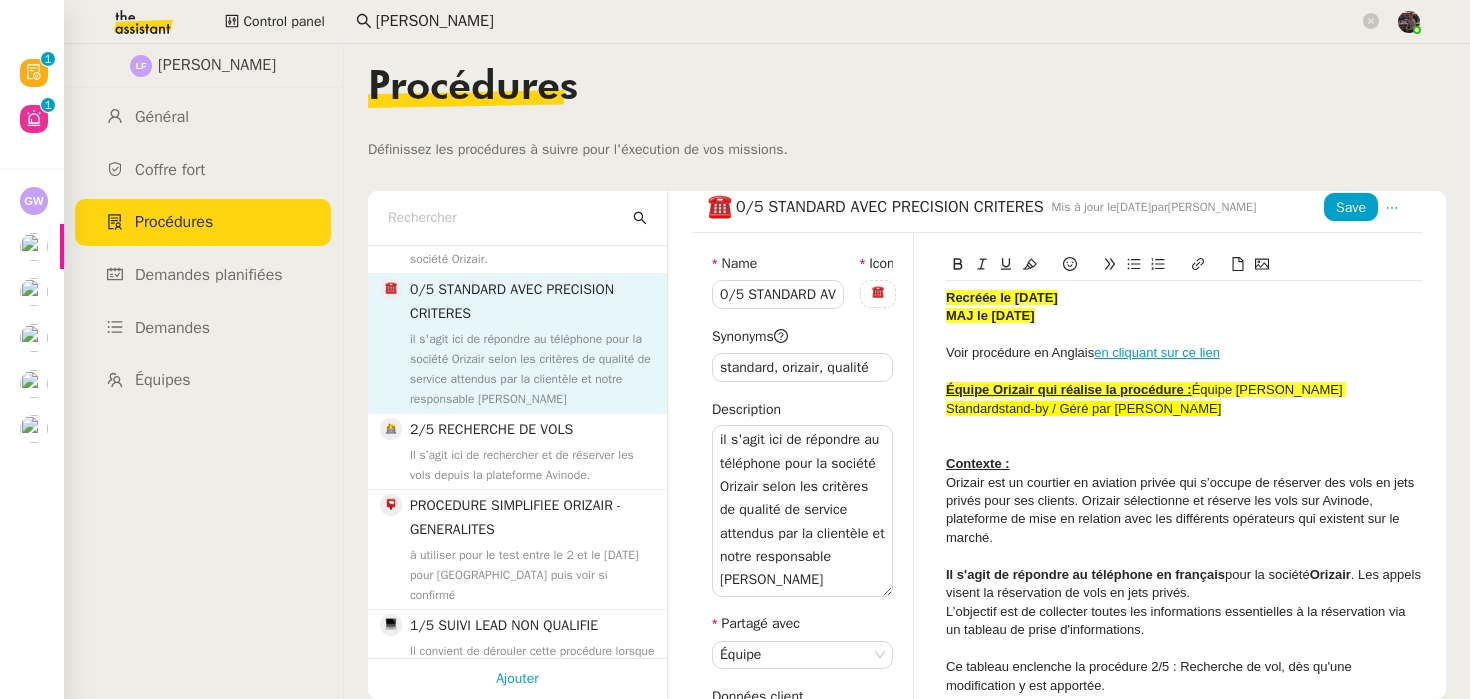 scroll, scrollTop: 0, scrollLeft: 0, axis: both 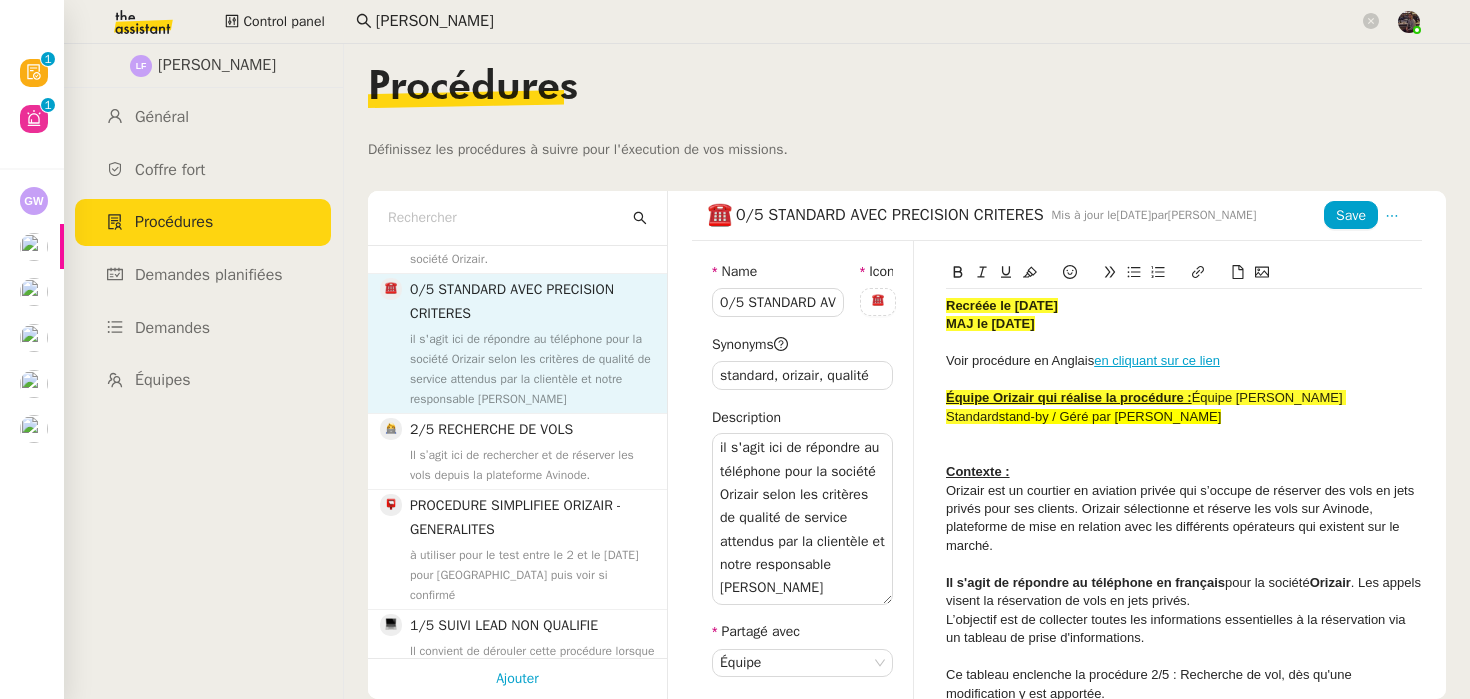 click on "0/5 STANDARD AVEC PRECISION CRITERES" 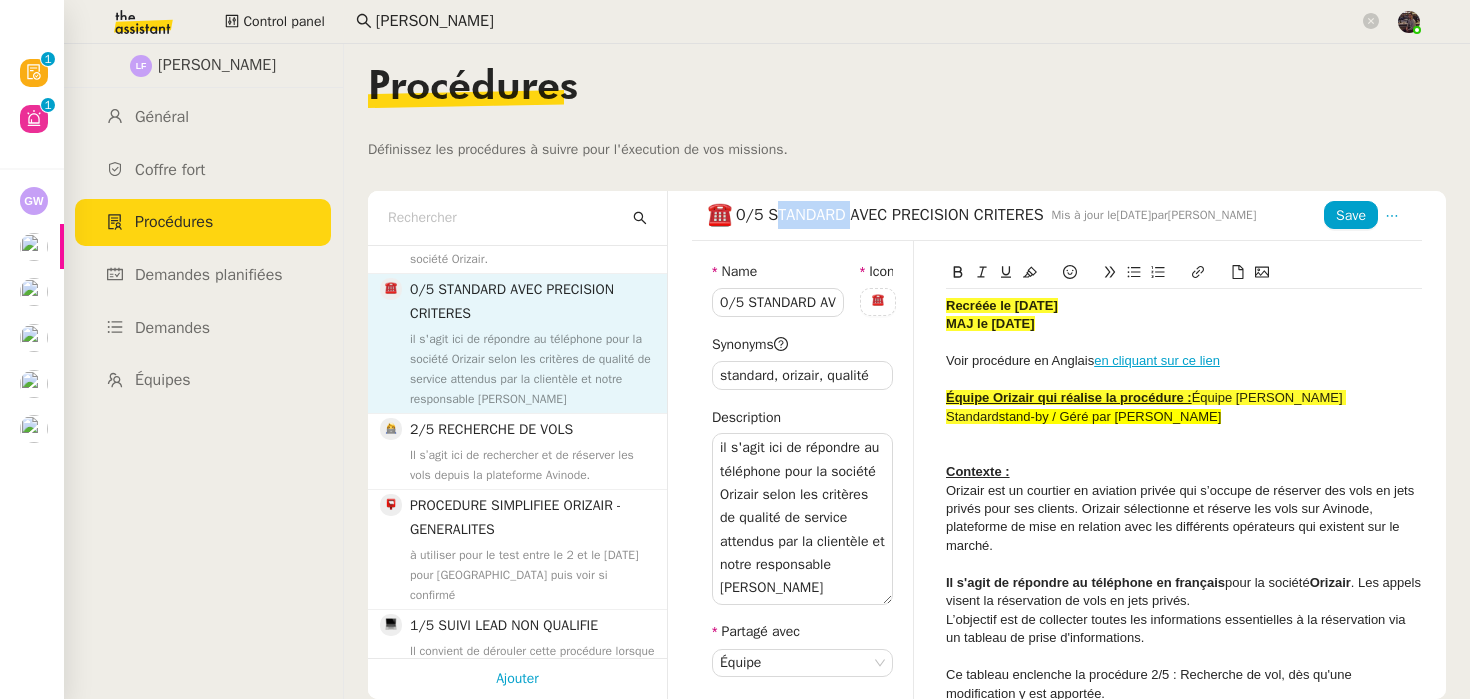 click on "0/5 STANDARD AVEC PRECISION CRITERES" 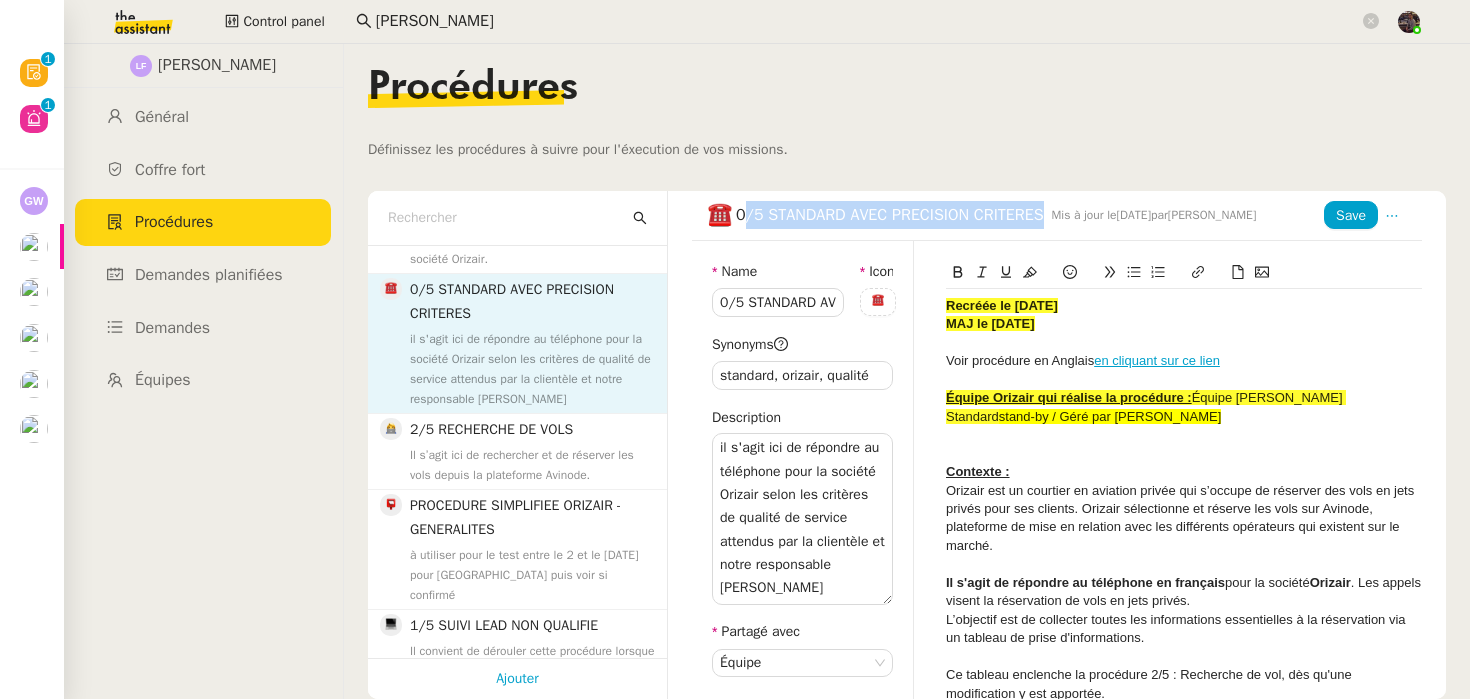 click on "0/5 STANDARD AVEC PRECISION CRITERES" 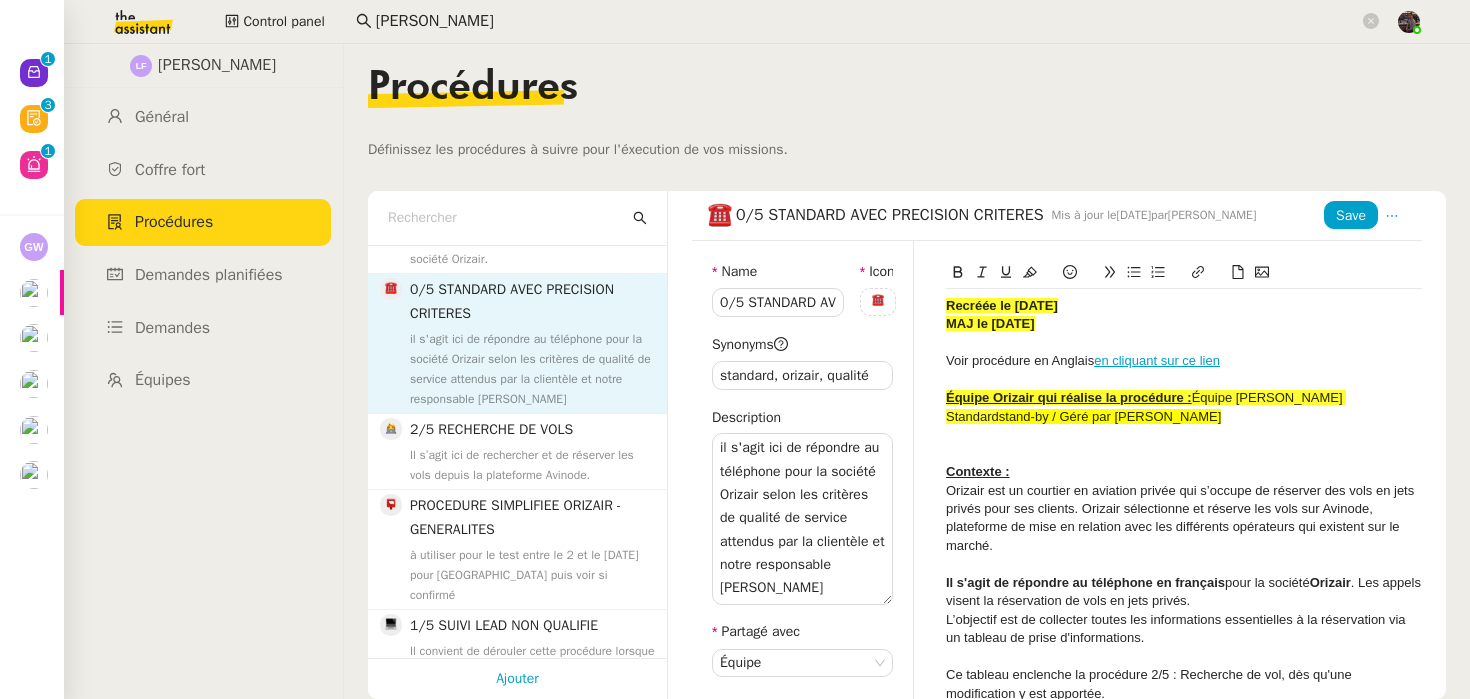 click on "Équipe Orizair qui réalise la procédure :  Équipe Joséphine Standard  stand-by / Géré par Louis" 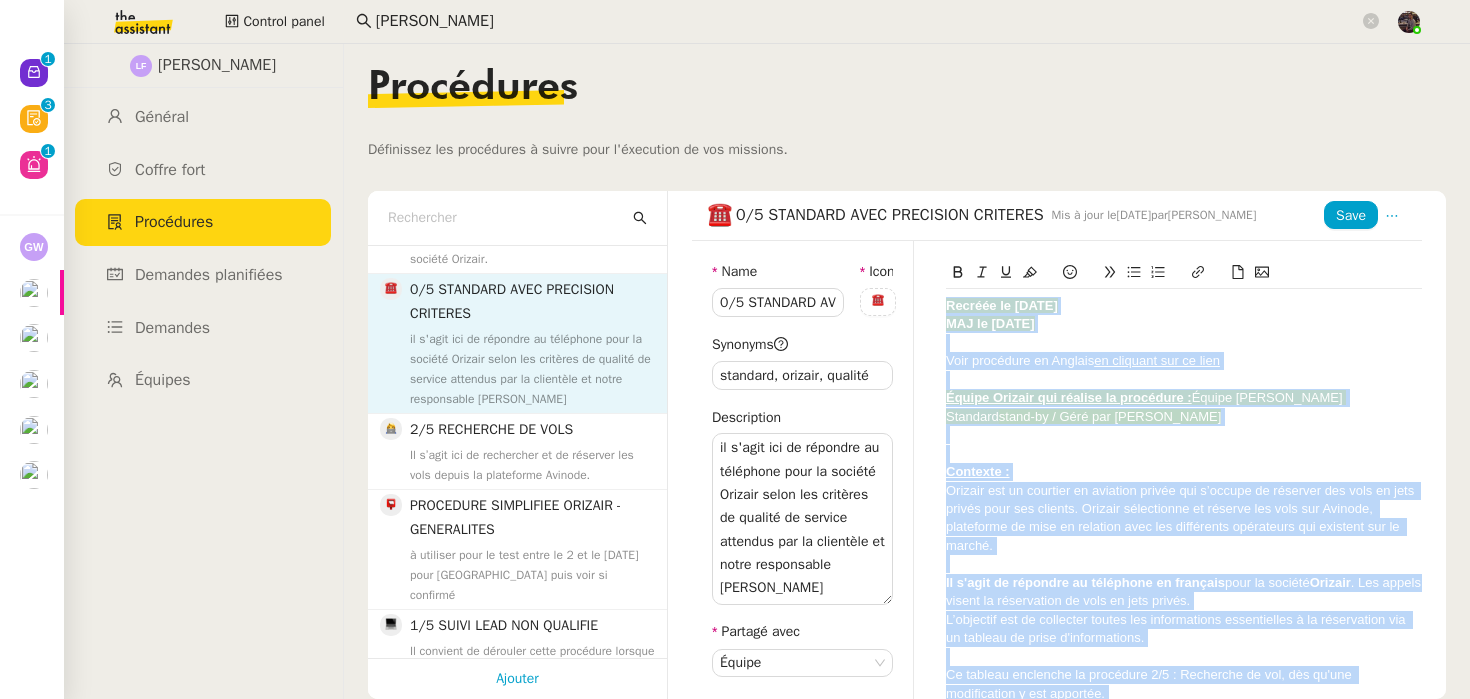 copy on "Recréée le 12/05/2025 MAJ le 01/07/2025 Voir procédure en Anglais  en cliquant sur ce lien Équipe Orizair qui réalise la procédure :  Équipe Joséphine Standard  stand-by / Géré par Louis Contexte :  Orizair est un courtier en aviation privée qui s’occupe de réserver des vols en jets privés pour ses clients. Orizair sélectionne et réserve les vols sur Avinode, plateforme de mise en relation avec les différents opérateurs qui existent sur le marché. Il s'agit de répondre au téléphone en français  pour la société  Orizair . Les appels visent la réservation de vols en jets privés. L’objectif est de collecter toutes les informations essentielles à la réservation via un tableau de prise d'informations.  Ce tableau enclenche la procédure 2/5 : Recherche de vol, dès qu'une modification y est apportée. ⚠️ Documents de référence à avoir à disposition lors des appels :  Pourquoi Orizair ?  |  Commissions  |  Brochure FR  |  Check-list LQA Déclenchement  : Tous les 1ers du mois     PROCÉDURE A/ POUR TOUS LES APPELS : ..." 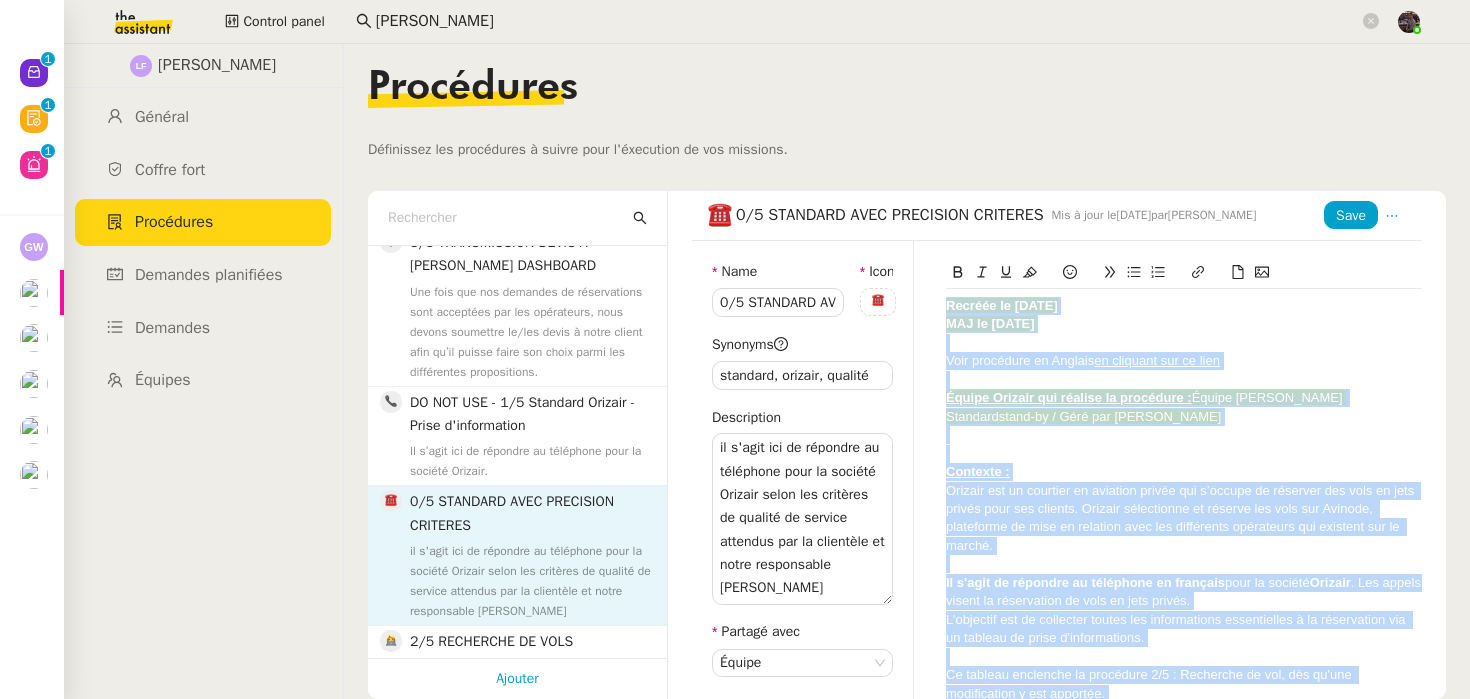 scroll, scrollTop: 0, scrollLeft: 0, axis: both 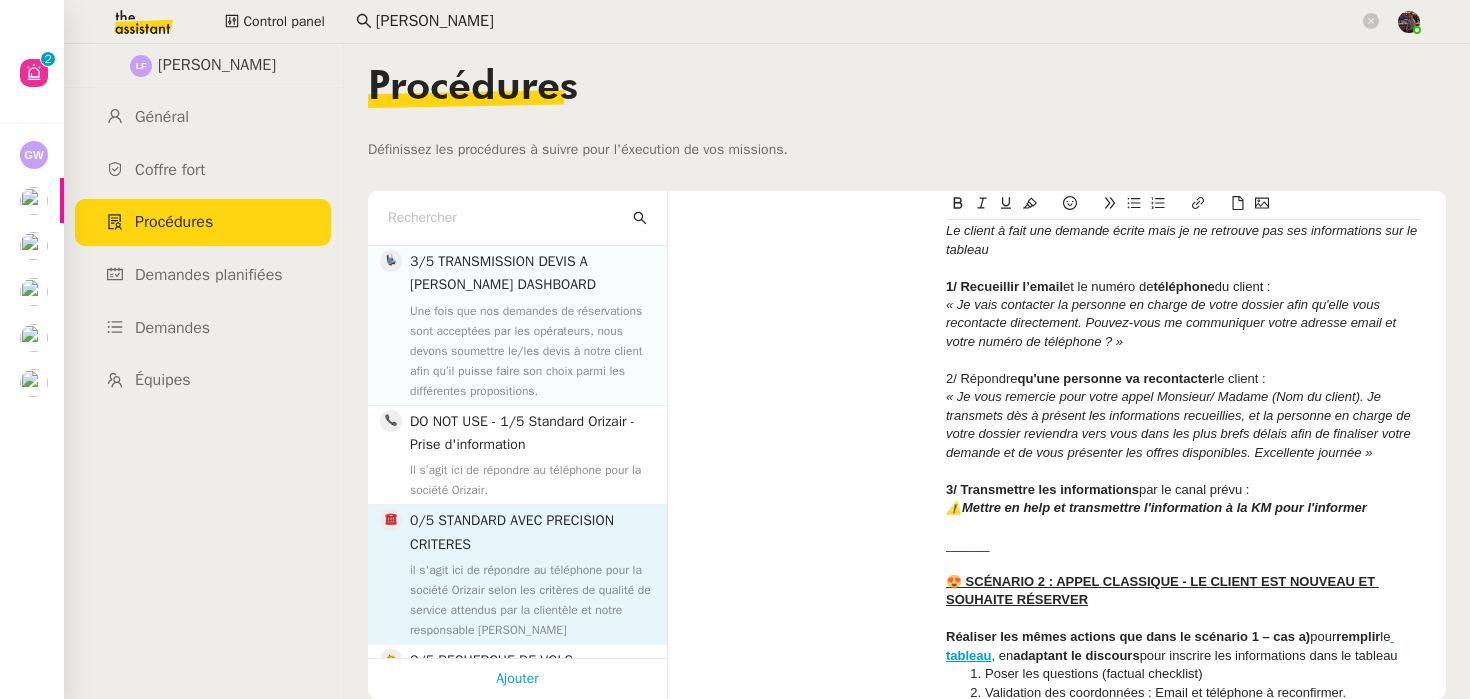 click on "Une fois que nos demandes de réservations sont acceptées par les opérateurs, nous devons soumettre le/les devis à notre client afin qu’il puisse faire son choix parmi les différentes propositions." 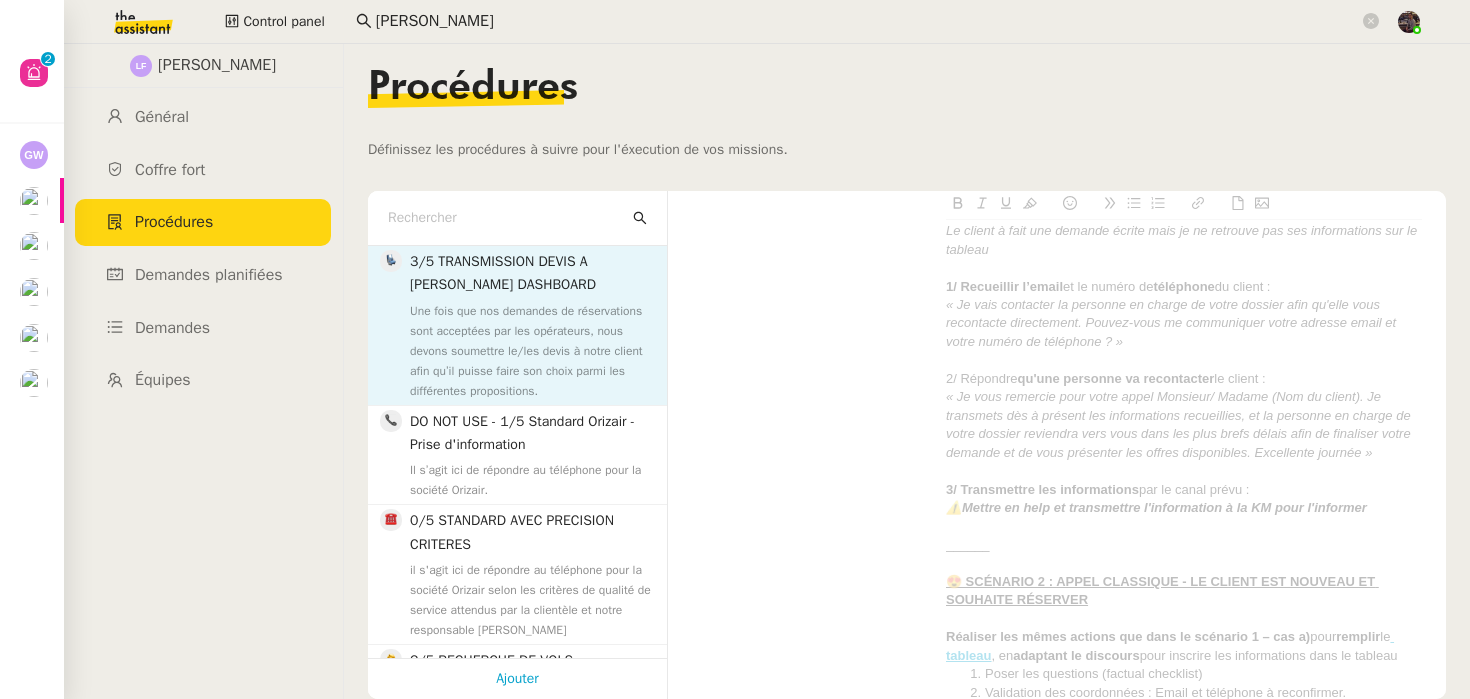 type on "3/5 TRANSMISSION DEVIS A [PERSON_NAME] DASHBOARD" 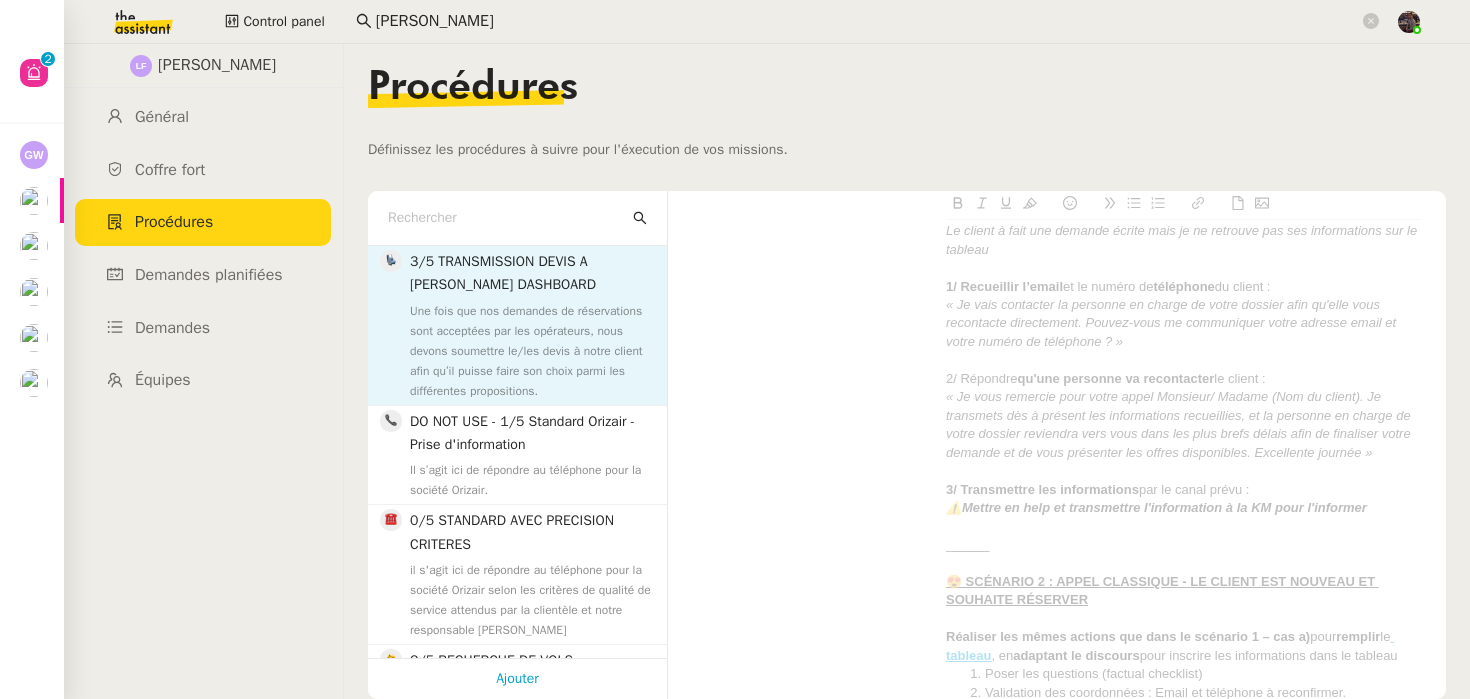 type on "devis, vol, estimation," 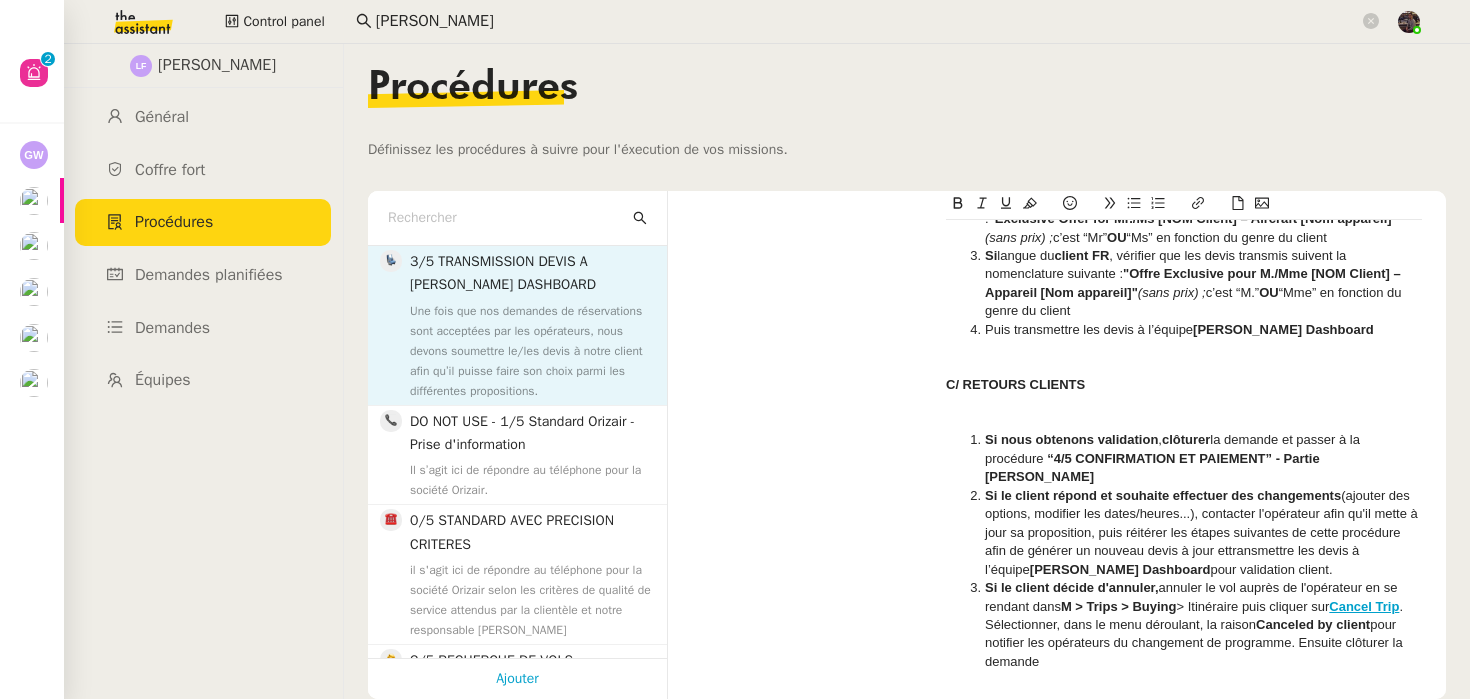 scroll, scrollTop: 1651, scrollLeft: 0, axis: vertical 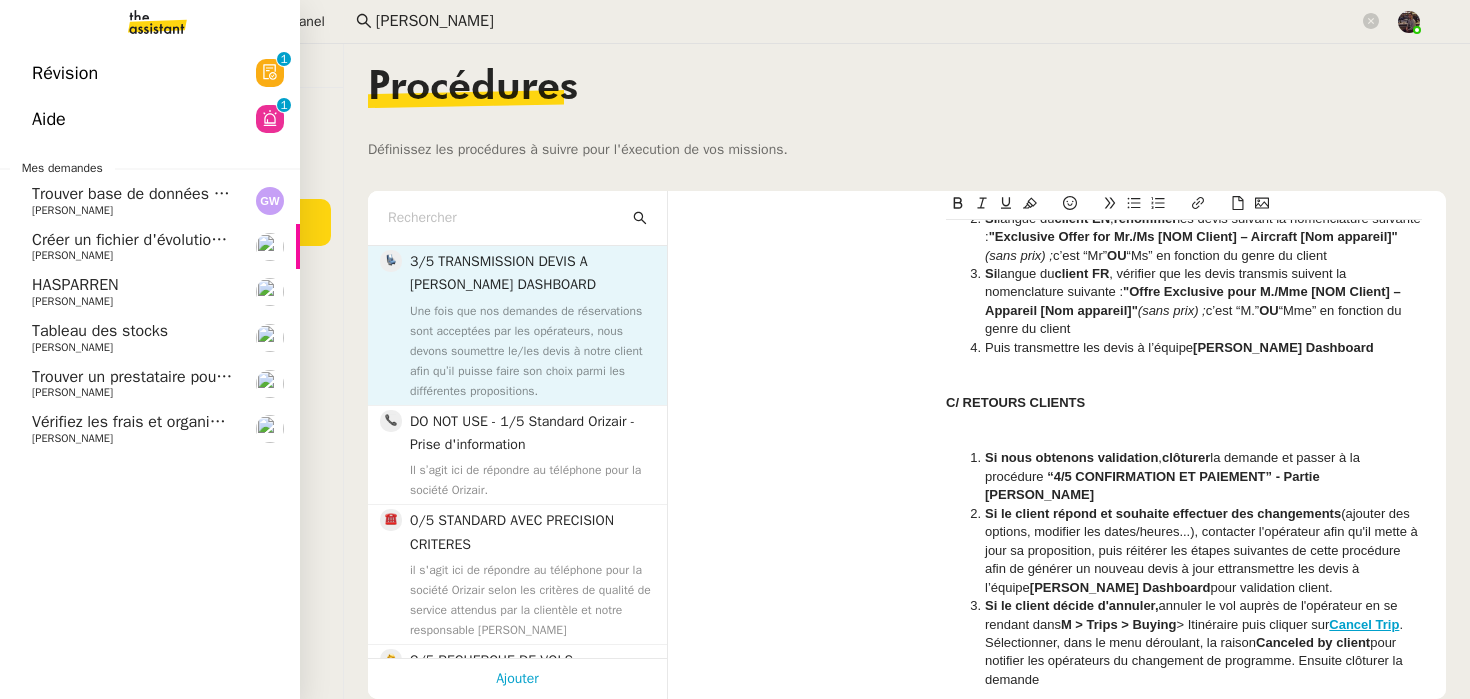 click on "Trouver un prestataire pour automatisation comptable" 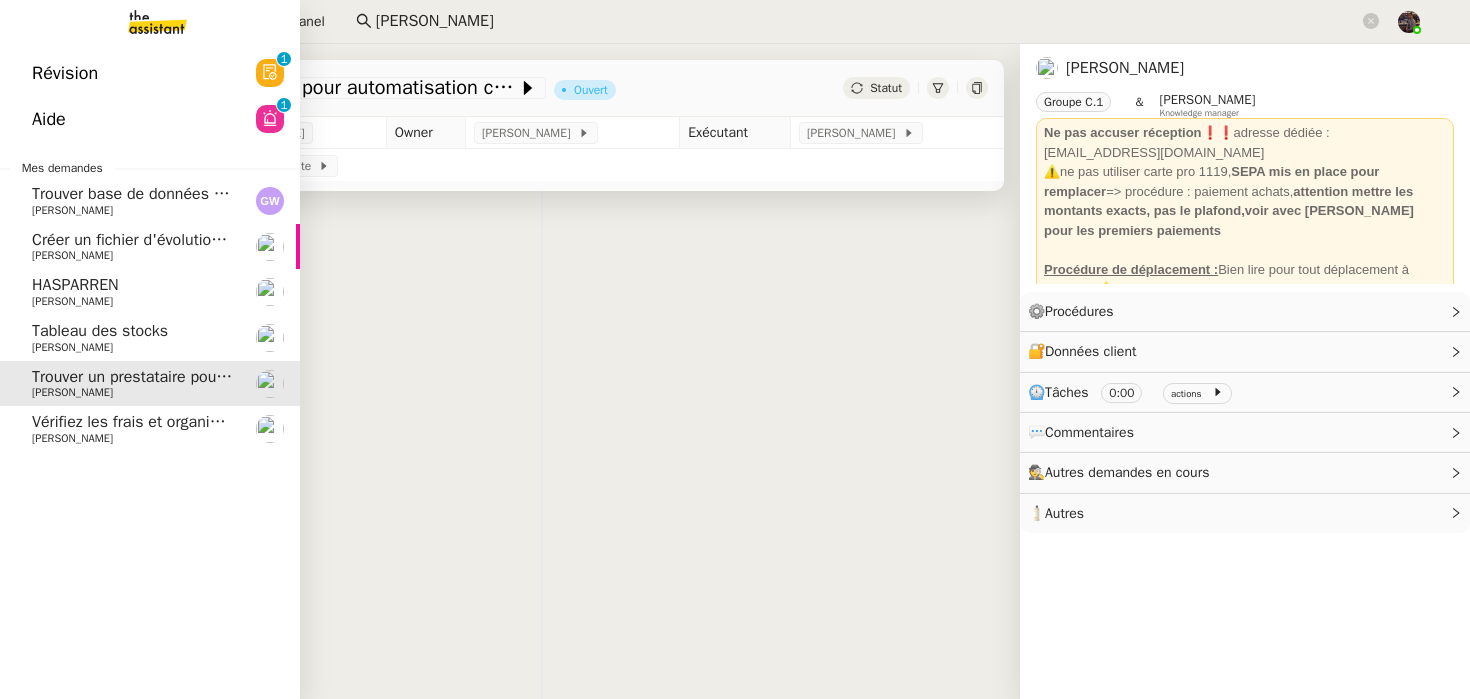click on "Tableau des stocks" 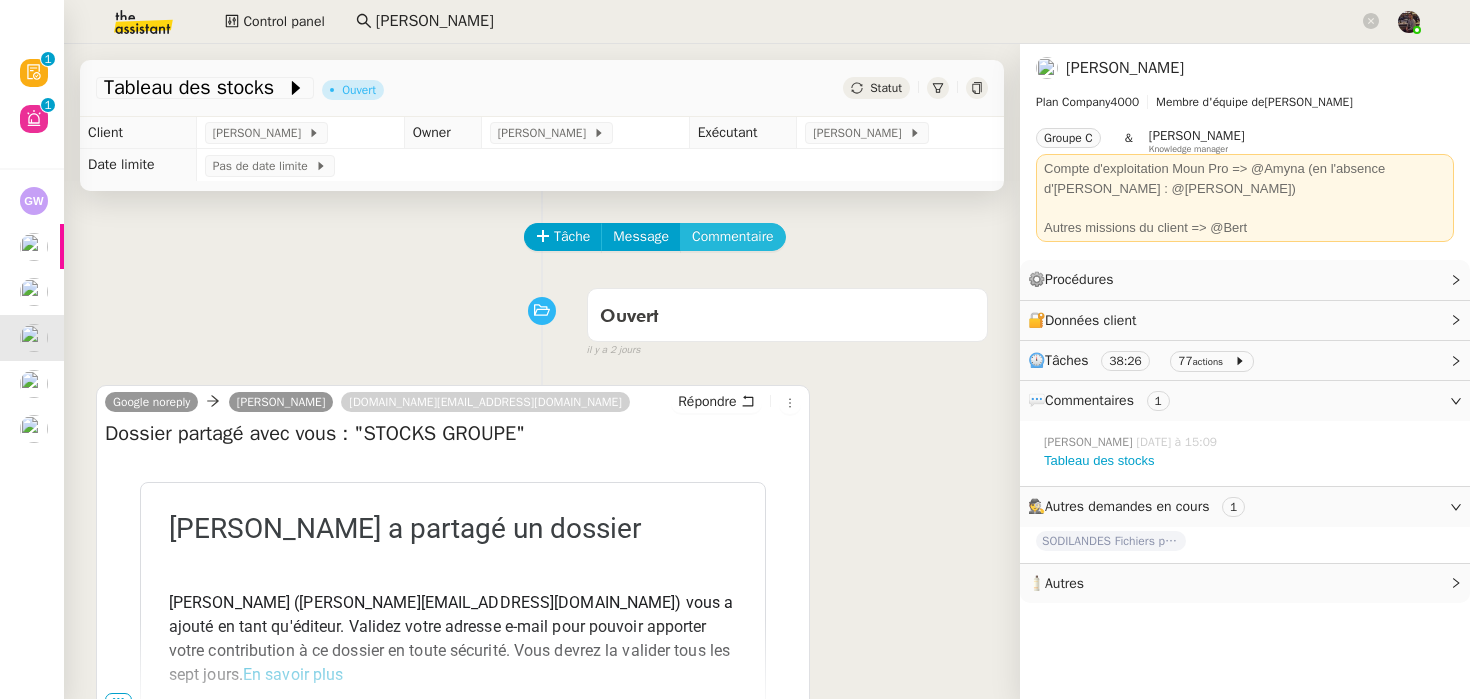 click on "Commentaire" 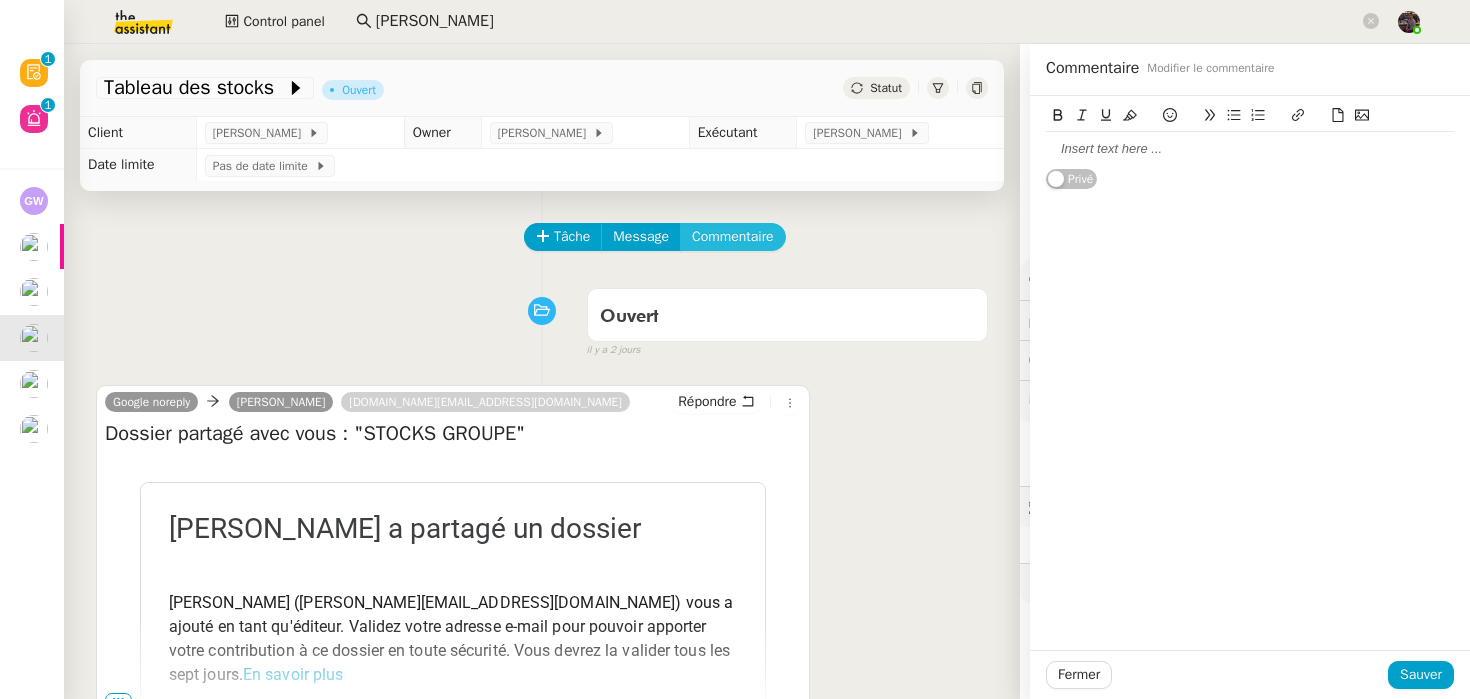 type 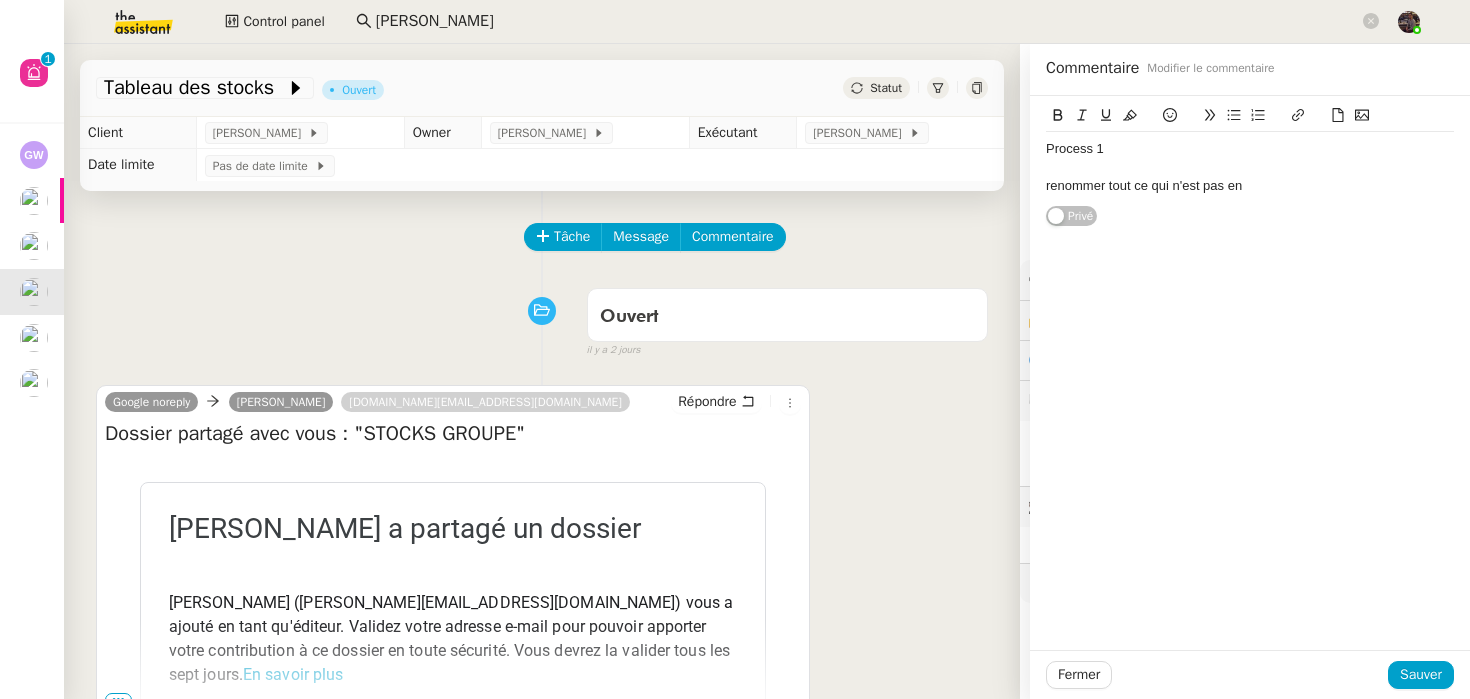 click 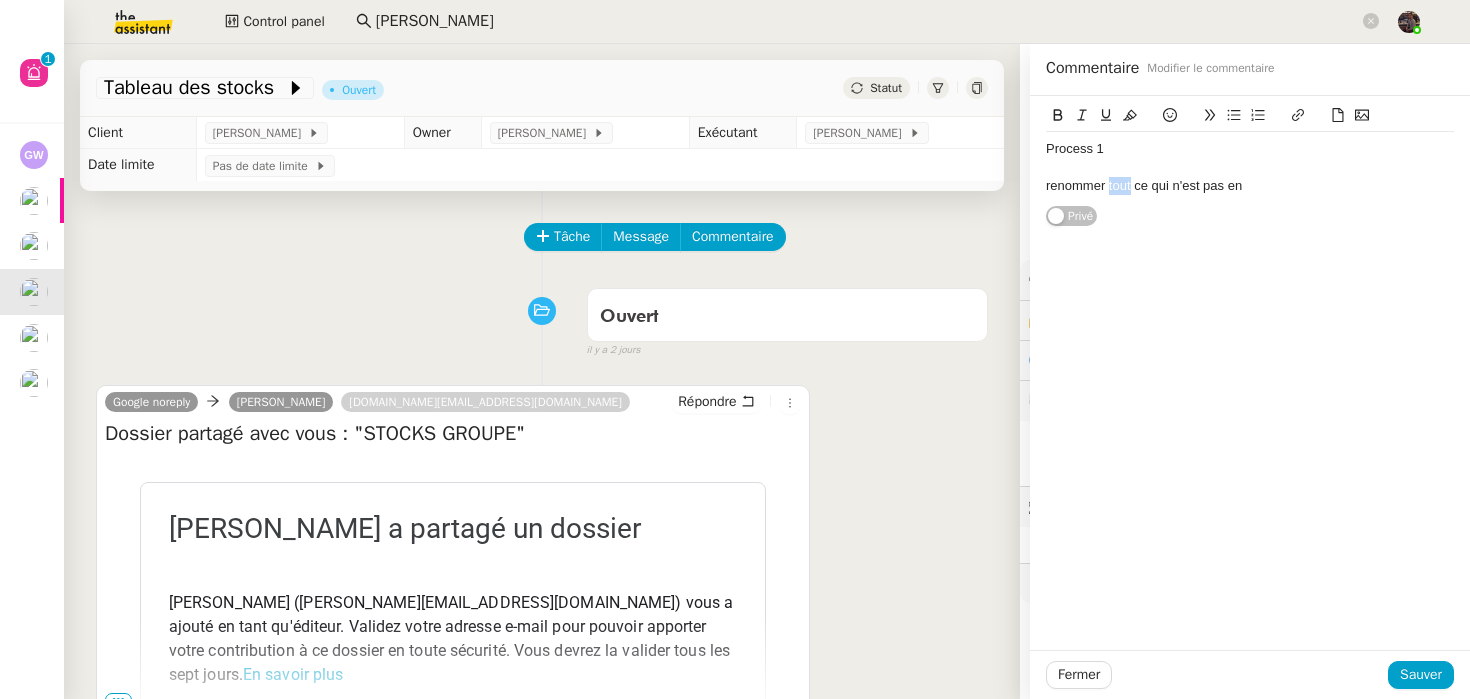 click on "renommer tout ce qui n'est pas en" 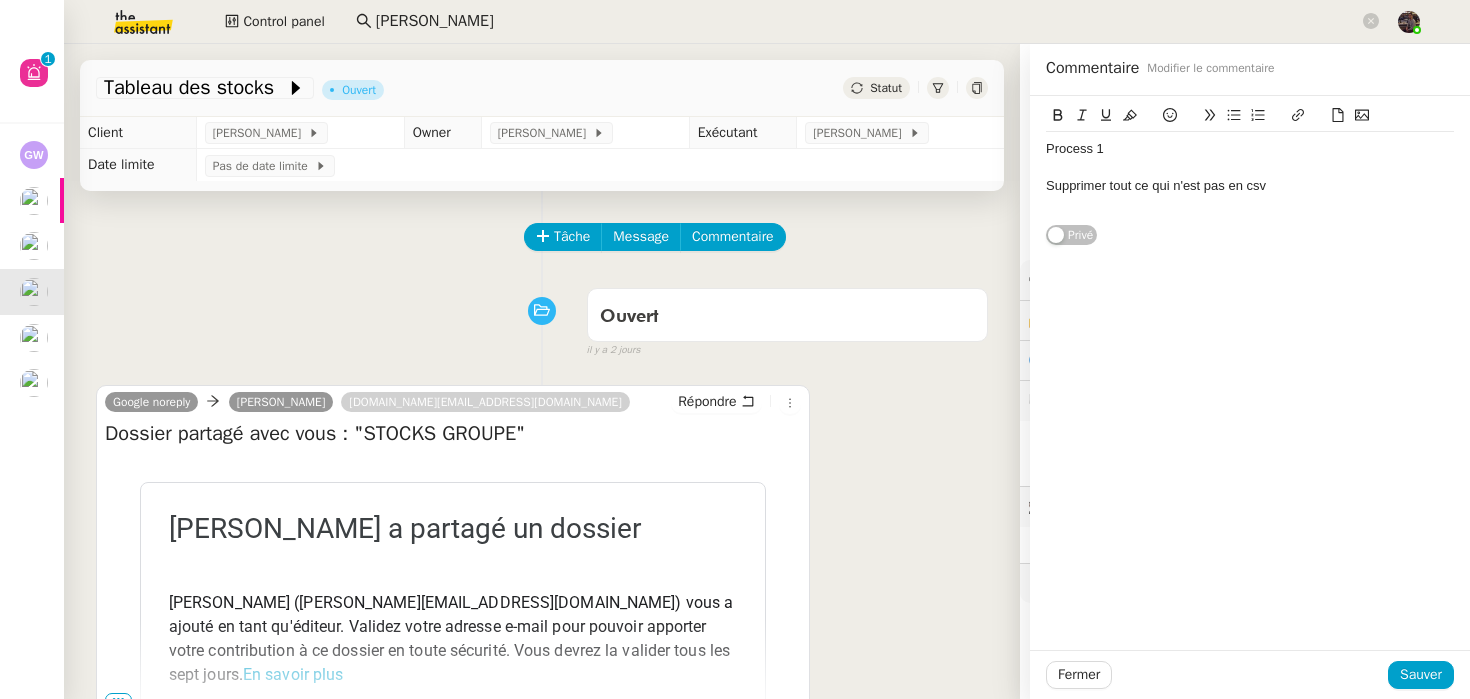 click on "Fermer Sauver" 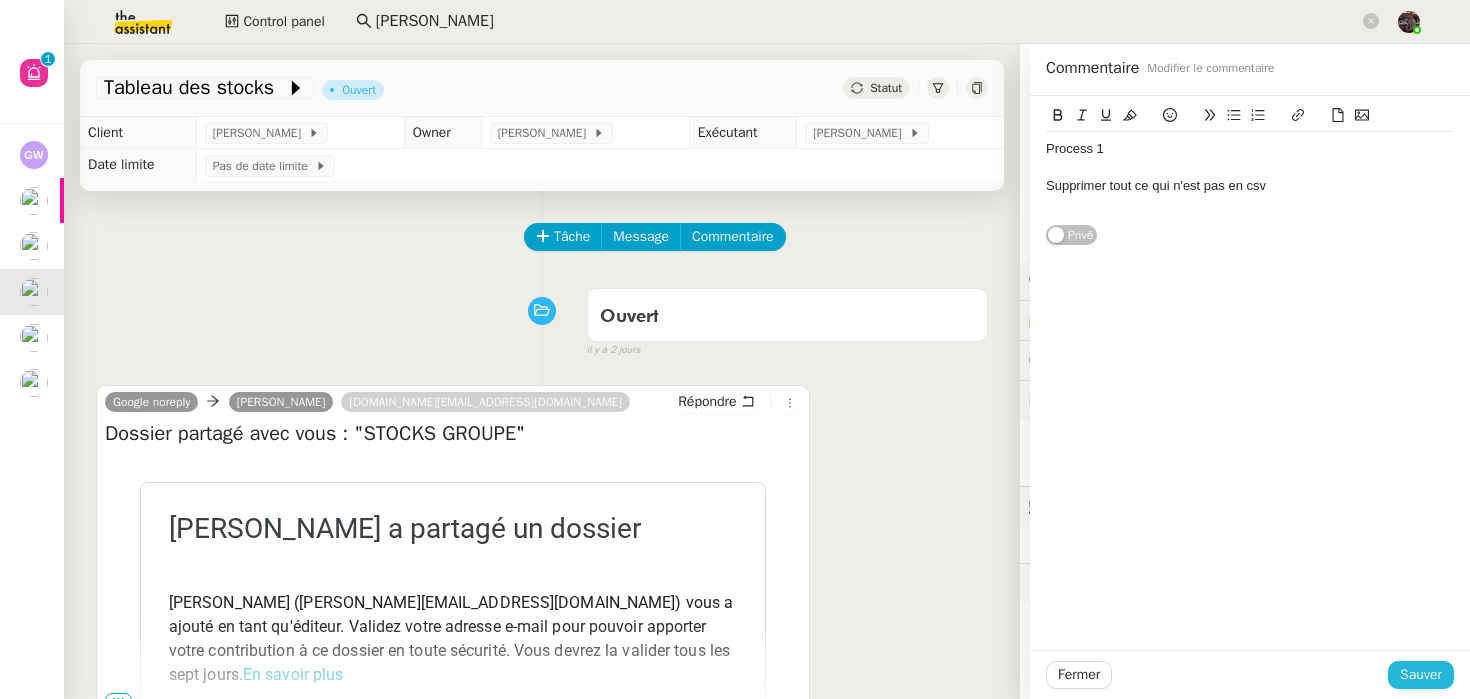 click on "Sauver" 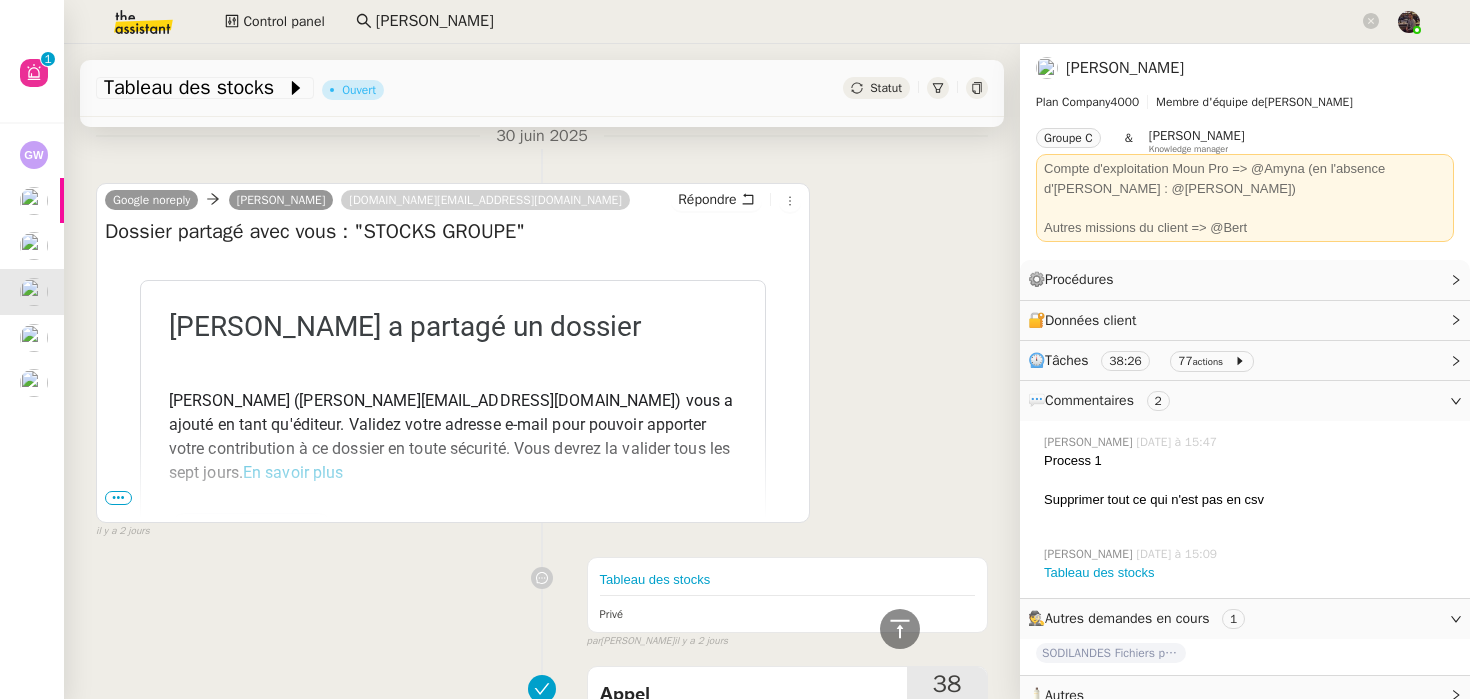 scroll, scrollTop: 419, scrollLeft: 0, axis: vertical 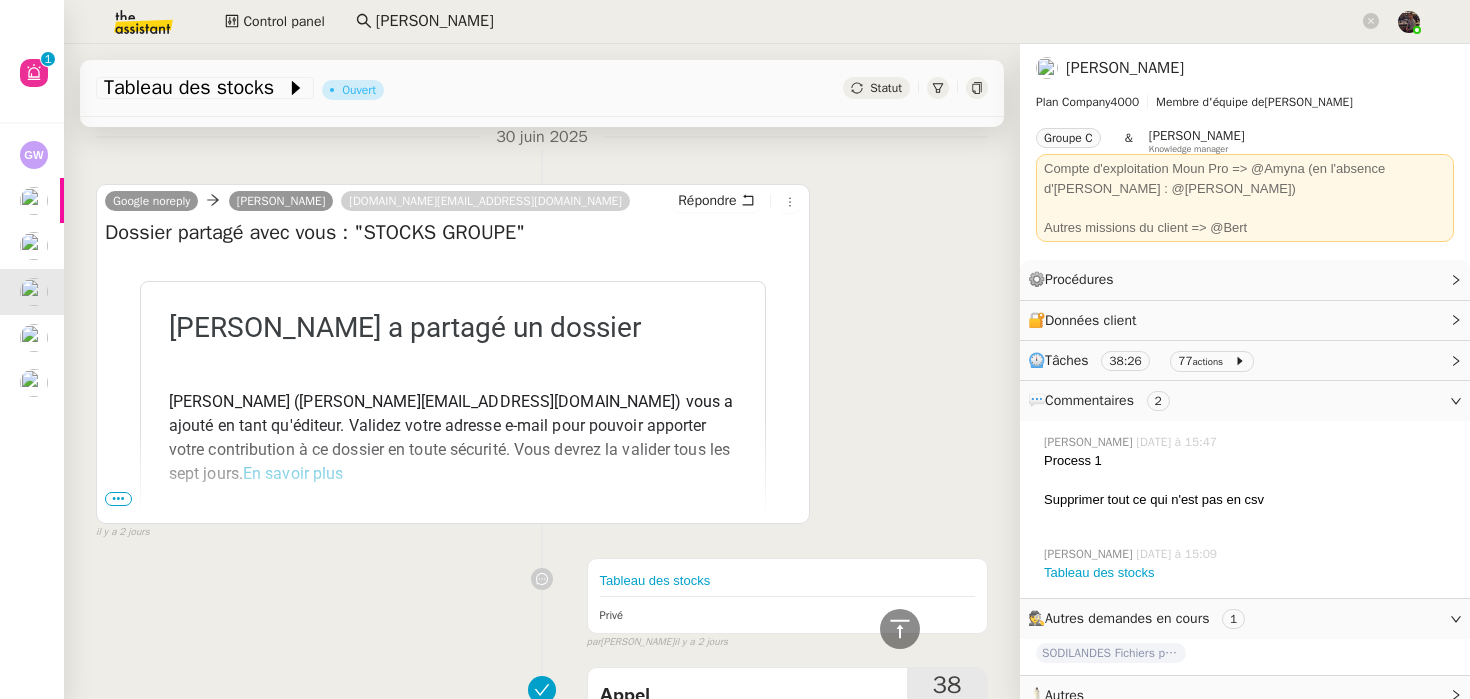 click on "Raphael DASILVA a partagé un dossier Raphael DASILVA ( raphael.dasilva@mont-de-marsan.leclerc ) vous a ajouté en tant qu'éditeur. Validez votre adresse e-mail pour pouvoir apporter votre contribution à ce dossier en toute sécurité. Vous devrez la valider tous les sept jours.  En savoir plus STOCKS GROUPE Ouvrir L'utilisation est soumise aux  Règles de confidentialité  de Google." at bounding box center [453, 484] 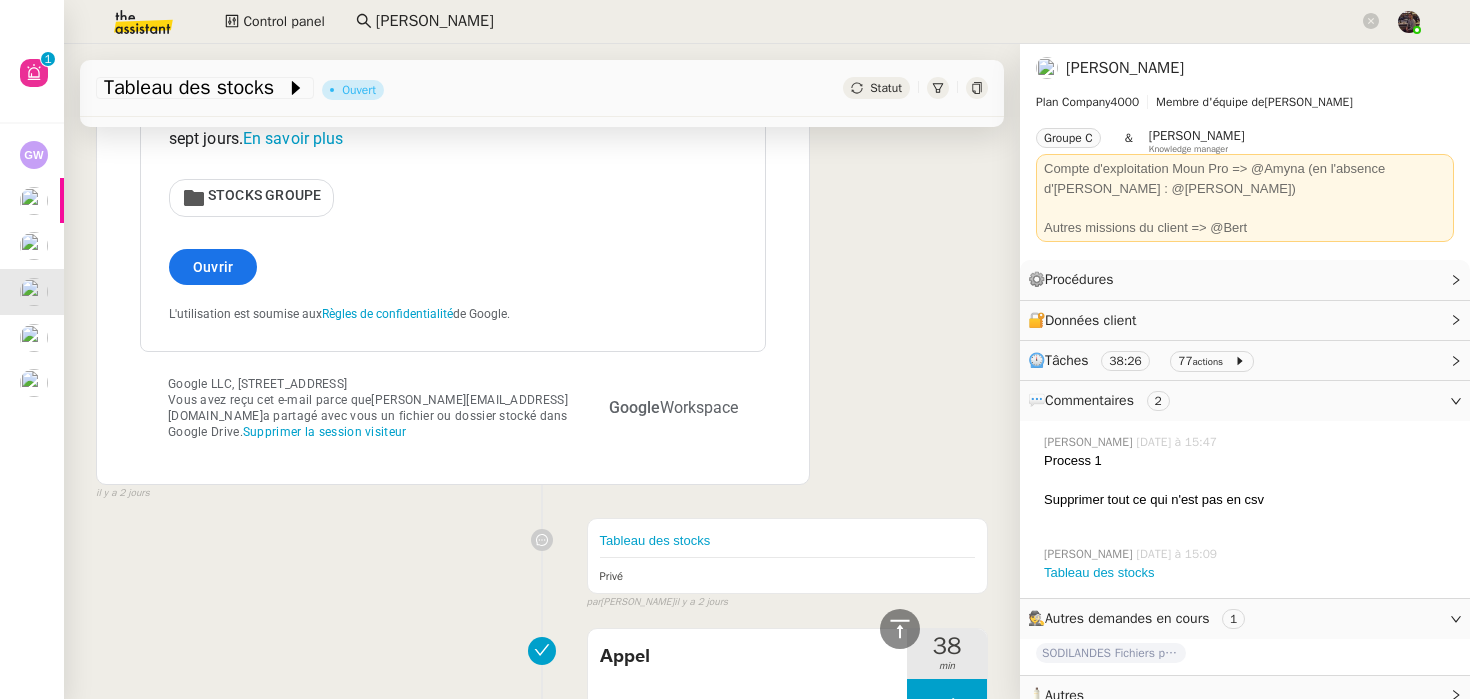 scroll, scrollTop: 745, scrollLeft: 0, axis: vertical 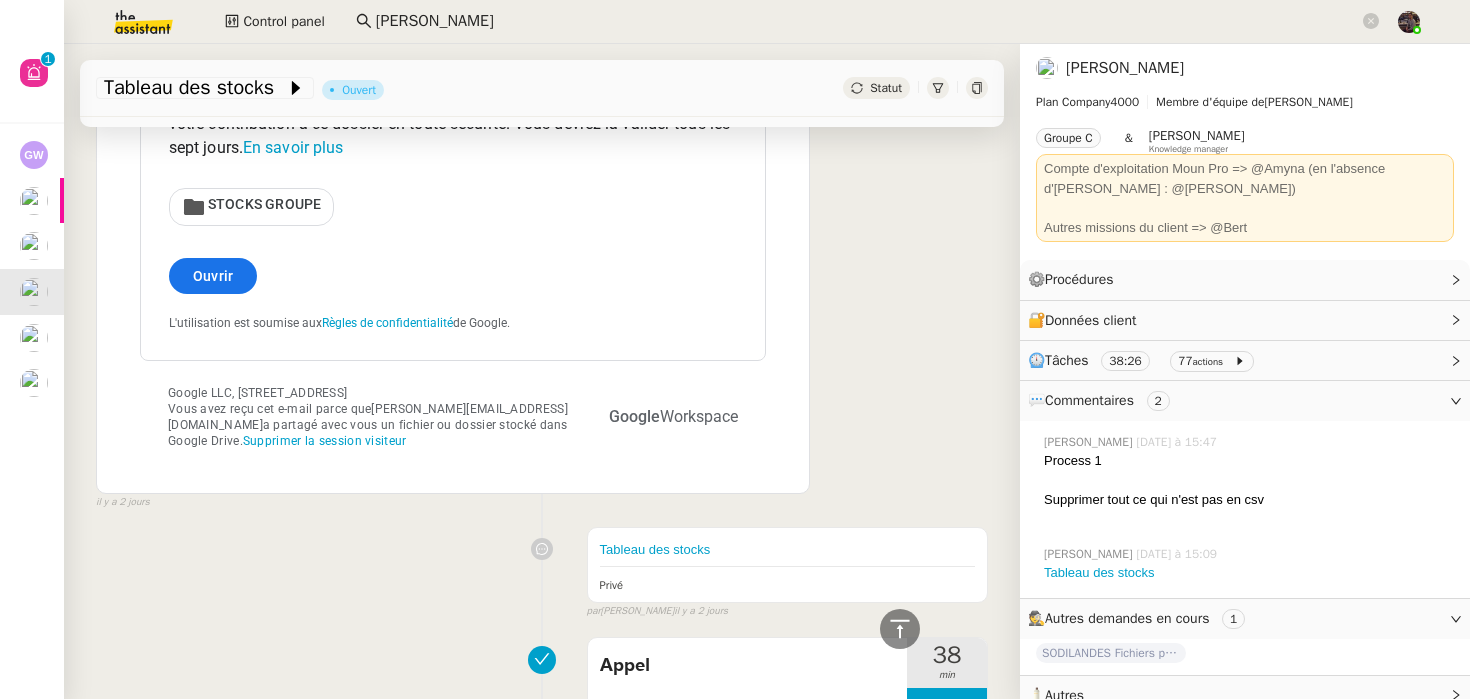 click on "STOCKS GROUPE" at bounding box center [252, 207] 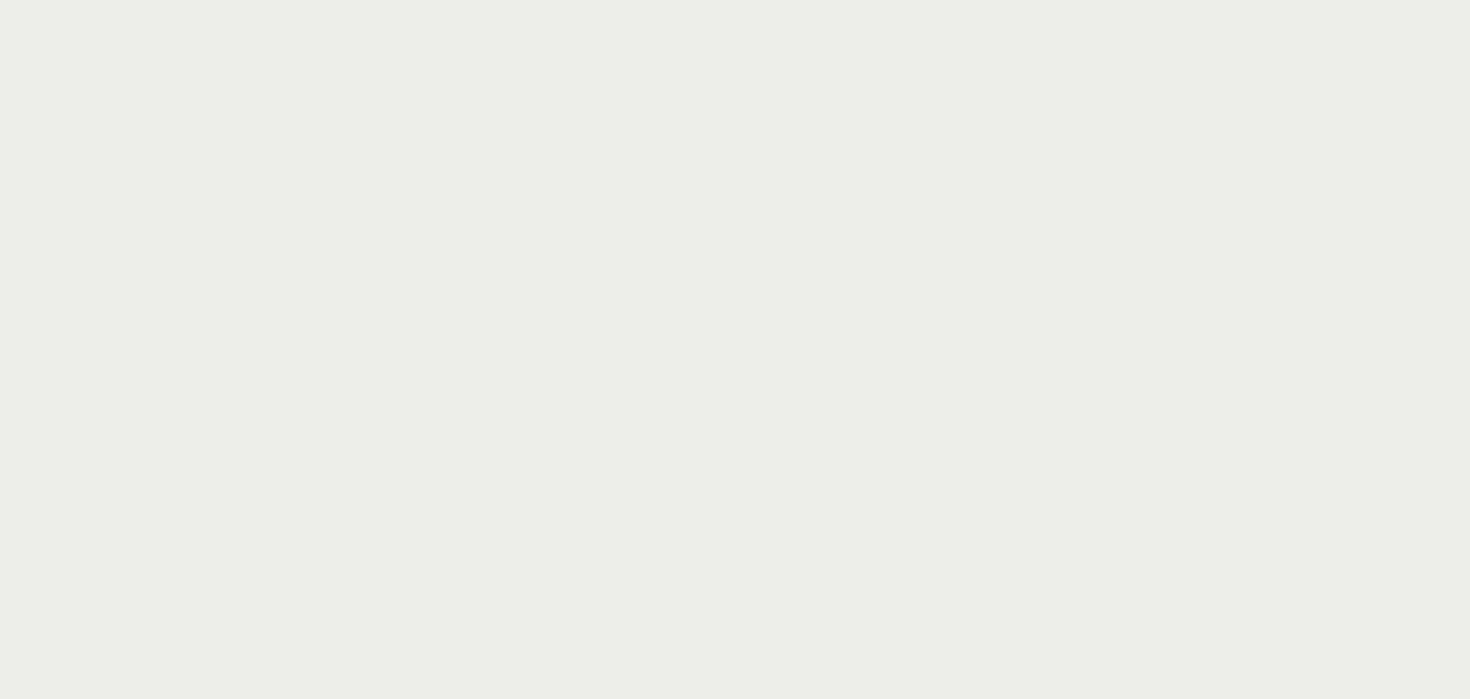 scroll, scrollTop: 0, scrollLeft: 0, axis: both 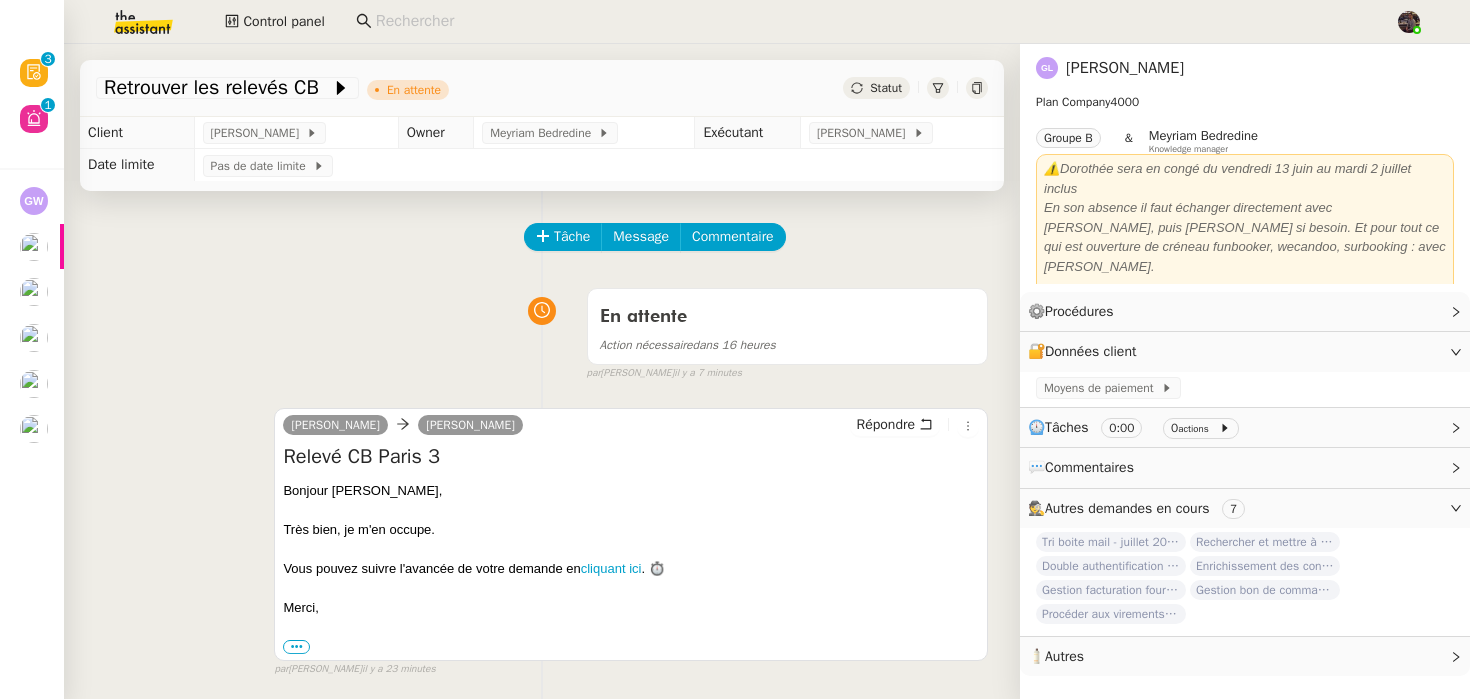 click on "En attente Action nécessaire  dans 16 heures  false par   [PERSON_NAME]   il y a 7 minutes" at bounding box center [542, 330] 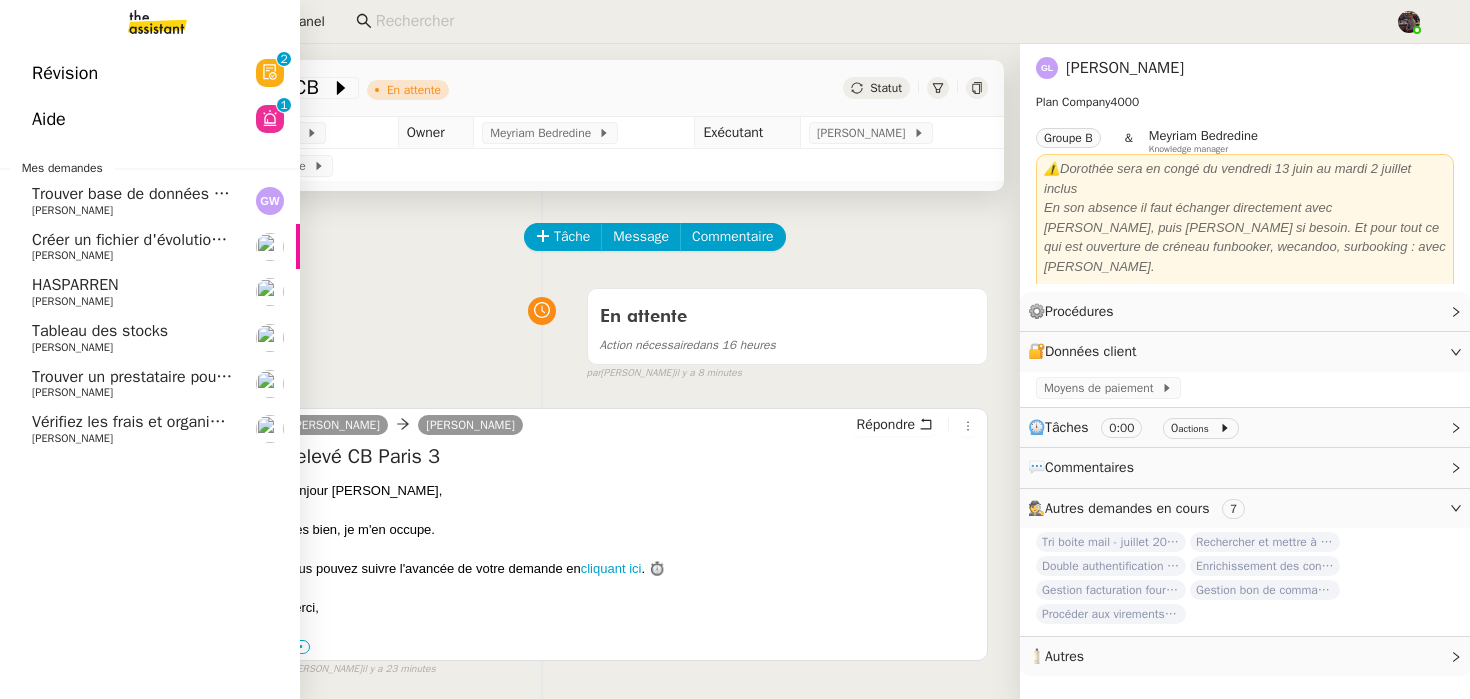 click on "Guillaume Farina" 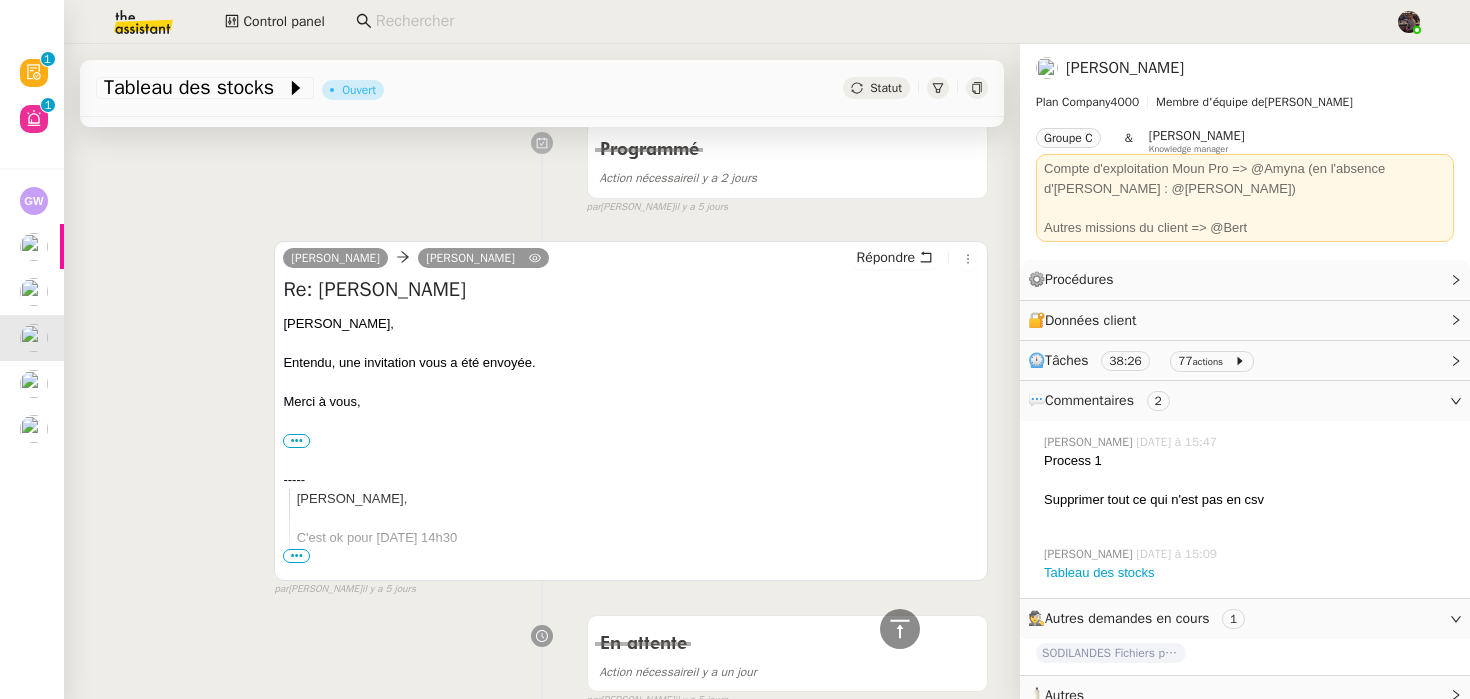 scroll, scrollTop: 1520, scrollLeft: 0, axis: vertical 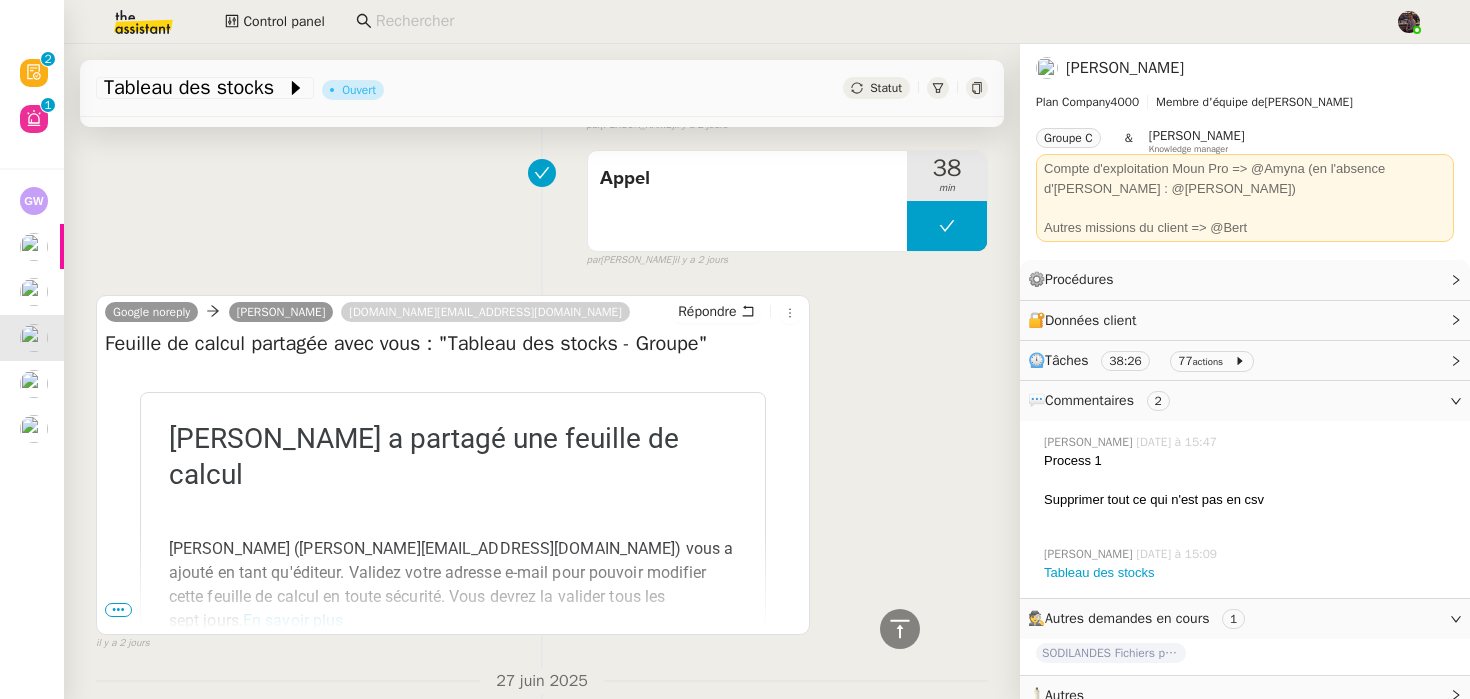 click on "•••" at bounding box center [118, 610] 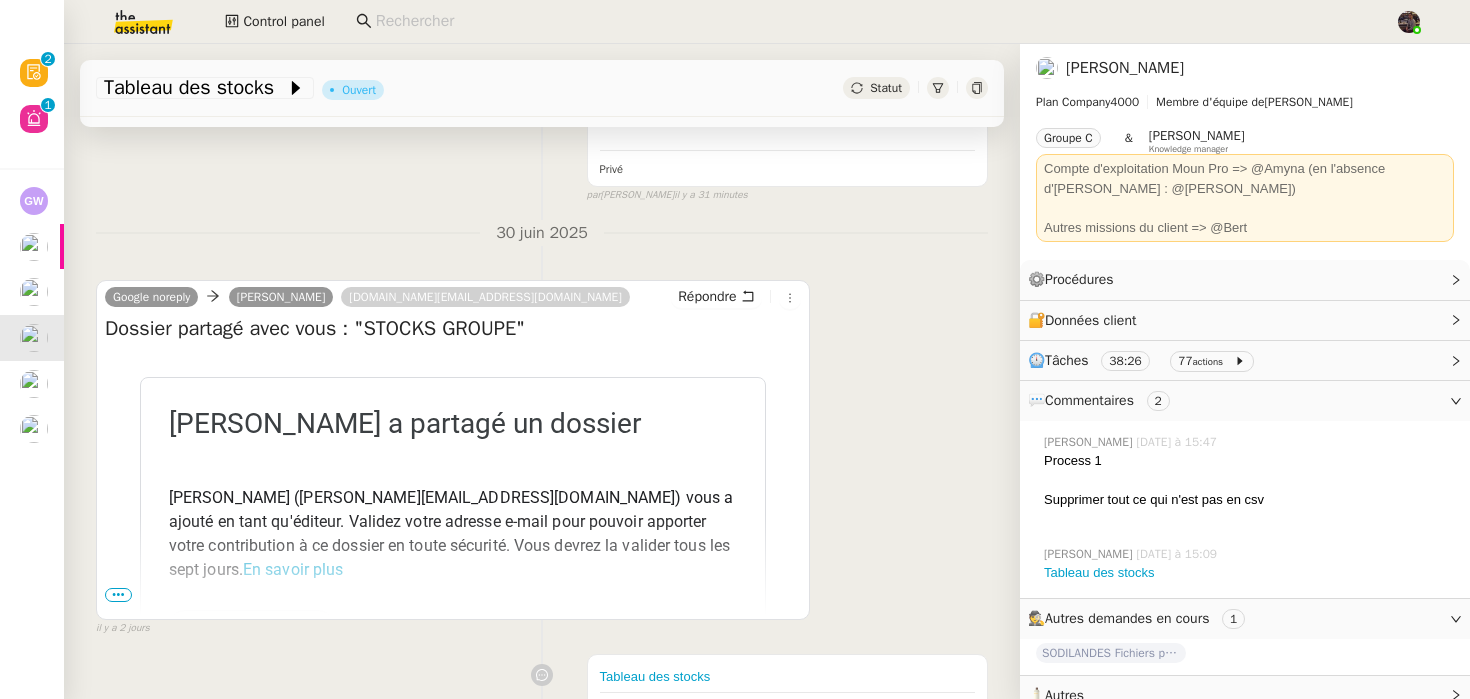 scroll, scrollTop: 295, scrollLeft: 0, axis: vertical 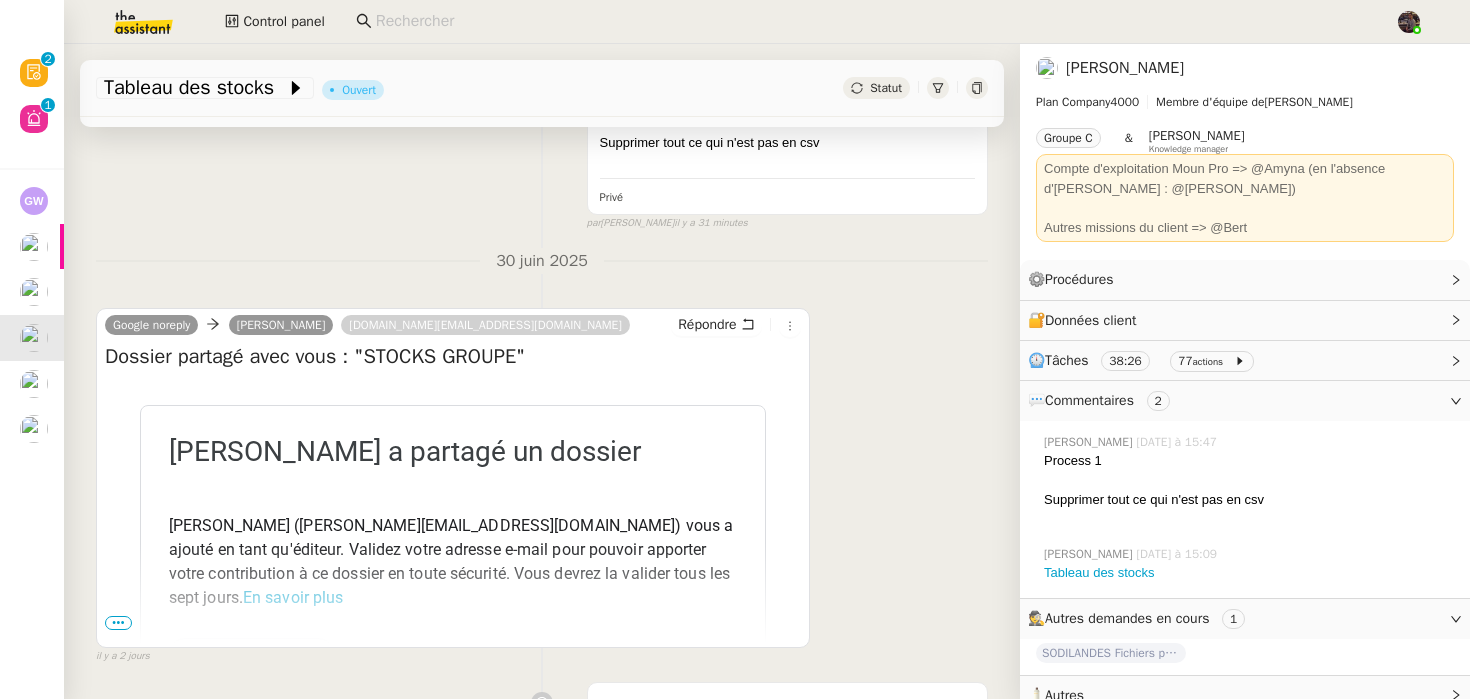 click on "•••" at bounding box center [118, 623] 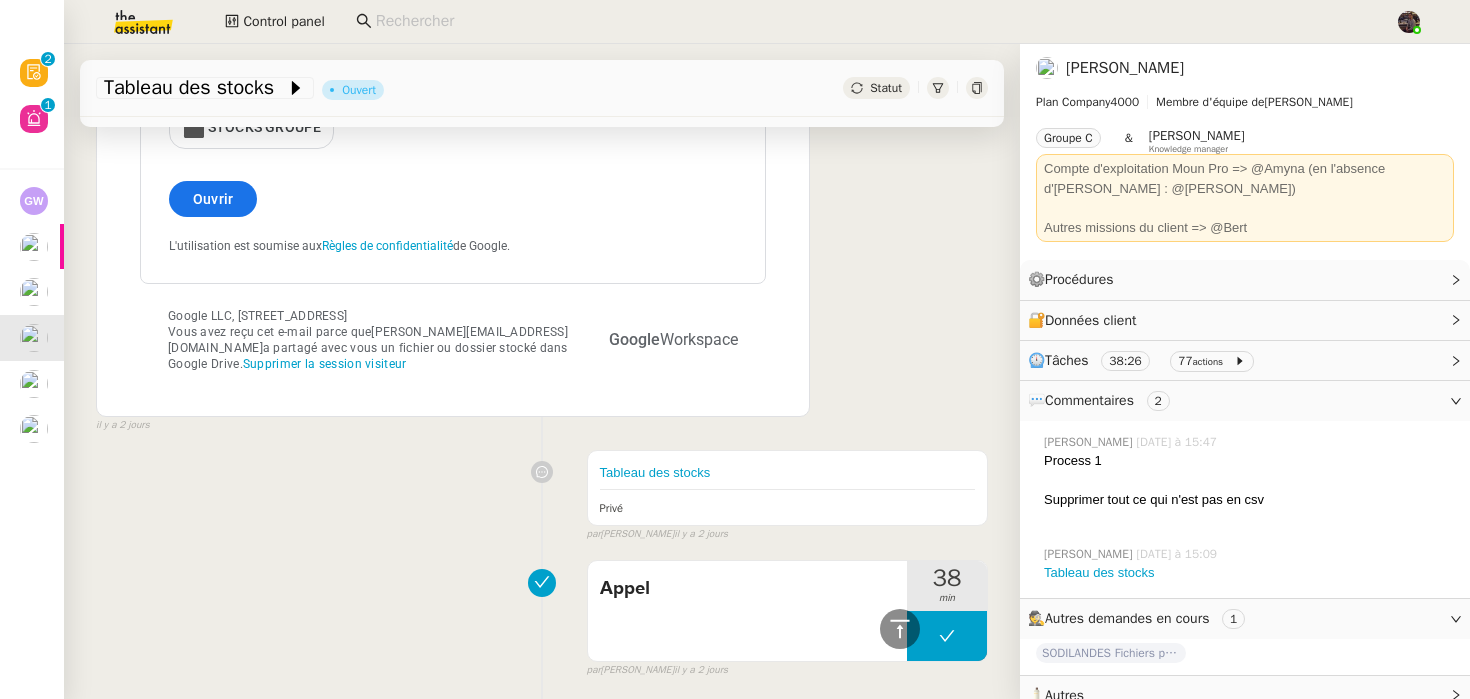 scroll, scrollTop: 737, scrollLeft: 0, axis: vertical 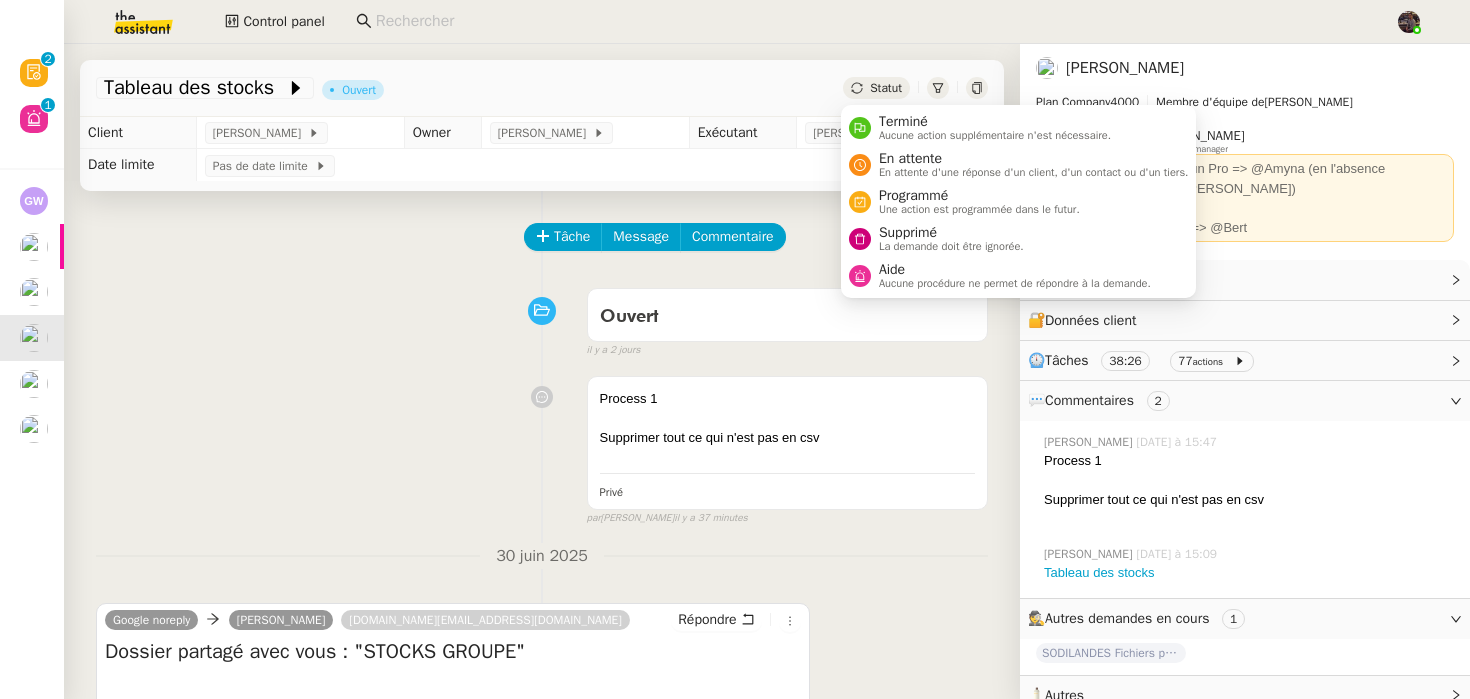 click 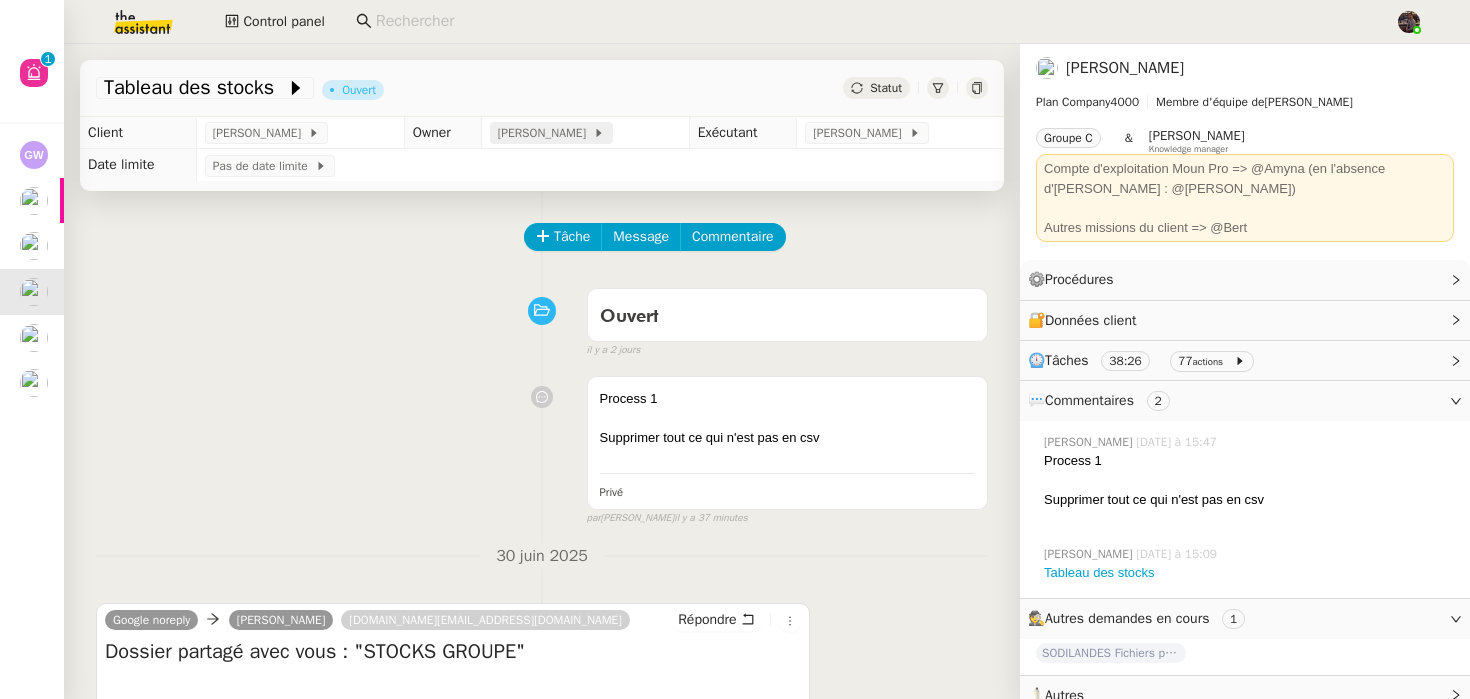 click on "[PERSON_NAME]" 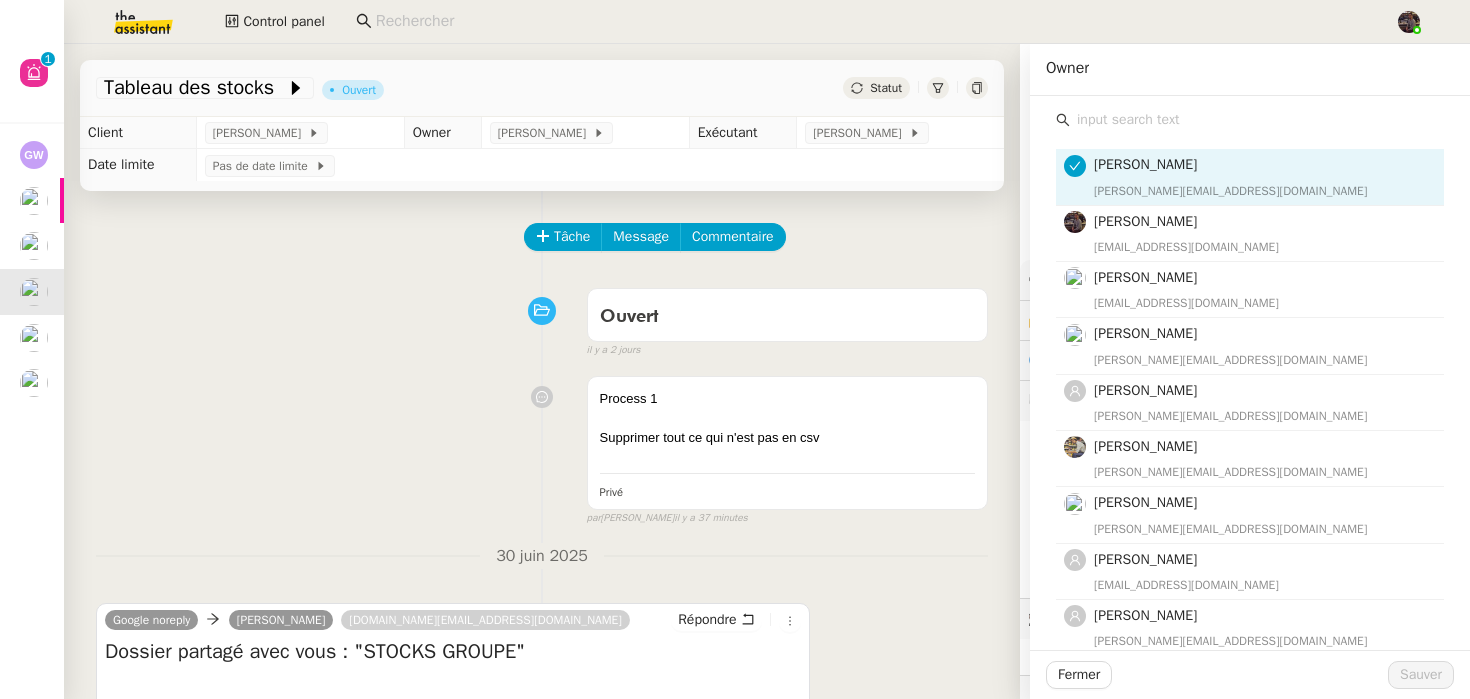 click 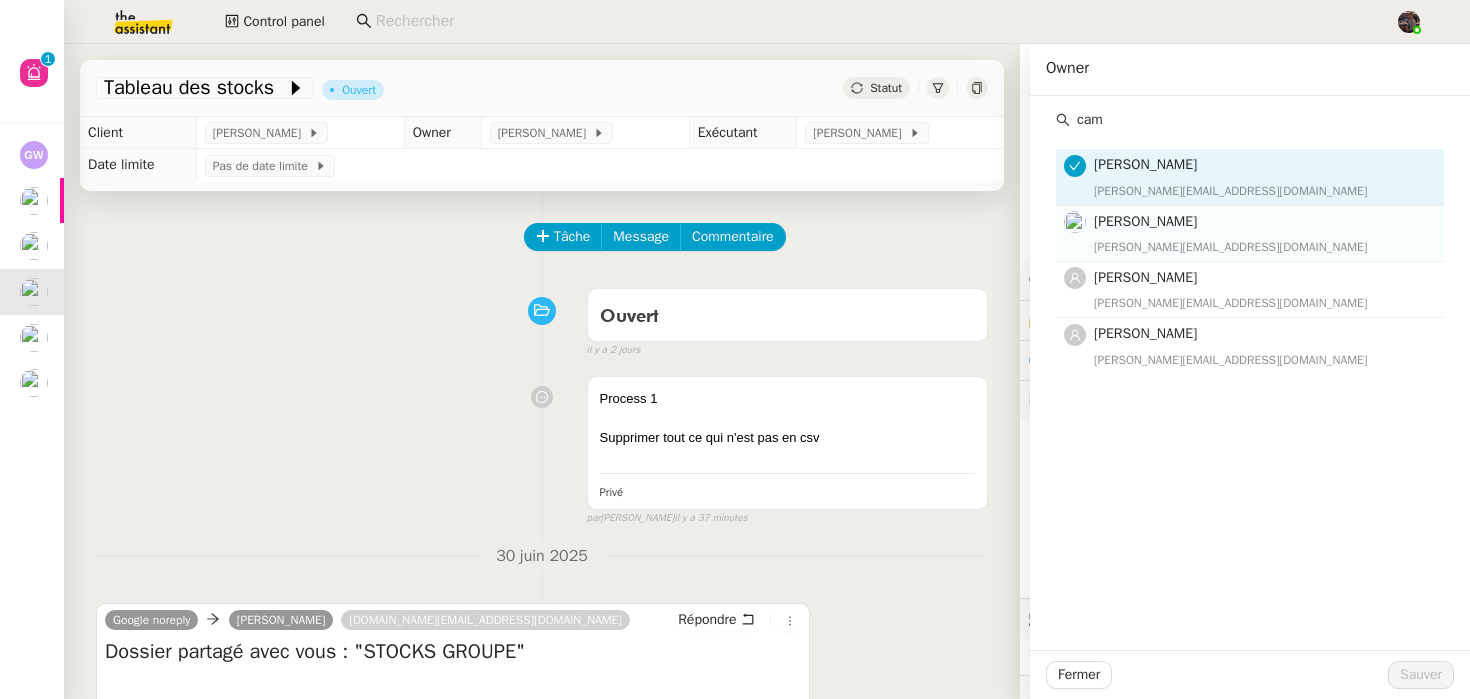 type on "cam" 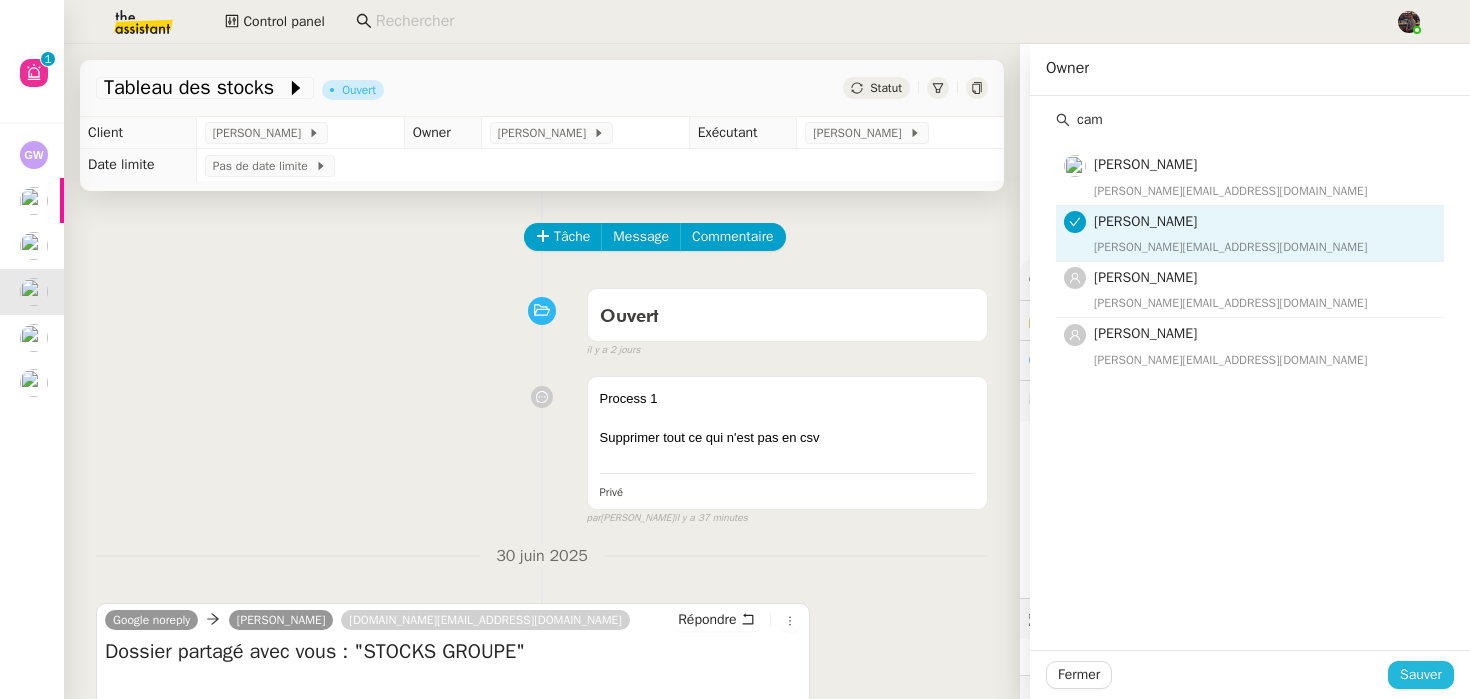 click on "Sauver" 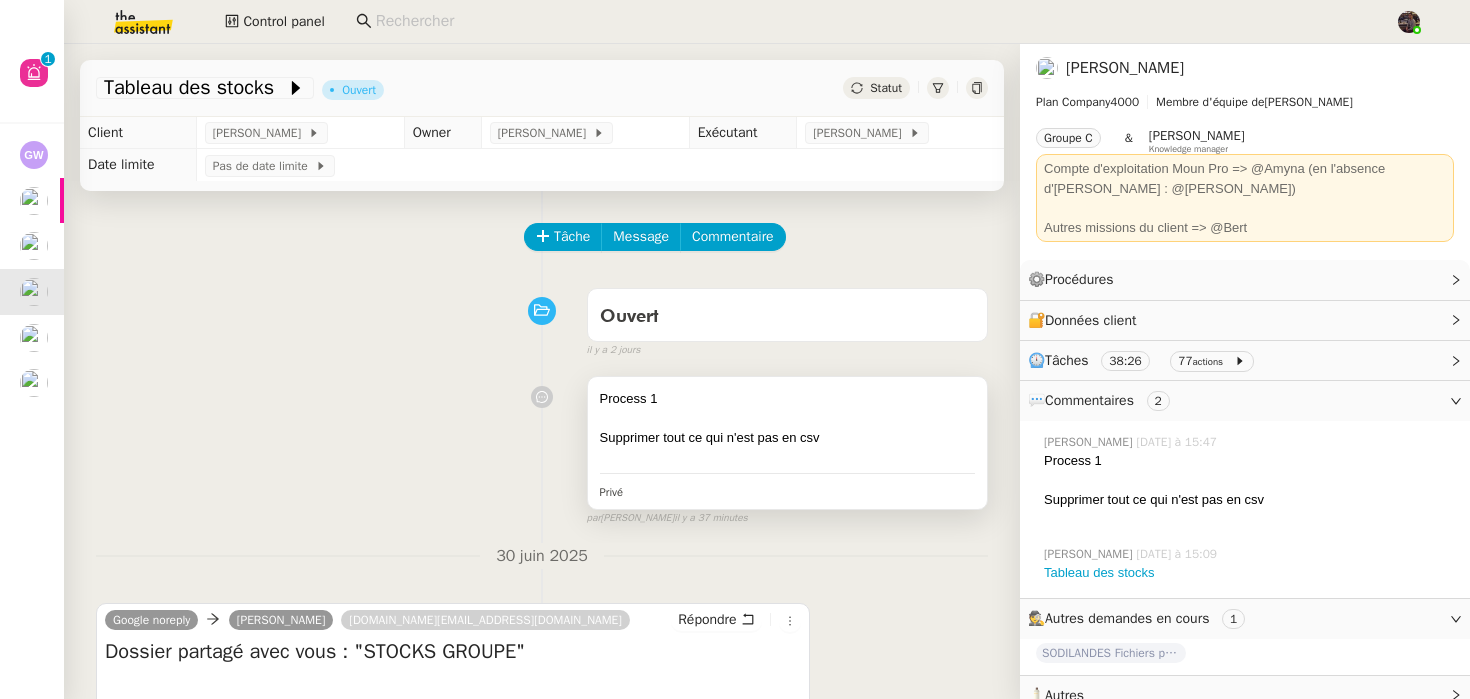 click at bounding box center (787, 457) 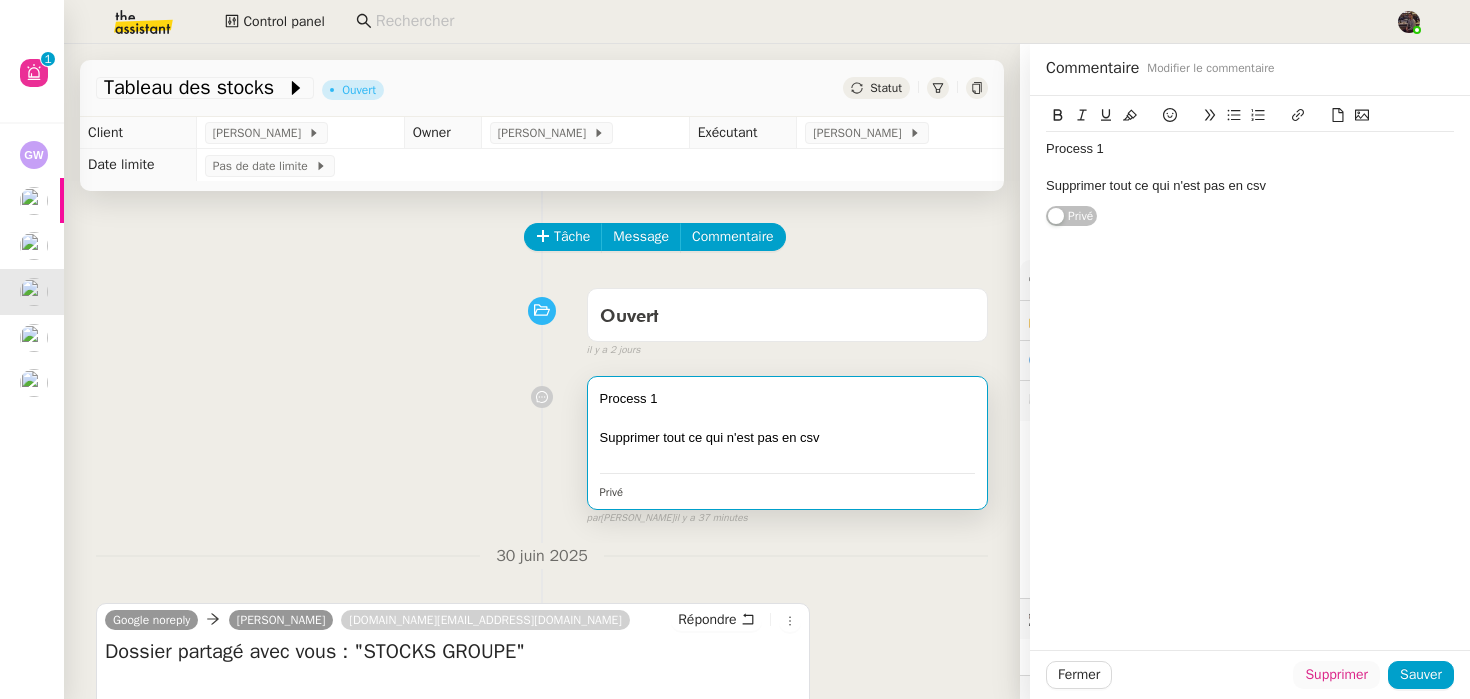 click on "Supprimer" 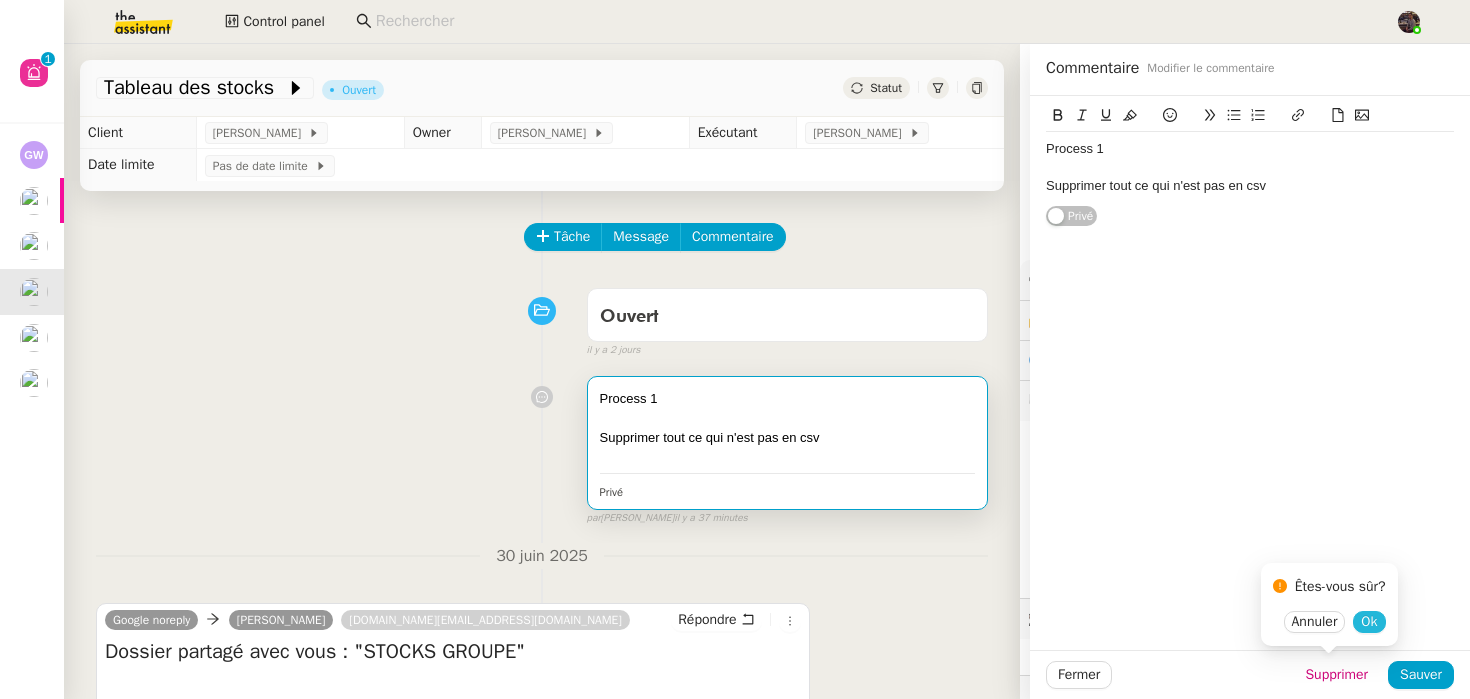 click on "Ok" at bounding box center [1369, 622] 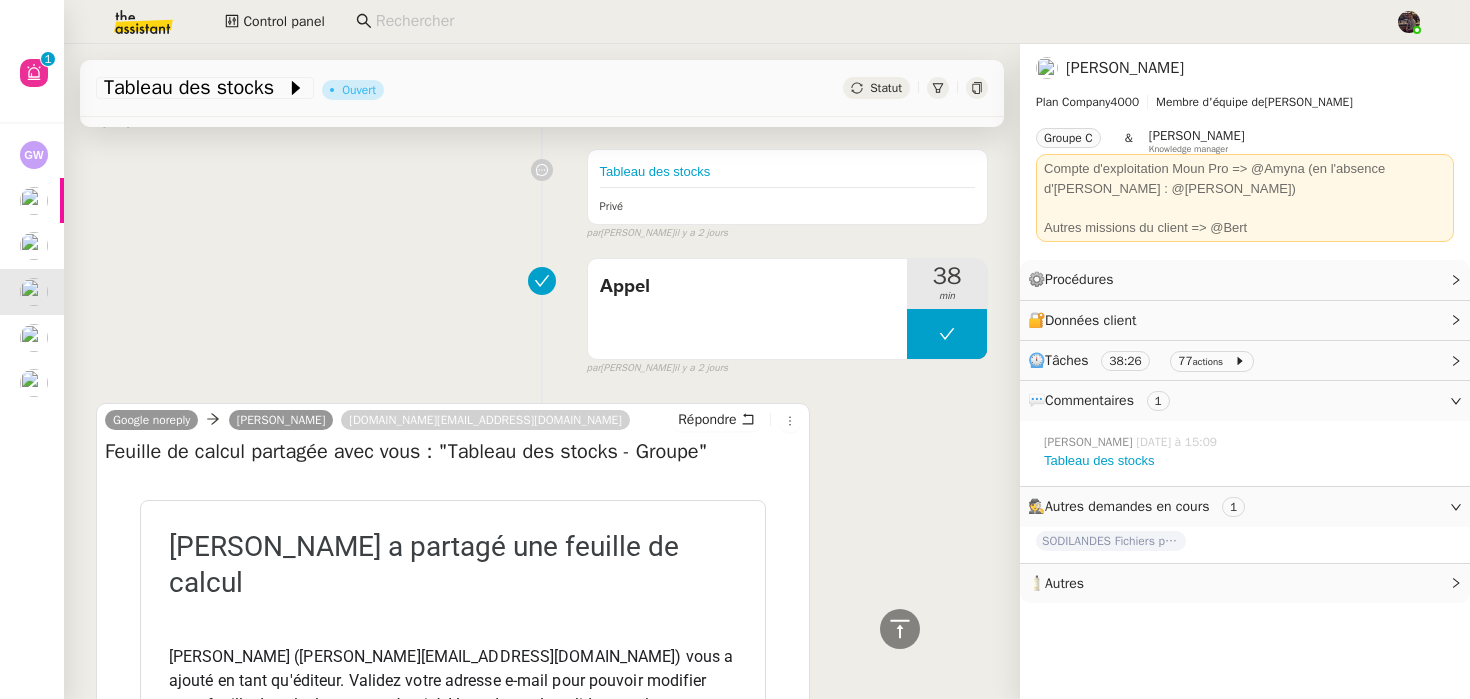 scroll, scrollTop: 970, scrollLeft: 0, axis: vertical 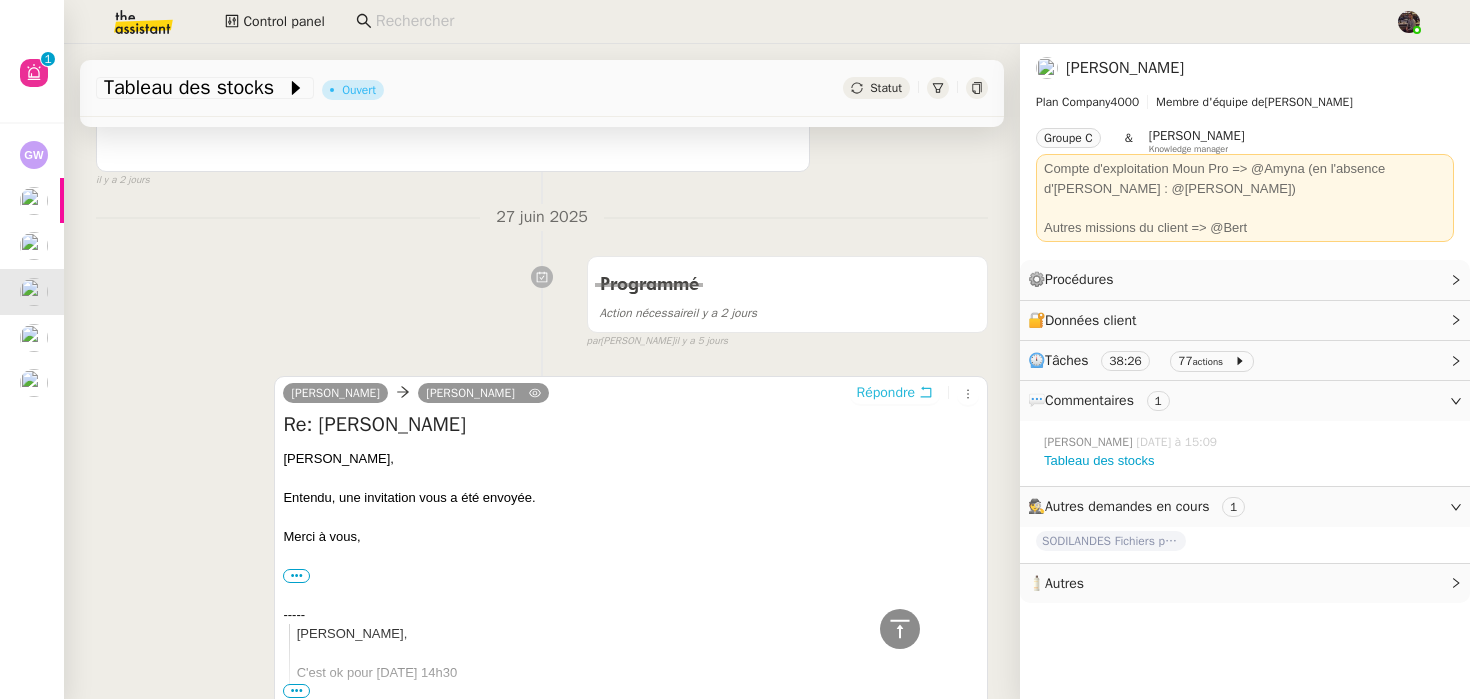 click on "Répondre" at bounding box center (886, 393) 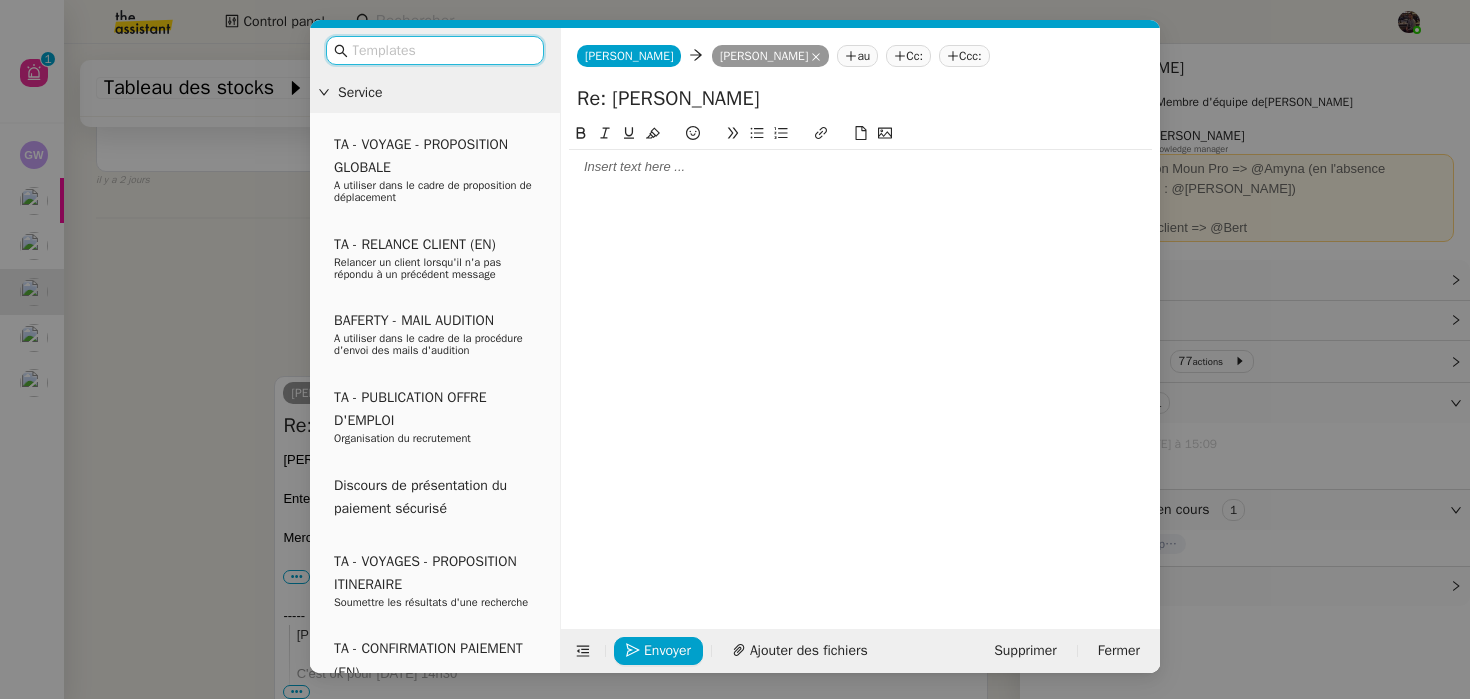 scroll, scrollTop: 2015, scrollLeft: 0, axis: vertical 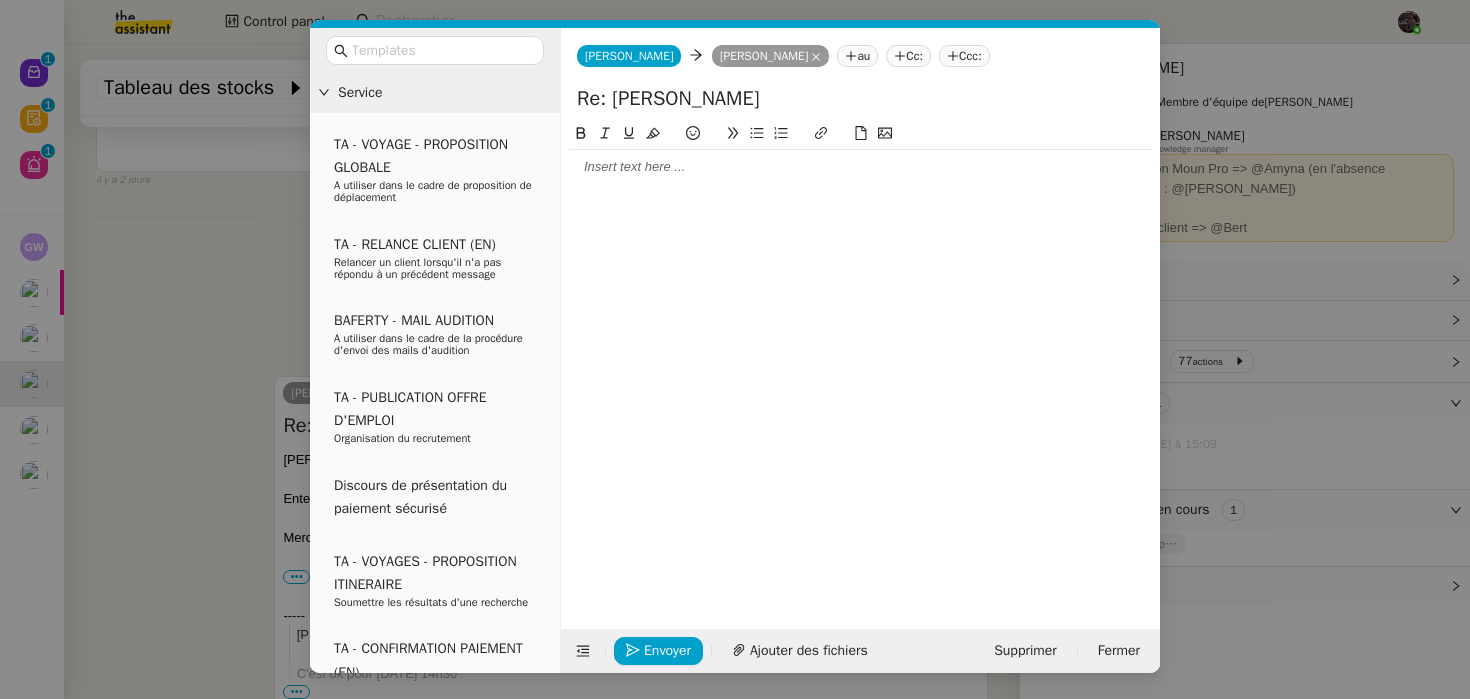click 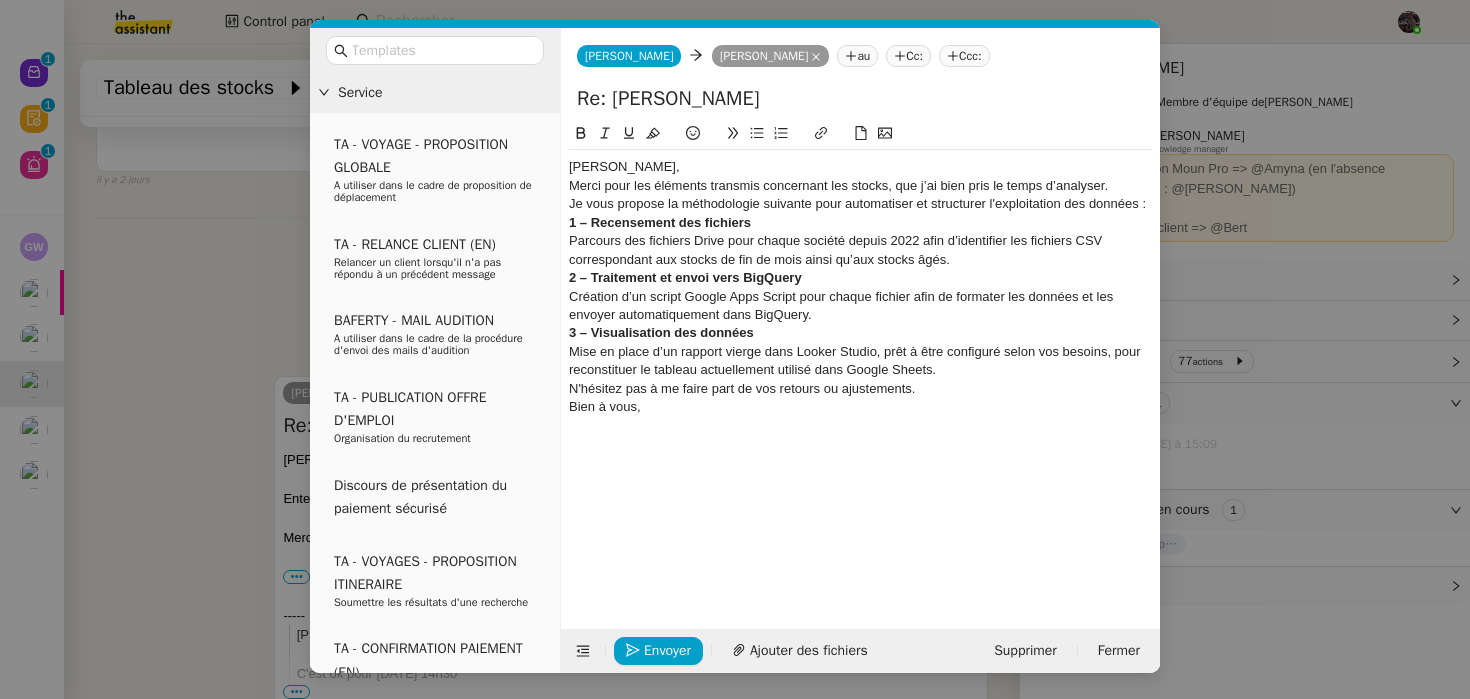 scroll, scrollTop: 0, scrollLeft: 0, axis: both 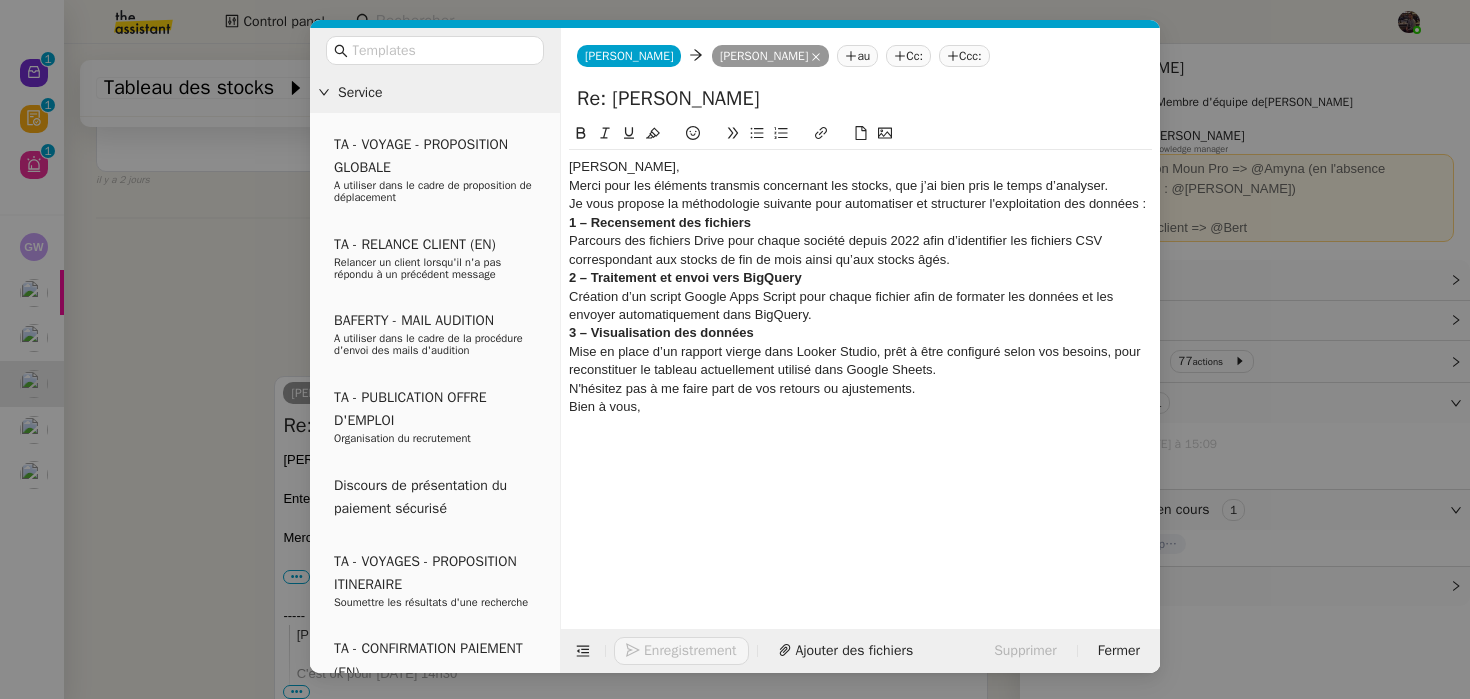 click on "Merci pour les éléments transmis concernant les stocks, que j’ai bien pris le temps d’analyser." 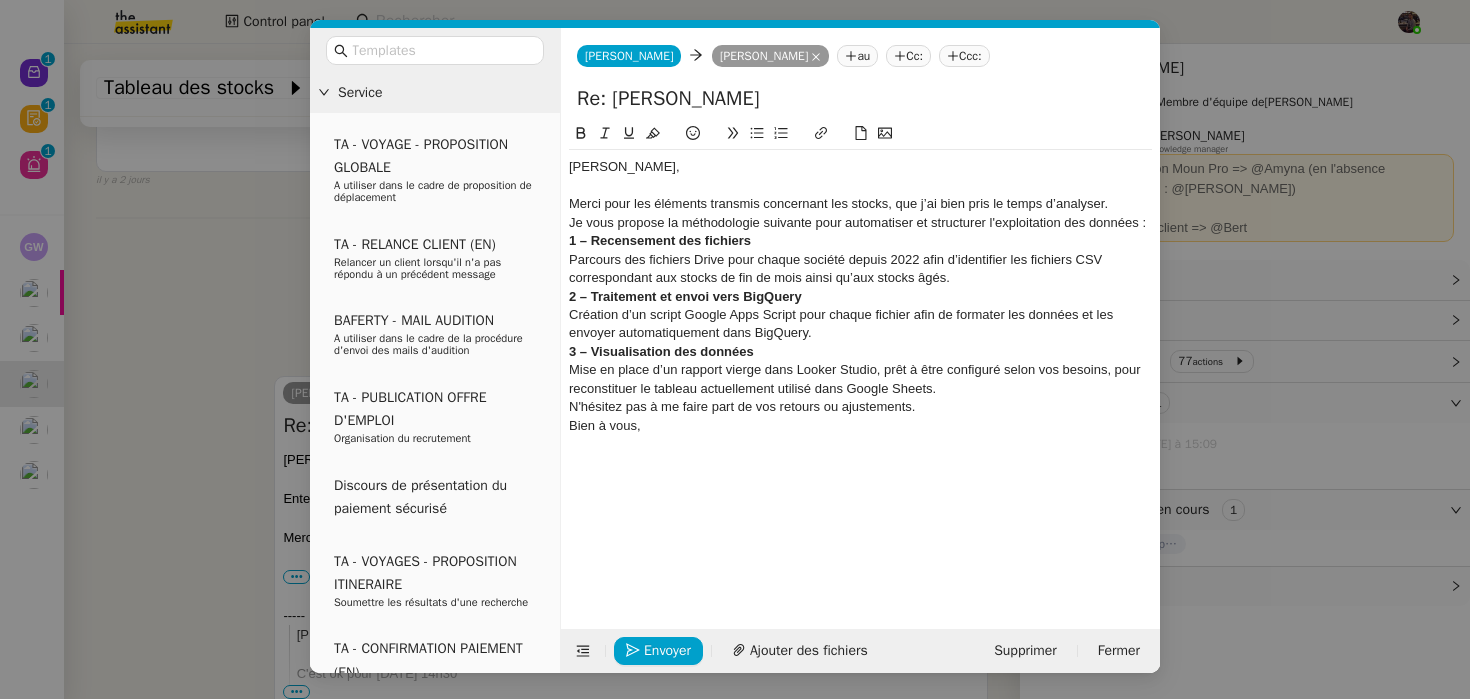click on "Mise en place d’un rapport vierge dans Looker Studio, prêt à être configuré selon vos besoins, pour reconstituer le tableau actuellement utilisé dans Google Sheets." 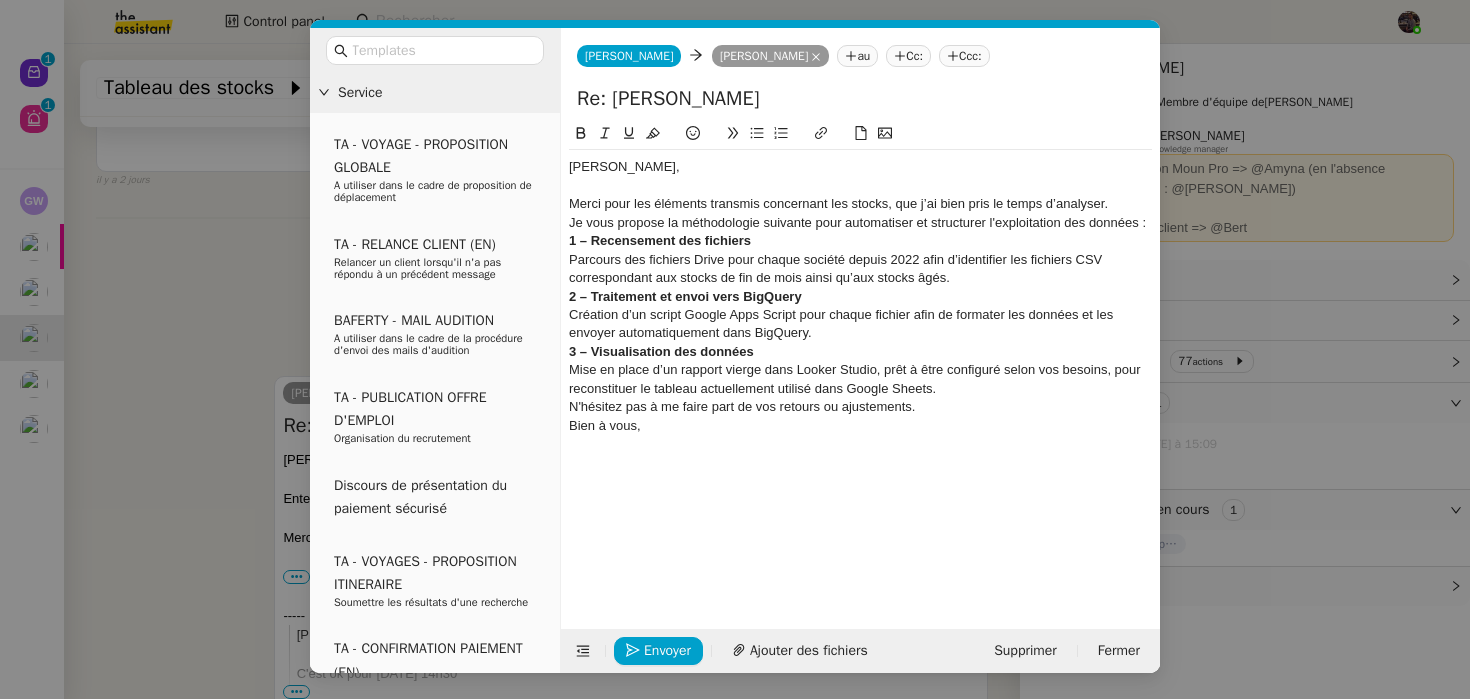 click on "Mise en place d’un rapport vierge dans Looker Studio, prêt à être configuré selon vos besoins, pour reconstituer le tableau actuellement utilisé dans Google Sheets." 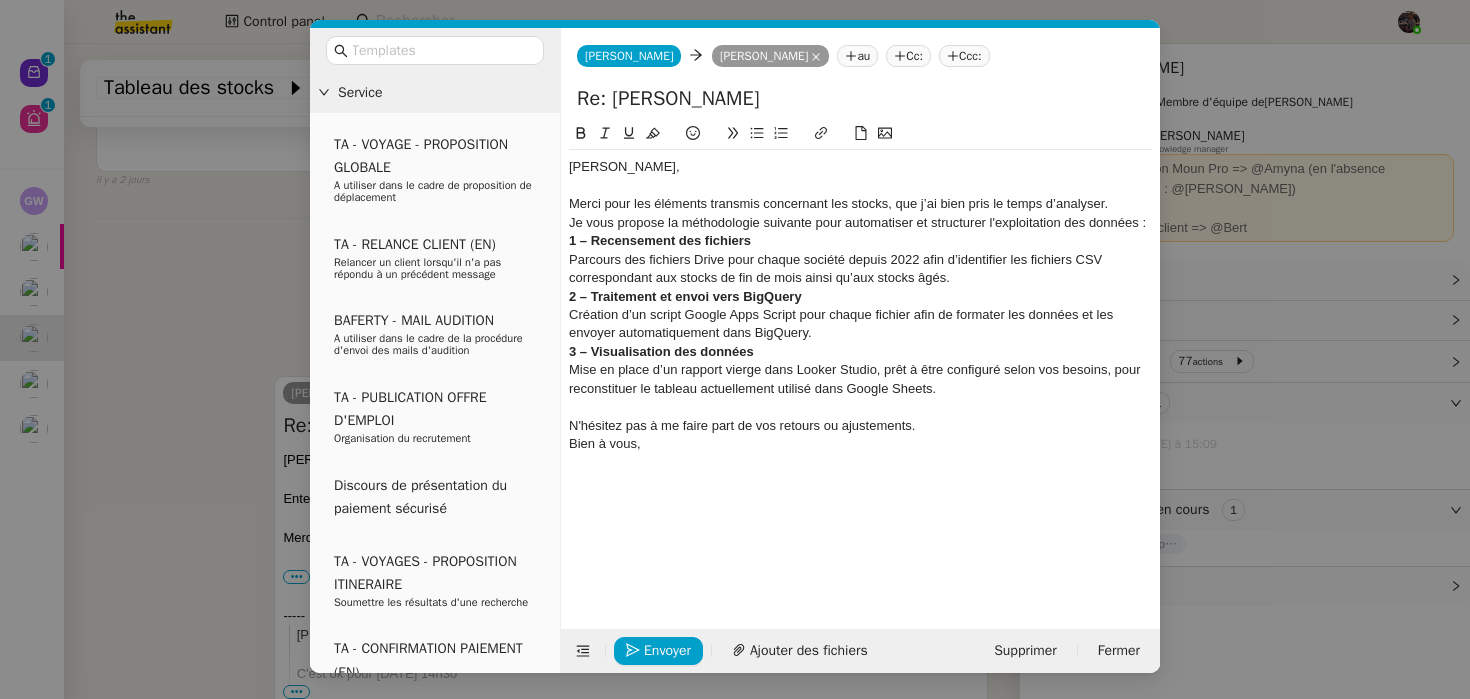click on "N'hésitez pas à me faire part de vos retours ou ajustements." 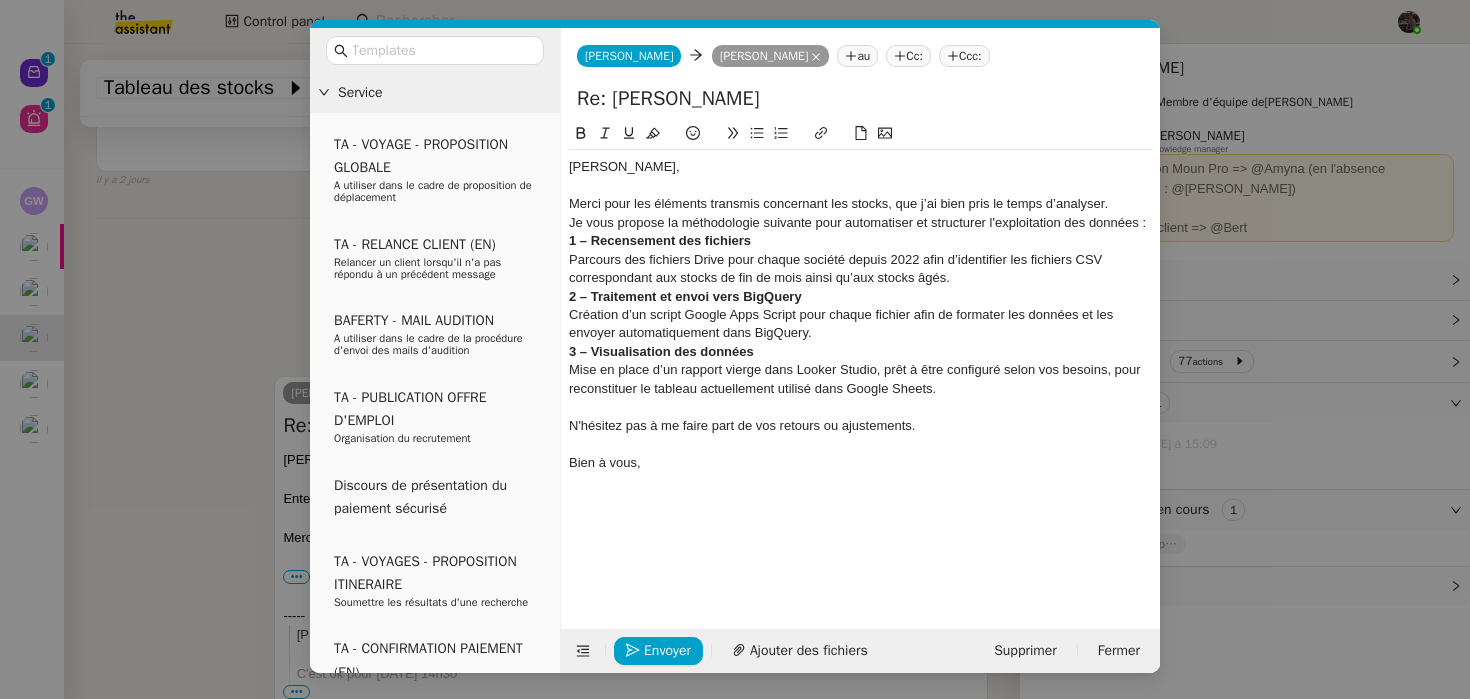 click 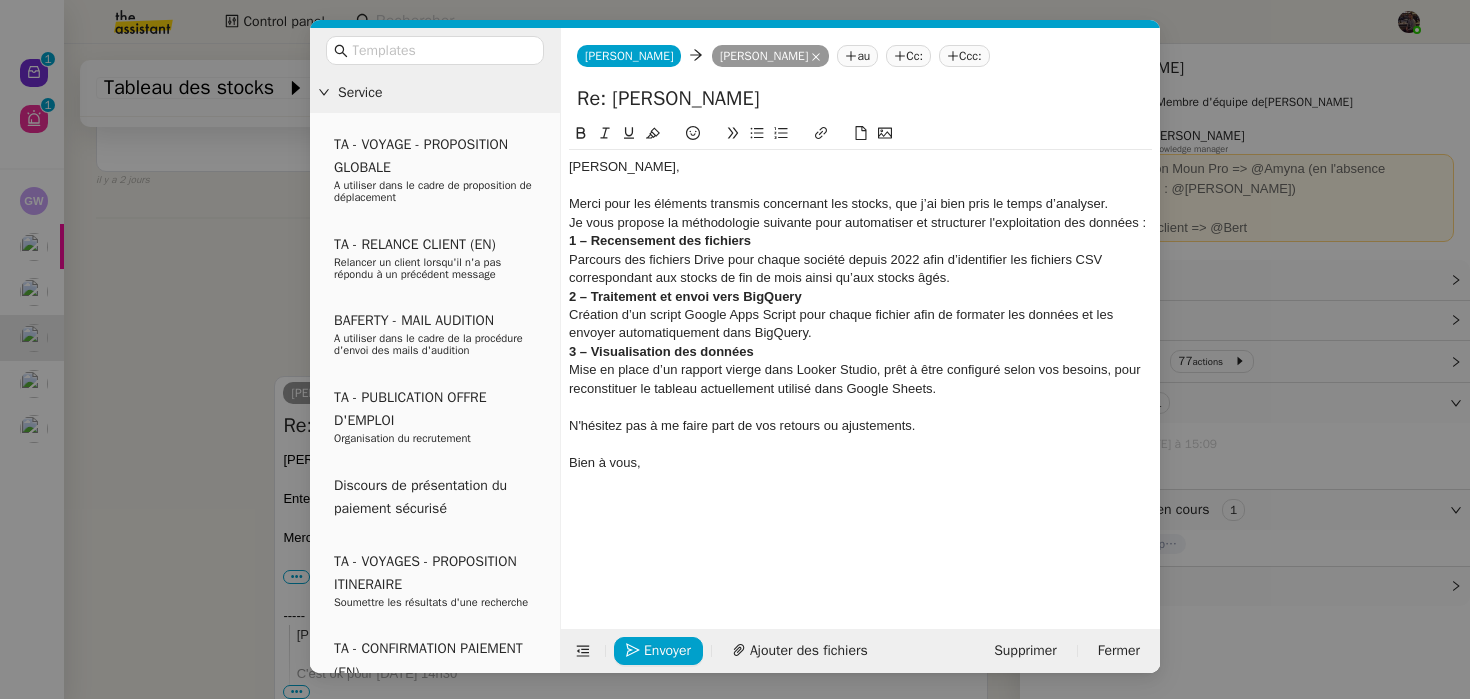 click 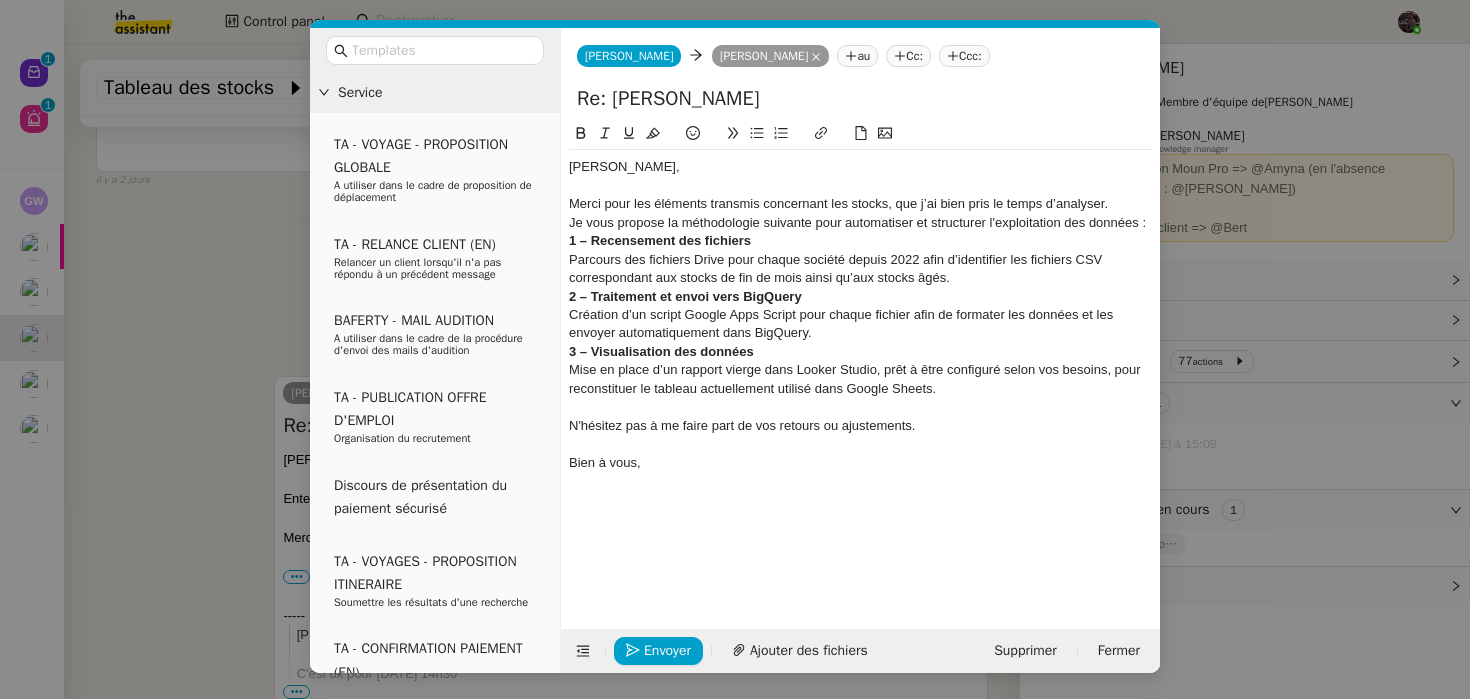 click on "N'hésitez pas à me faire part de vos retours ou ajustements." 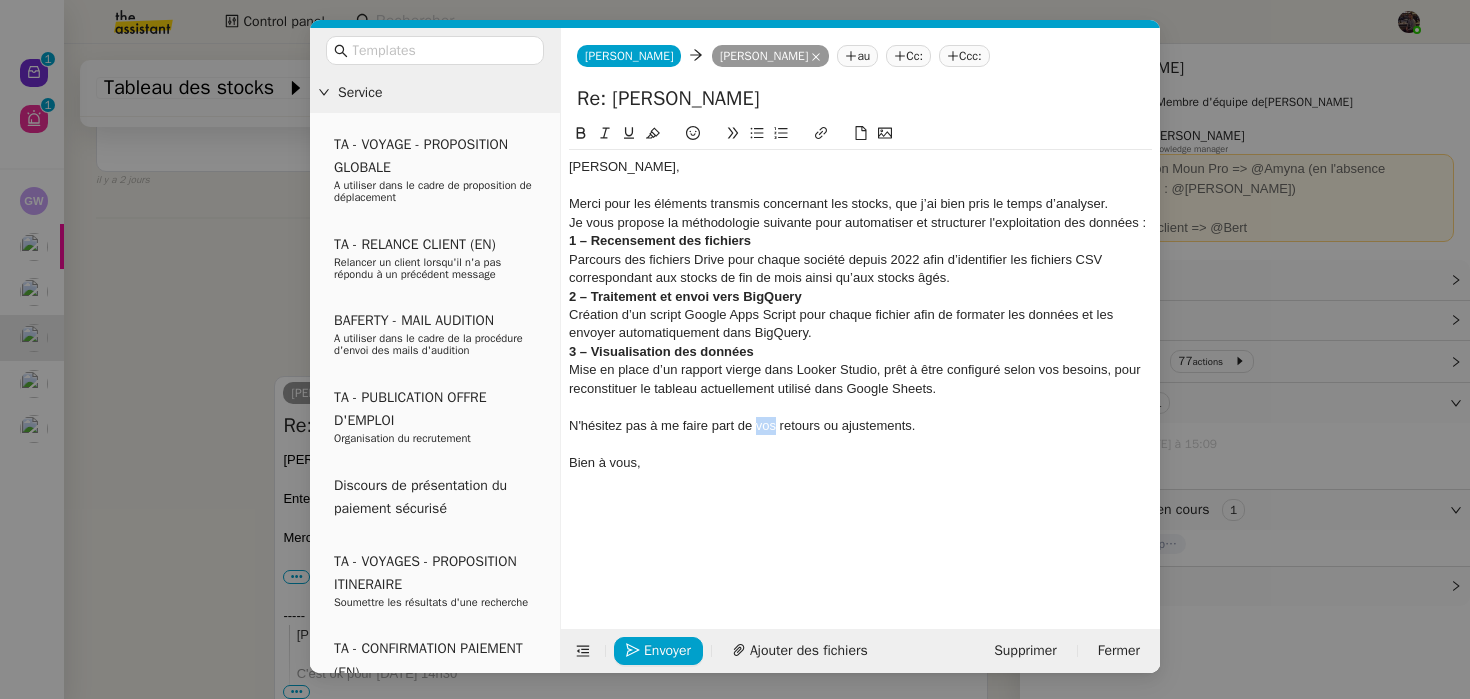 click on "N'hésitez pas à me faire part de vos retours ou ajustements." 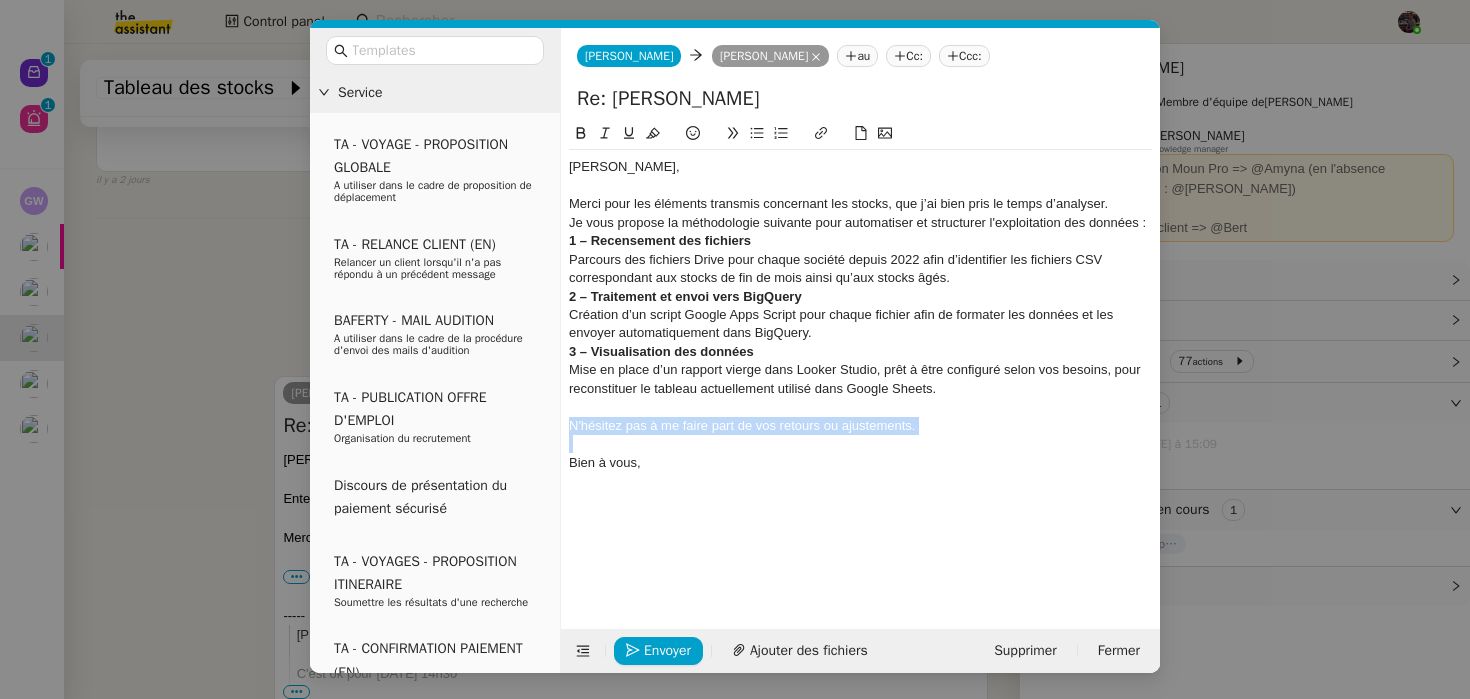 type 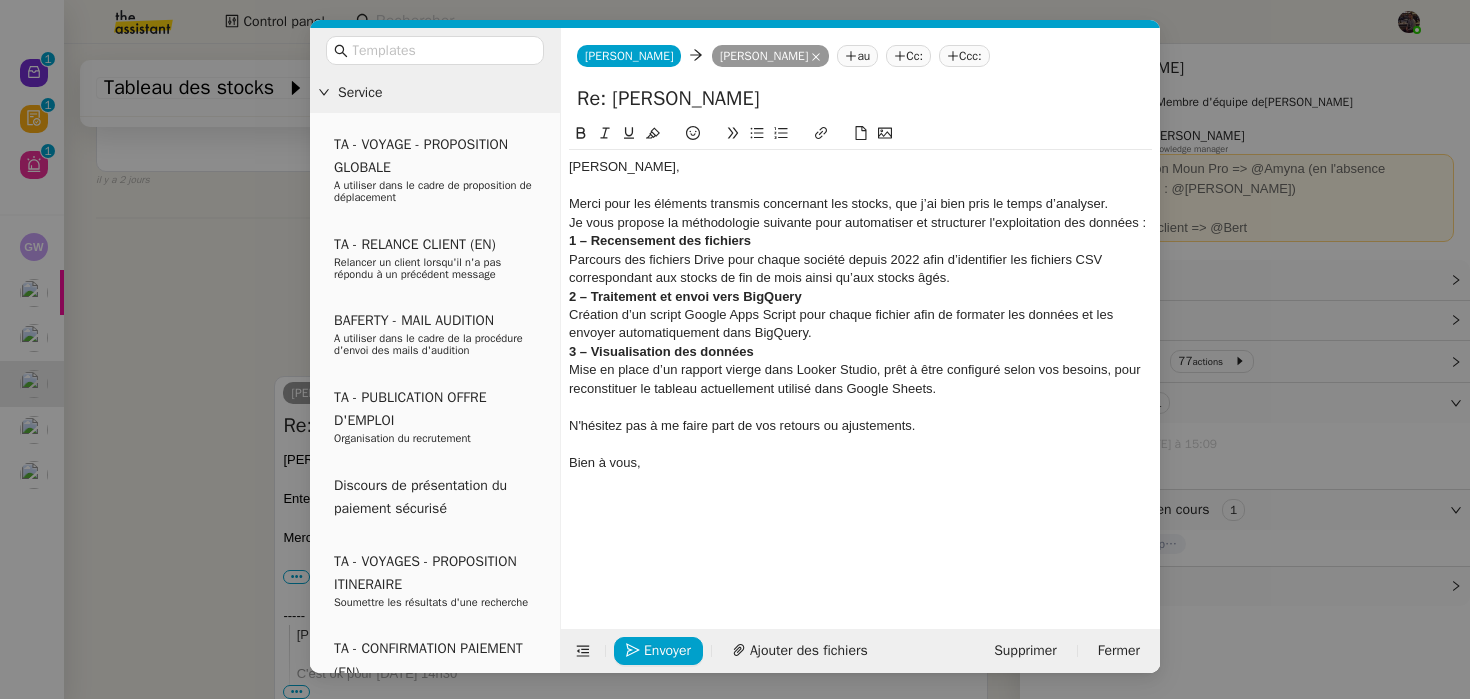 click on "N'hésitez pas à me faire part de vos retours ou ajustements." 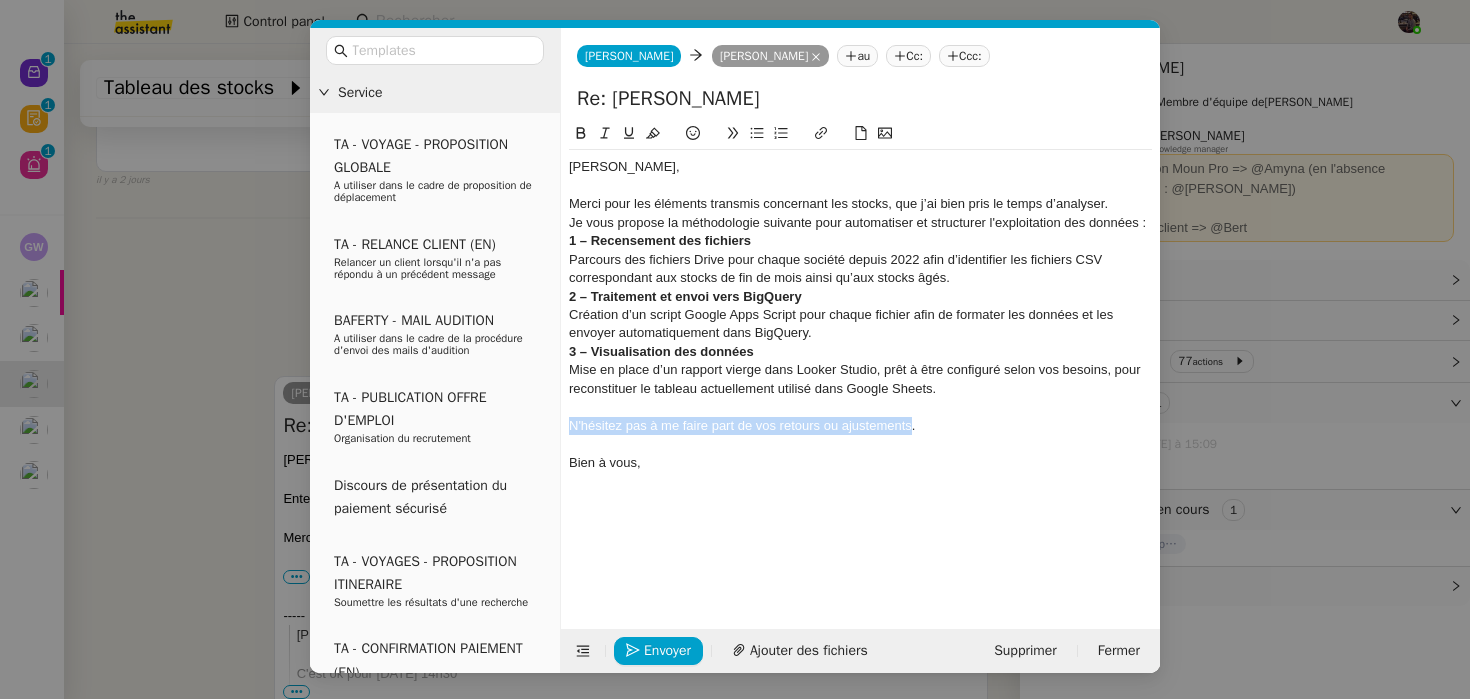 drag, startPoint x: 887, startPoint y: 429, endPoint x: 605, endPoint y: 428, distance: 282.00177 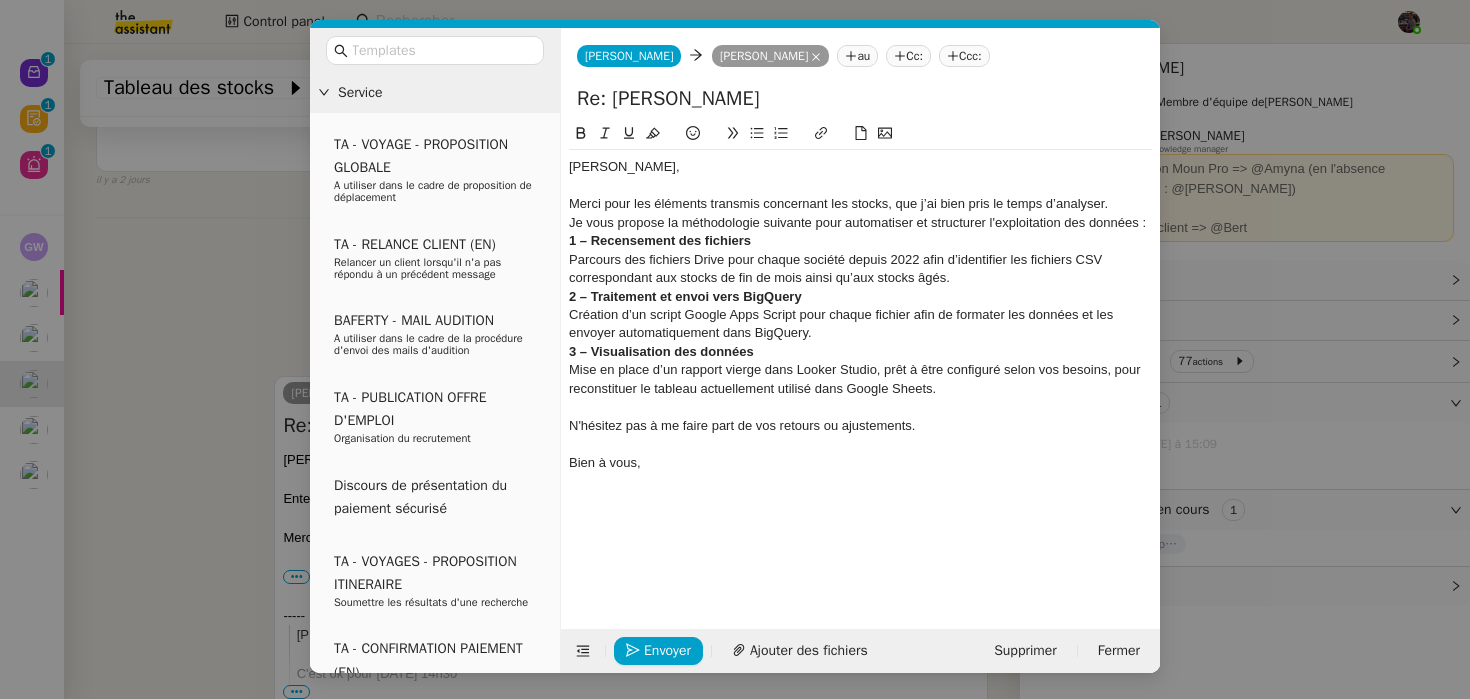 click on "Création d’un script Google Apps Script pour chaque fichier afin de formater les données et les envoyer automatiquement dans BigQuery." 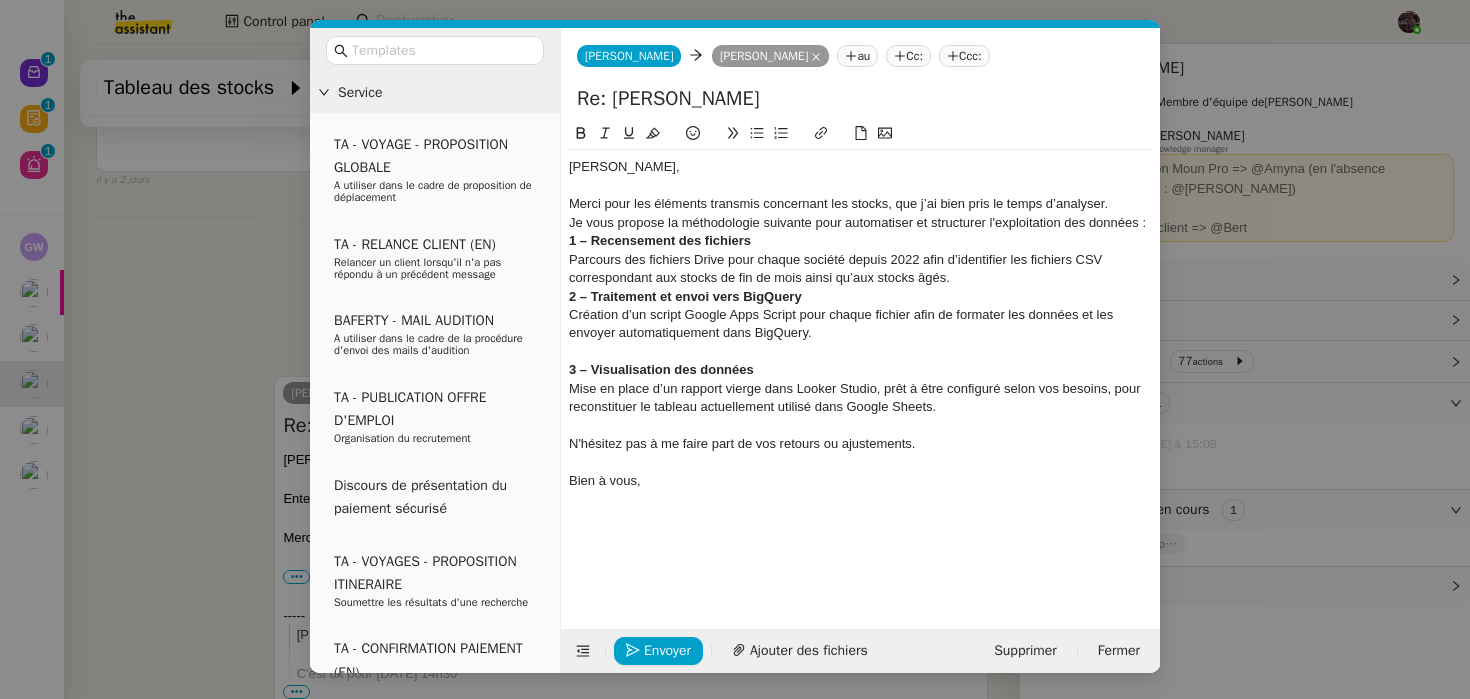 click on "Parcours des fichiers Drive pour chaque société depuis 2022 afin d’identifier les fichiers CSV correspondant aux stocks de fin de mois ainsi qu’aux stocks âgés." 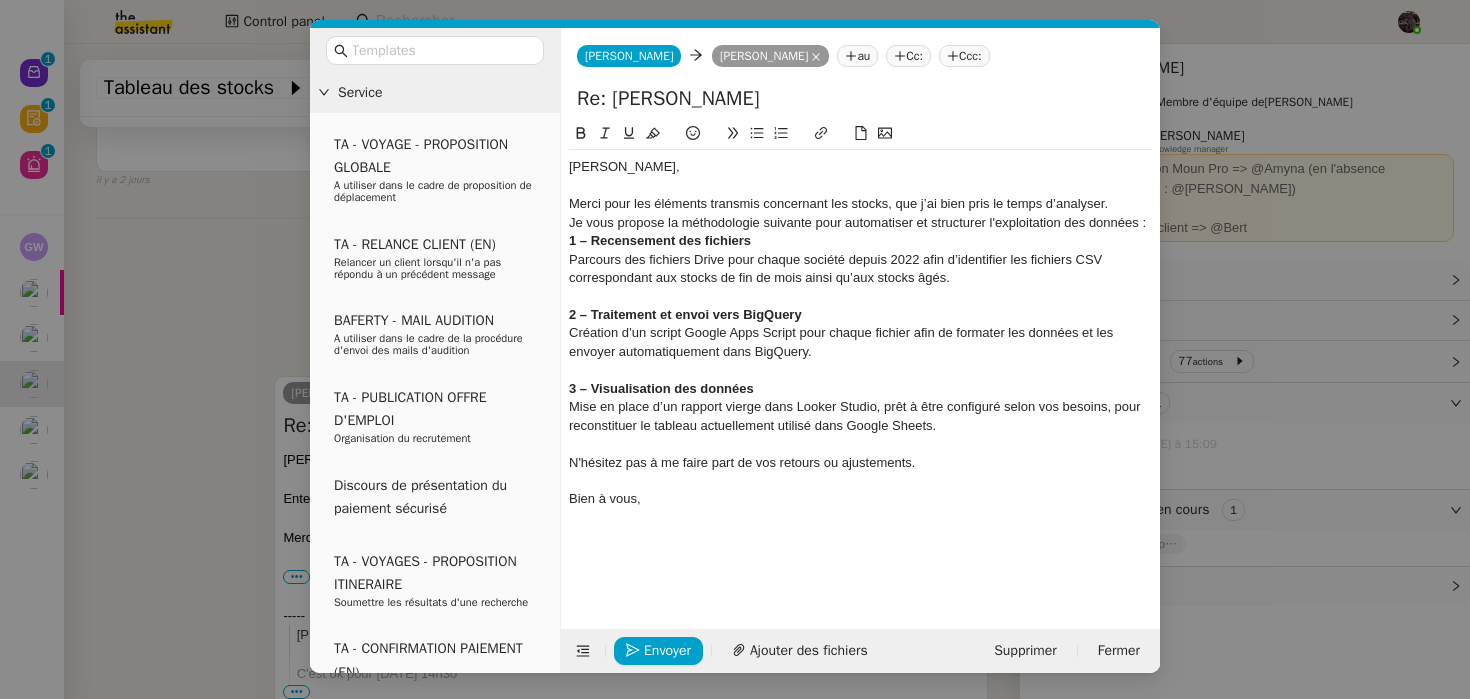 click on "Je vous propose la méthodologie suivante pour automatiser et structurer l'exploitation des données :" 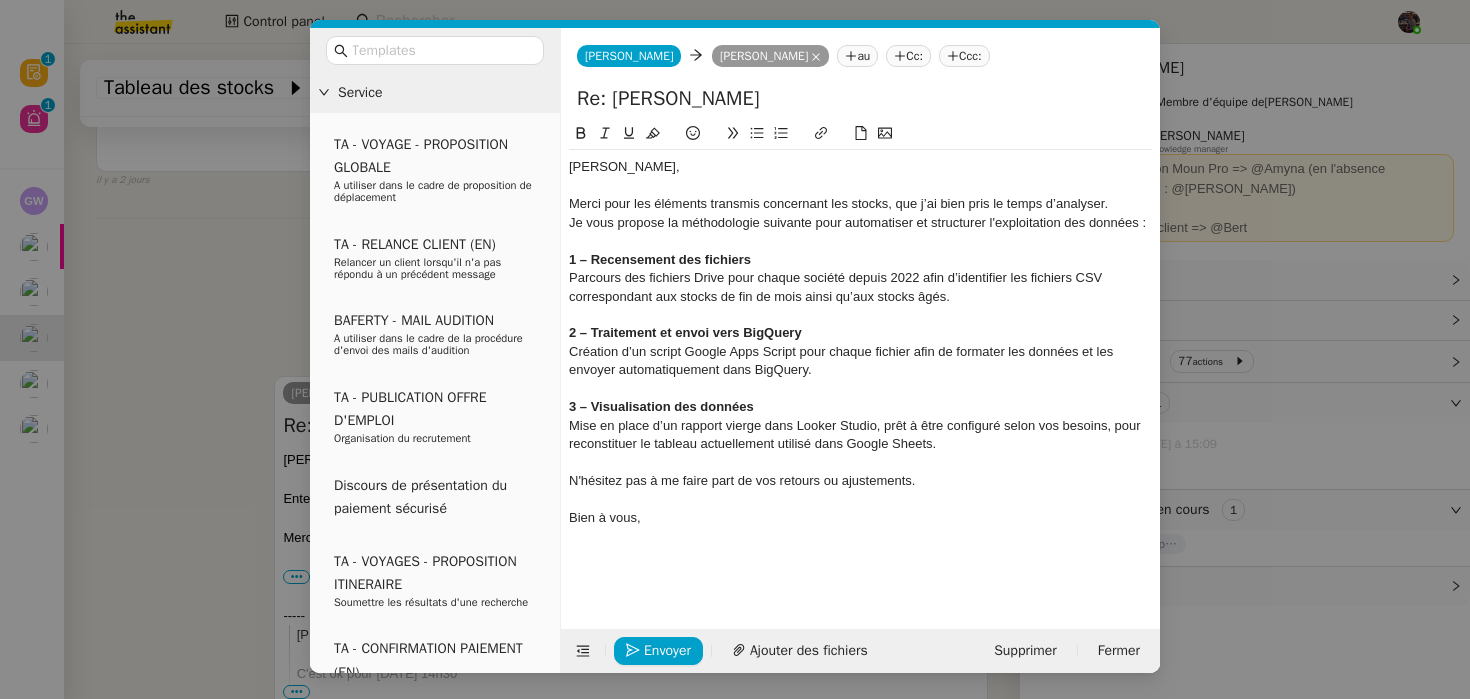 click on "1 – Recensement des fichiers" 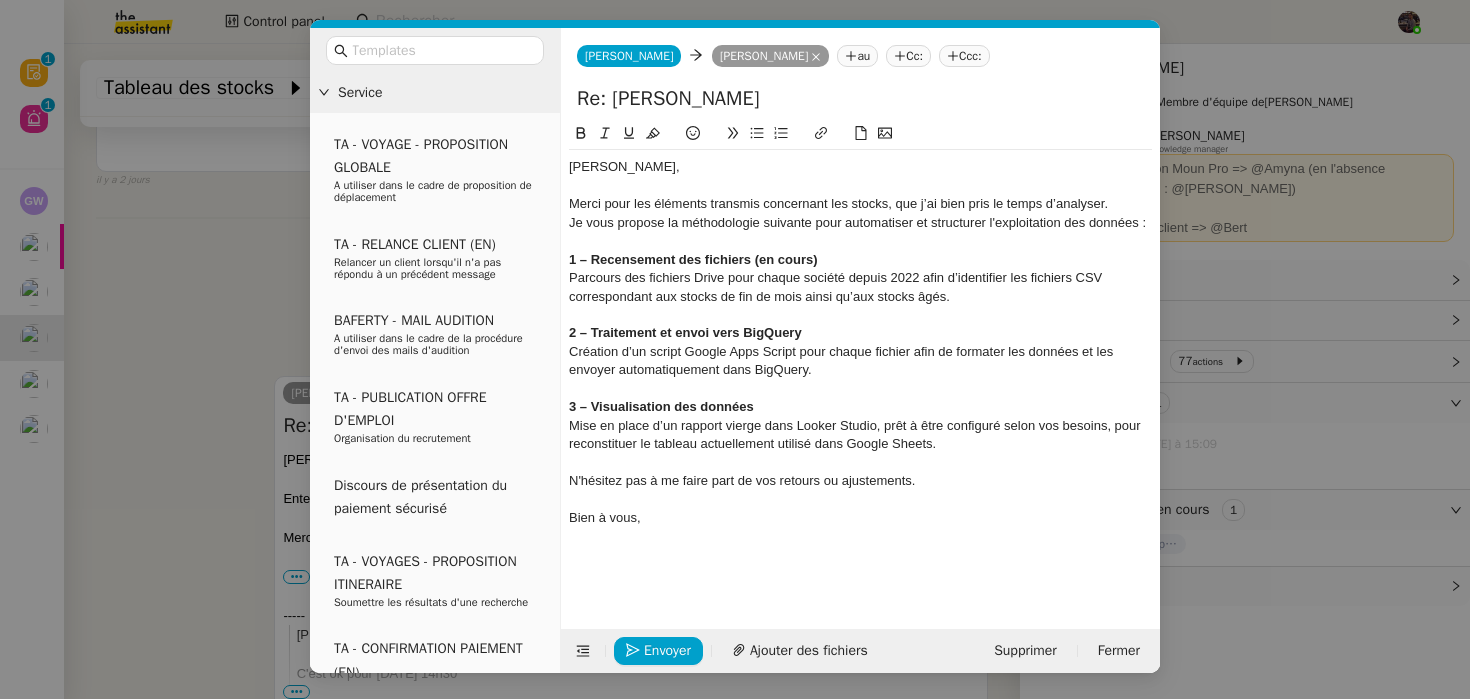 click on "Parcours des fichiers Drive pour chaque société depuis 2022 afin d’identifier les fichiers CSV correspondant aux stocks de fin de mois ainsi qu’aux stocks âgés." 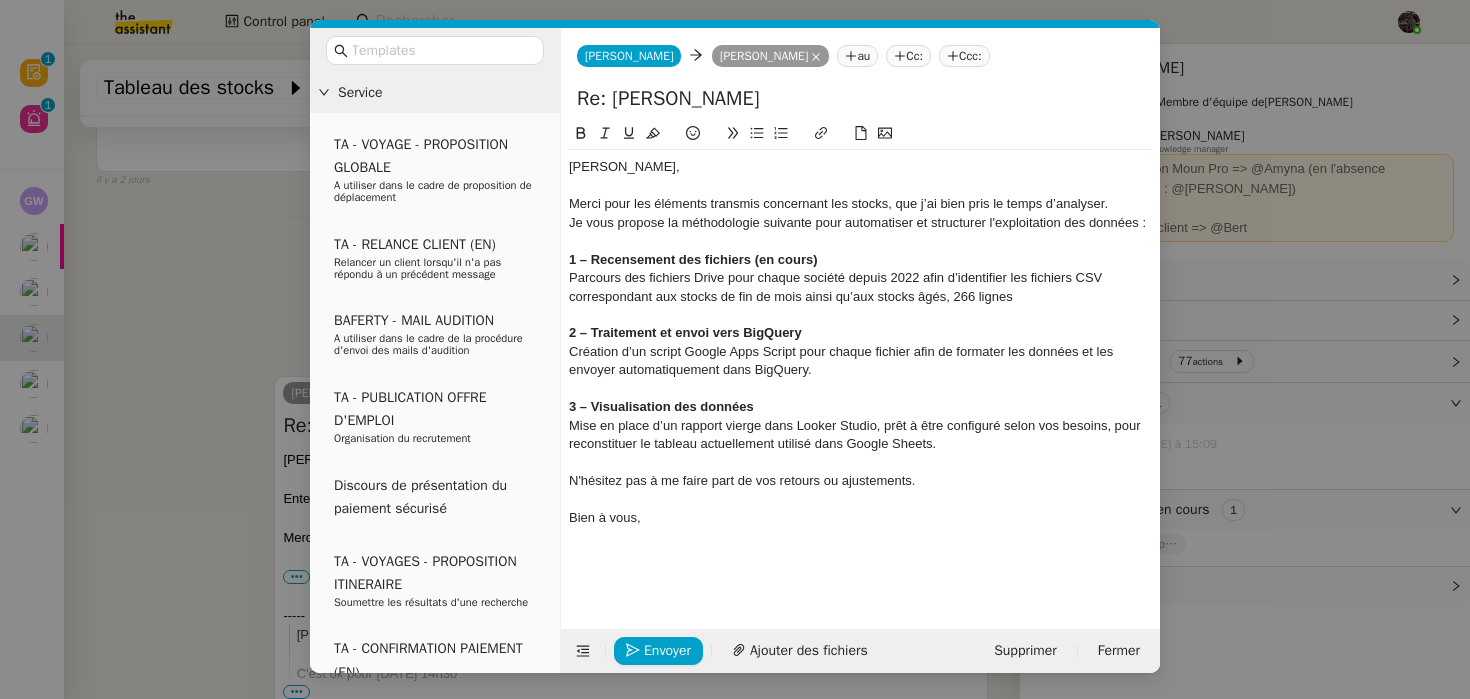 click on "Parcours des fichiers Drive pour chaque société depuis 2022 afin d’identifier les fichiers CSV correspondant aux stocks de fin de mois ainsi qu’aux stocks âgés, 266 lignes" 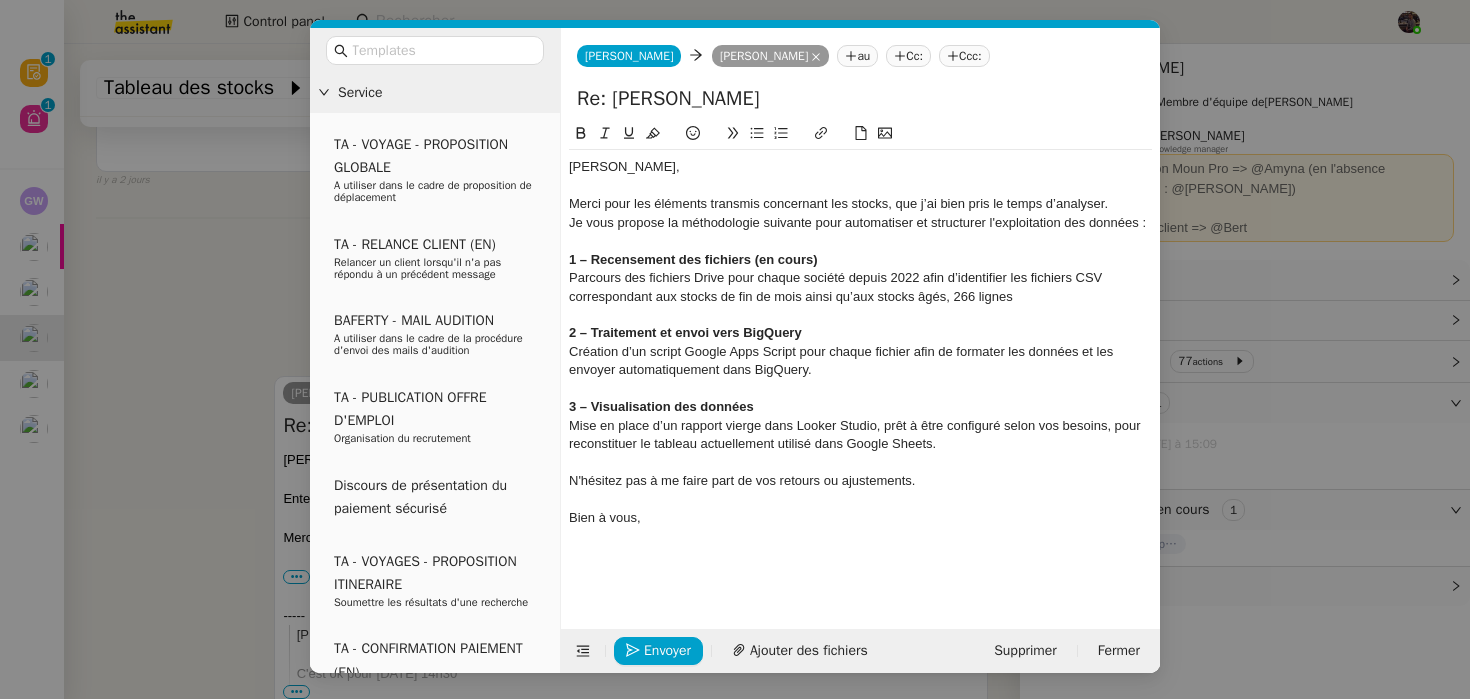 drag, startPoint x: 967, startPoint y: 299, endPoint x: 1027, endPoint y: 299, distance: 60 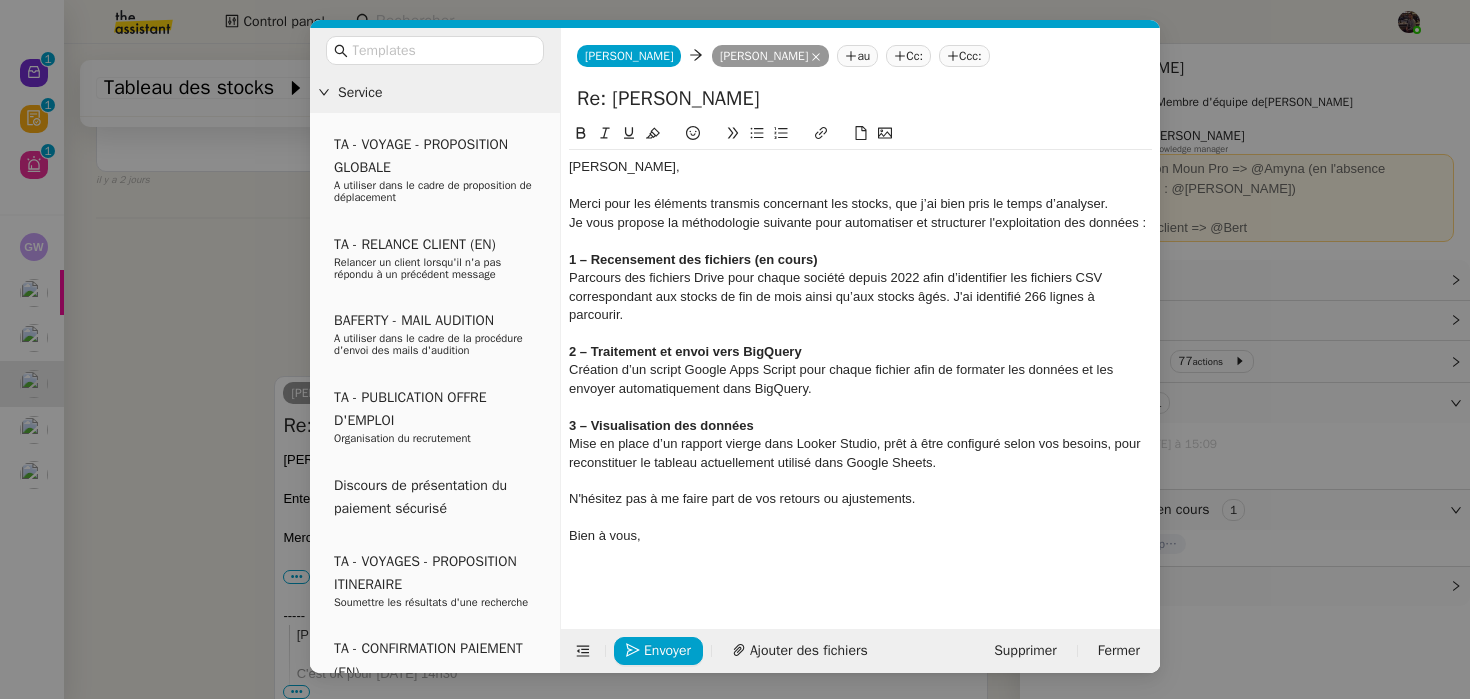 click on "2 – Traitement et envoi vers BigQuery" 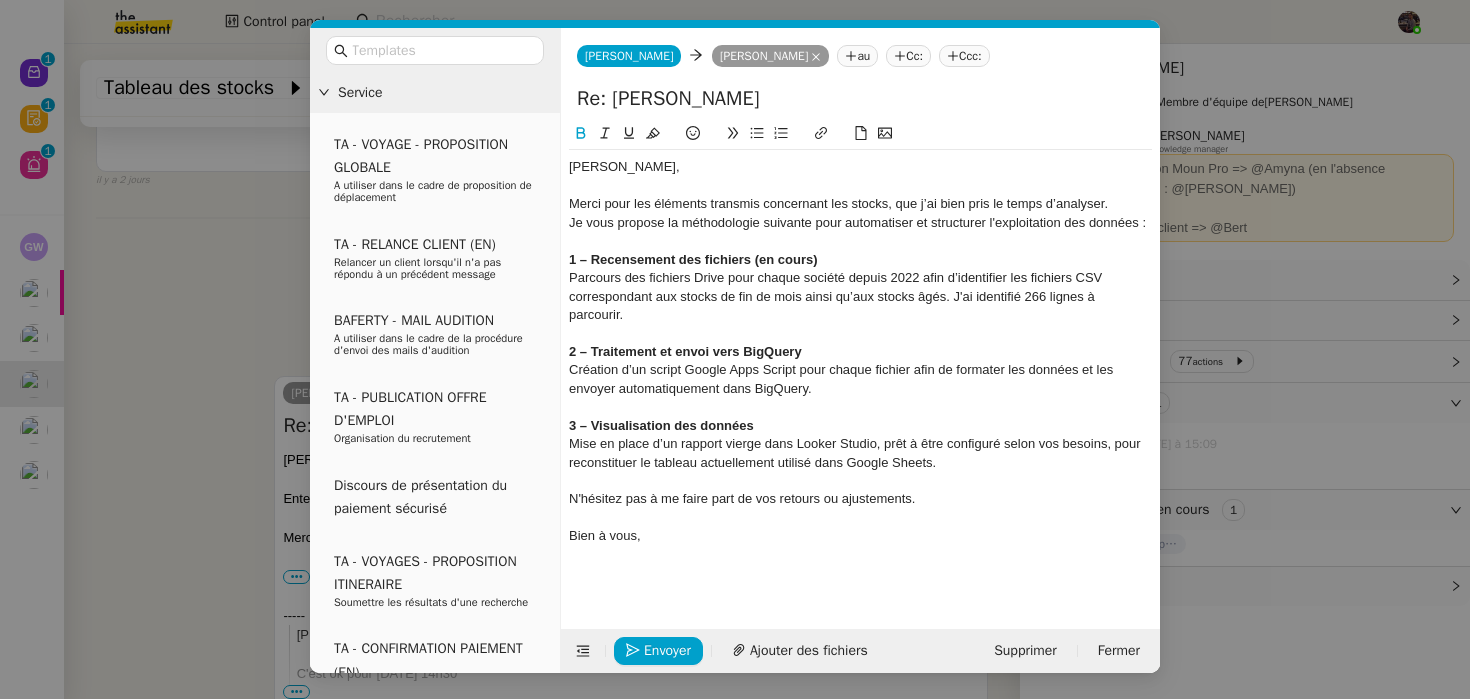 click on "2 – Traitement et envoi vers BigQuery" 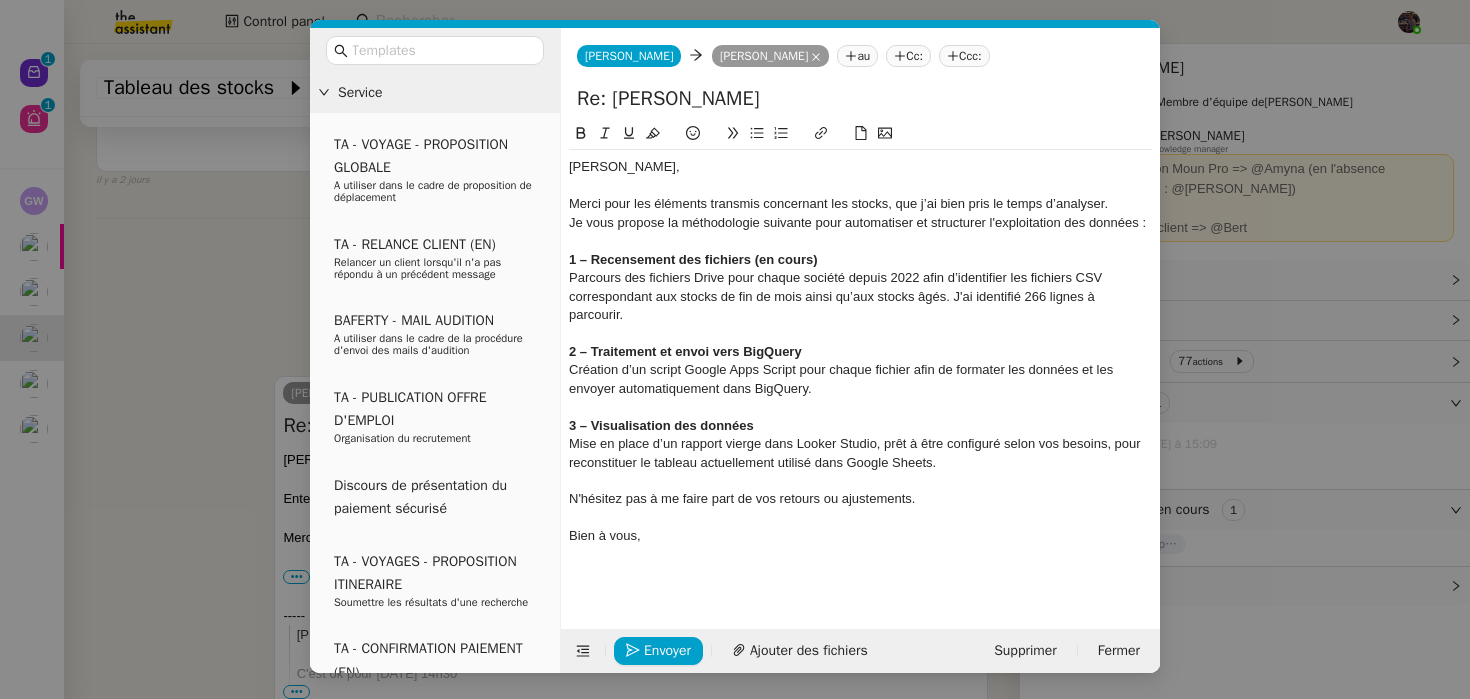 click 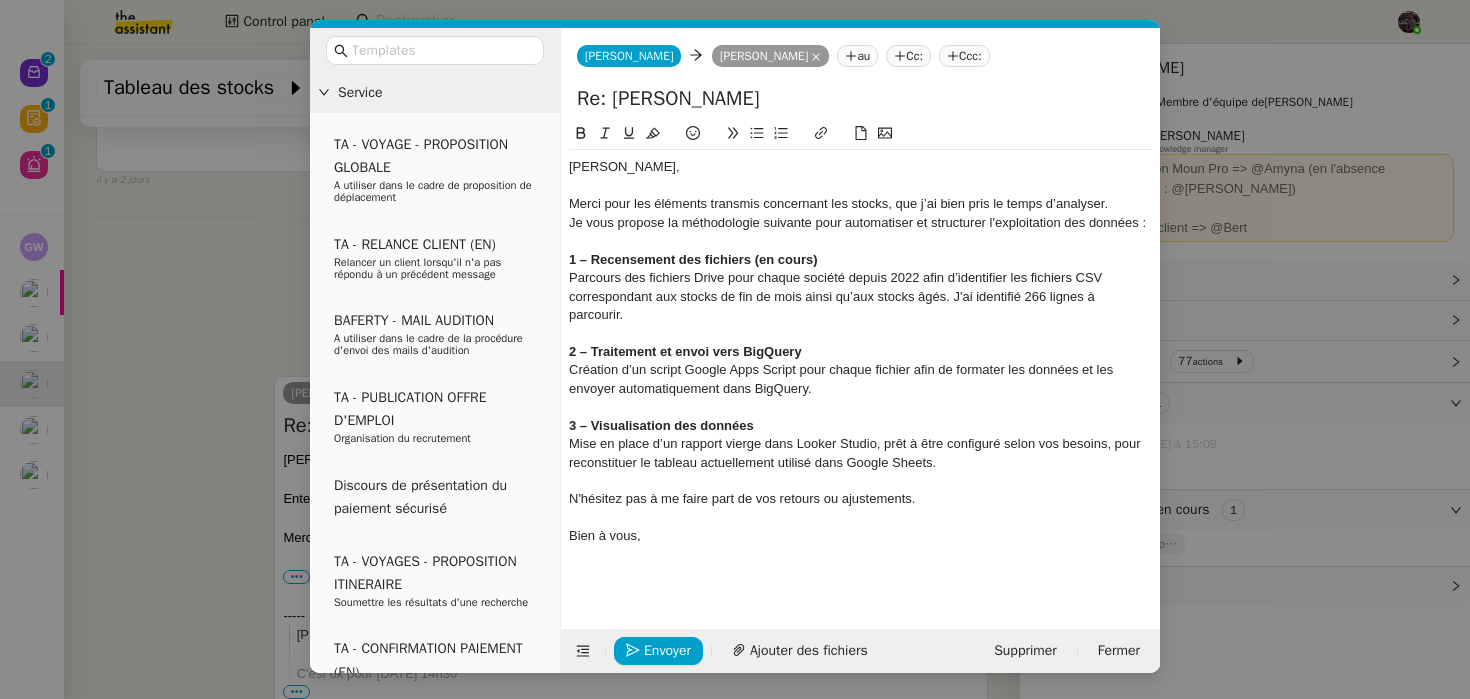 click on "Création d’un script Google Apps Script pour chaque fichier afin de formater les données et les envoyer automatiquement dans BigQuery." 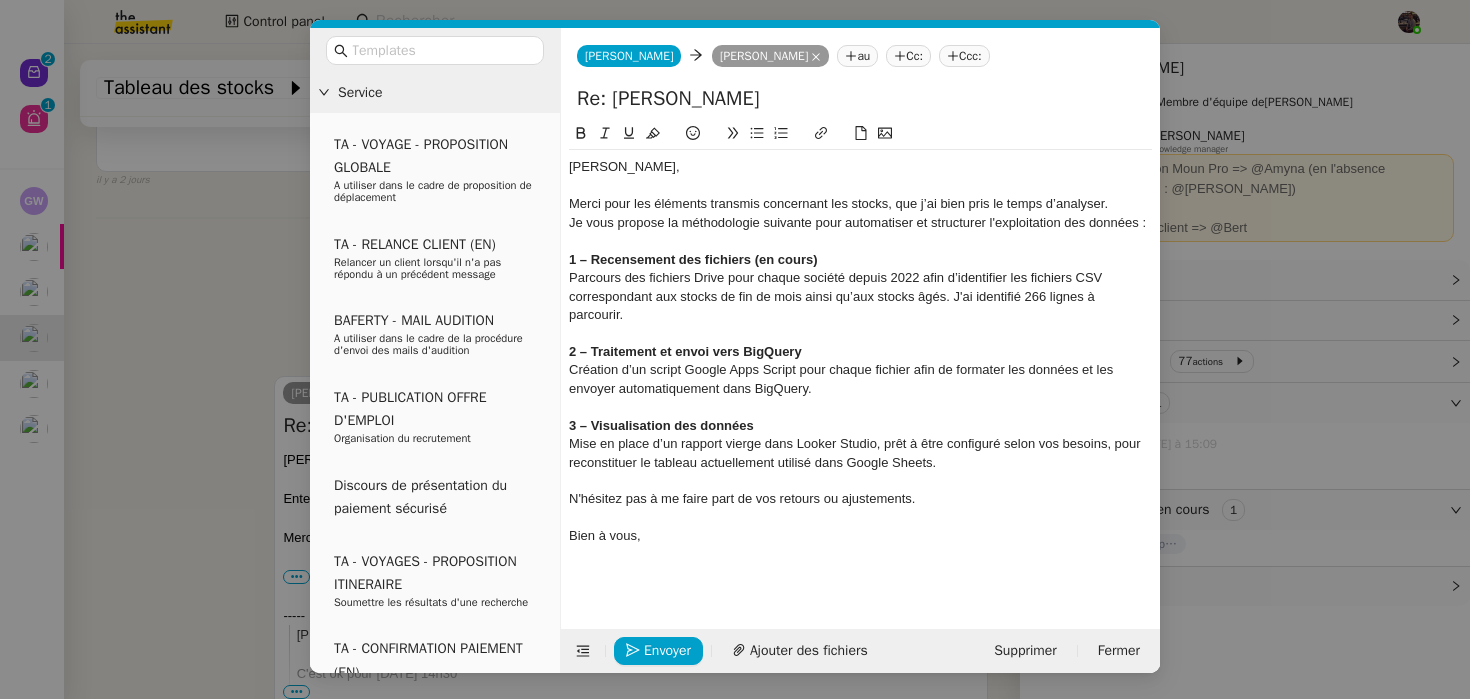click on "Mise en place d’un rapport vierge dans Looker Studio, prêt à être configuré selon vos besoins, pour reconstituer le tableau actuellement utilisé dans Google Sheets." 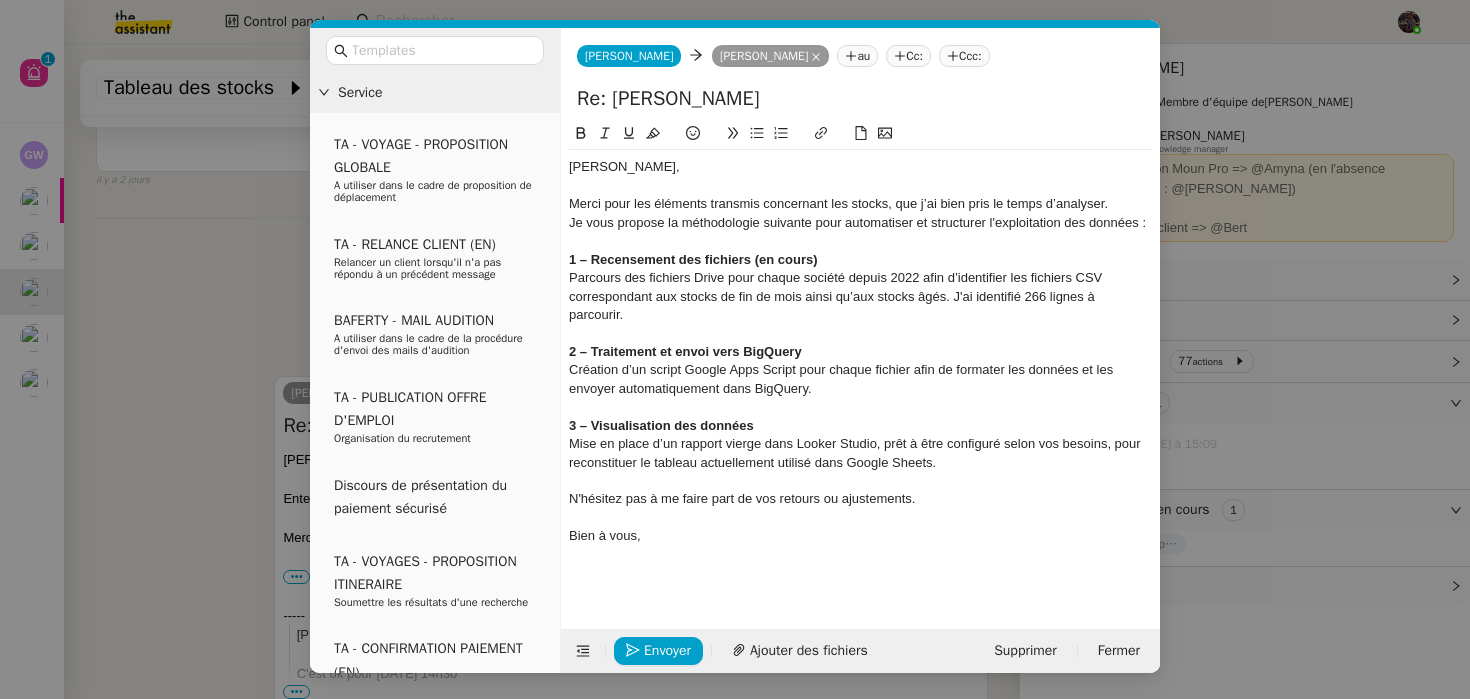 click on "Mise en place d’un rapport vierge dans Looker Studio, prêt à être configuré selon vos besoins, pour reconstituer le tableau actuellement utilisé dans Google Sheets." 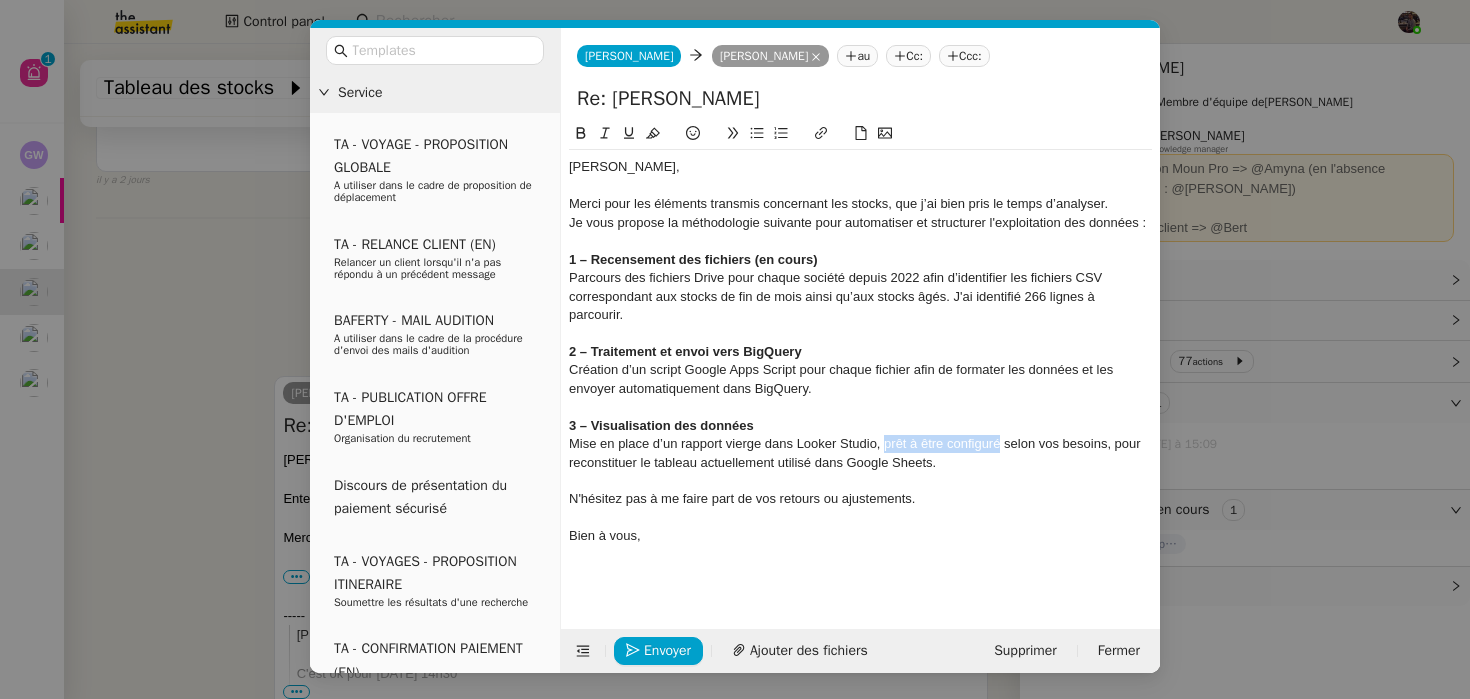 drag, startPoint x: 889, startPoint y: 446, endPoint x: 985, endPoint y: 446, distance: 96 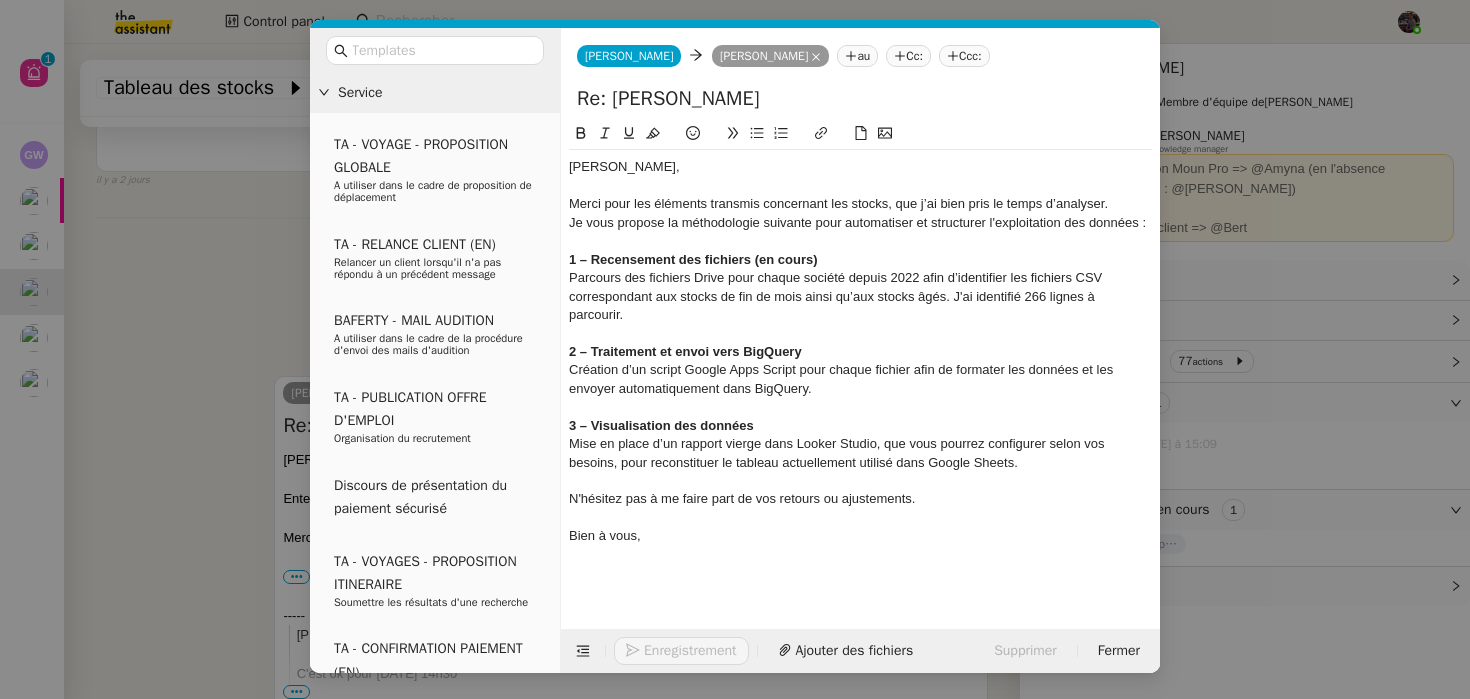 click 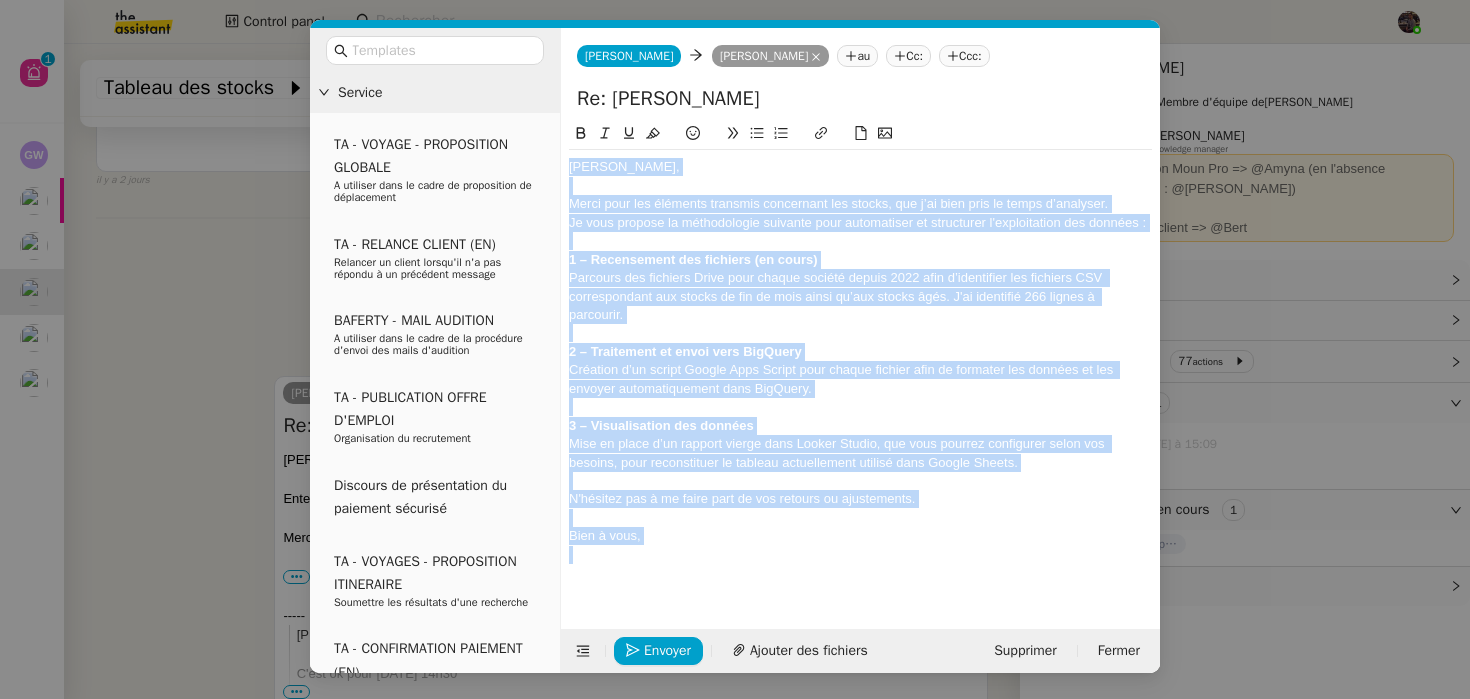copy on "Guillaume, Merci pour les éléments transmis concernant les stocks, que j’ai bien pris le temps d’analyser. Je vous propose la méthodologie suivante pour automatiser et structurer l'exploitation des données : 1 – Recensement des fichiers (en cours)  Parcours des fichiers Drive pour chaque société depuis 2022 afin d’identifier les fichiers CSV correspondant aux stocks de fin de mois ainsi qu’aux stocks âgés. J'ai identifié 266 lignes à parcourir. 2 – Traitement et envoi vers BigQuery  Création d’un script Google Apps Script pour chaque fichier afin de formater les données et les envoyer automatiquement dans BigQuery. 3 – Visualisation des données Mise en place d’un rapport vierge dans Looker Studio, que vous pourrez configurer selon vos besoins, pour reconstituer le tableau actuellement utilisé dans Google Sheets. N'hésitez pas à me faire part de vos retours ou ajustements. Bien à vous," 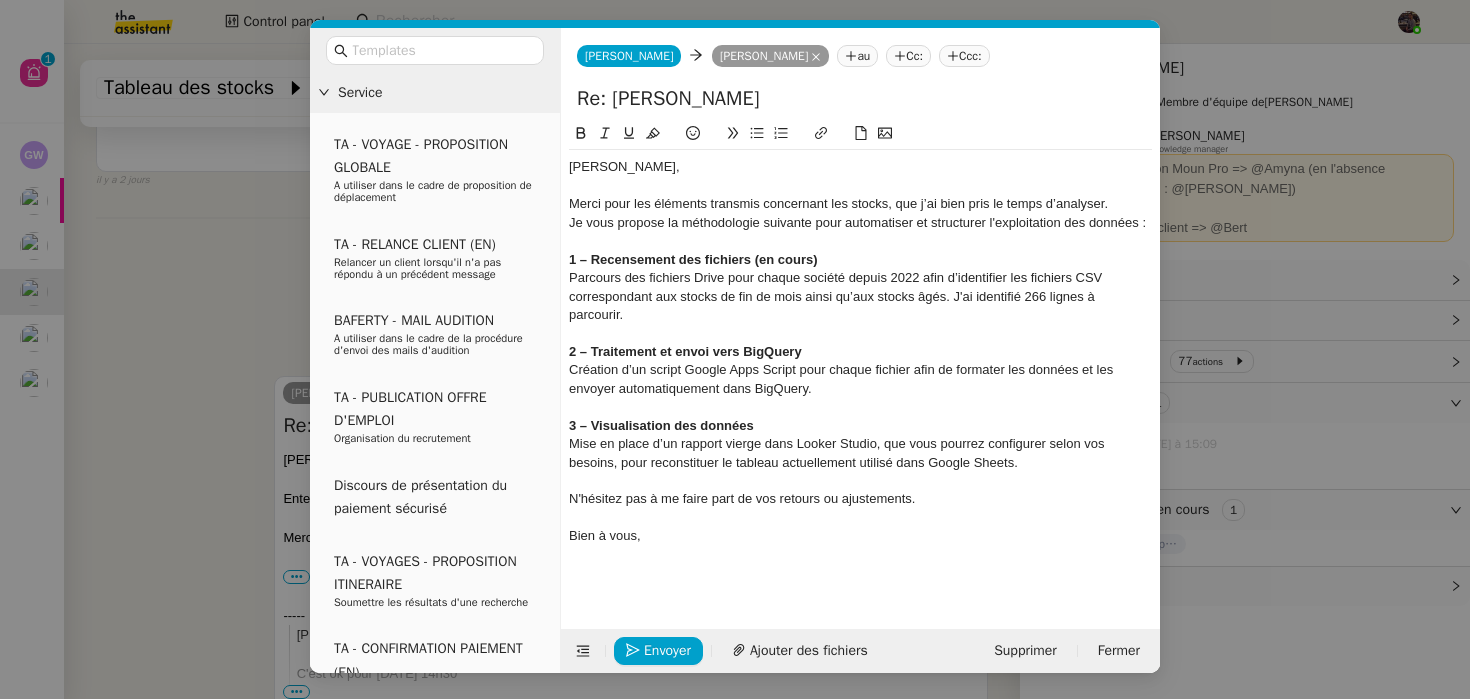 click 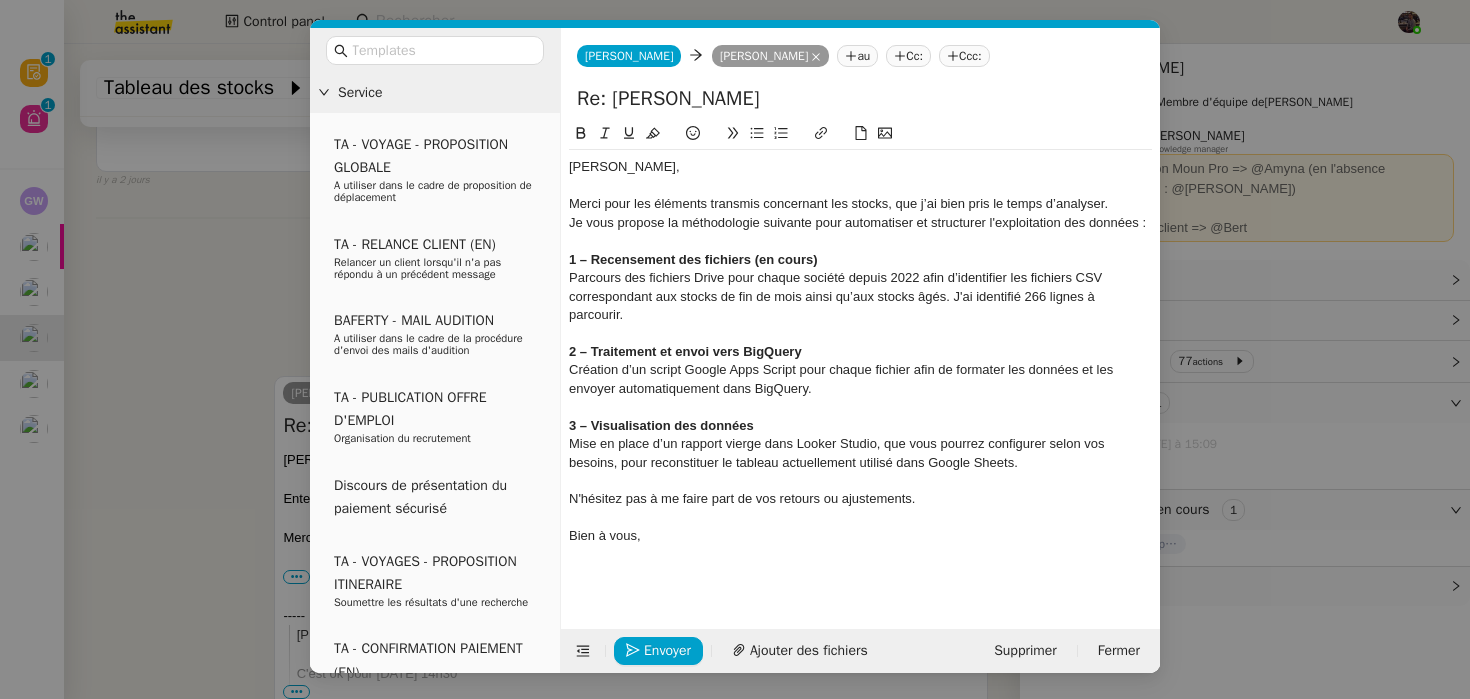 click on "N'hésitez pas à me faire part de vos retours ou ajustements." 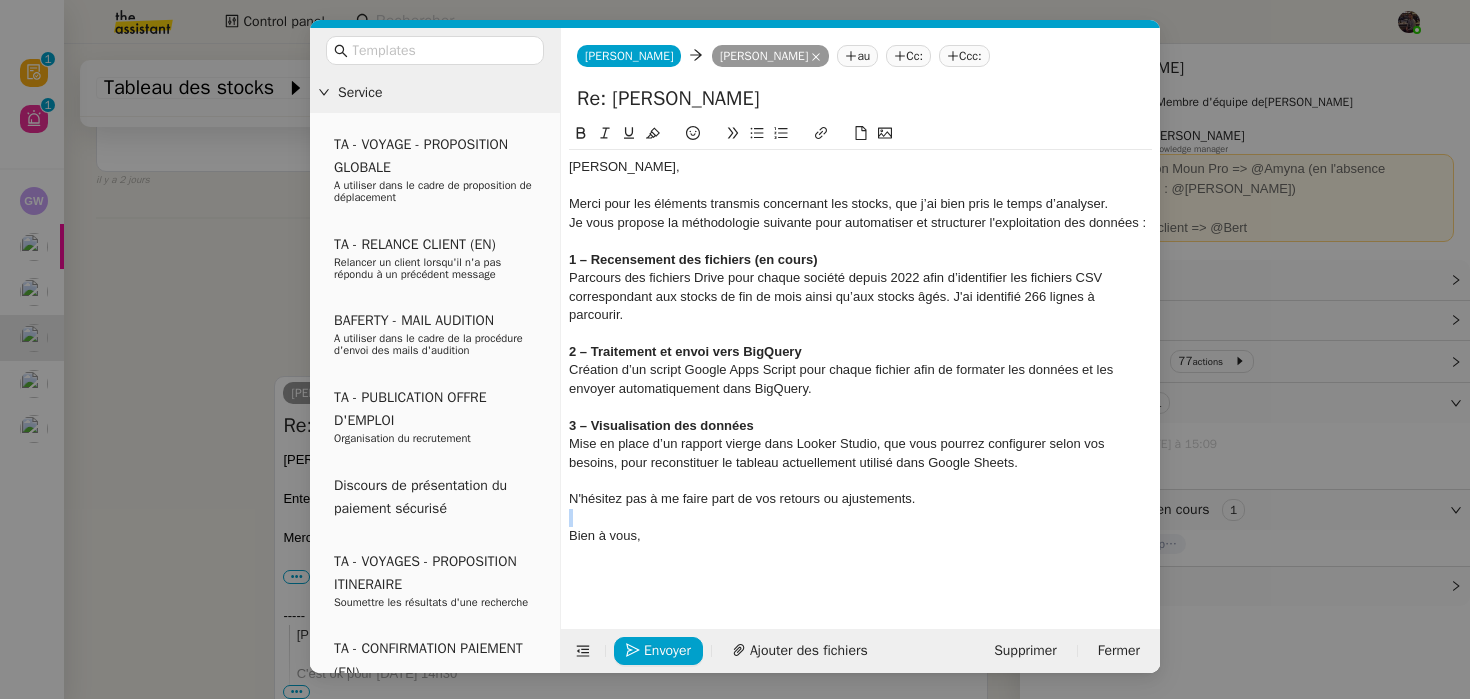 click on "N'hésitez pas à me faire part de vos retours ou ajustements." 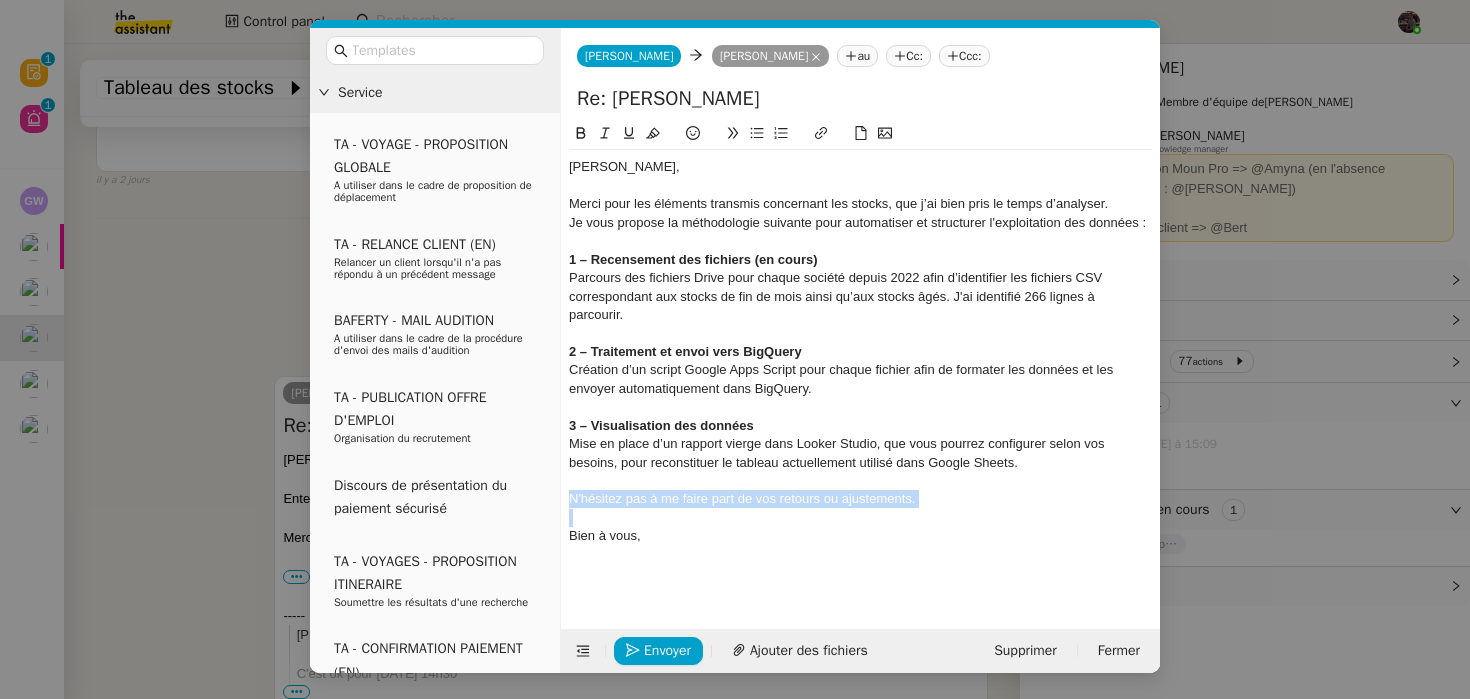click on "N'hésitez pas à me faire part de vos retours ou ajustements." 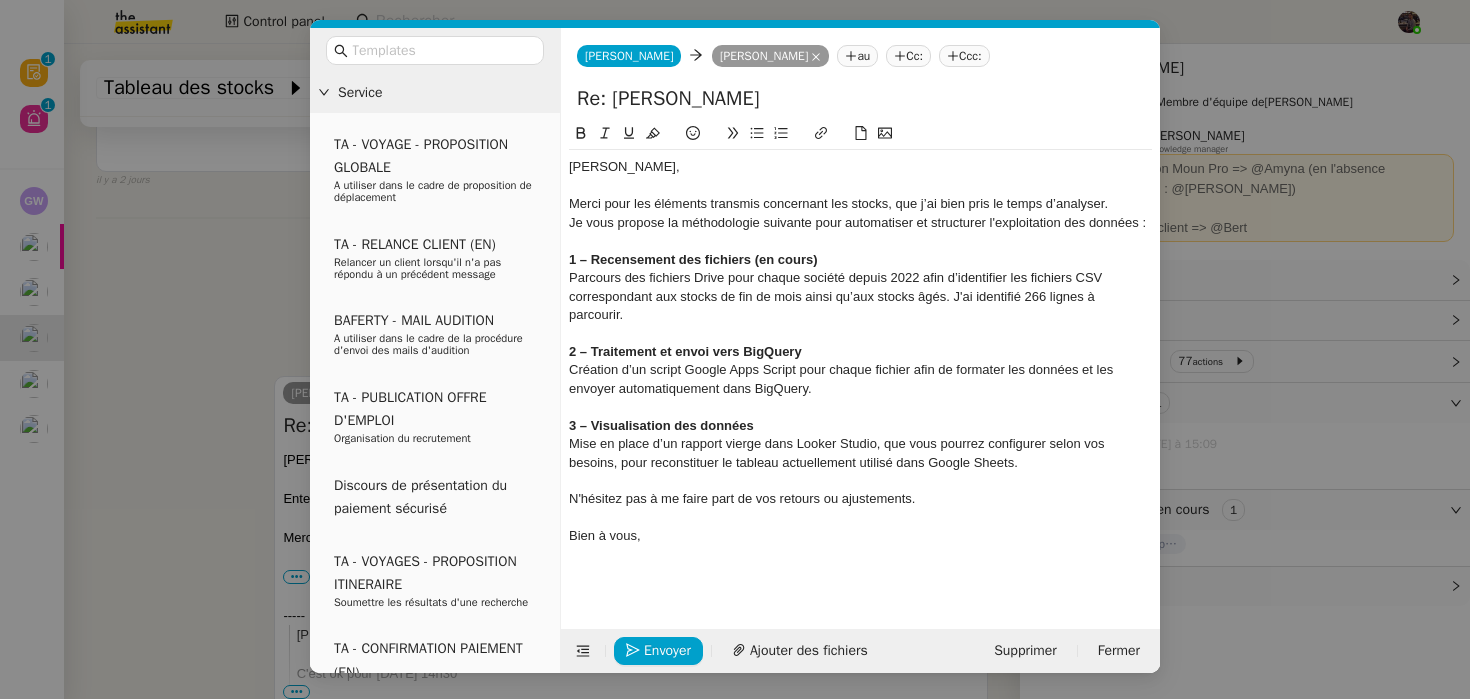 click on "N'hésitez pas à me faire part de vos retours ou ajustements." 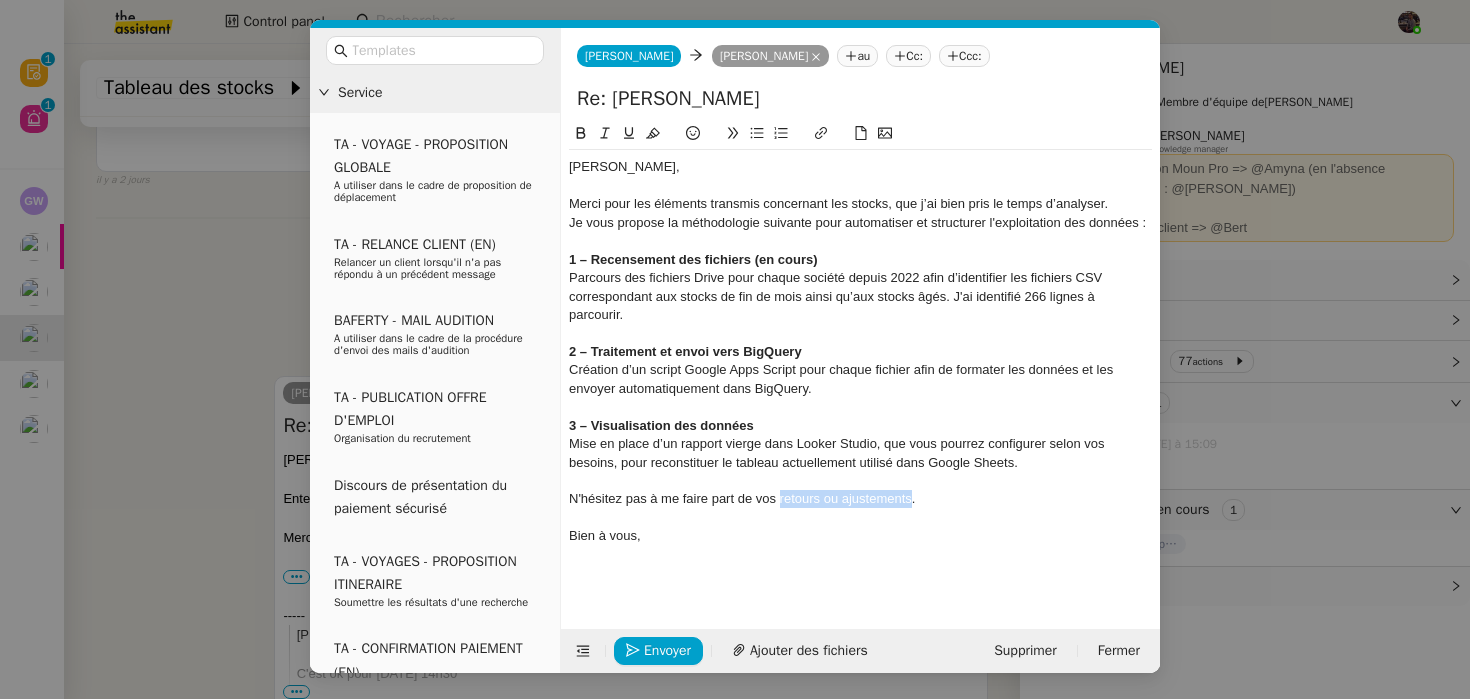 drag, startPoint x: 801, startPoint y: 501, endPoint x: 888, endPoint y: 500, distance: 87.005745 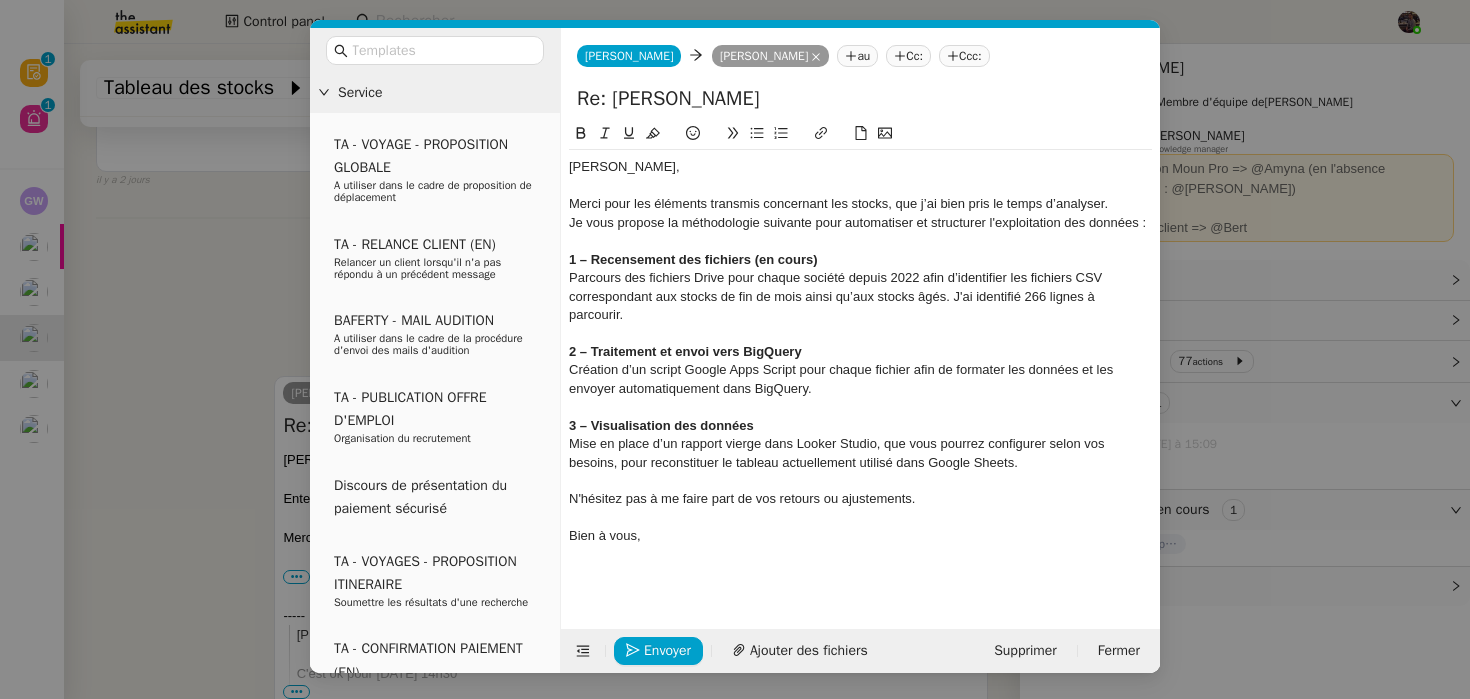 click on "N'hésitez pas à me faire part de vos retours ou ajustements." 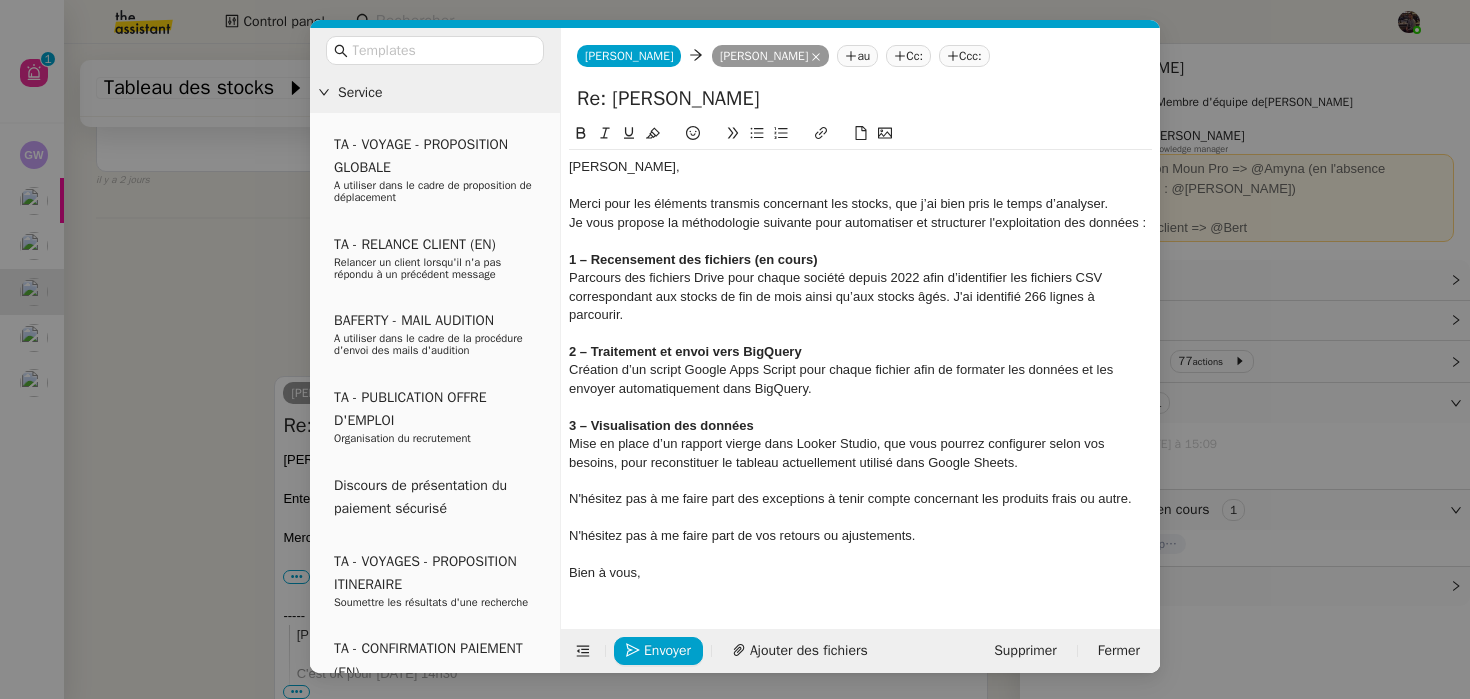 click on "N'hésitez pas à me faire part de vos retours ou ajustements." 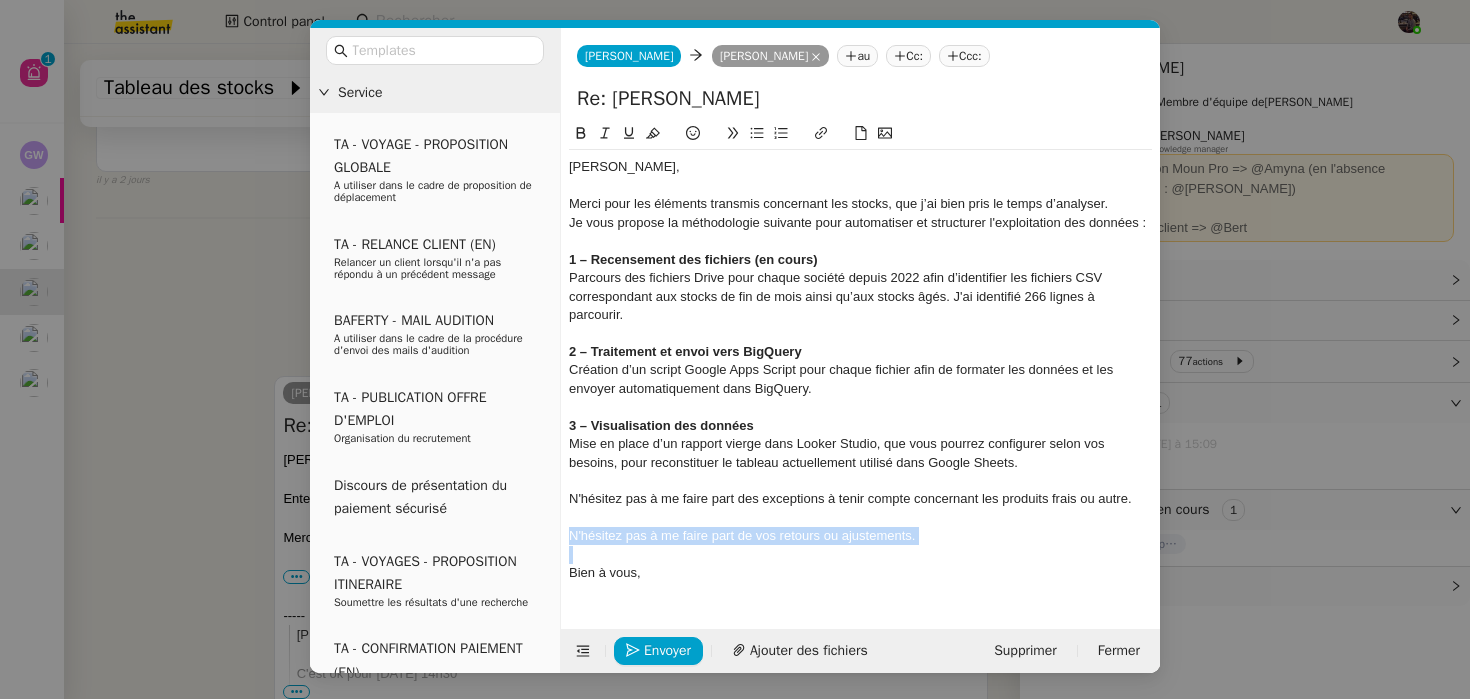 click on "N'hésitez pas à me faire part de vos retours ou ajustements." 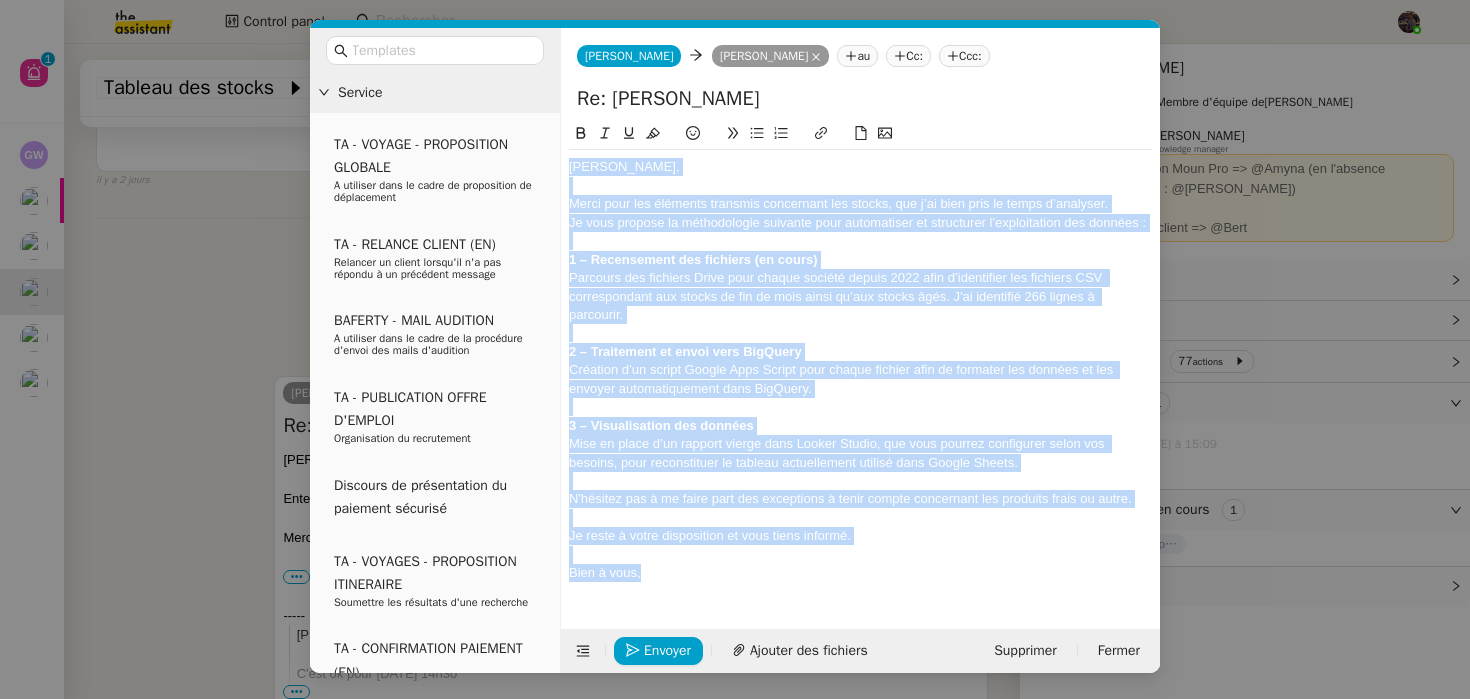 copy on "Guillaume, Merci pour les éléments transmis concernant les stocks, que j’ai bien pris le temps d’analyser. Je vous propose la méthodologie suivante pour automatiser et structurer l'exploitation des données : 1 – Recensement des fichiers (en cours)  Parcours des fichiers Drive pour chaque société depuis 2022 afin d’identifier les fichiers CSV correspondant aux stocks de fin de mois ainsi qu’aux stocks âgés. J'ai identifié 266 lignes à parcourir. 2 – Traitement et envoi vers BigQuery  Création d’un script Google Apps Script pour chaque fichier afin de formater les données et les envoyer automatiquement dans BigQuery. 3 – Visualisation des données Mise en place d’un rapport vierge dans Looker Studio, que vous pourrez configurer selon vos besoins, pour reconstituer le tableau actuellement utilisé dans Google Sheets. N'hésitez pas à me faire part des exceptions à tenir compte concernant les produits frais ou autre. Je reste à votre disposition et vous tiens informé. Bien à vous,..." 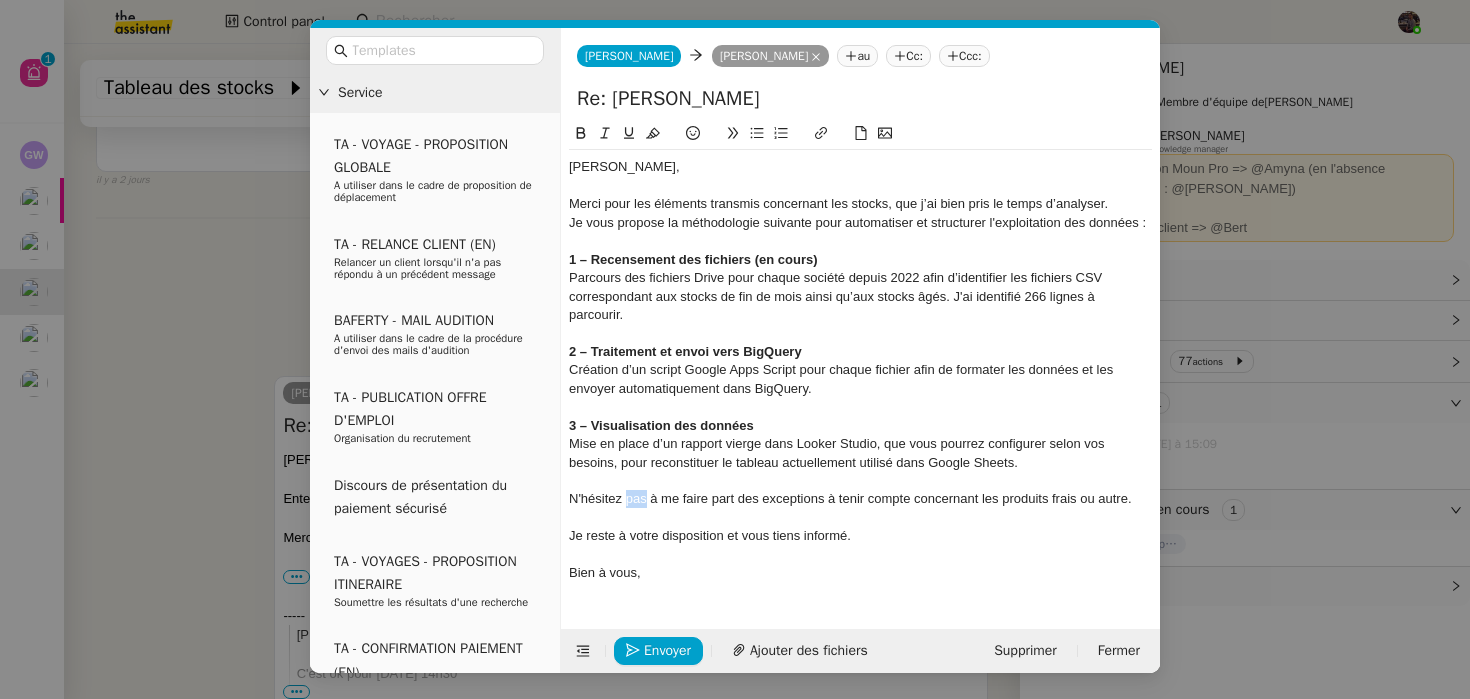click on "N'hésitez pas à me faire part des exceptions à tenir compte concernant les produits frais ou autre." 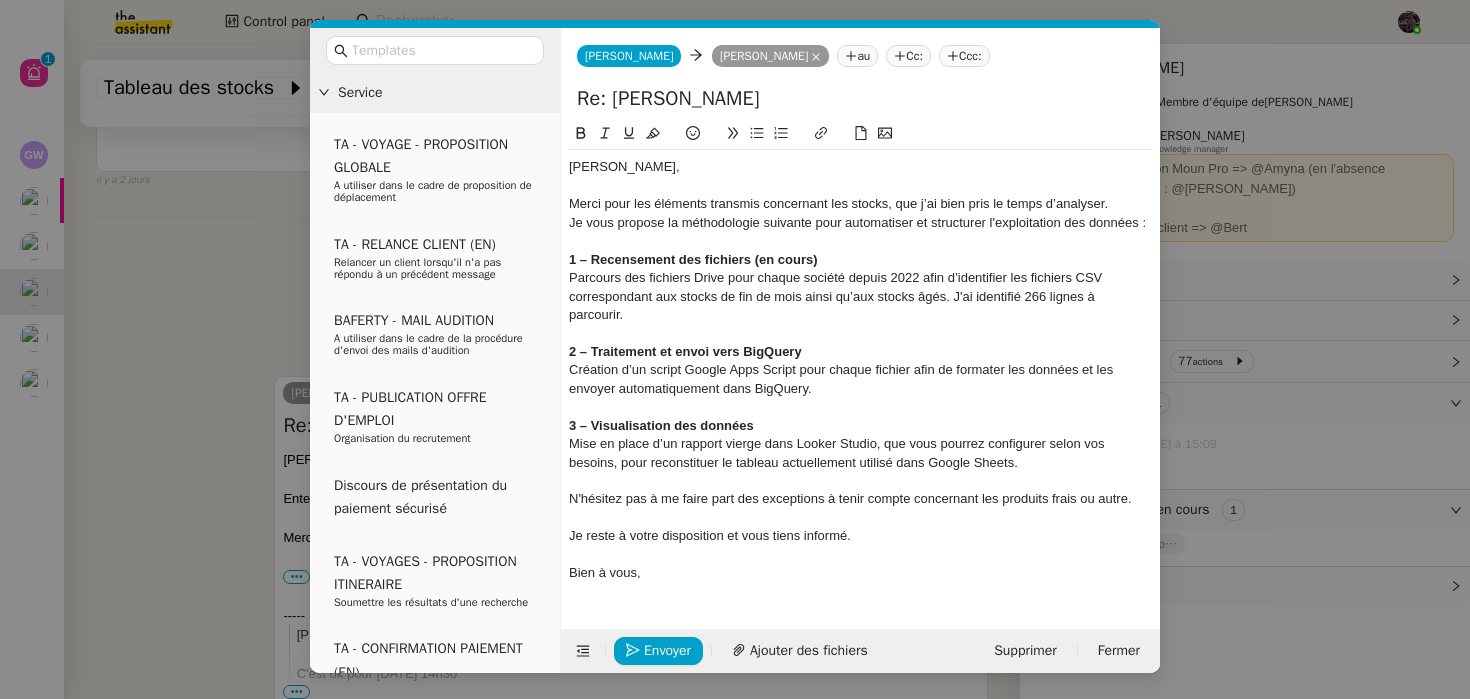 click on "N'hésitez pas à me faire part des exceptions à tenir compte concernant les produits frais ou autre." 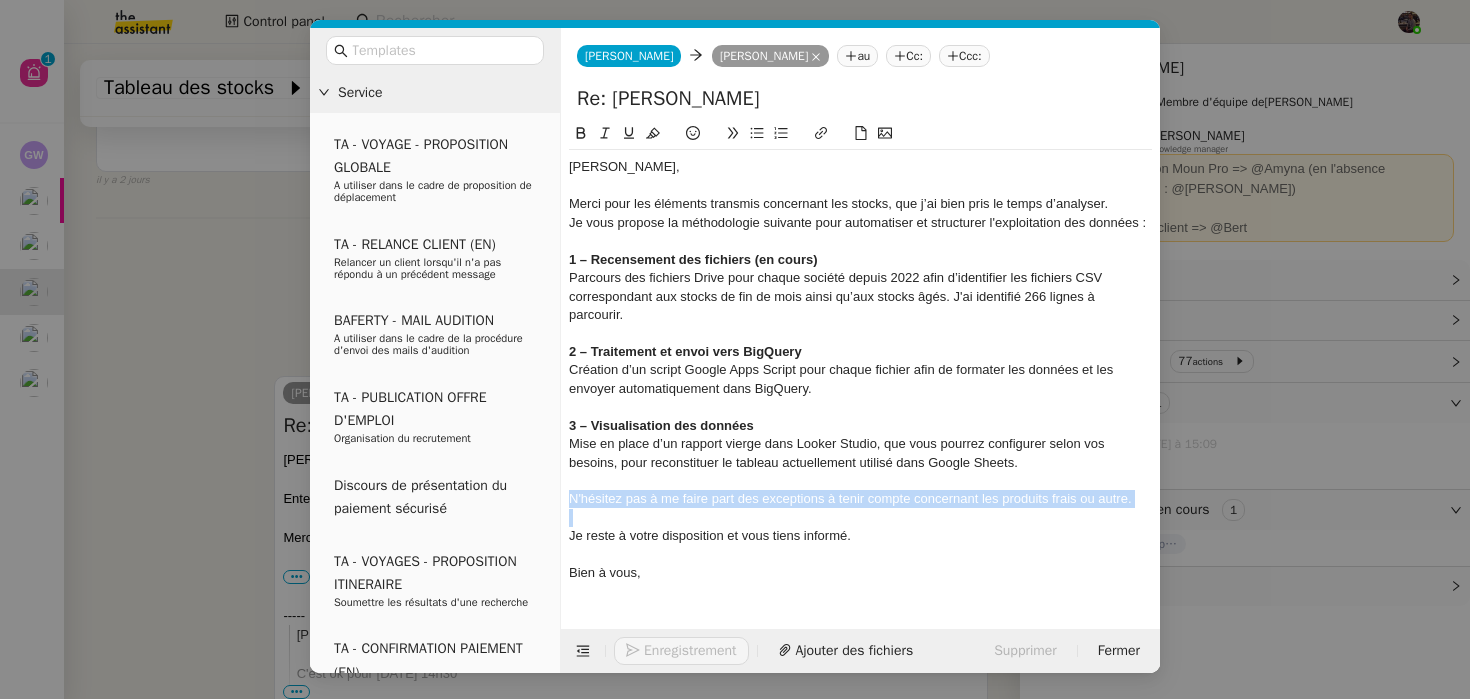 click on "N'hésitez pas à me faire part des exceptions à tenir compte concernant les produits frais ou autre." 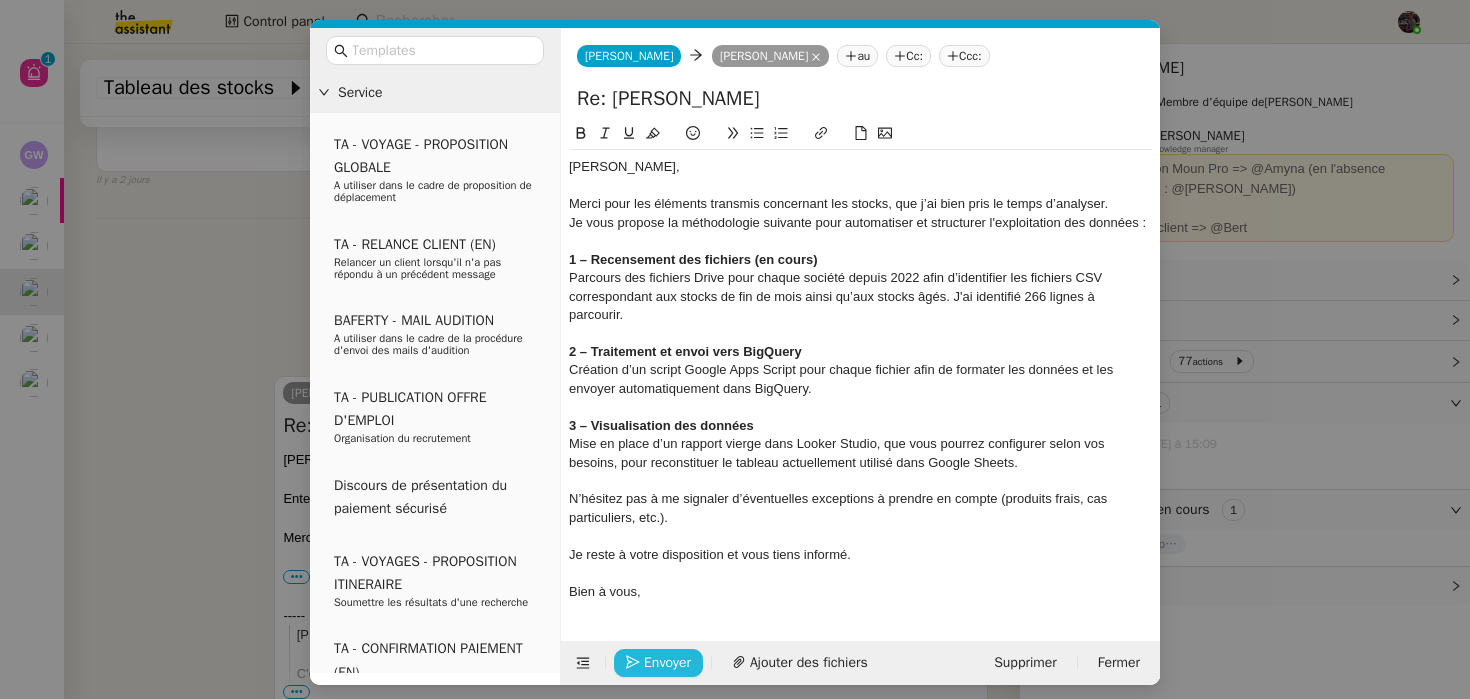click on "Envoyer" 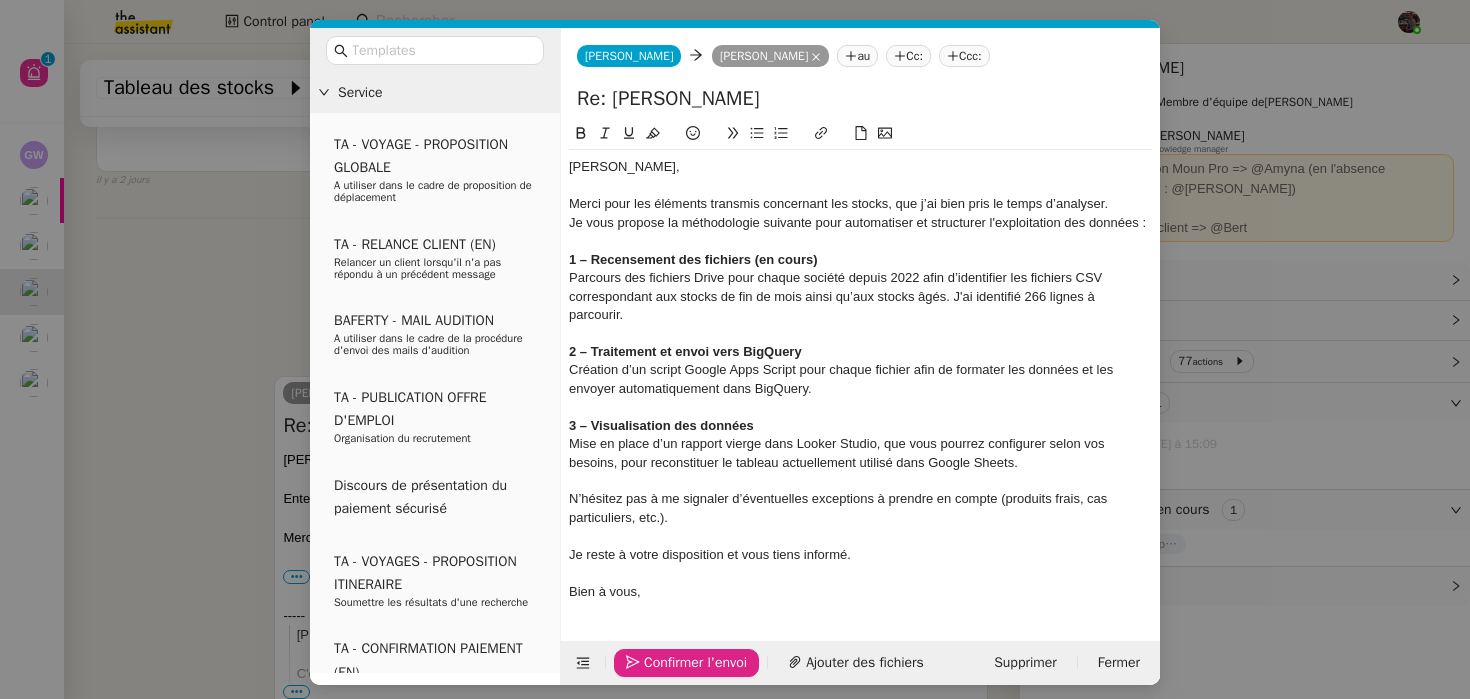 click on "Confirmer l'envoi" 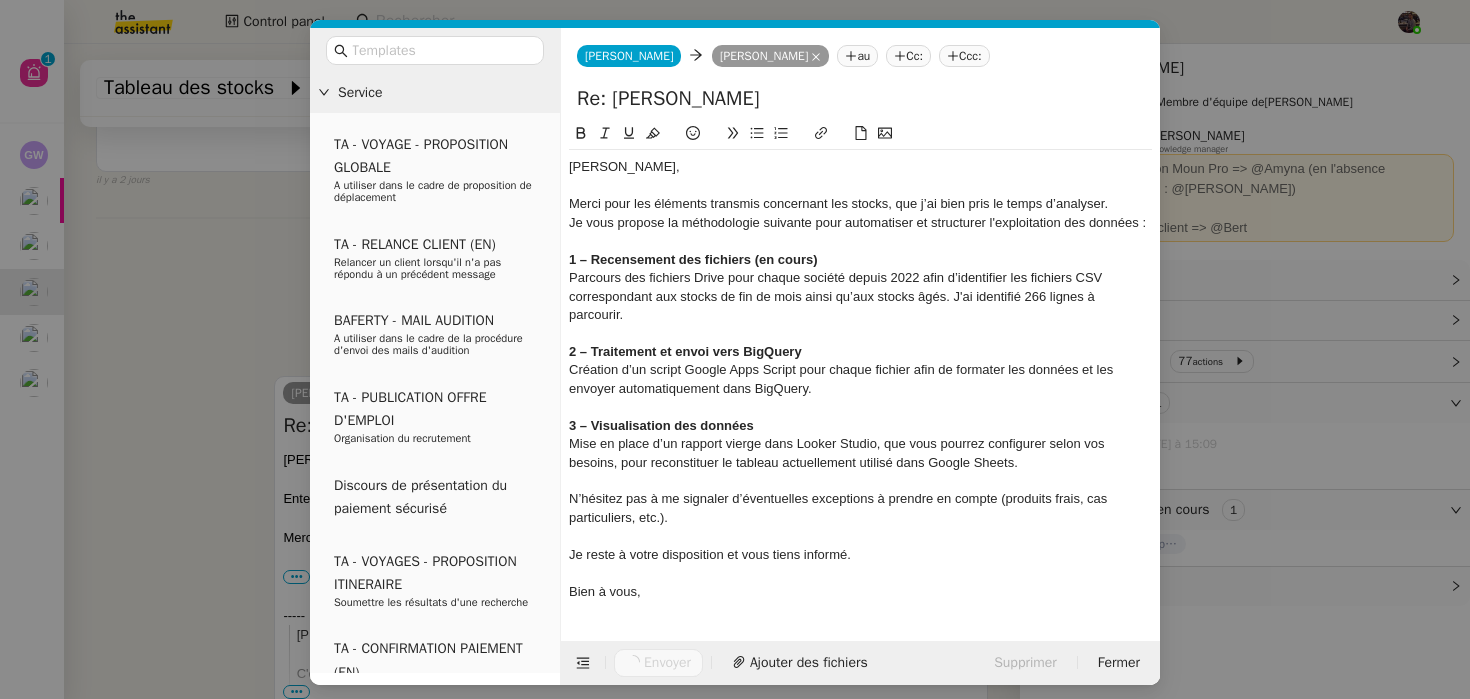 click on "Service TA - VOYAGE - PROPOSITION GLOBALE    A utiliser dans le cadre de proposition de déplacement TA - RELANCE CLIENT (EN)    Relancer un client lorsqu'il n'a pas répondu à un précédent message BAFERTY - MAIL AUDITION    A utiliser dans le cadre de la procédure d'envoi des mails d'audition TA - PUBLICATION OFFRE D'EMPLOI     Organisation du recrutement Discours de présentation du paiement sécurisé    TA - VOYAGES - PROPOSITION ITINERAIRE    Soumettre les résultats d'une recherche TA - CONFIRMATION PAIEMENT (EN)    Confirmer avec le client de modèle de transaction - Attention Plan Pro nécessaire. TA - COURRIER EXPEDIE (recommandé)    A utiliser dans le cadre de l'envoi d'un courrier recommandé TA - PARTAGE DE CALENDRIER (EN)    A utiliser pour demander au client de partager son calendrier afin de faciliter l'accès et la gestion PSPI - Appel de fonds MJL    A utiliser dans le cadre de la procédure d'appel de fonds MJL Compte d'exploitation - Evolutel     Guillaume Farina" at bounding box center (735, 349) 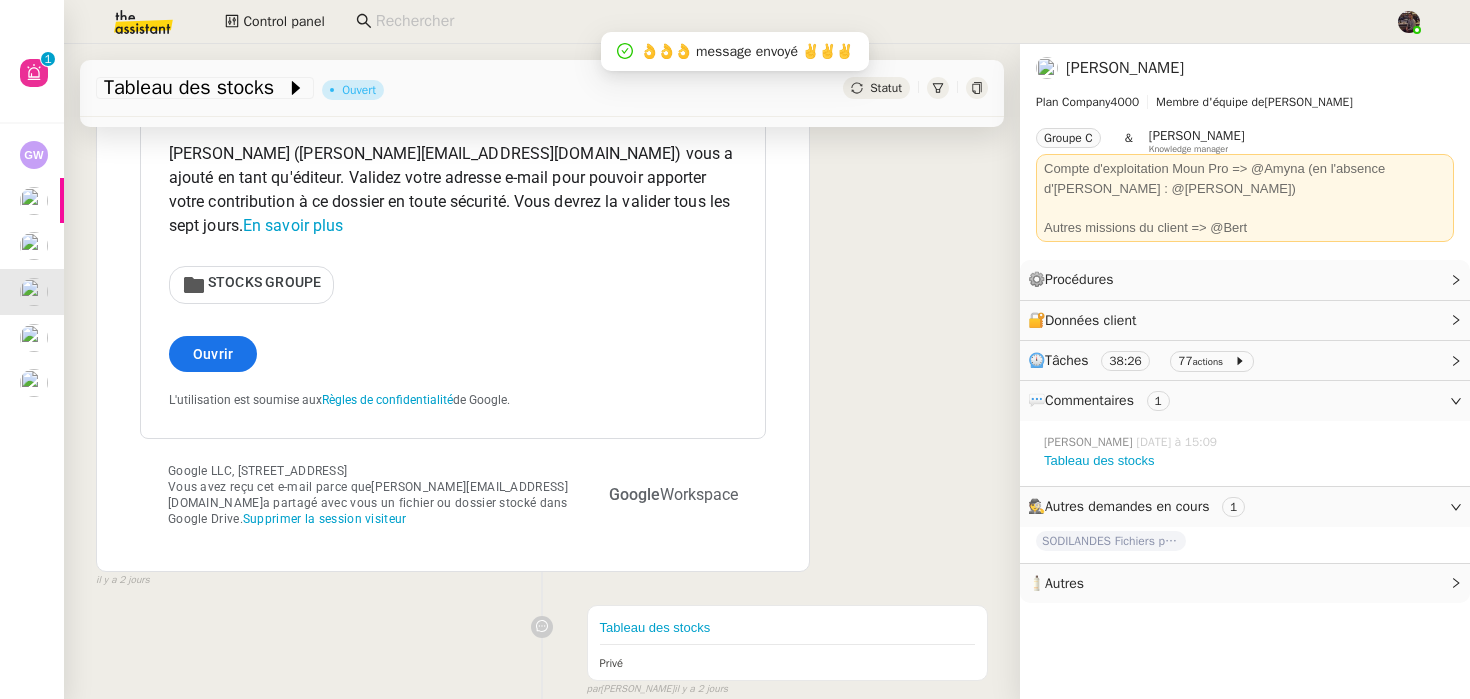 scroll, scrollTop: 0, scrollLeft: 0, axis: both 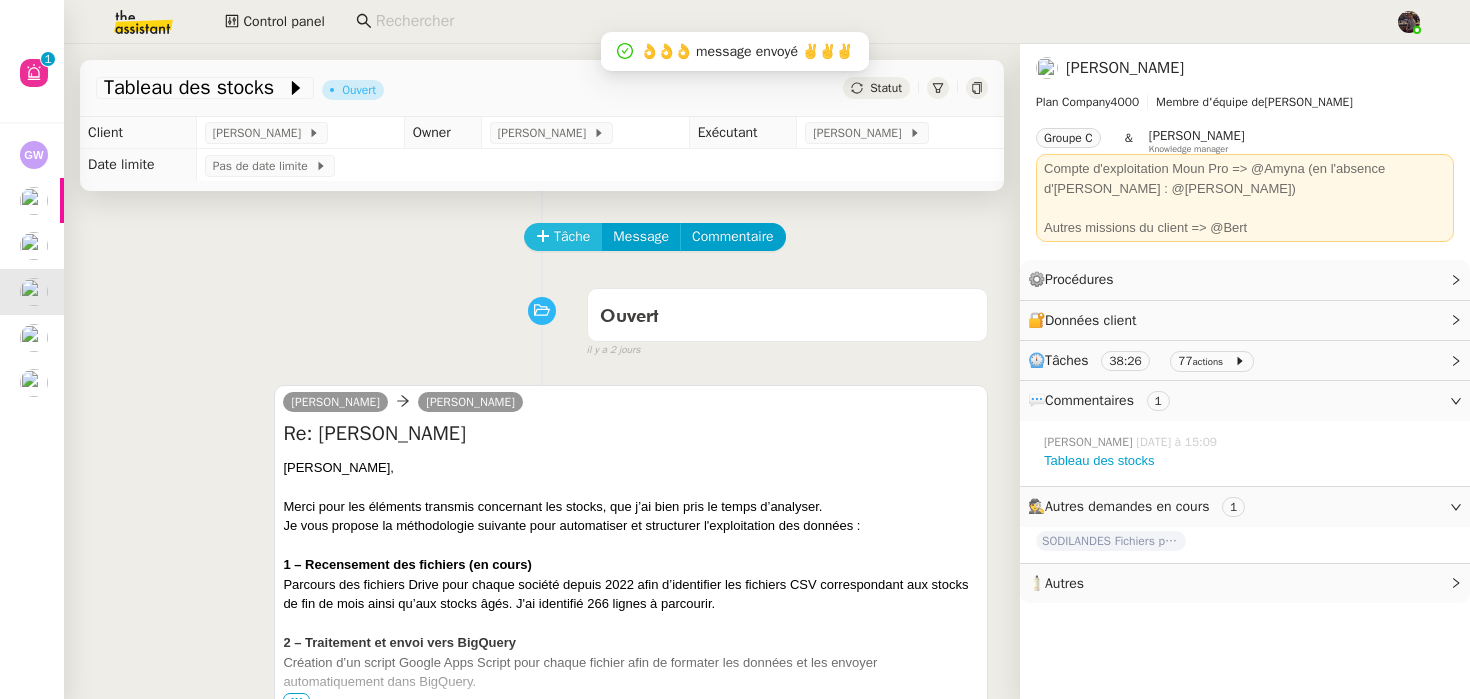 click on "Tâche" 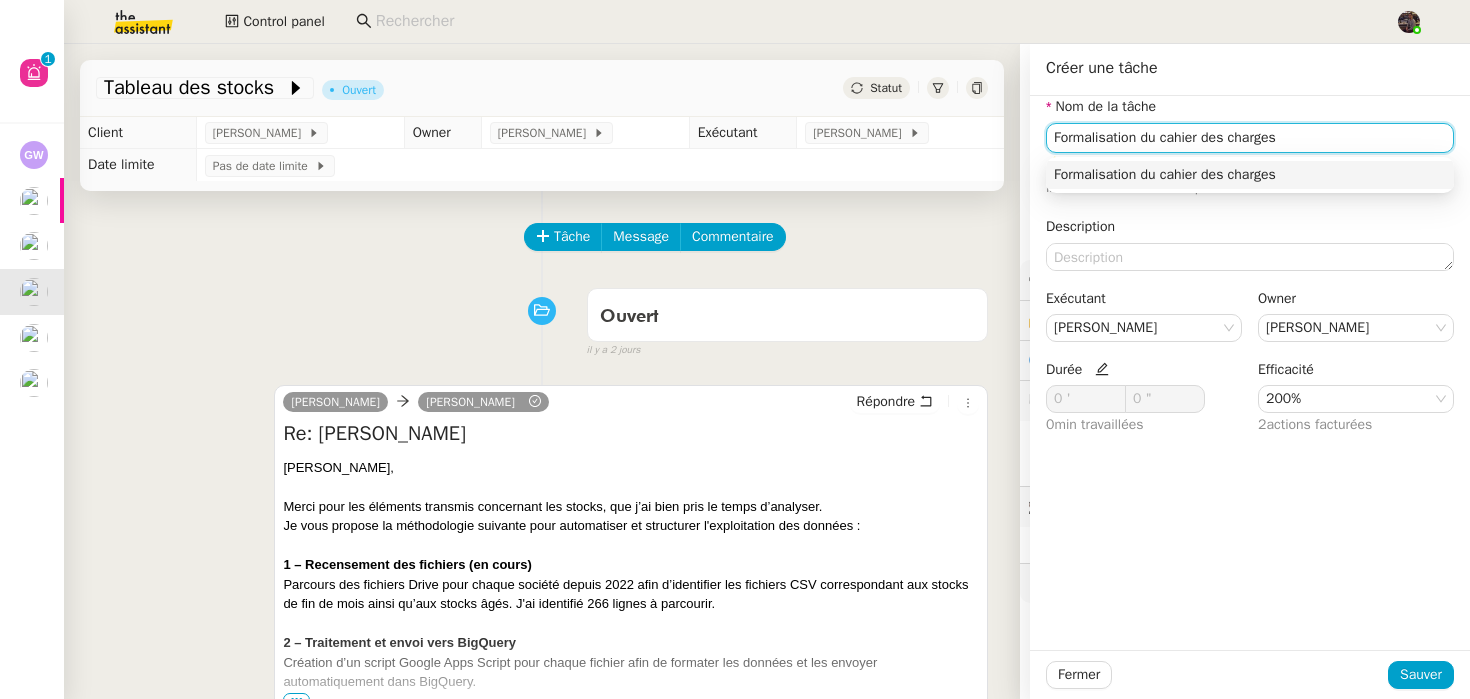 click on "Formalisation du cahier des charges" at bounding box center (1250, 175) 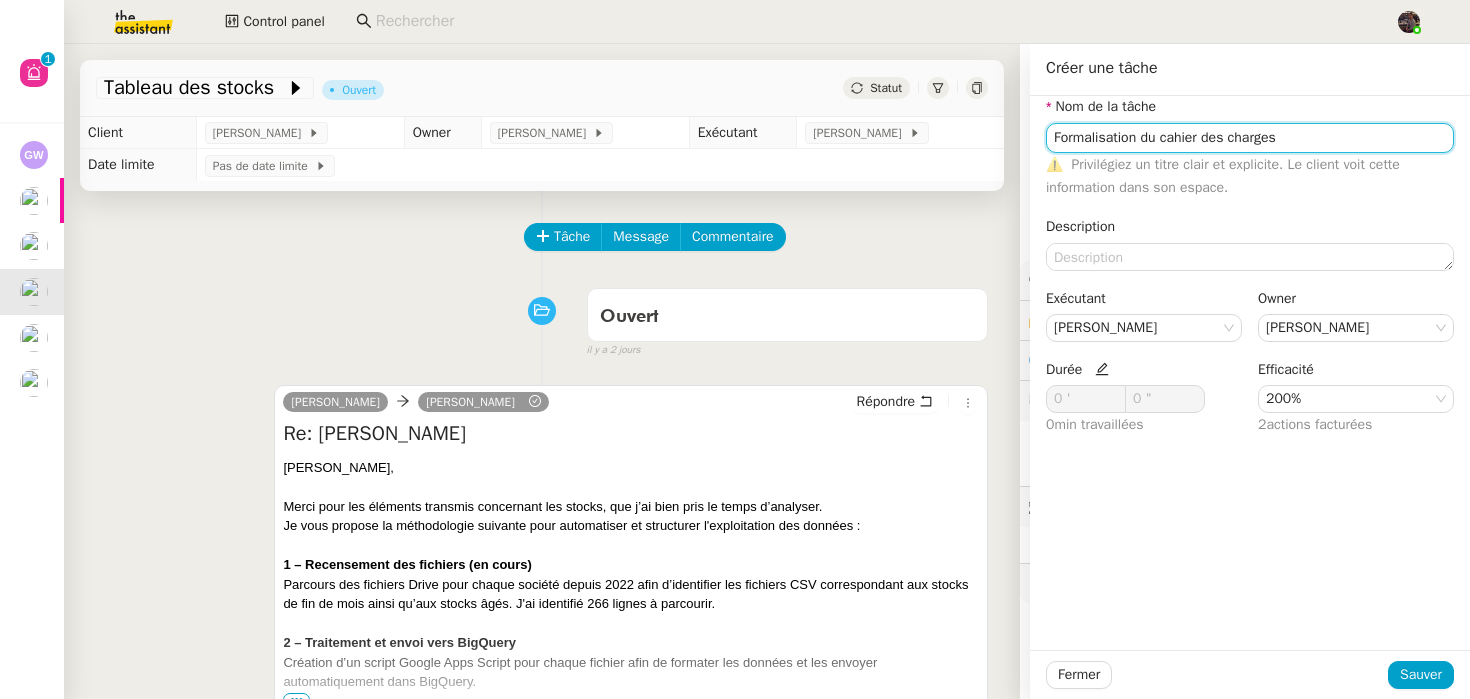 type on "Formalisation du cahier des charges" 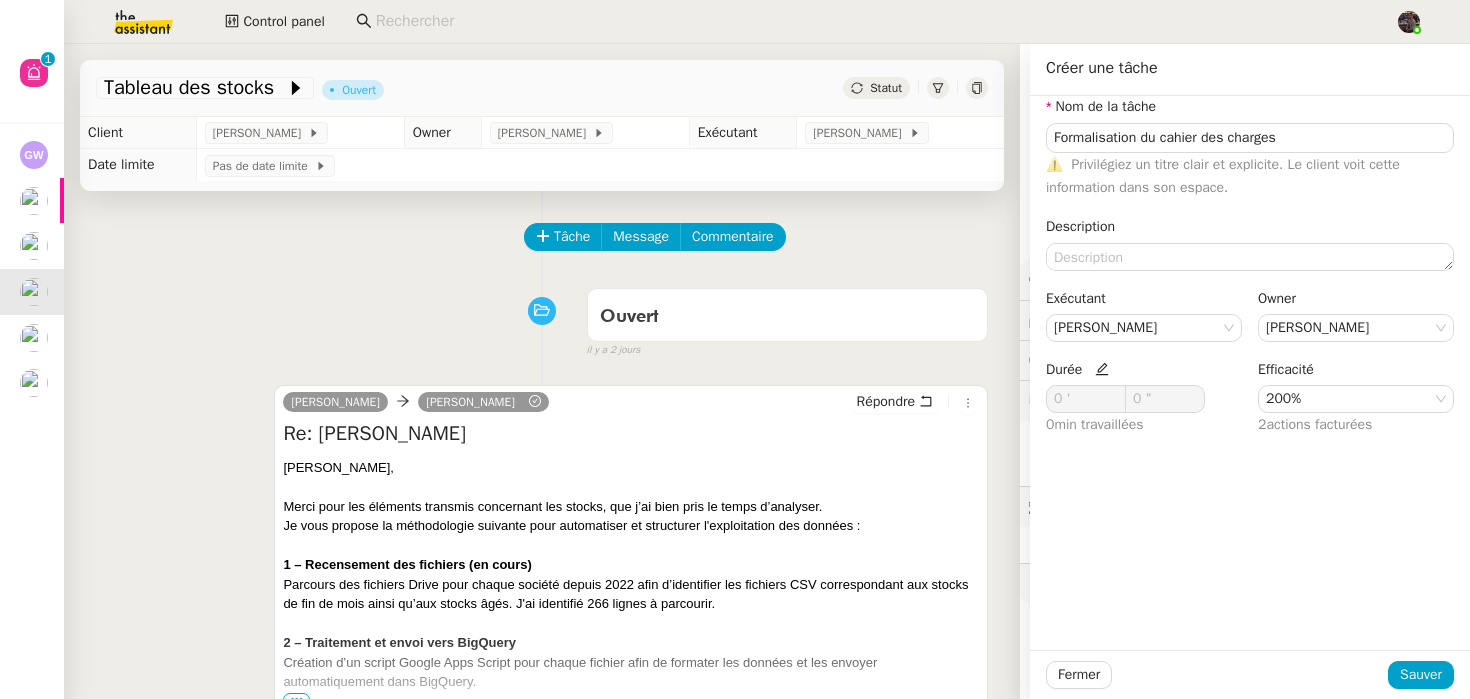 click 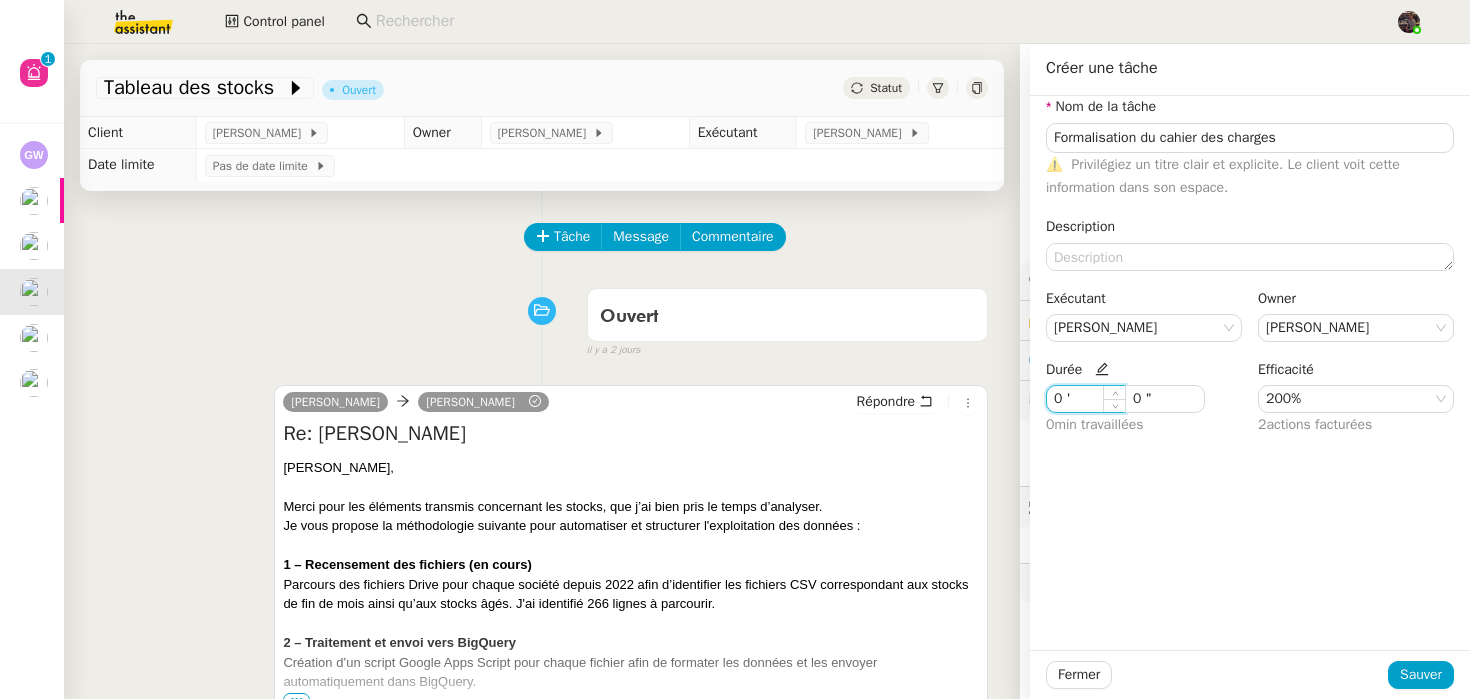 drag, startPoint x: 1078, startPoint y: 407, endPoint x: 1001, endPoint y: 407, distance: 77 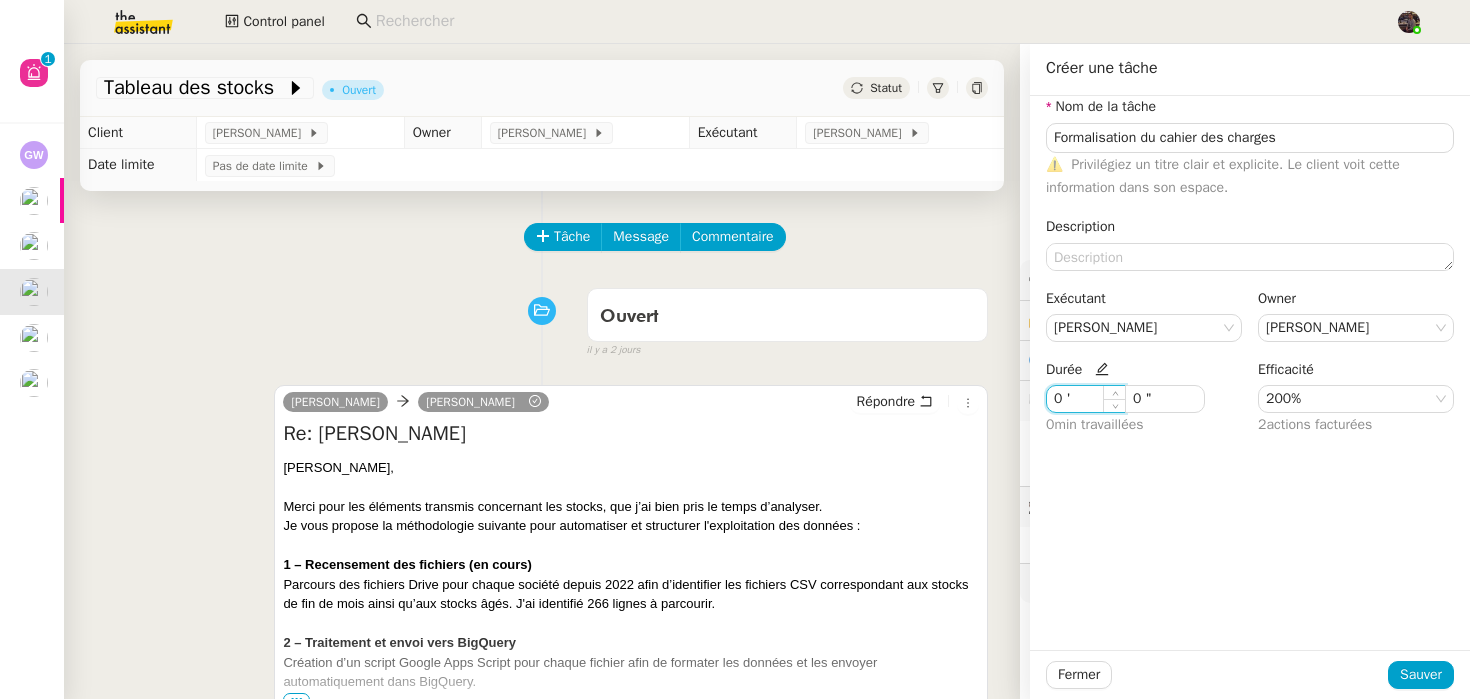 click on "Tableau des stocks         Ouvert     Statut     Client  Guillaume Farina        Owner  Camille TOULOUSE        Exécutant  Bert Canavaggio        Date limite  Pas de date limite       Tâche Message Commentaire Veuillez patienter une erreur s'est produite 👌👌👌 message envoyé ✌️✌️✌️ Veuillez d'abord attribuer un client Une erreur s'est produite, veuillez réessayer Ouvert false il y a 2 jours 👌👌👌 message envoyé ✌️✌️✌️ une erreur s'est produite 👌👌👌 message envoyé ✌️✌️✌️ Votre message va être revu ✌️✌️✌️ une erreur s'est produite La taille des fichiers doit être de 10Mb au maximum.  camille      Guillaume Farina     Répondre Re: Visio Bertrand
Guillaume, Merci pour les éléments transmis concernant les stocks, que j’ai bien pris le temps d’analyser. Je vous propose la méthodologie suivante pour automatiser et structurer l'exploitation des données : 1 – Recensement des fichiers (en cours) Bien à vous," 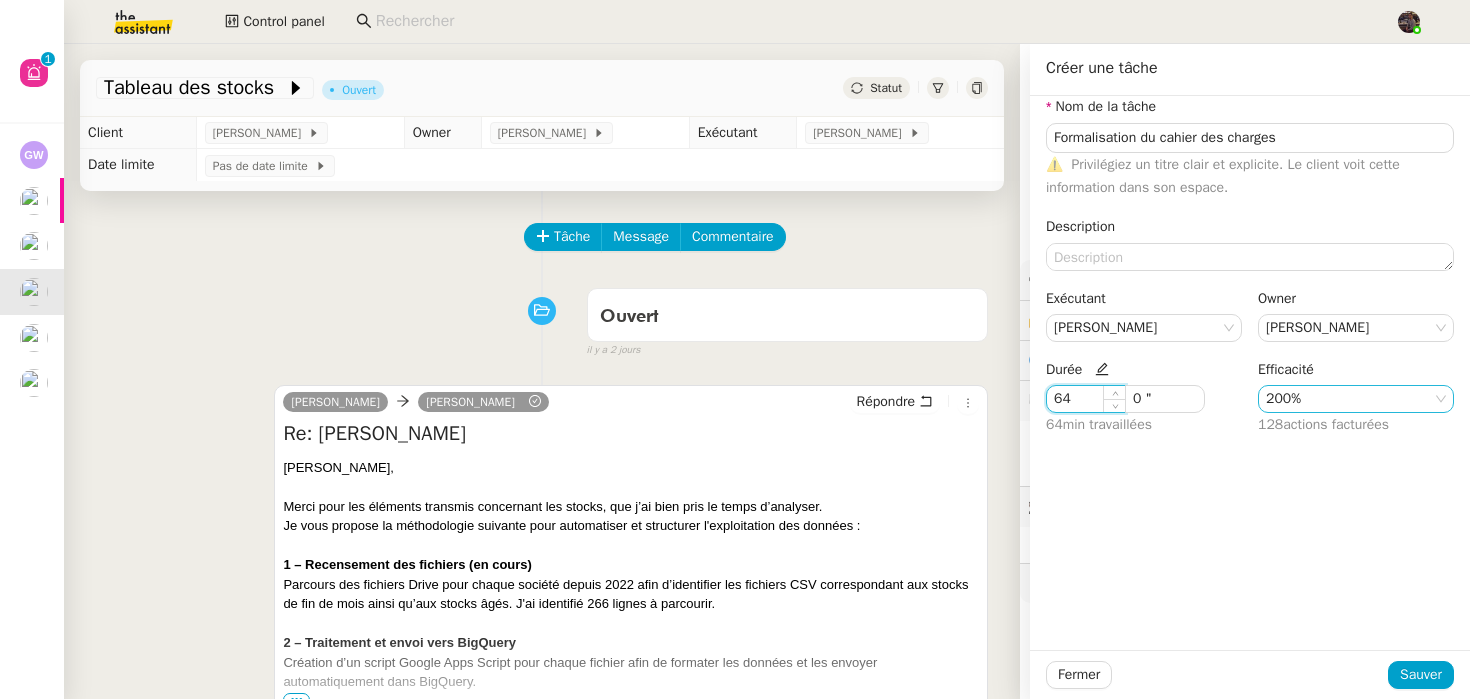 type on "64 '" 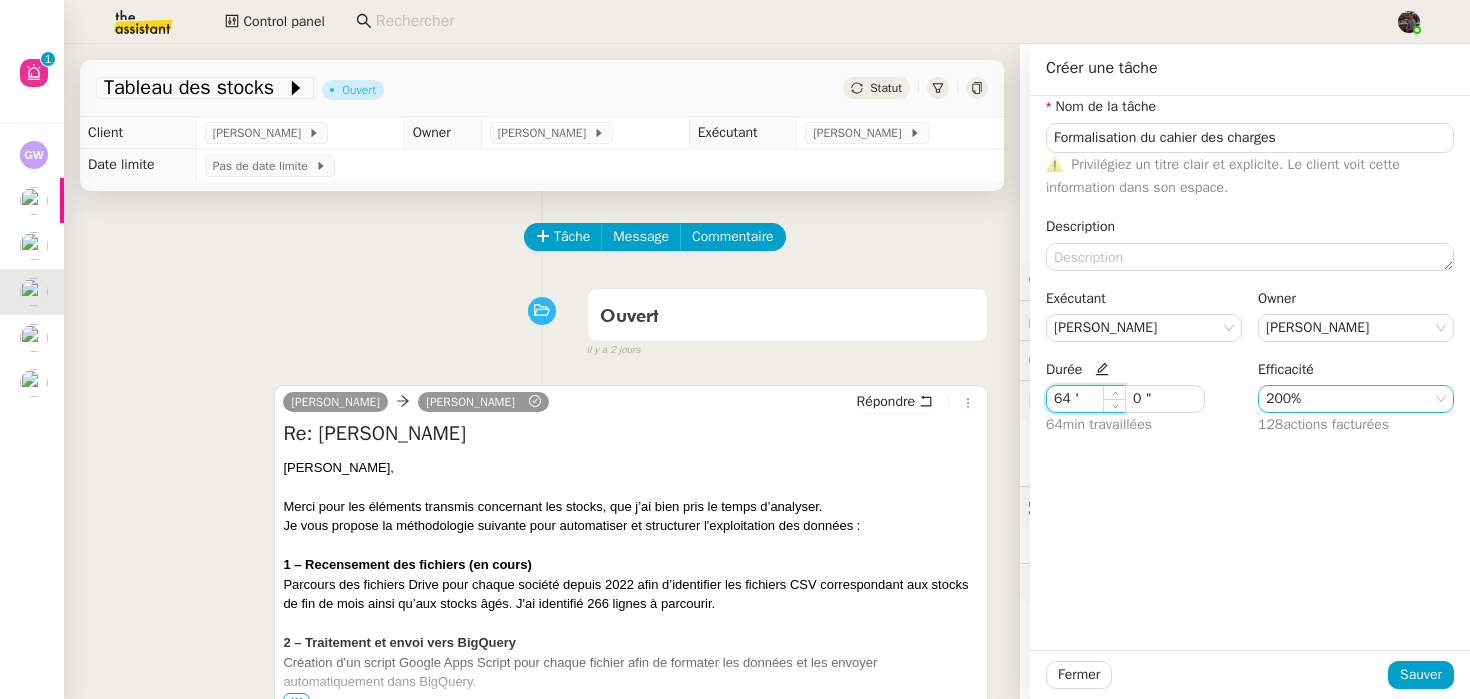 click on "200%" 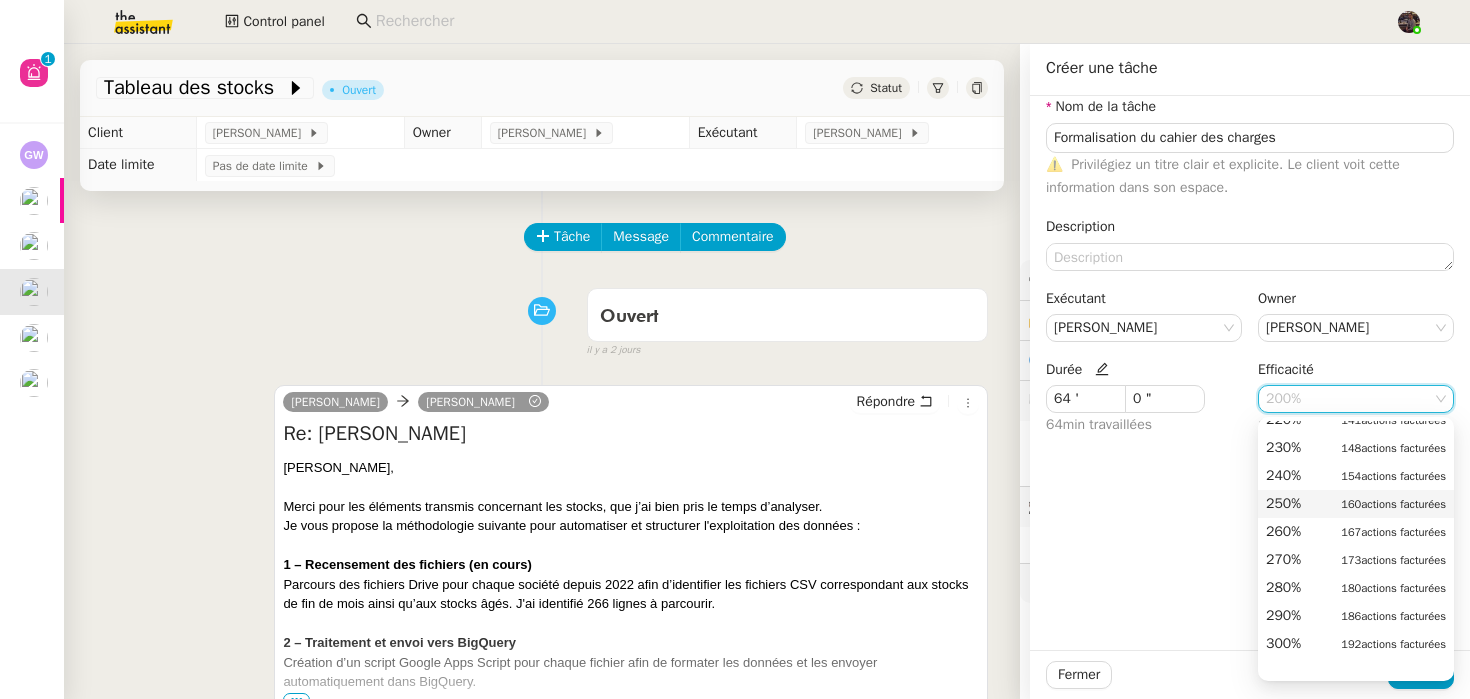scroll, scrollTop: 688, scrollLeft: 0, axis: vertical 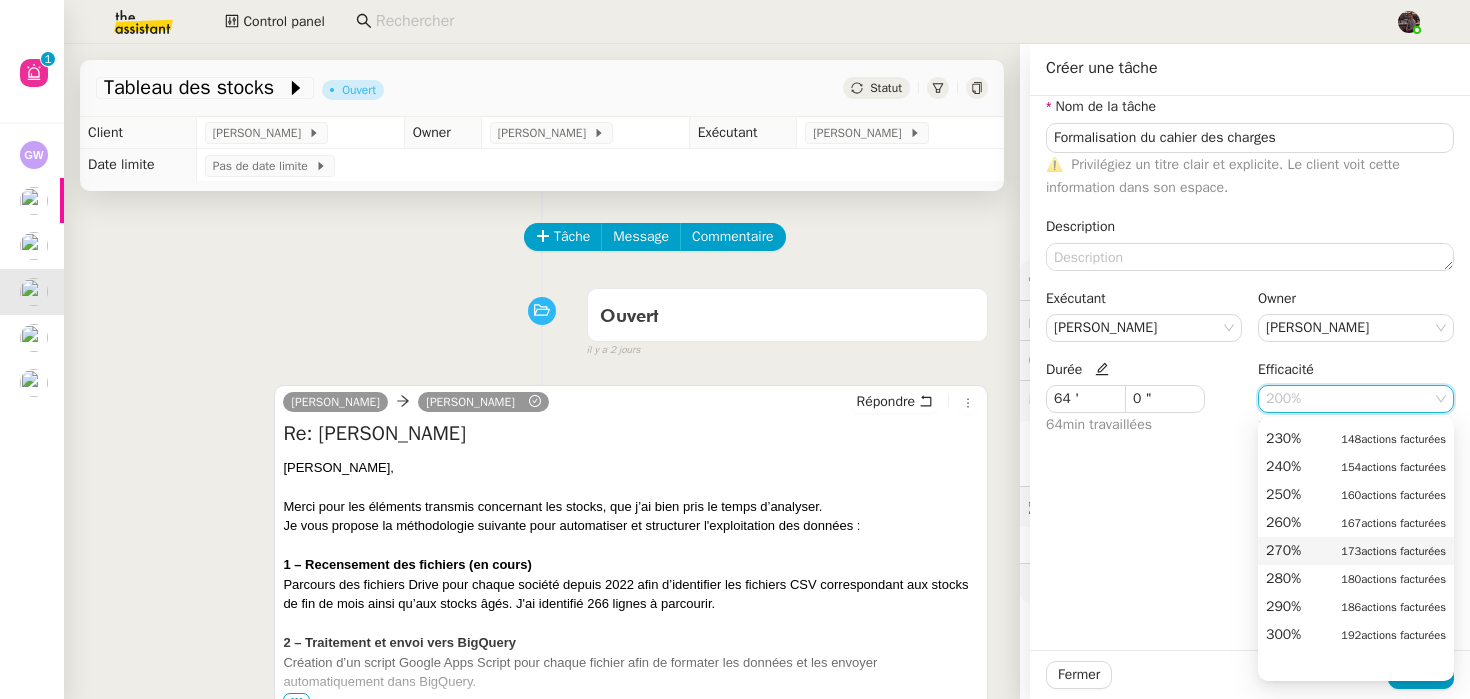 click on "270%" at bounding box center [1283, 551] 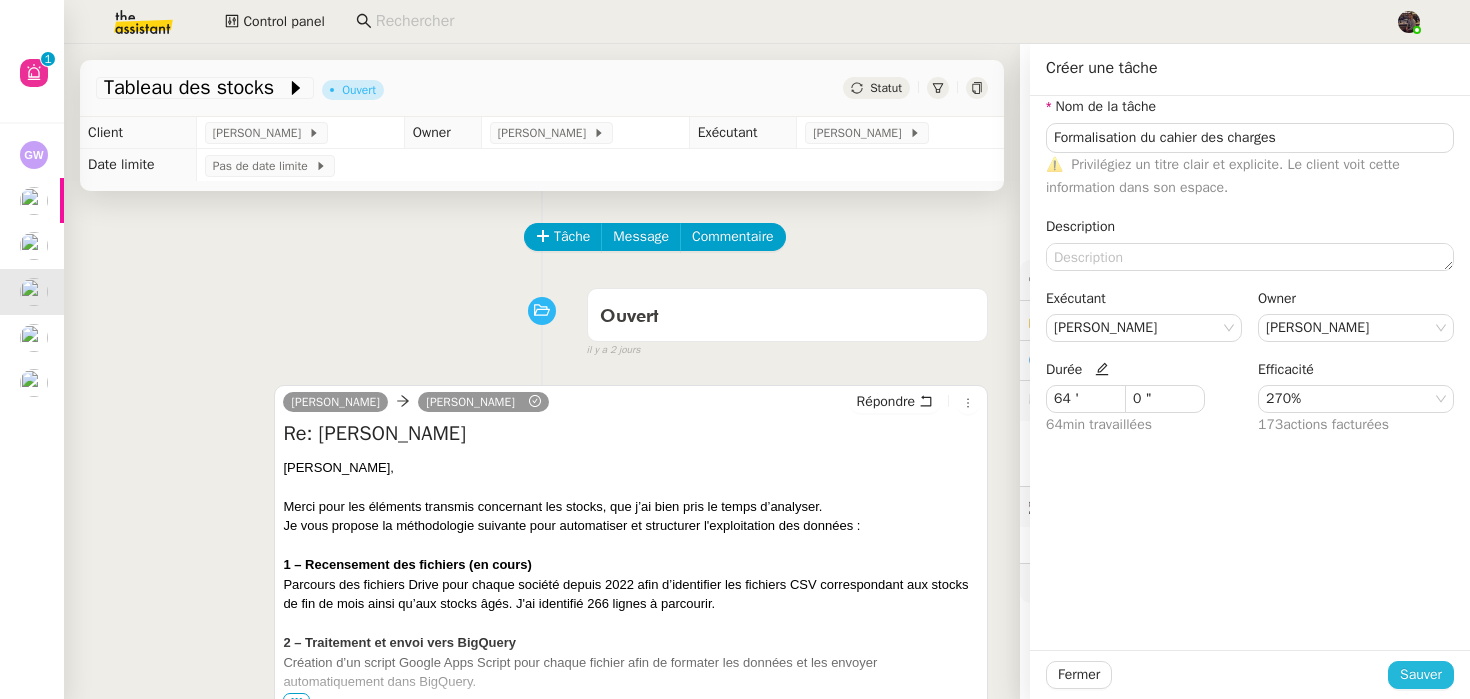 click on "Sauver" 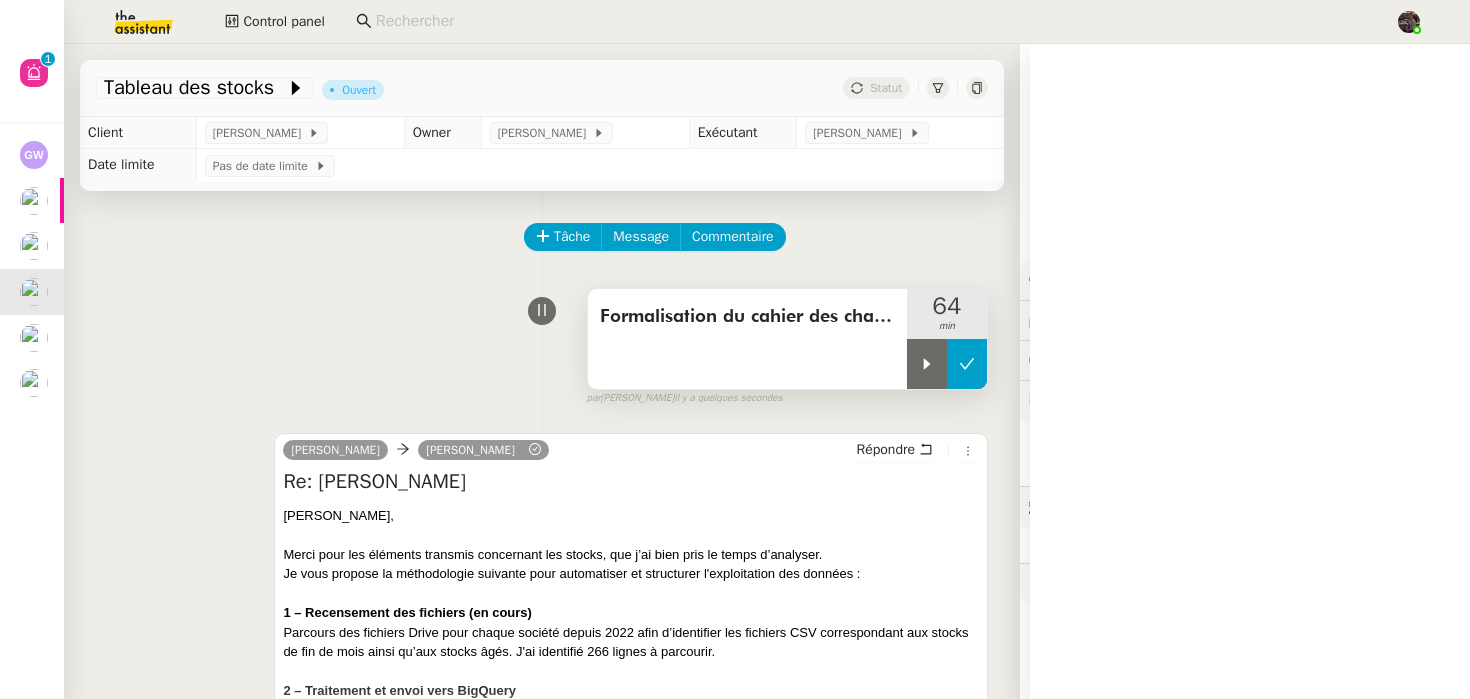 click at bounding box center [967, 364] 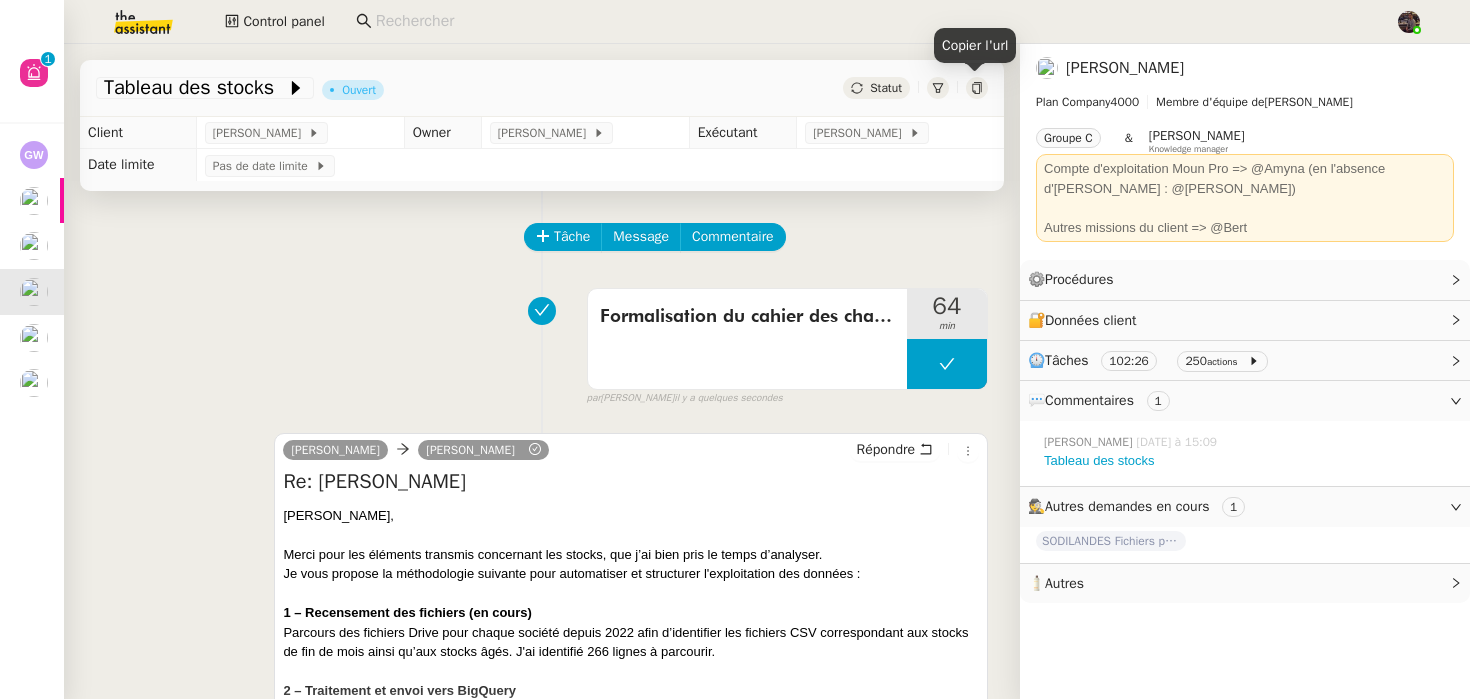 click 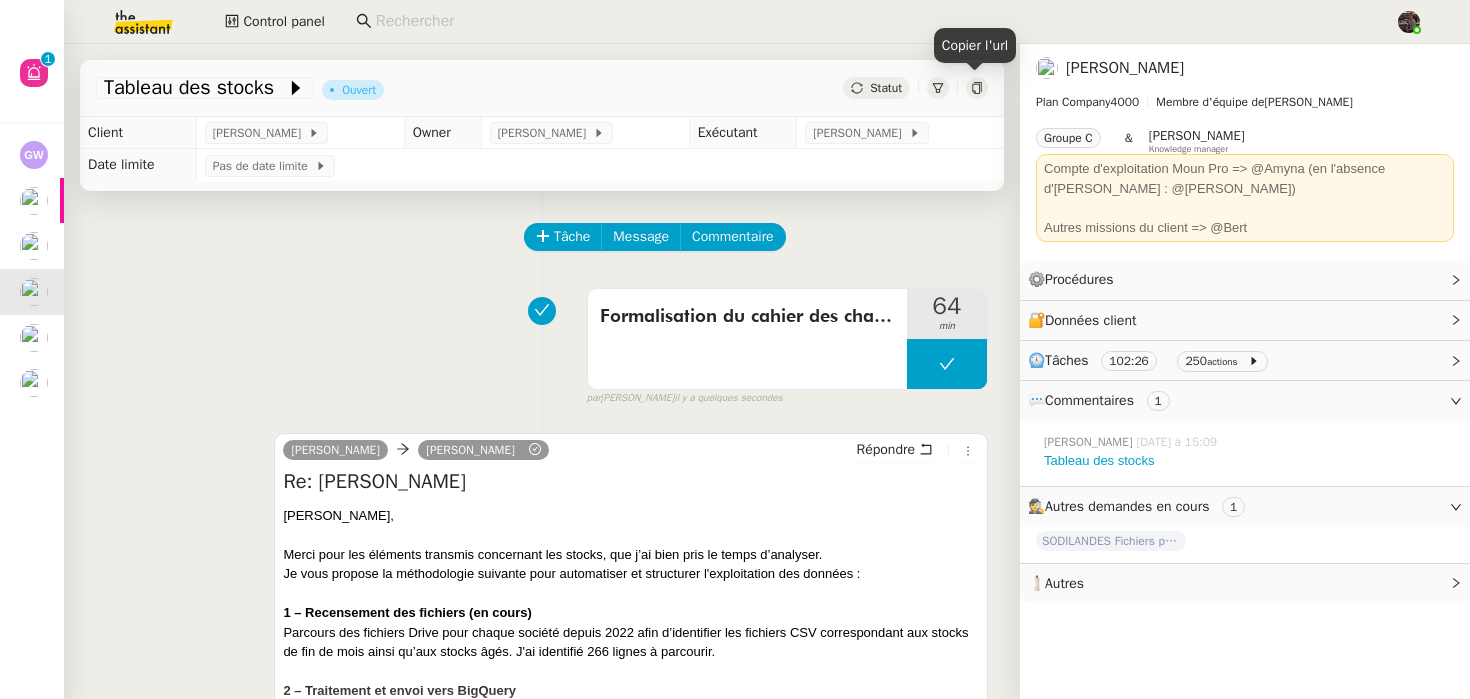 click 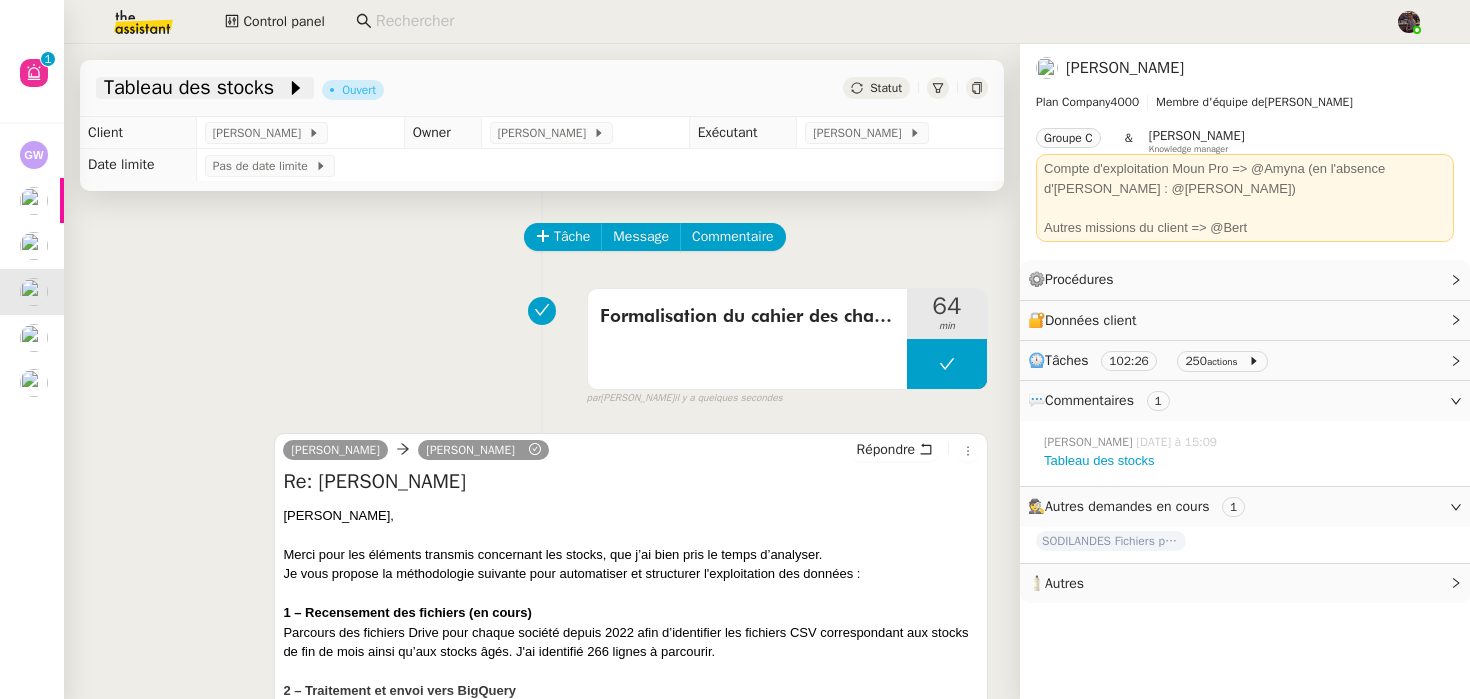 click on "Tableau des stocks" 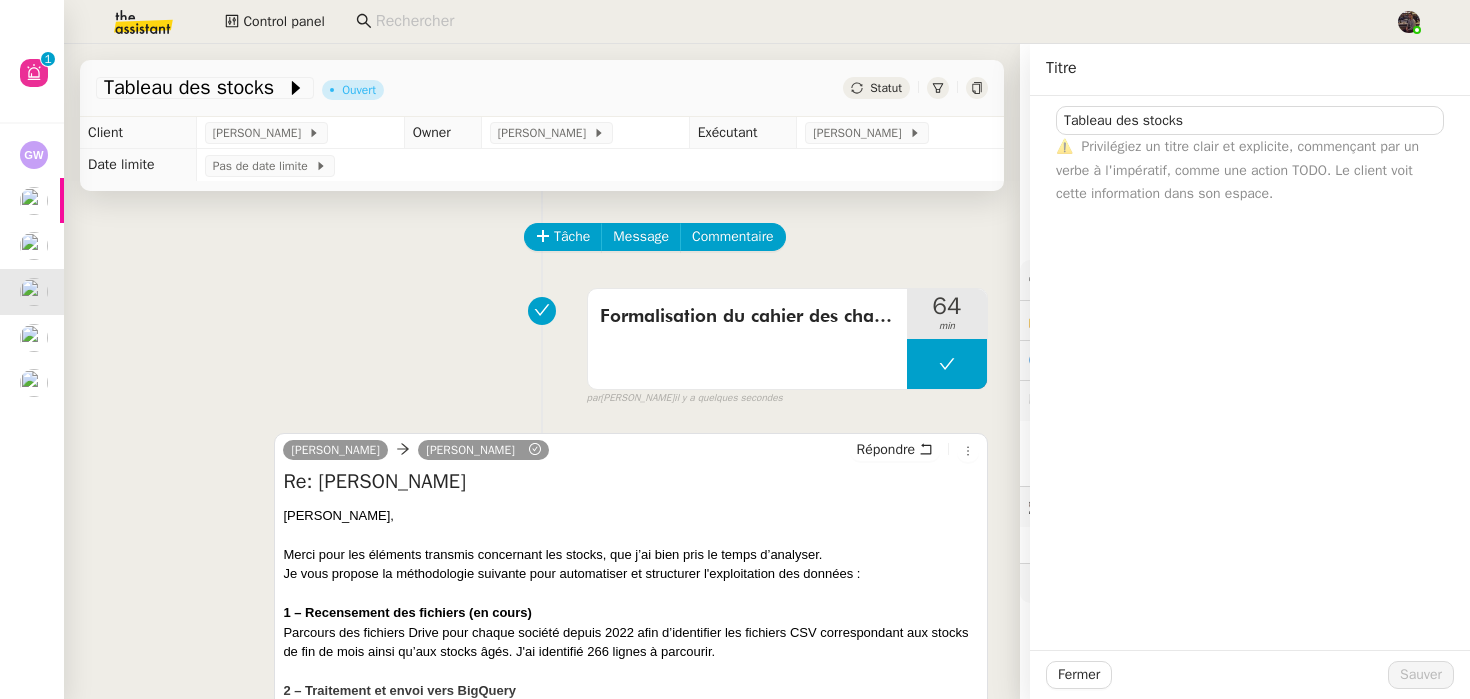click on "Formalisation du cahier des charges     64 min false par   Bert C.   il y a quelques secondes" at bounding box center (542, 343) 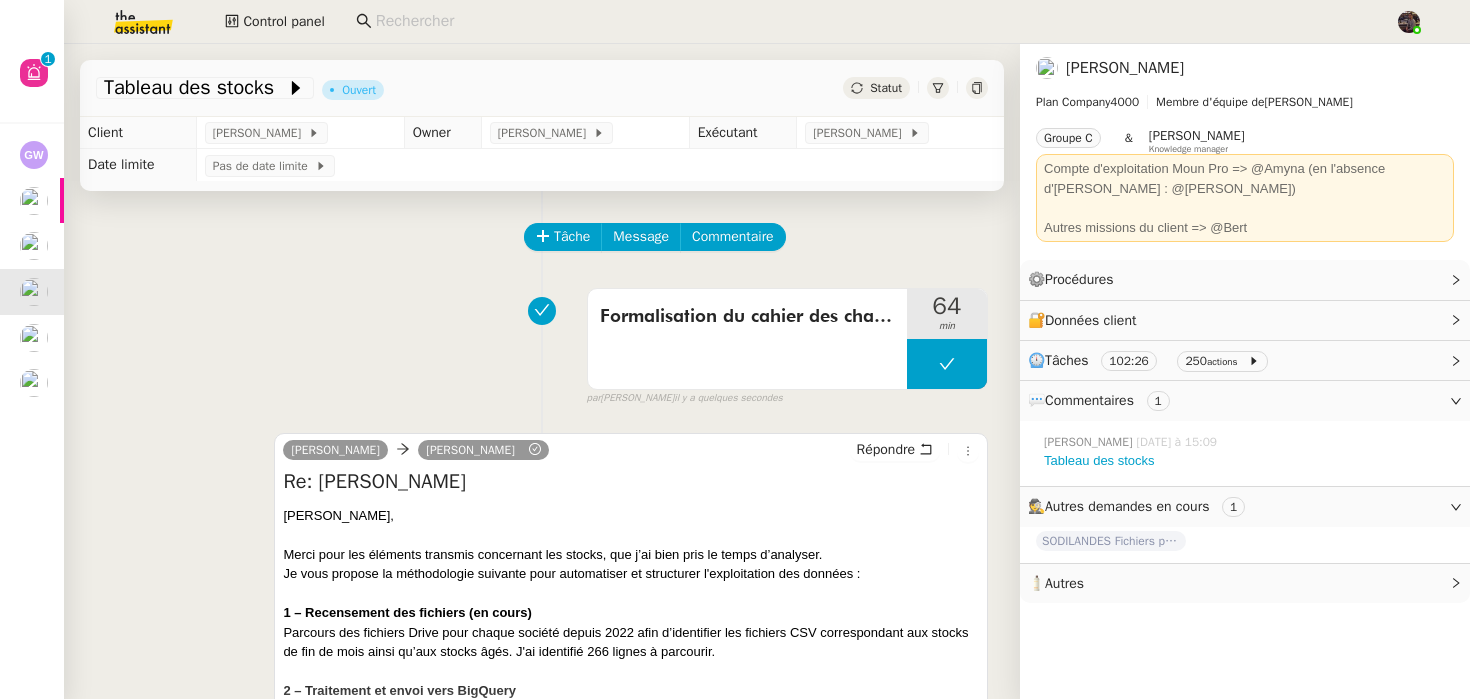 click 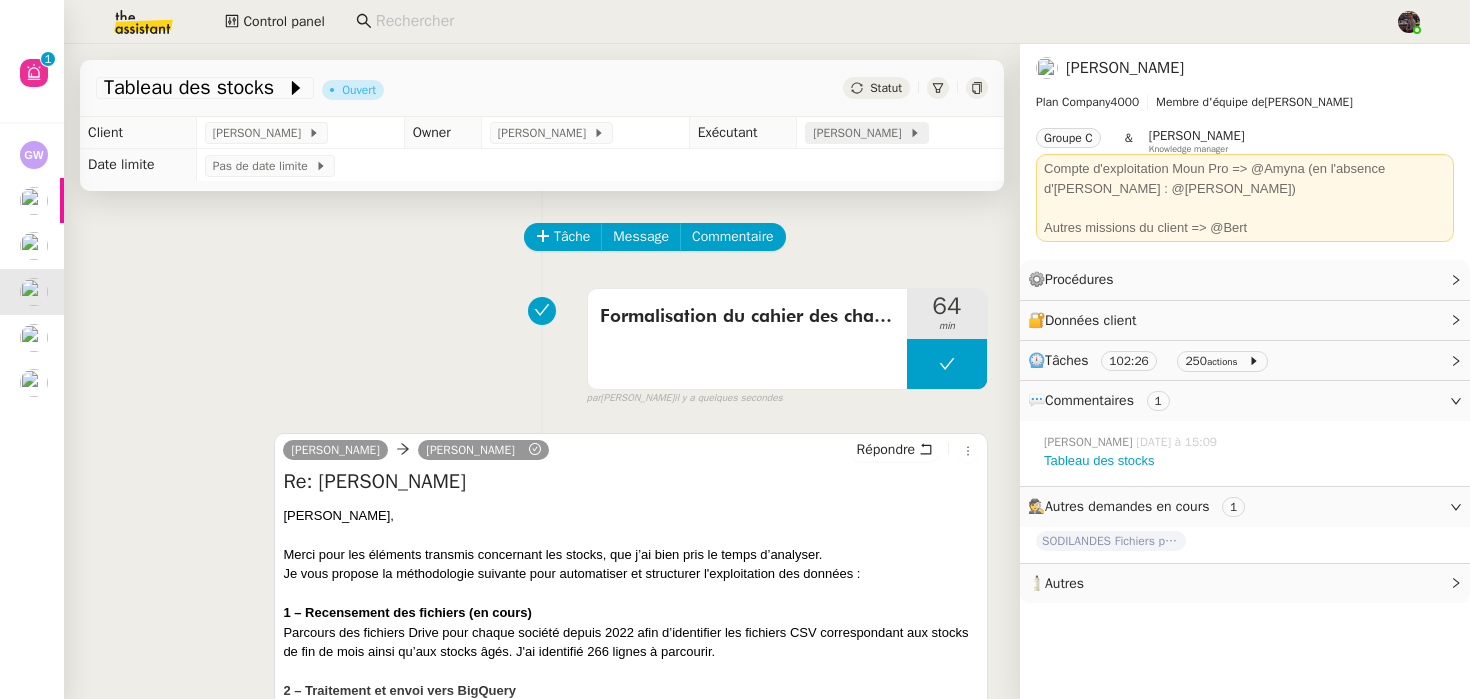 click on "Bert Canavaggio" 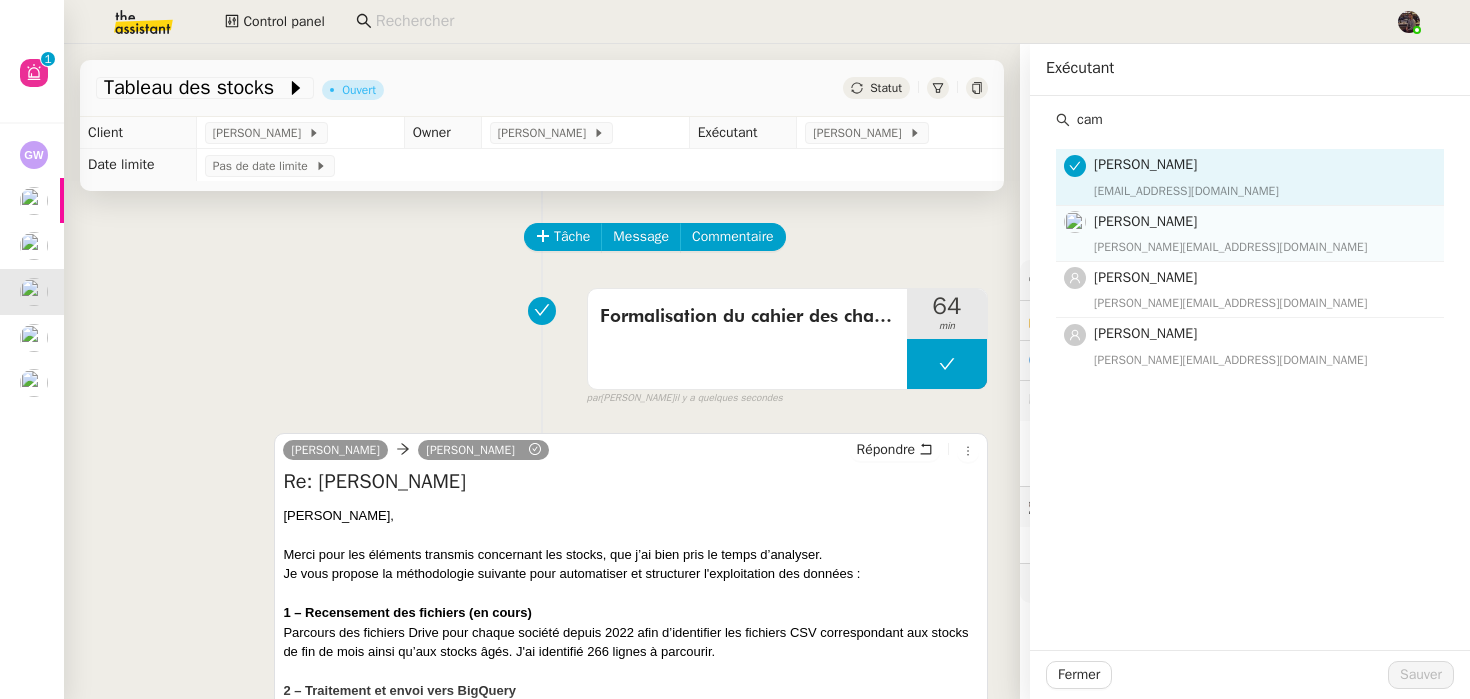 type on "cam" 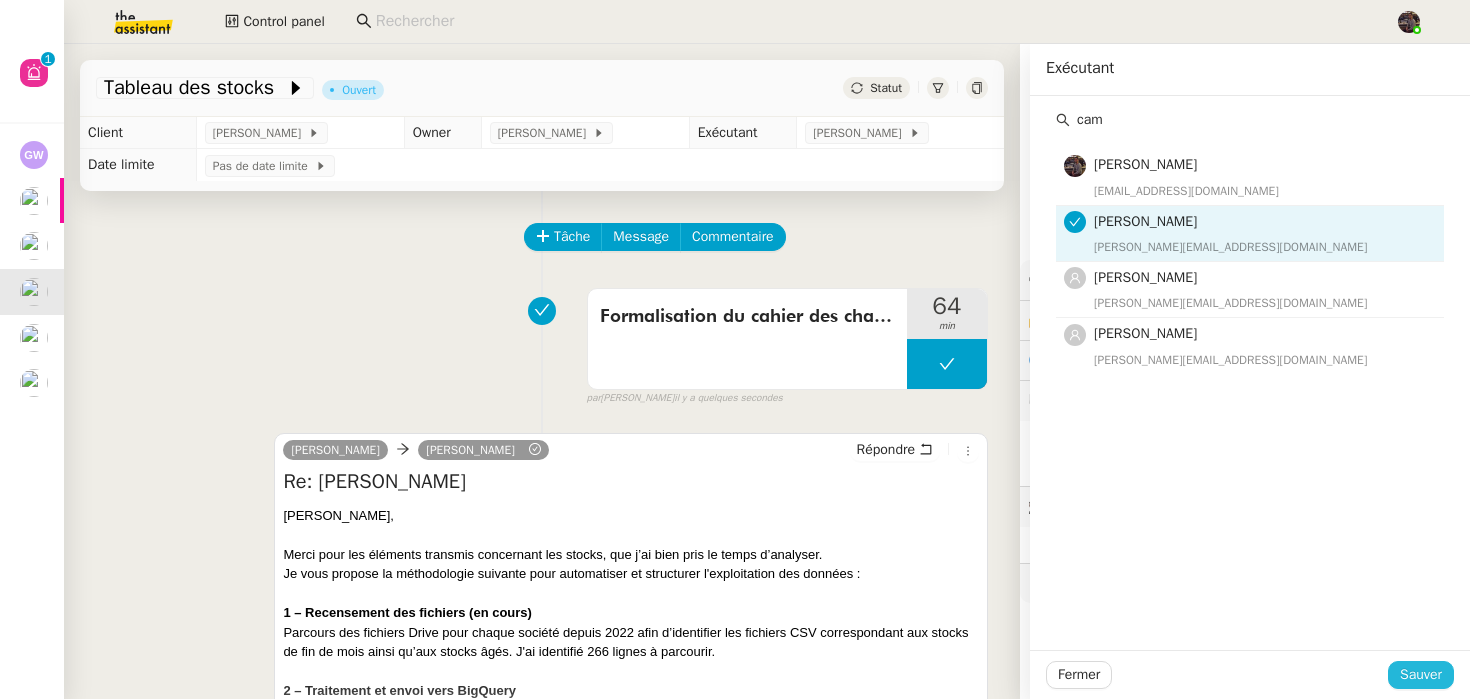 click on "Sauver" 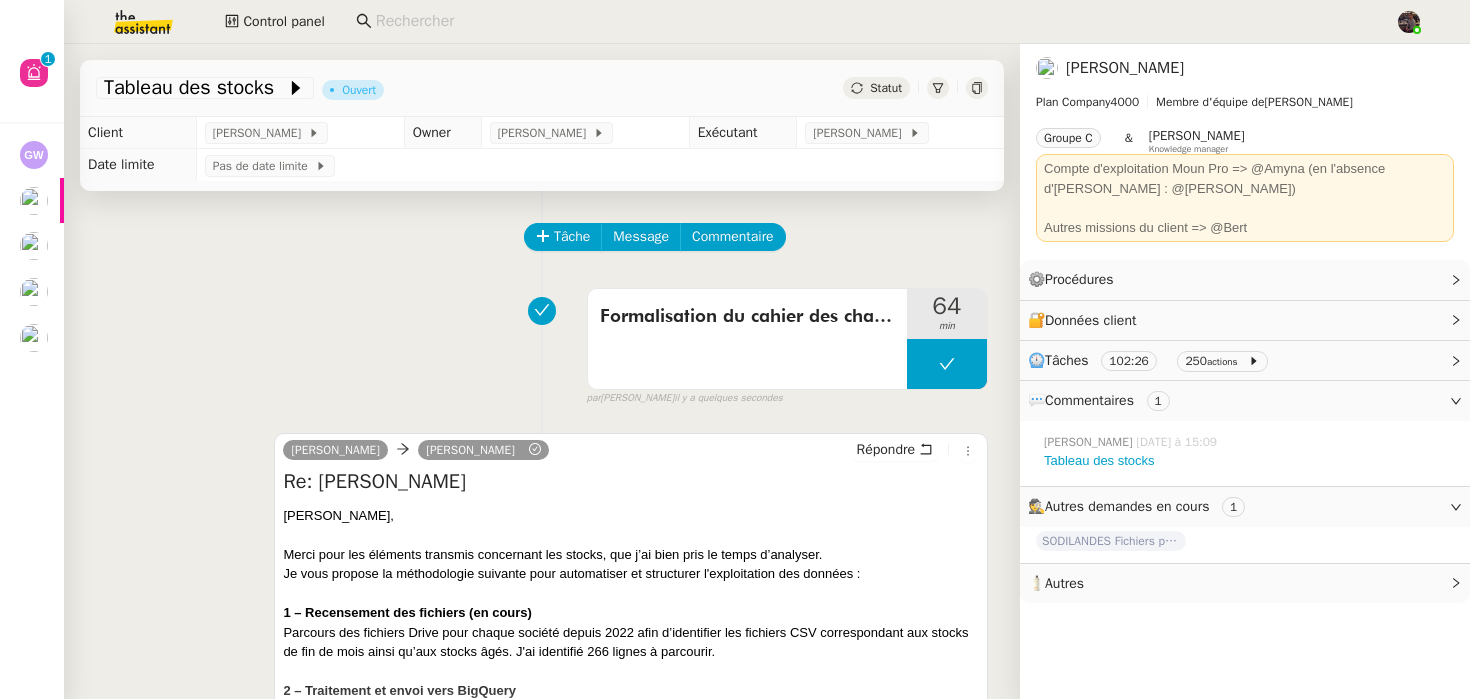 click 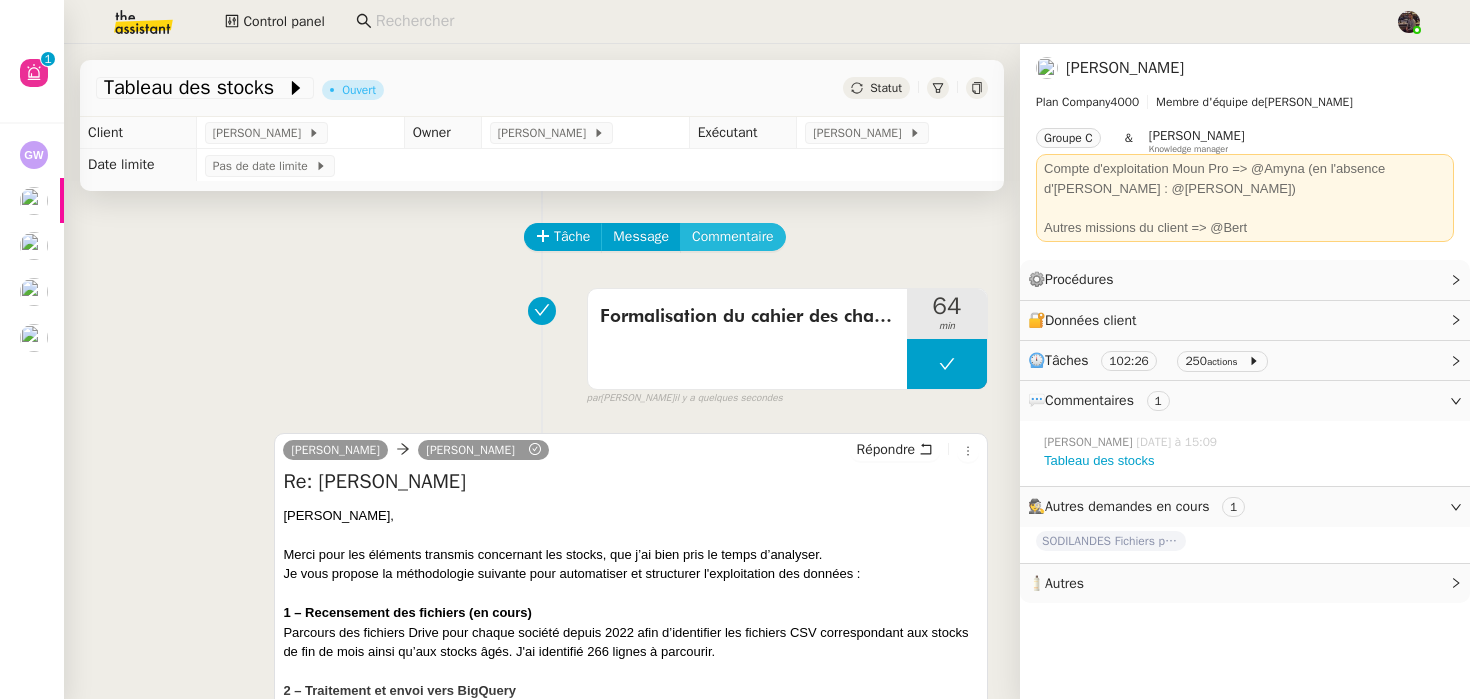 click on "Commentaire" 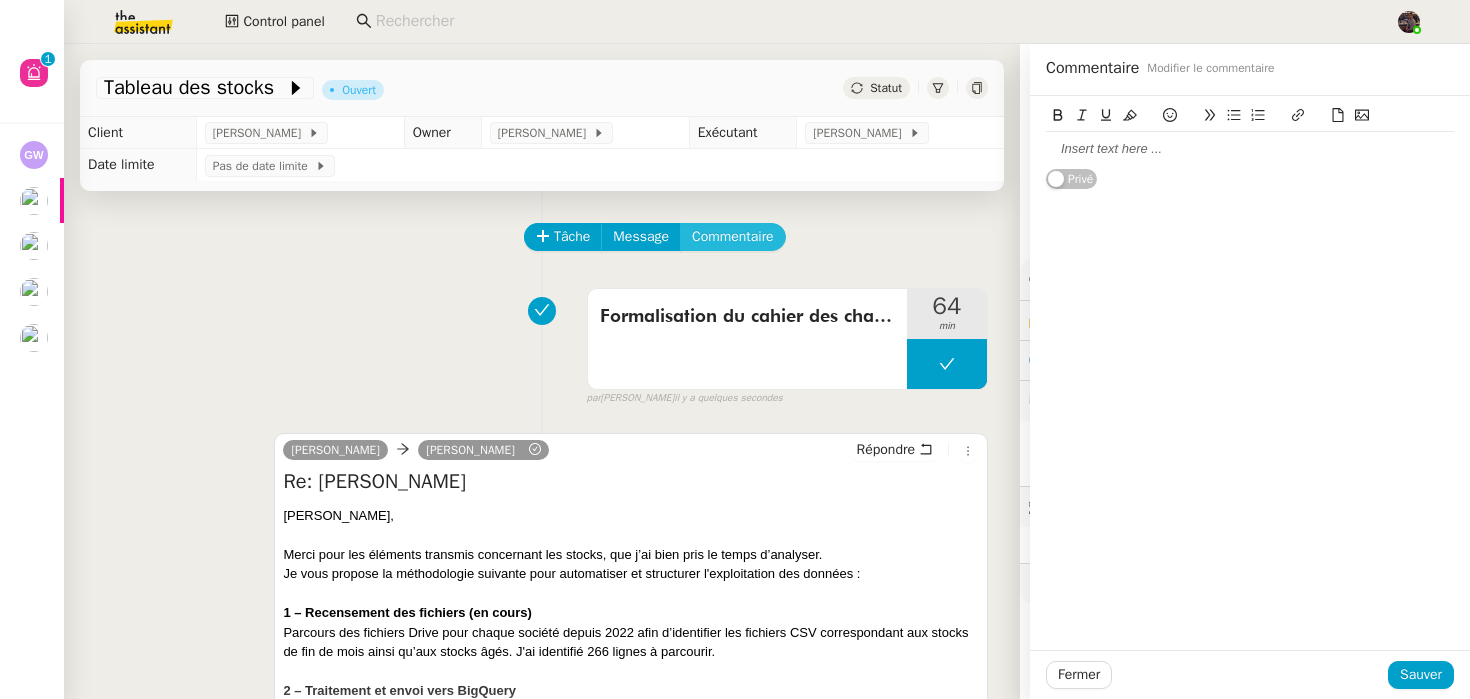 type 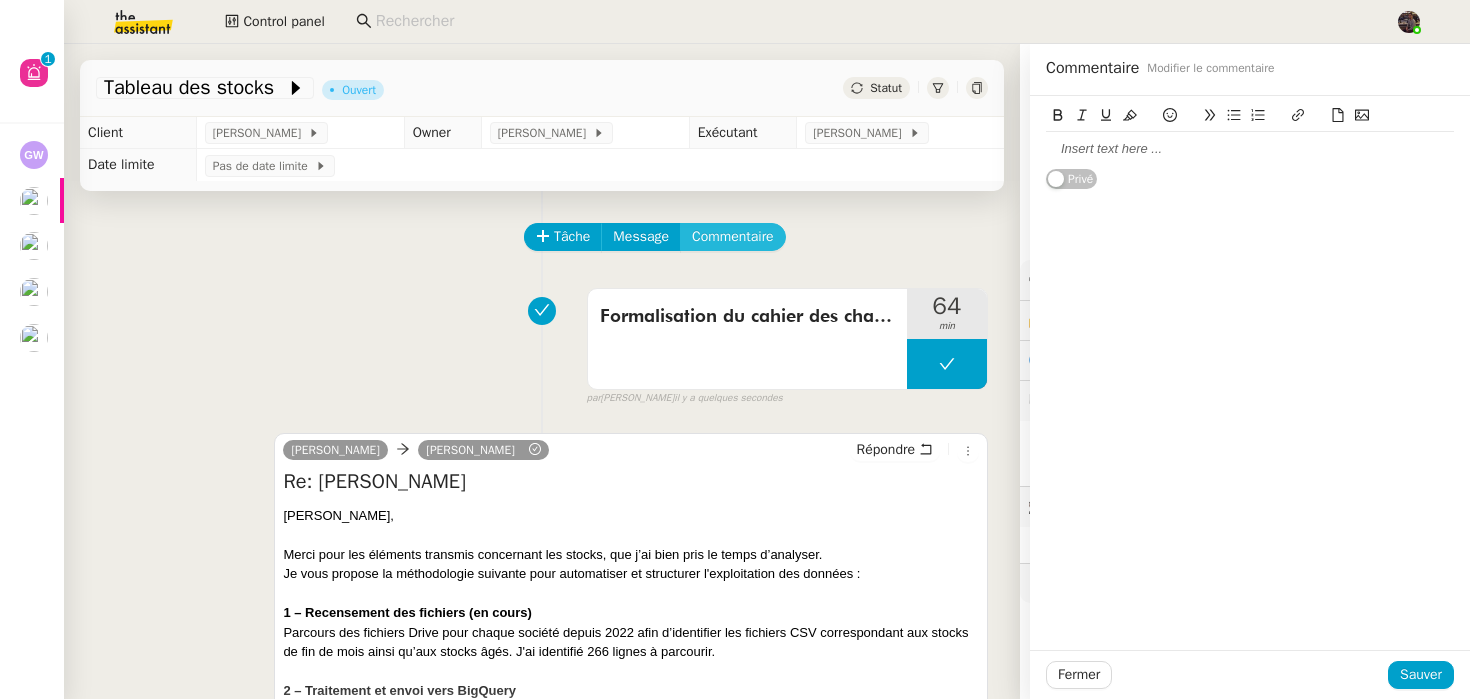 type 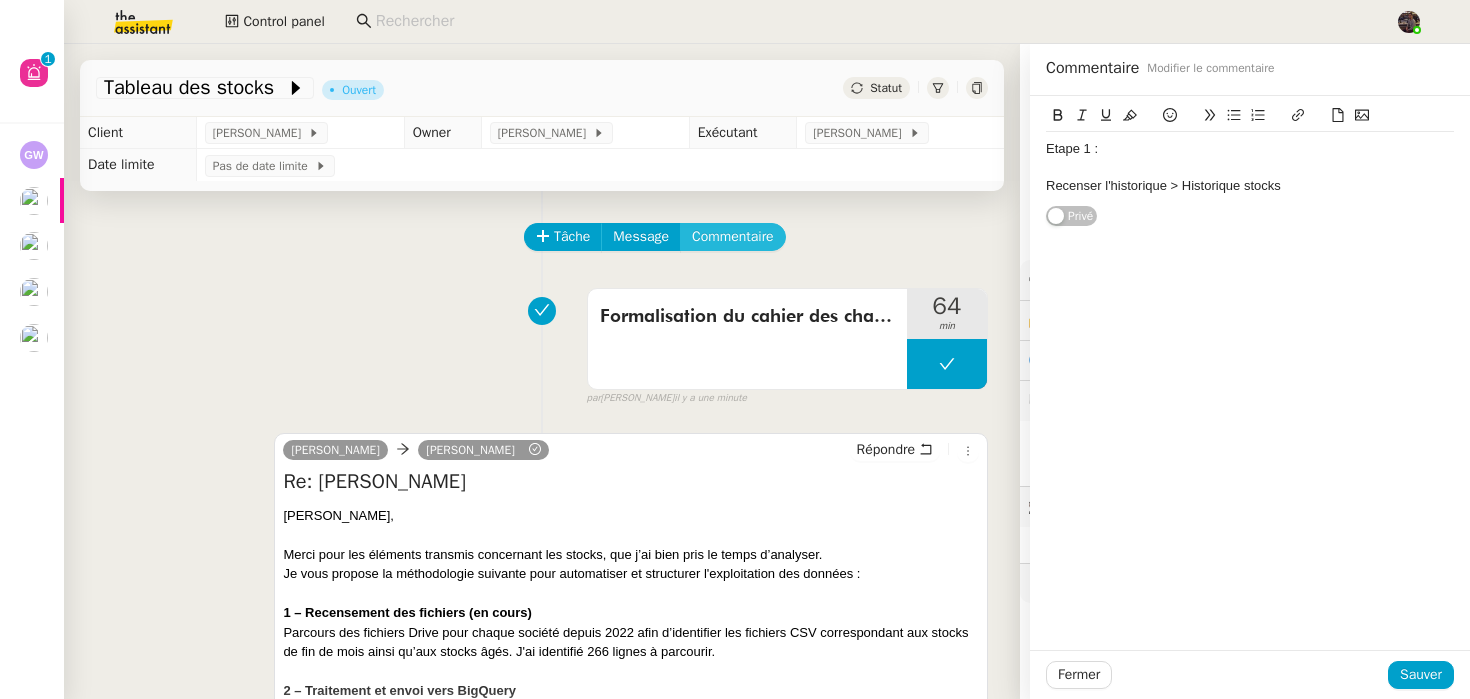 scroll, scrollTop: 0, scrollLeft: 0, axis: both 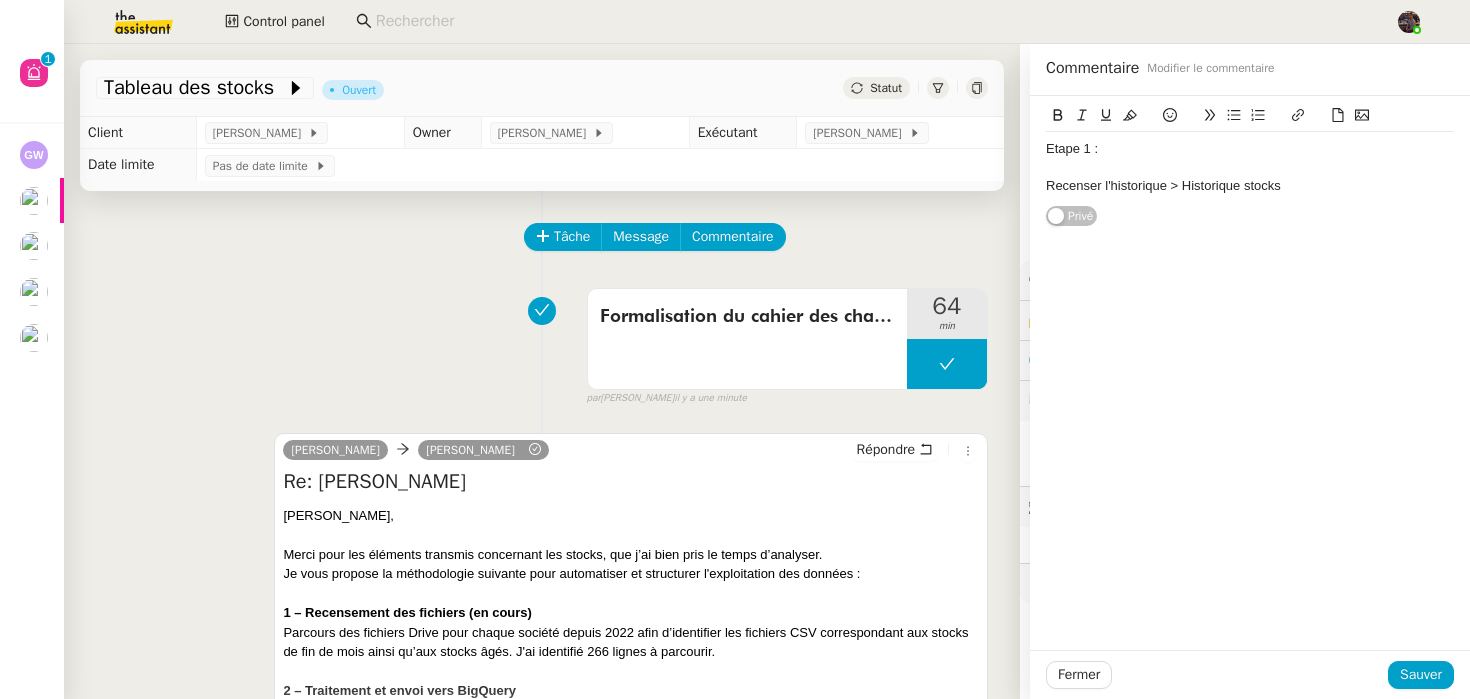 click on "Recenser l'historique > Historique stocks" 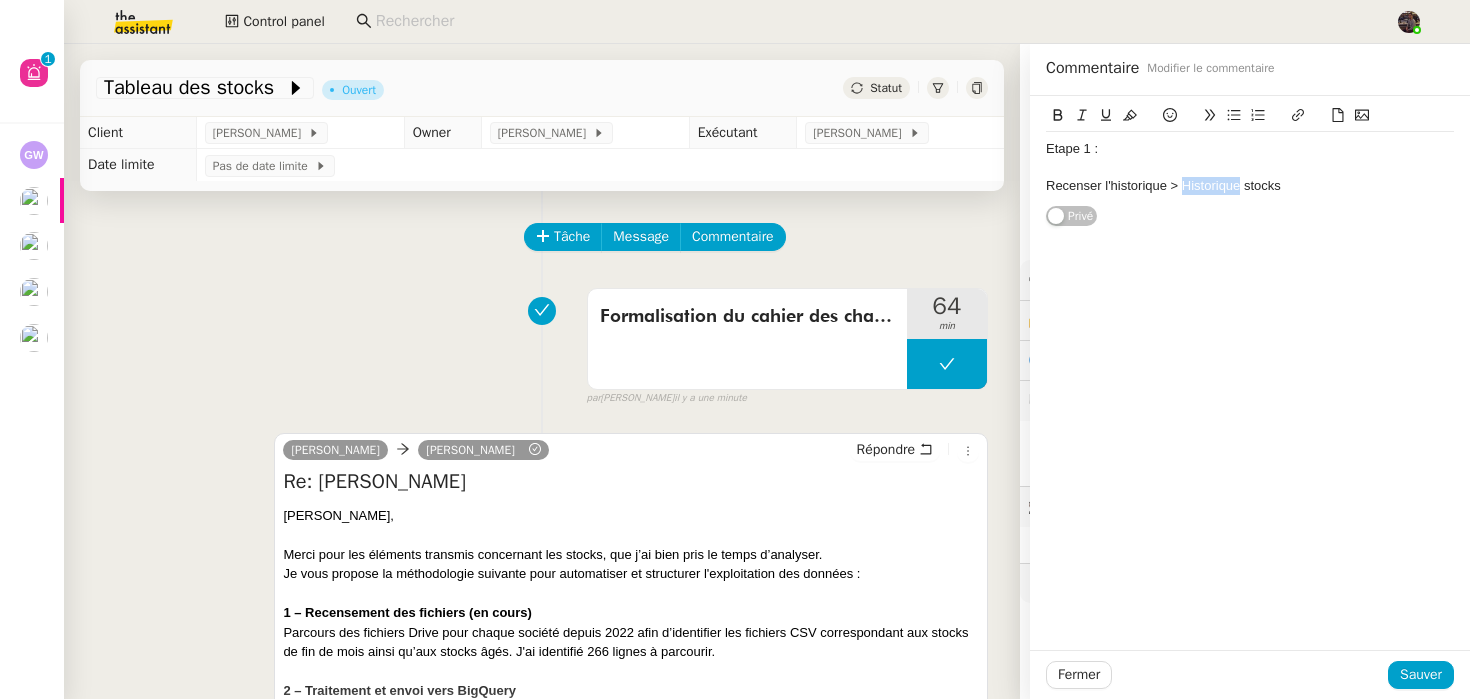 drag, startPoint x: 1199, startPoint y: 189, endPoint x: 1302, endPoint y: 189, distance: 103 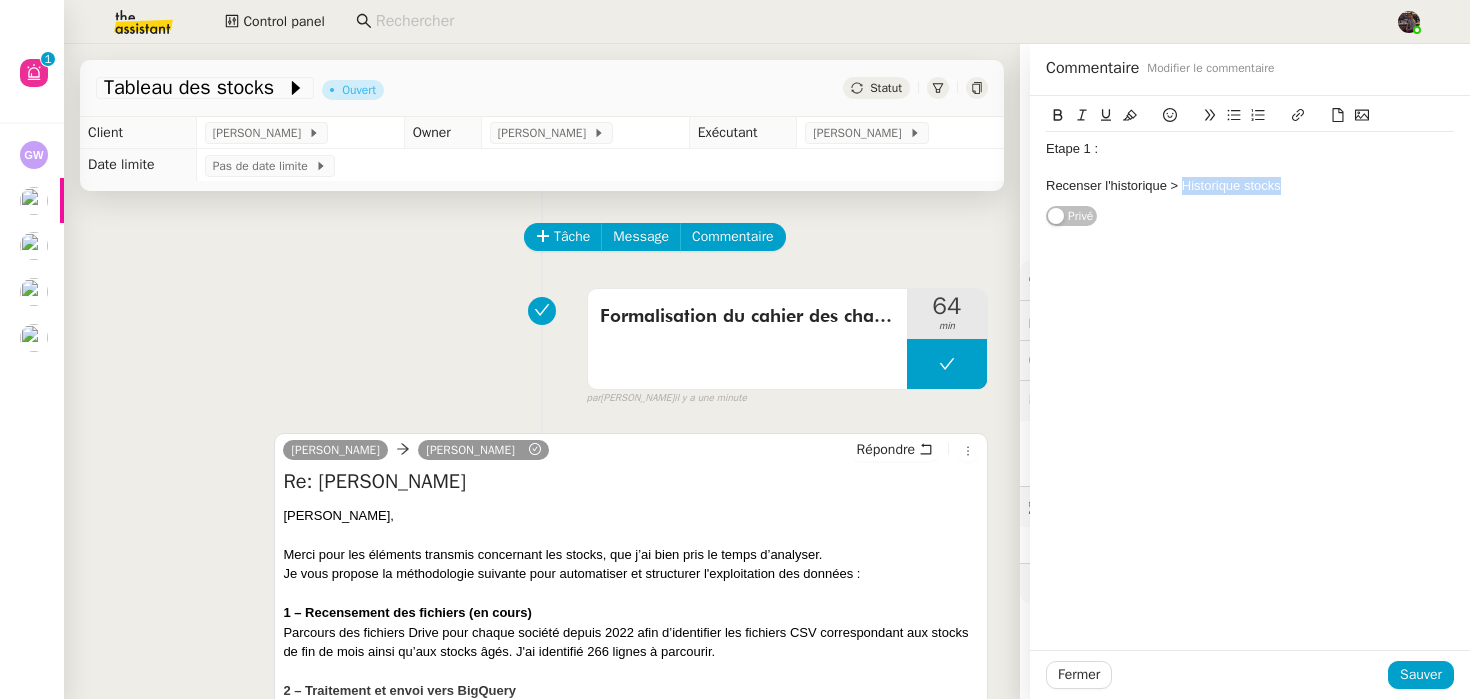 click 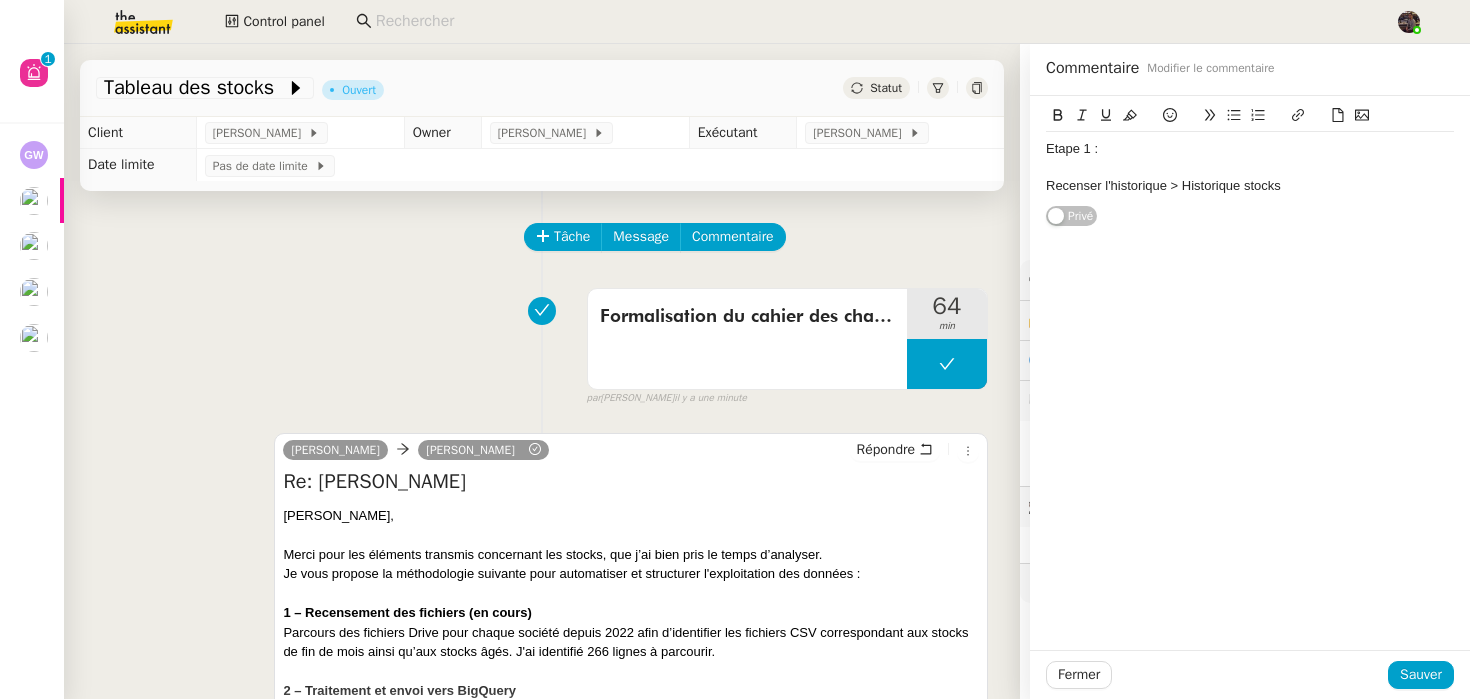 paste on "https://docs.google.com/spreadsheets/d/1mswW6SeS6vml3sDRB2RbVGYxAm5kQiC6U62sI3z2iTo/edit?gid=0#gid=0" 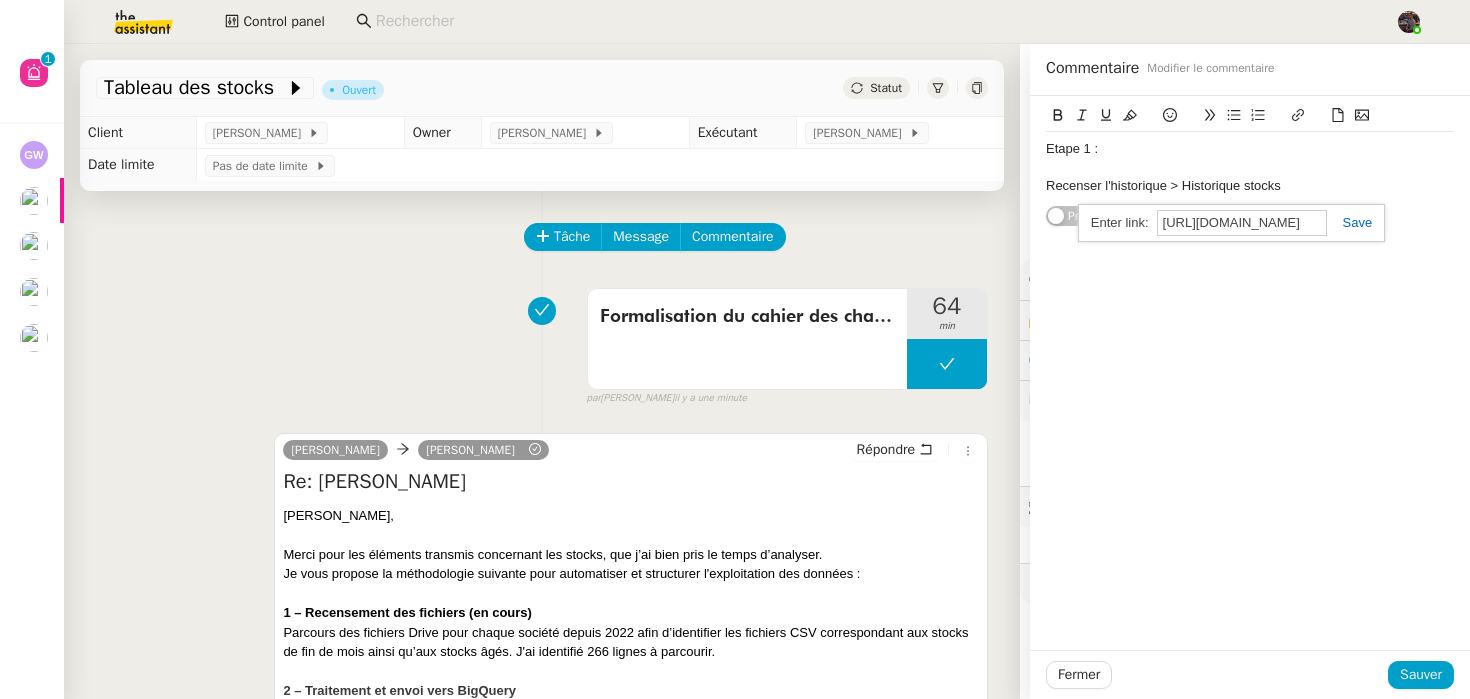 scroll, scrollTop: 0, scrollLeft: 517, axis: horizontal 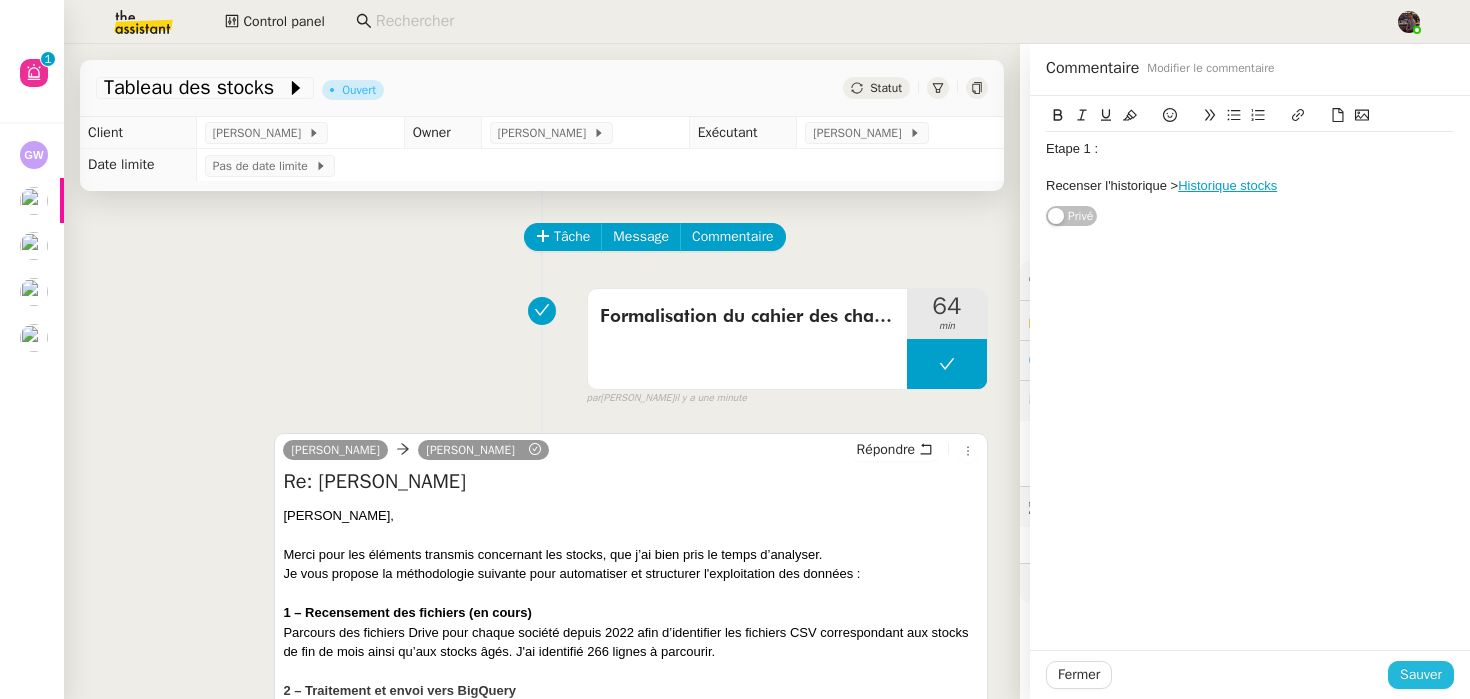 click on "Sauver" 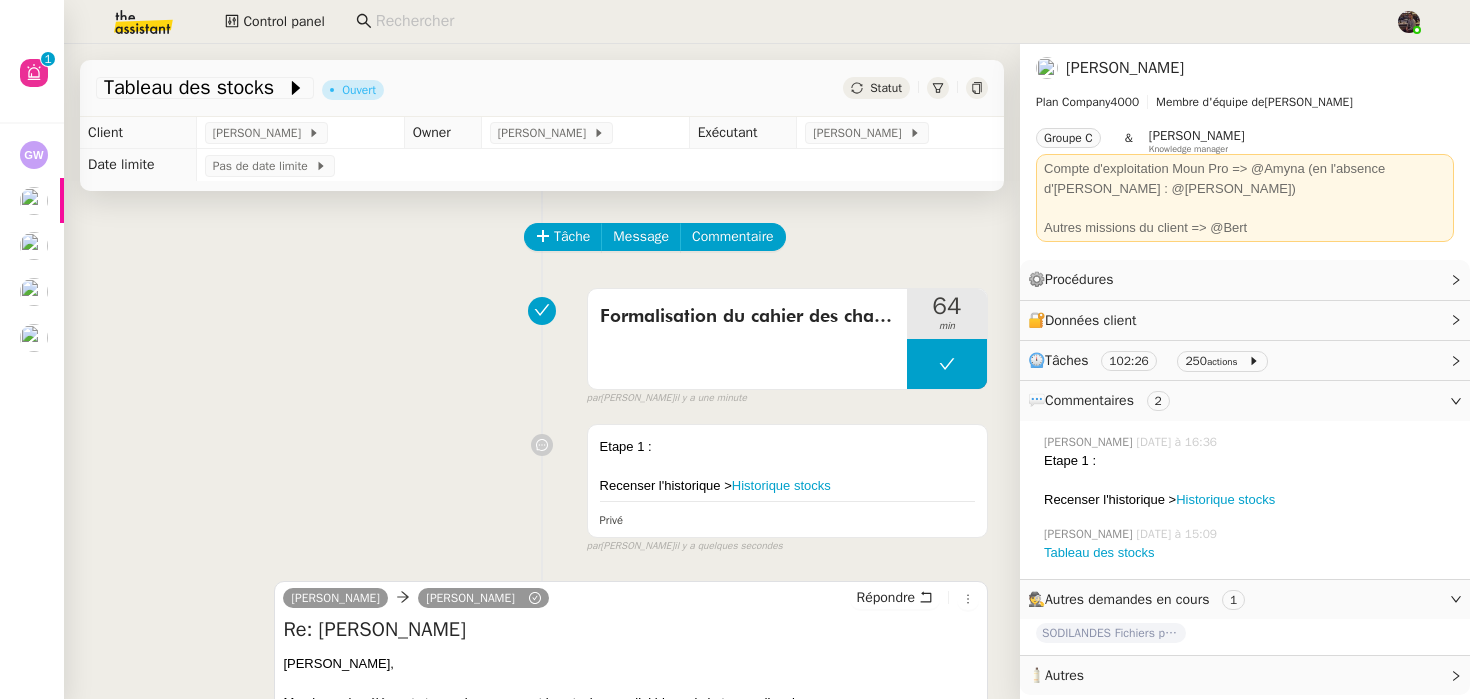 click on "Etape 1 :  Recenser l'historique >  Historique stocks Privé false par   Bert C.   il y a quelques secondes" at bounding box center (542, 485) 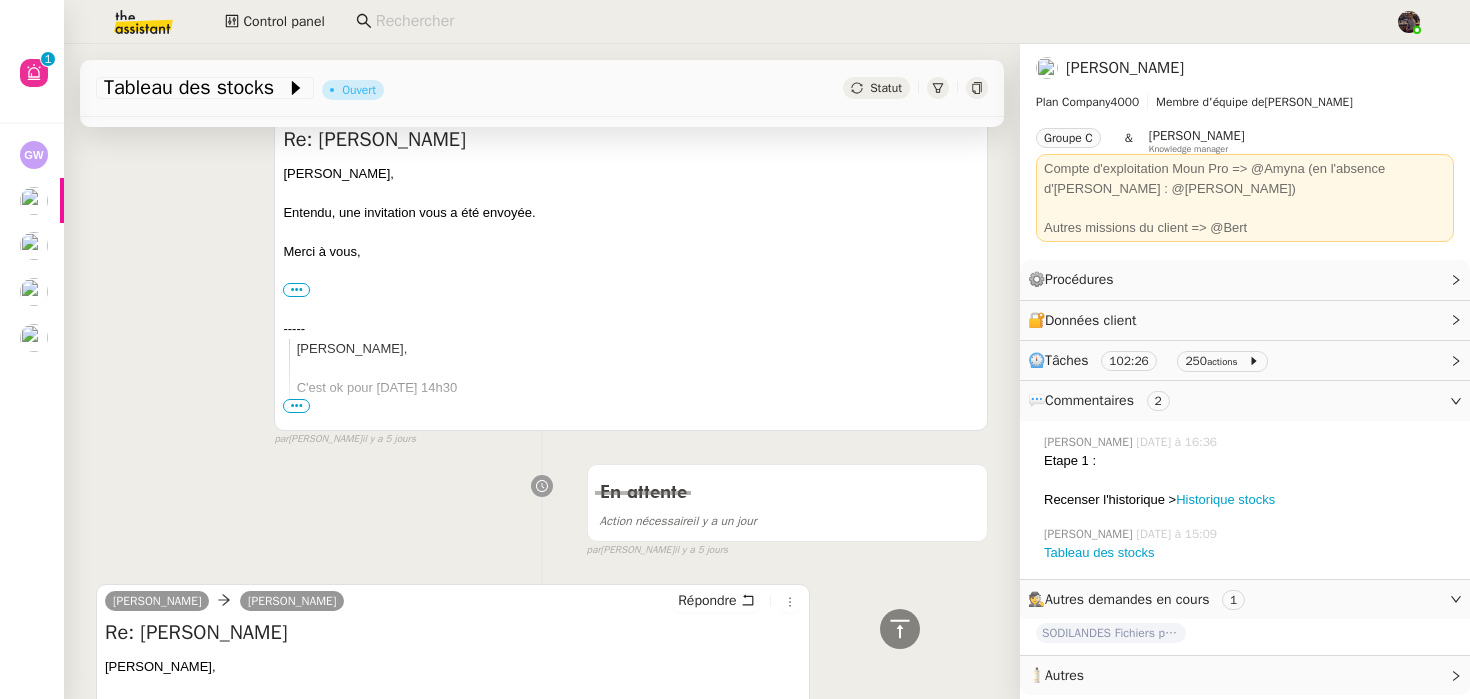 scroll, scrollTop: 2743, scrollLeft: 0, axis: vertical 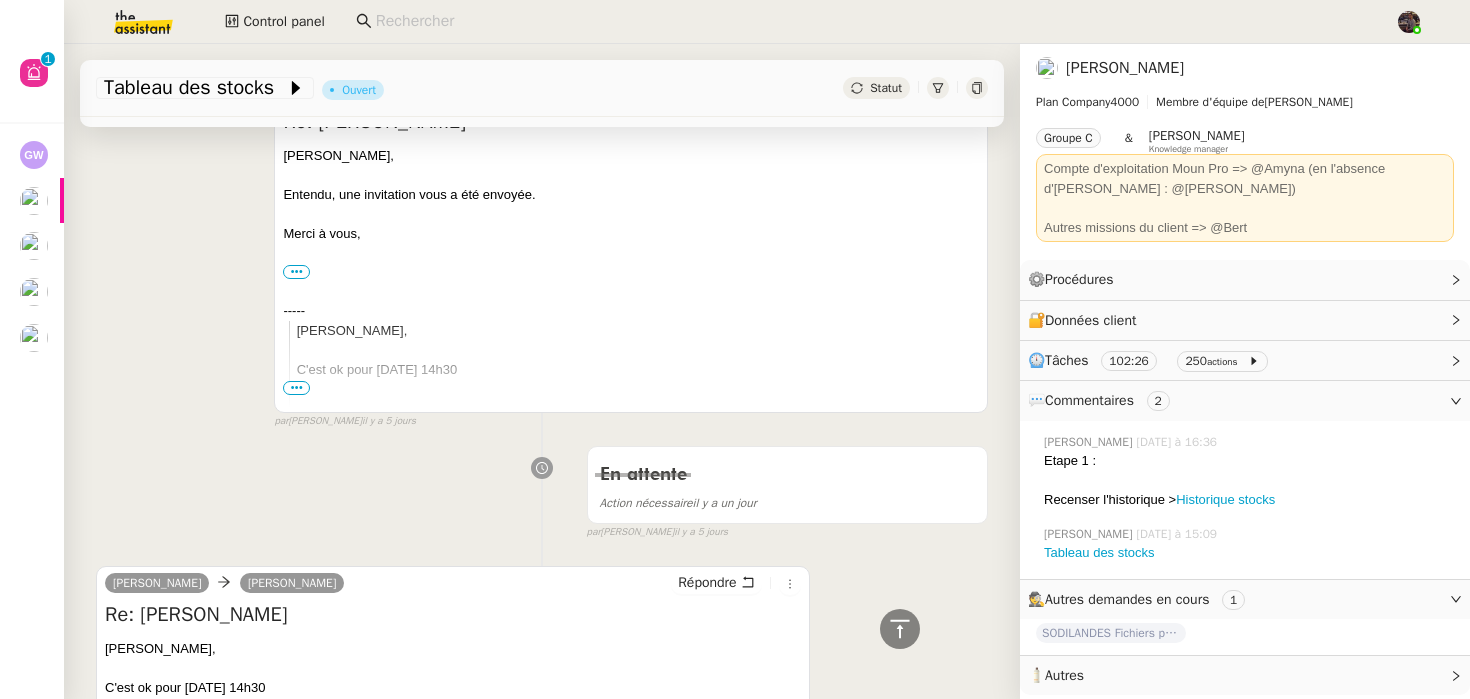 click on "💬  Commentaires     2" 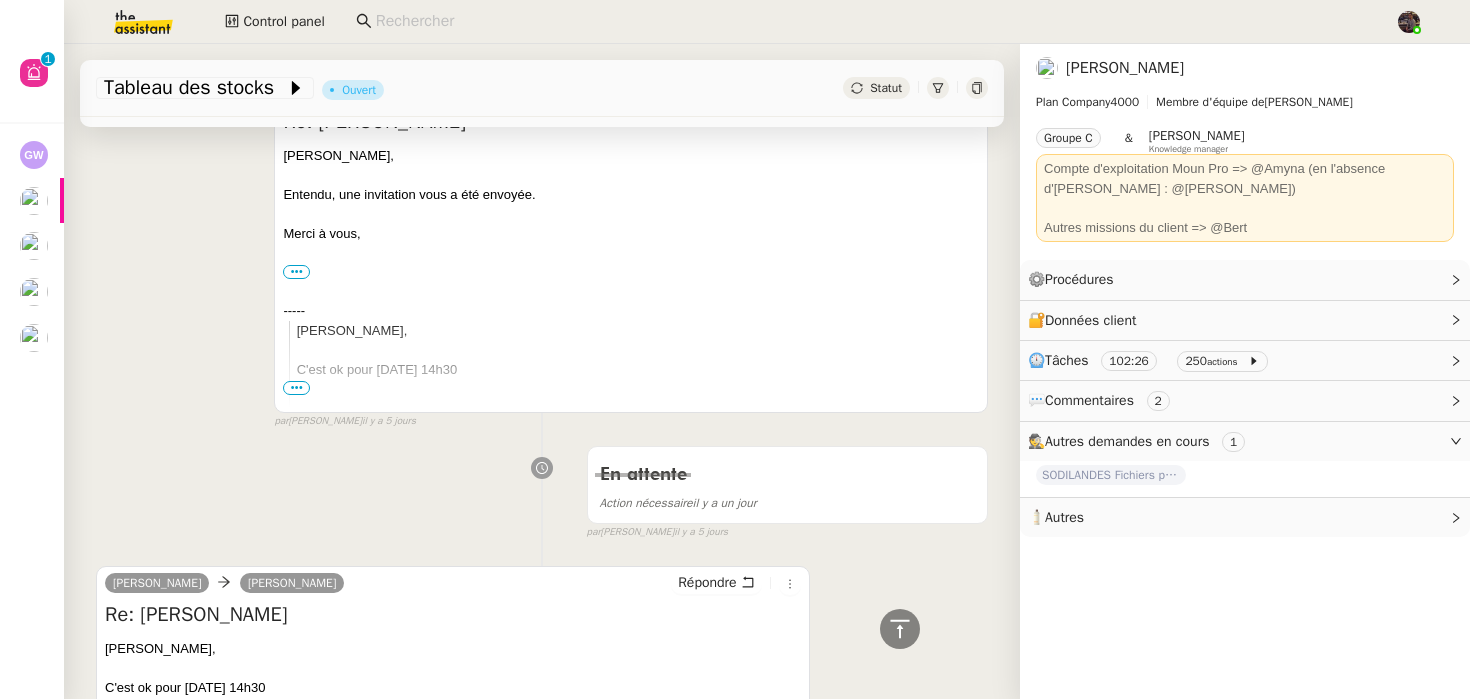 click on "💬  Commentaires     2" 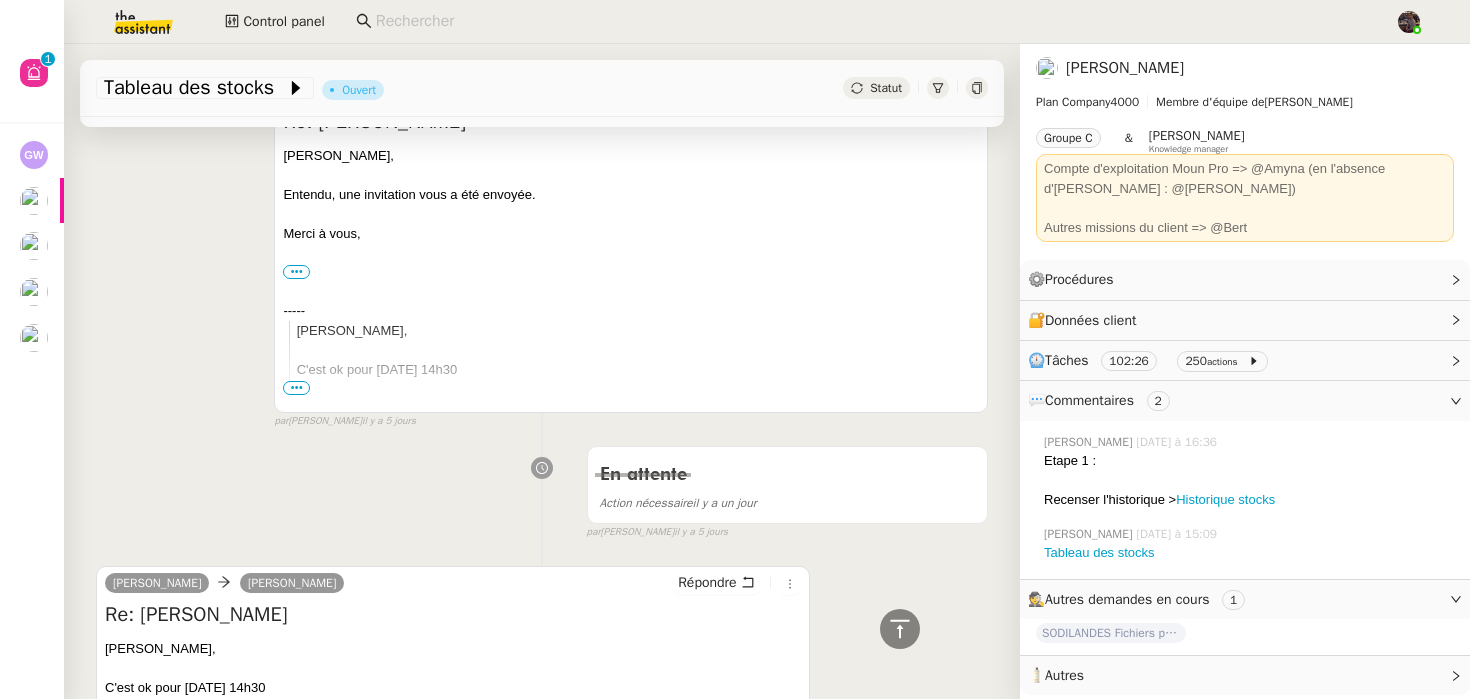 click on "⏲️  Tâches     102:26      250  actions" 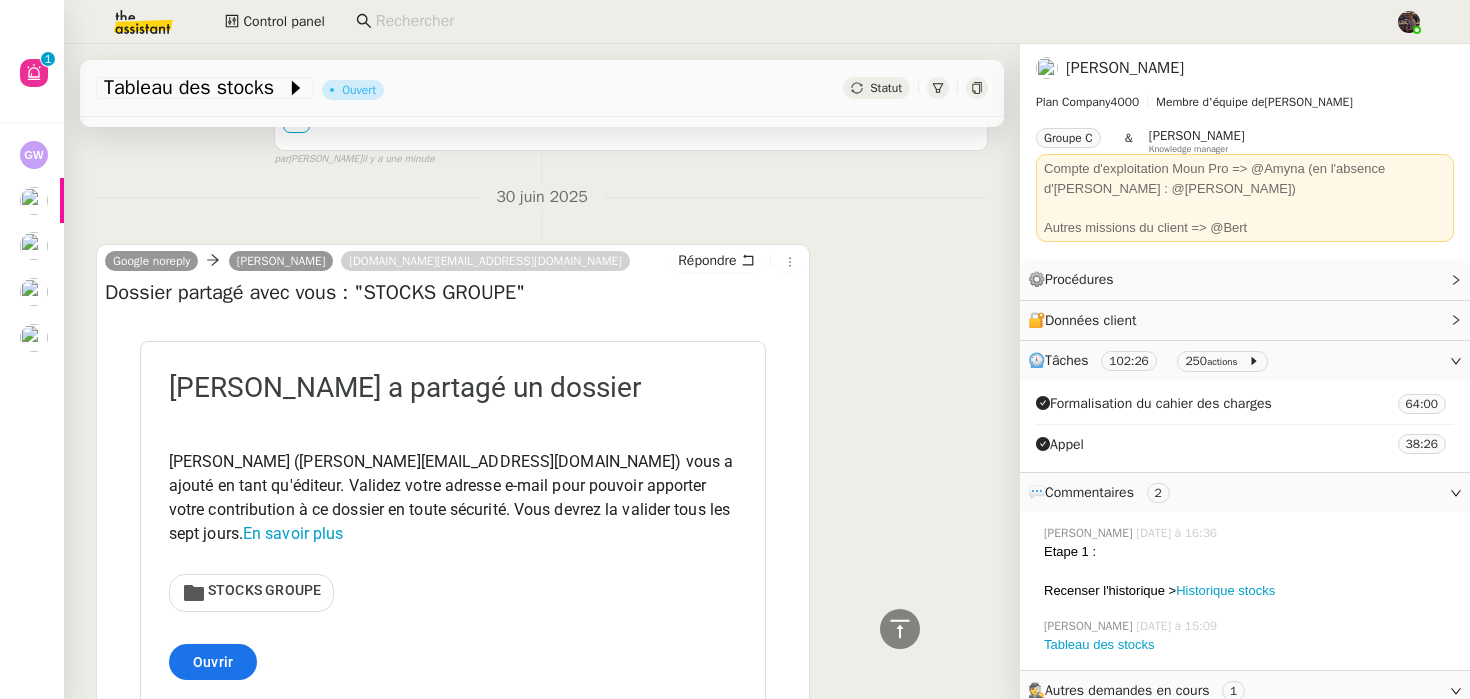 scroll, scrollTop: 0, scrollLeft: 0, axis: both 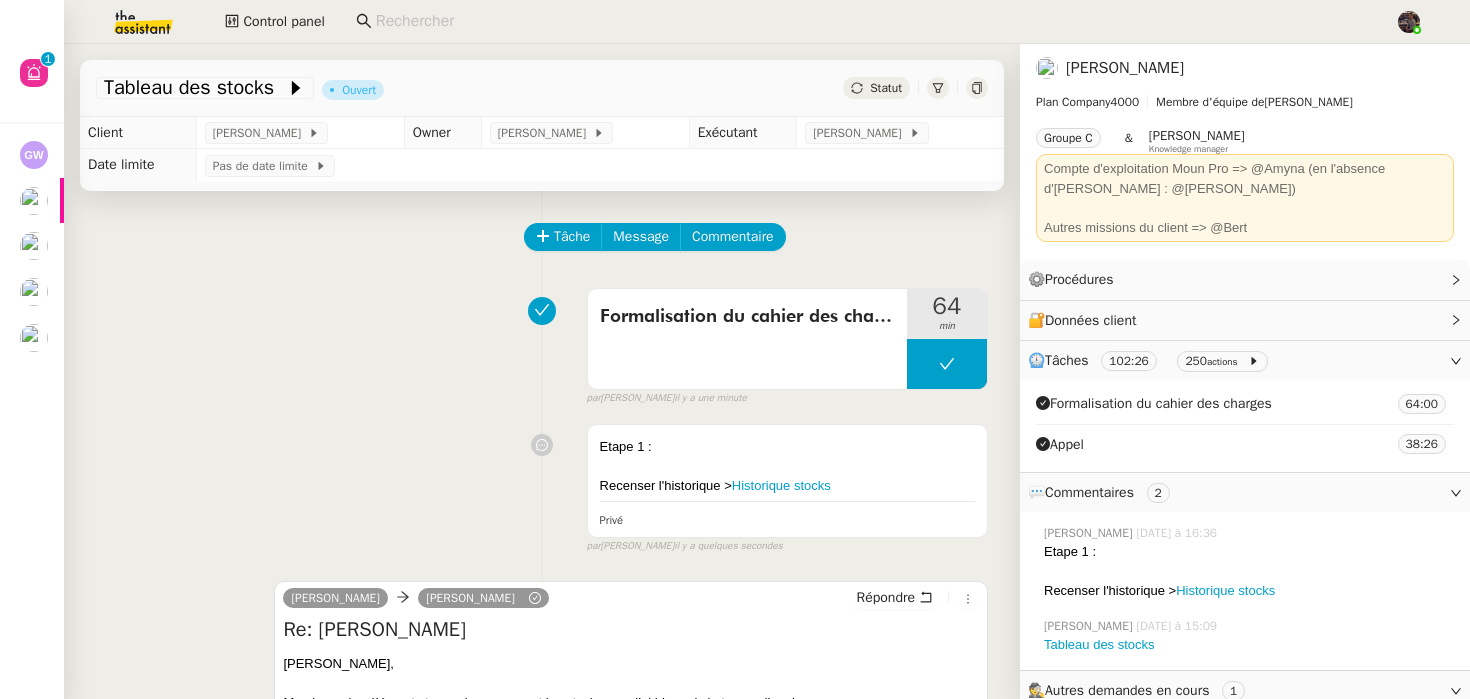 click on "Formalisation du cahier des charges     64 min false par   Bert C.   il y a une minute" at bounding box center [542, 343] 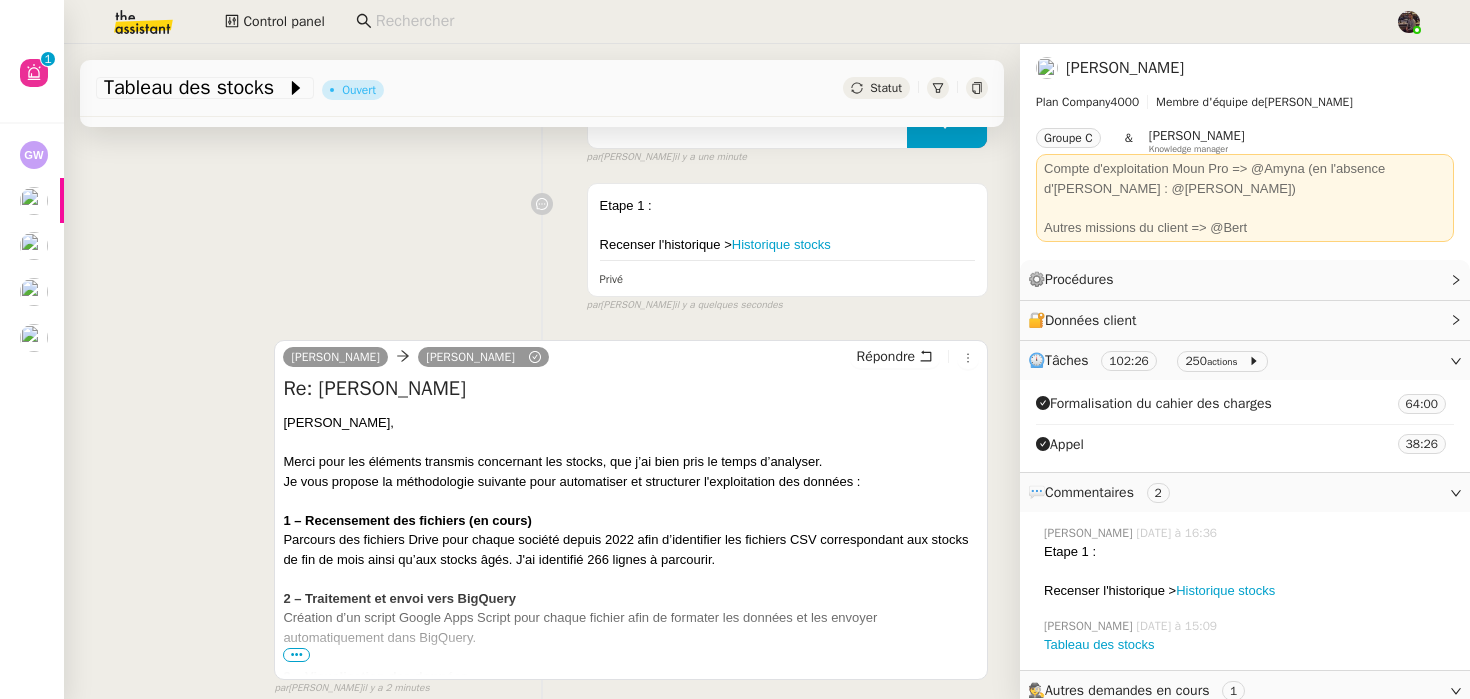 scroll, scrollTop: 311, scrollLeft: 0, axis: vertical 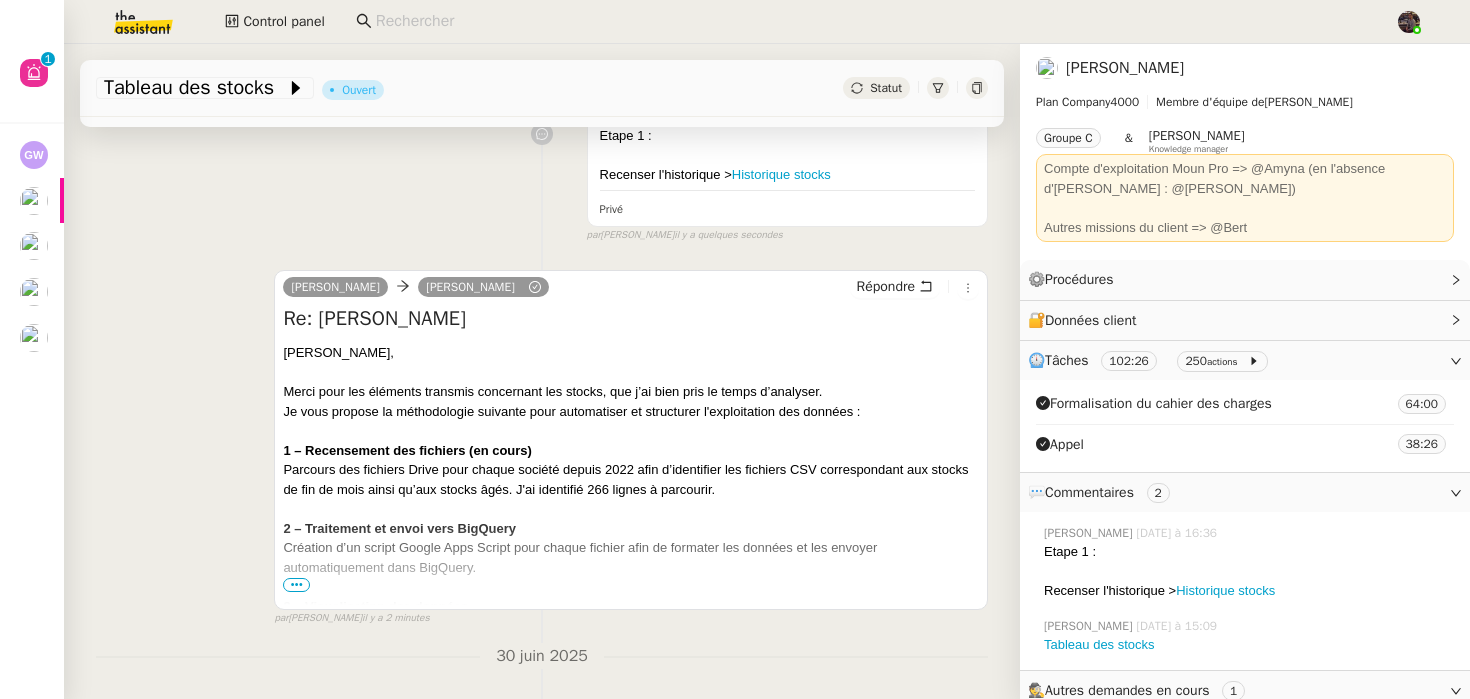 click at bounding box center [631, 587] 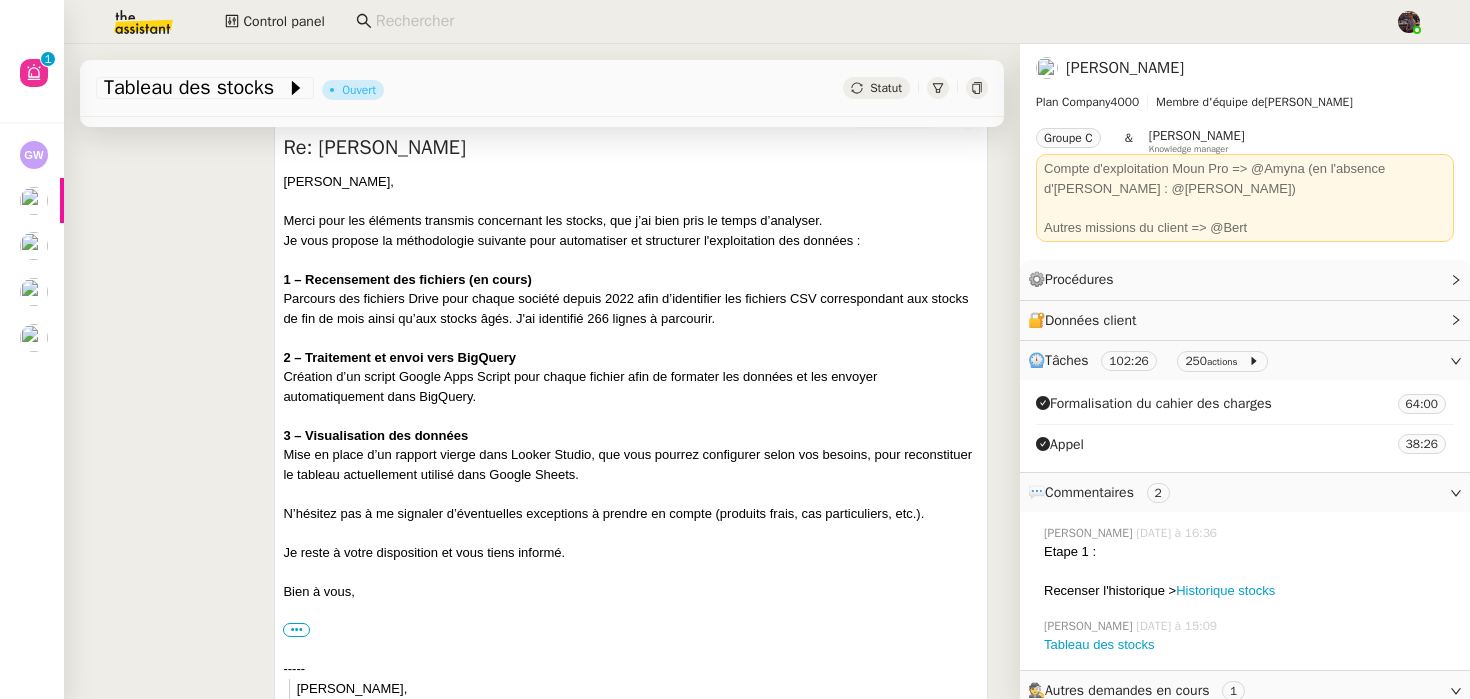 scroll, scrollTop: 517, scrollLeft: 0, axis: vertical 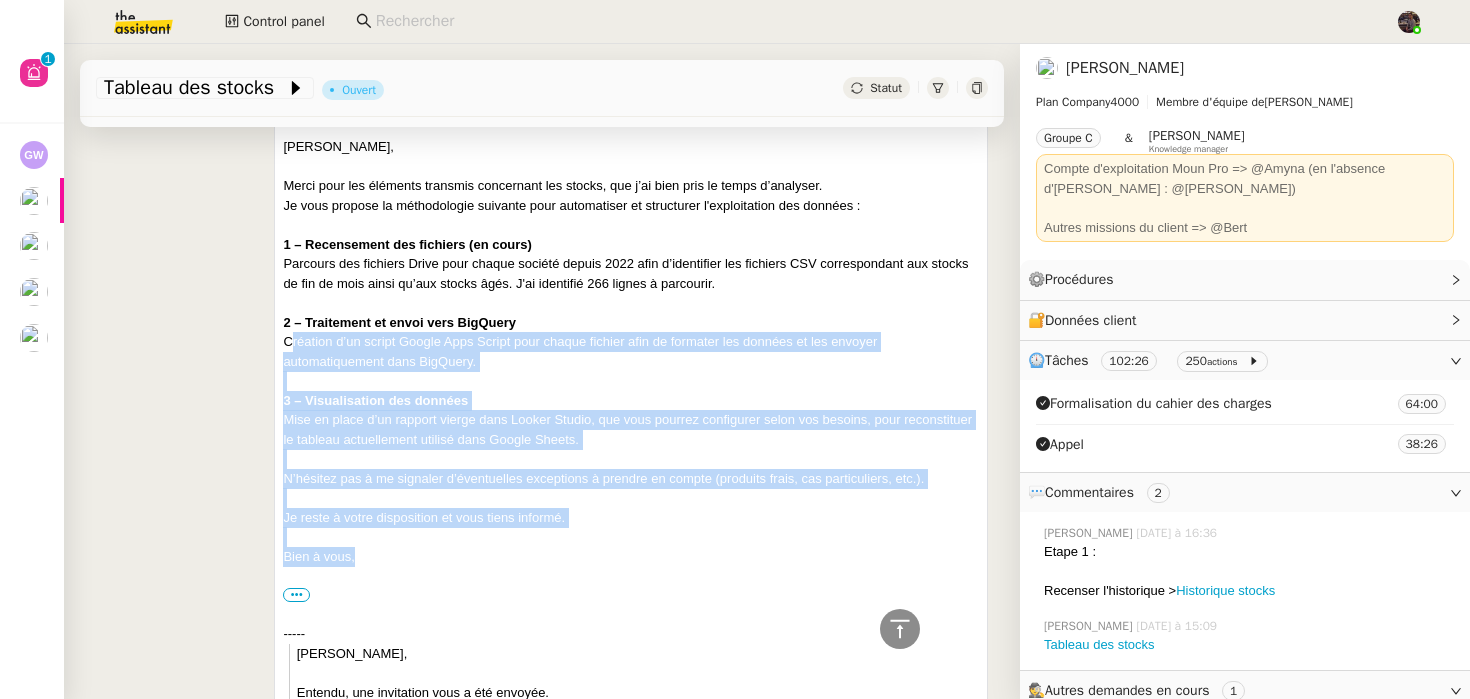 drag, startPoint x: 458, startPoint y: 562, endPoint x: 283, endPoint y: 340, distance: 282.6818 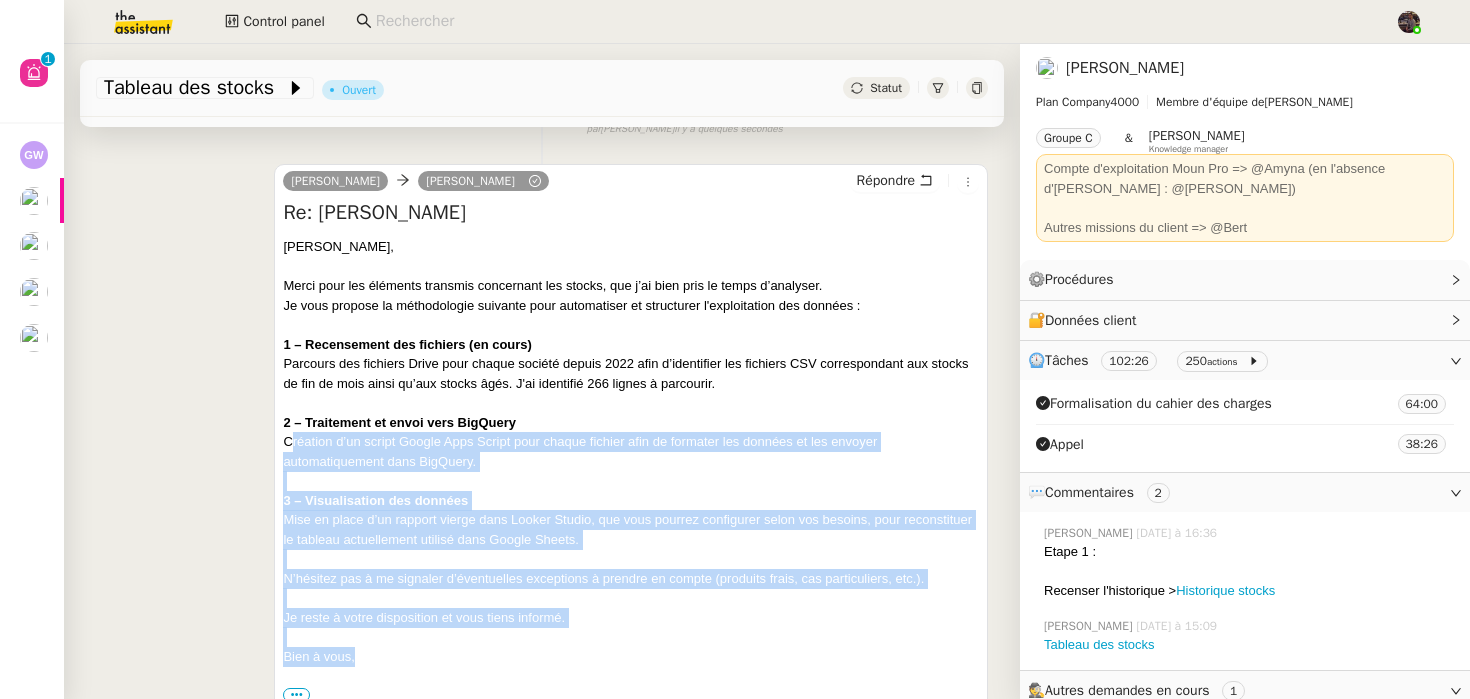 scroll, scrollTop: 400, scrollLeft: 0, axis: vertical 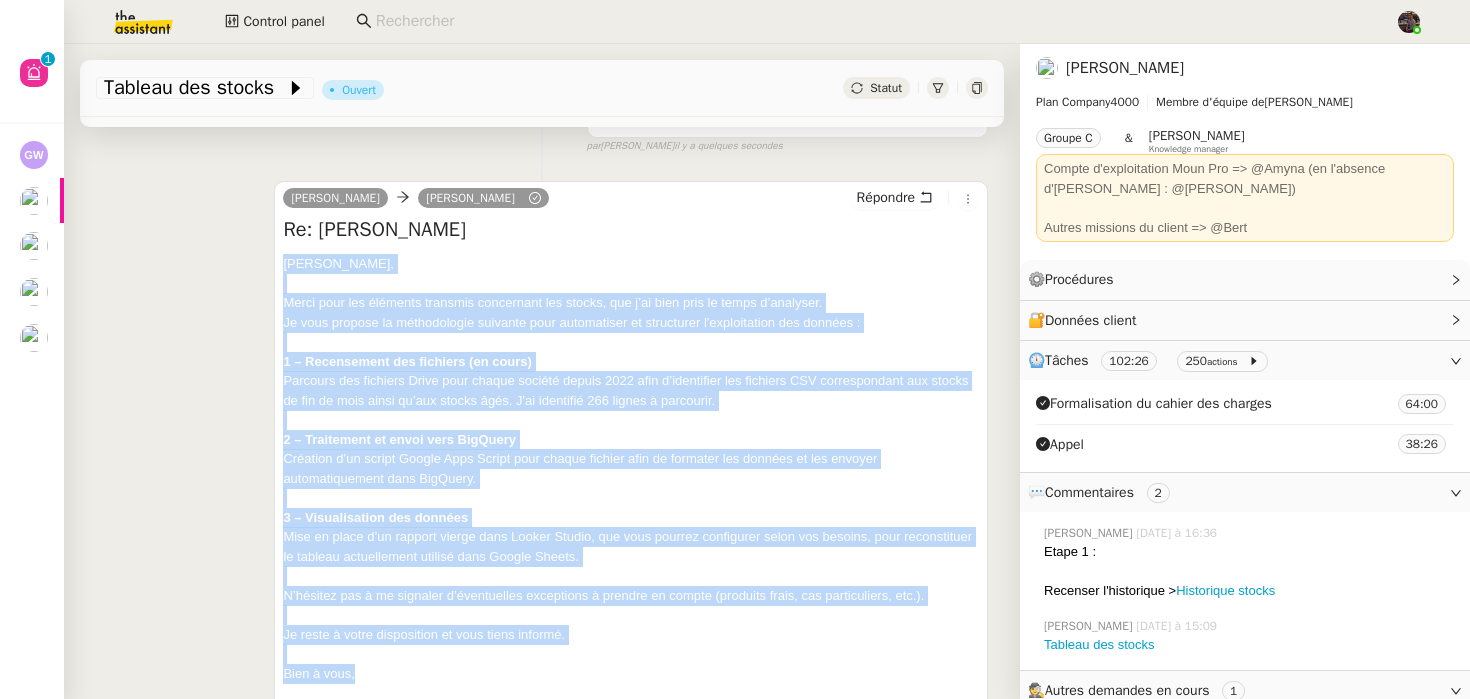 click on "Guillaume," at bounding box center [631, 264] 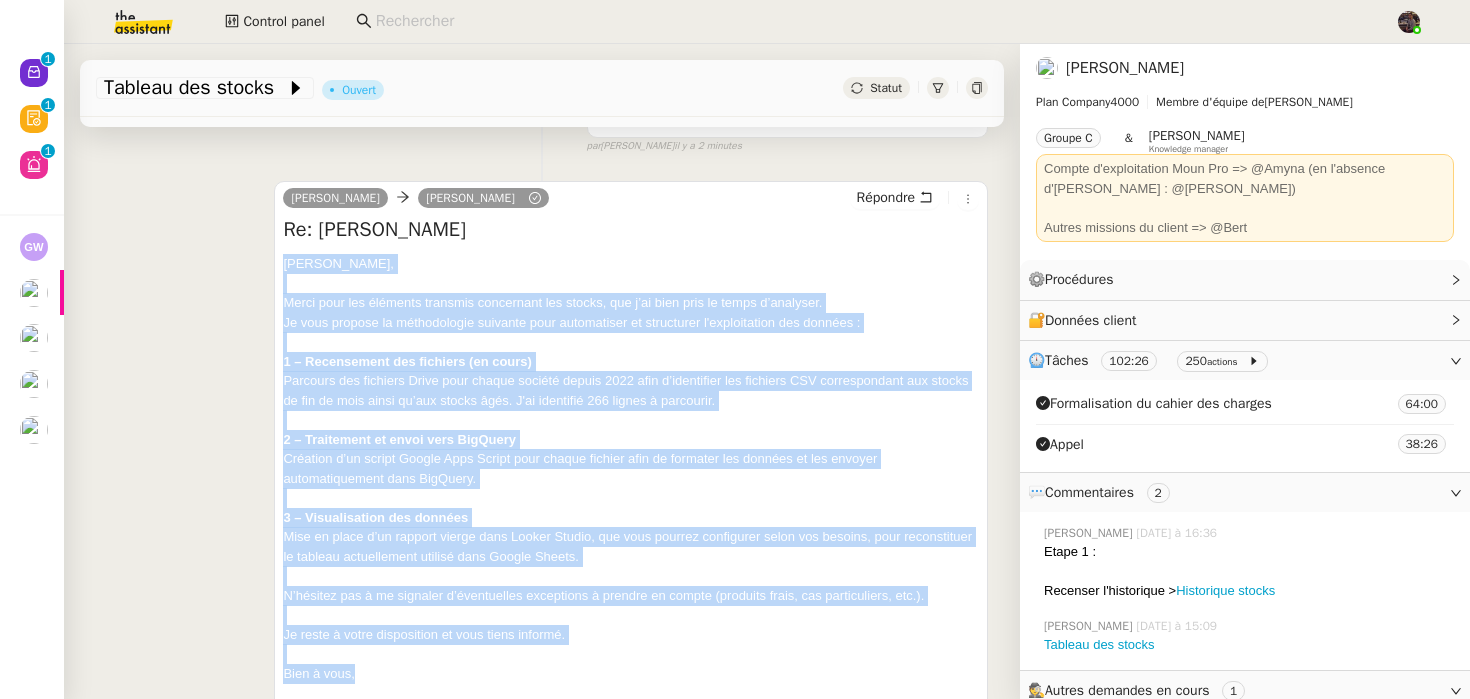 click on "1 – Recensement des fichiers (en cours)" at bounding box center (407, 361) 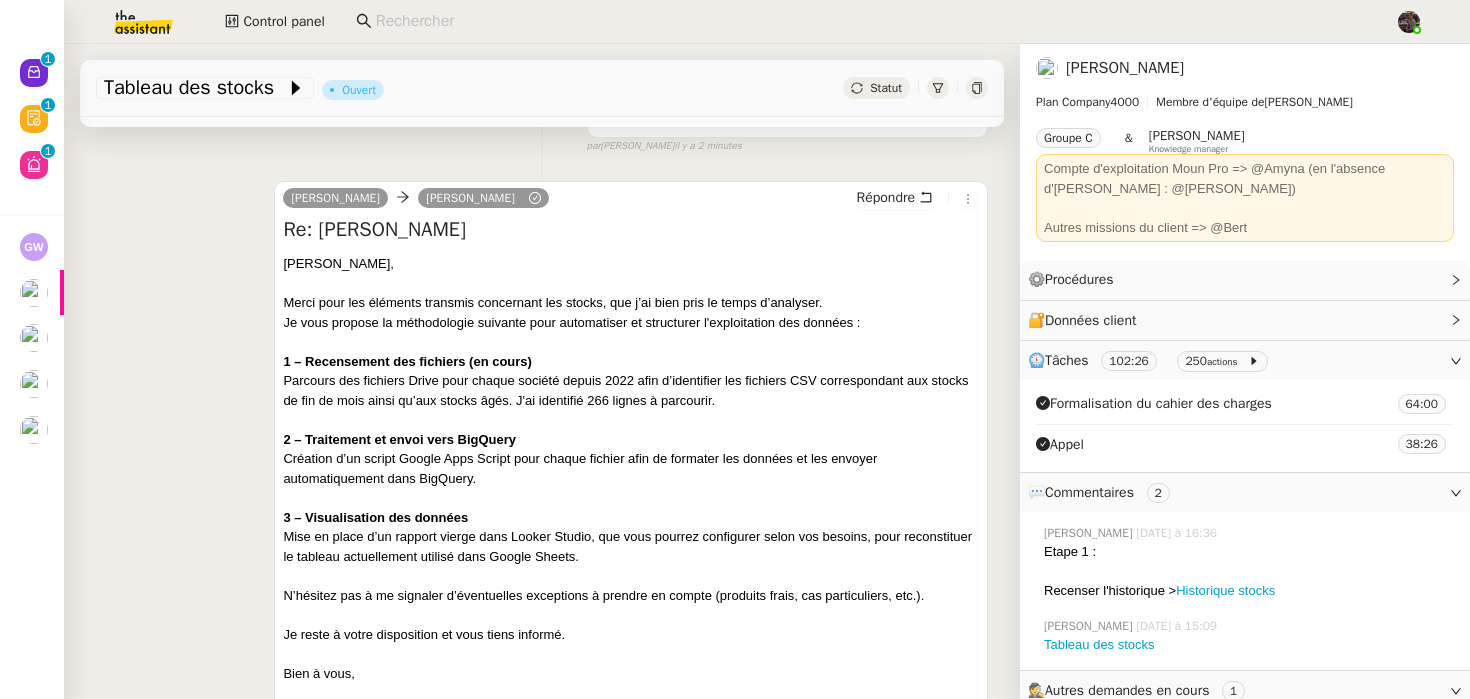 scroll, scrollTop: 0, scrollLeft: 0, axis: both 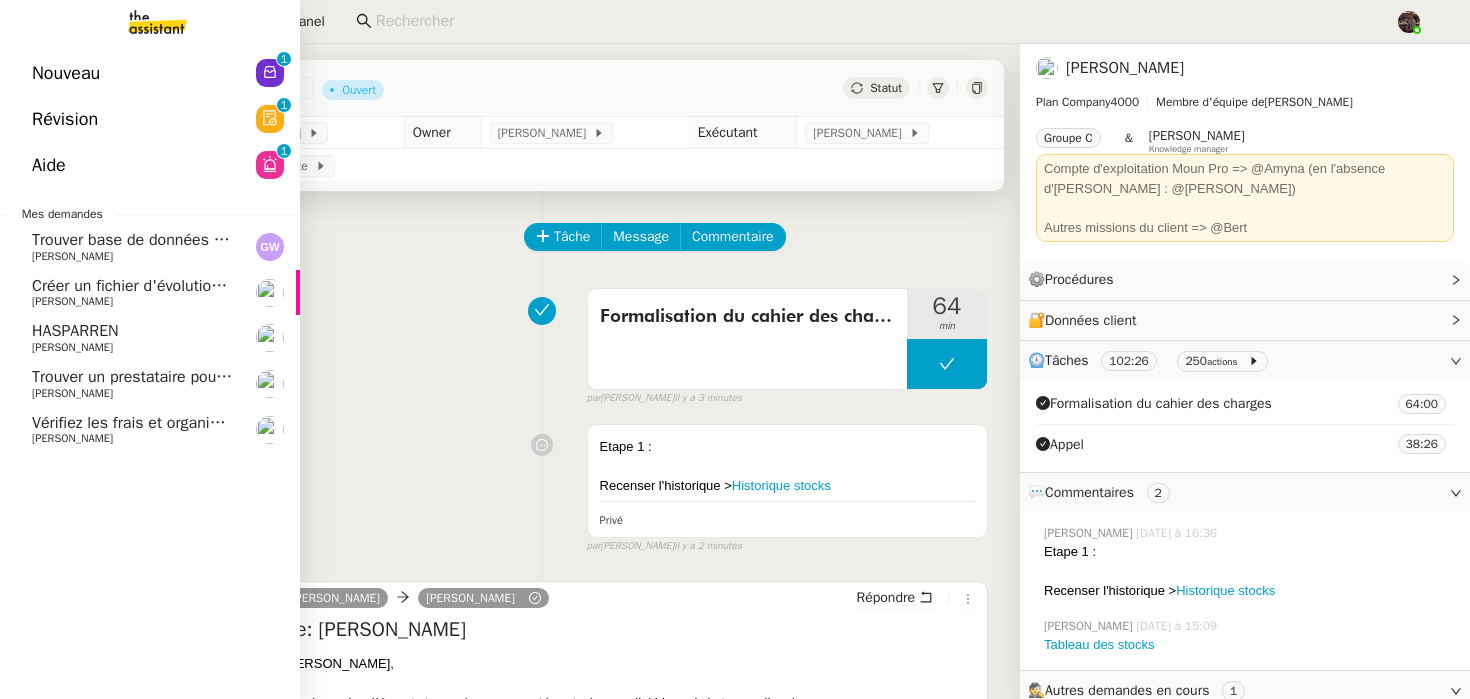 click on "Nouveau" 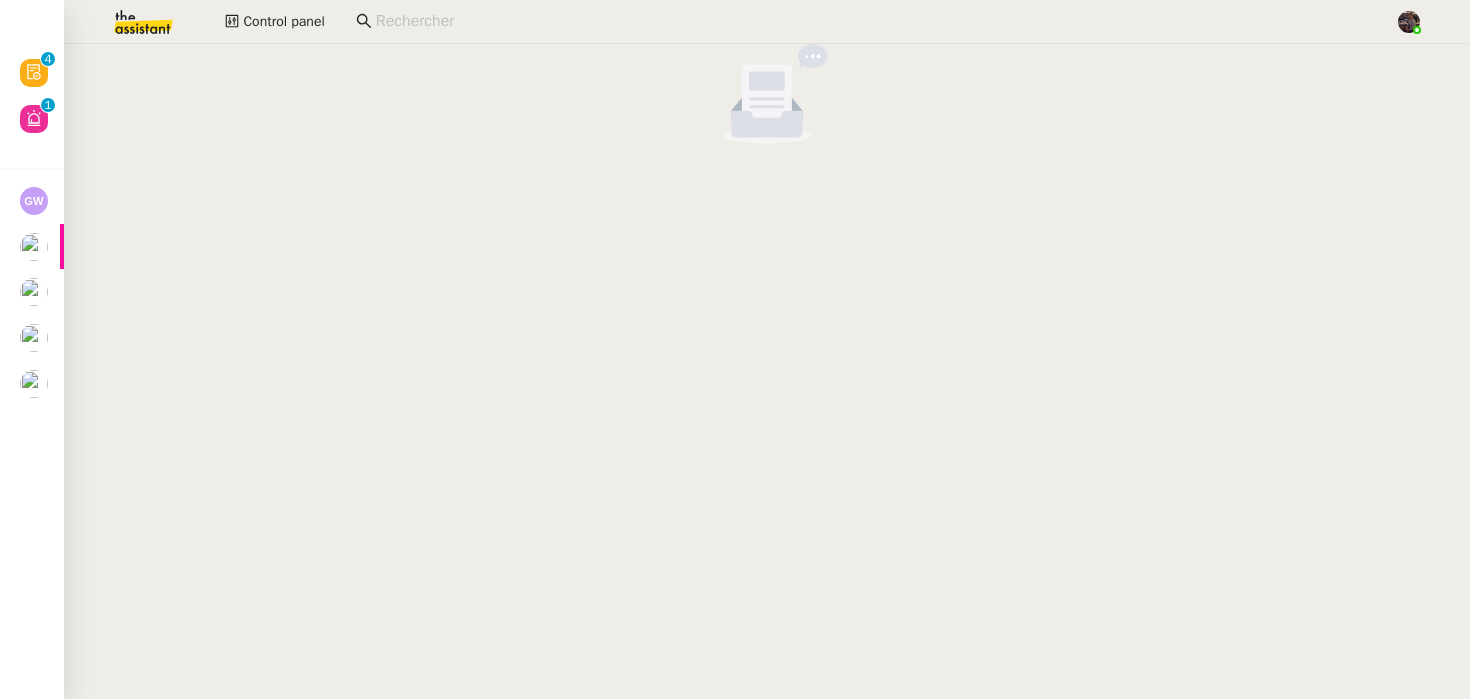 click 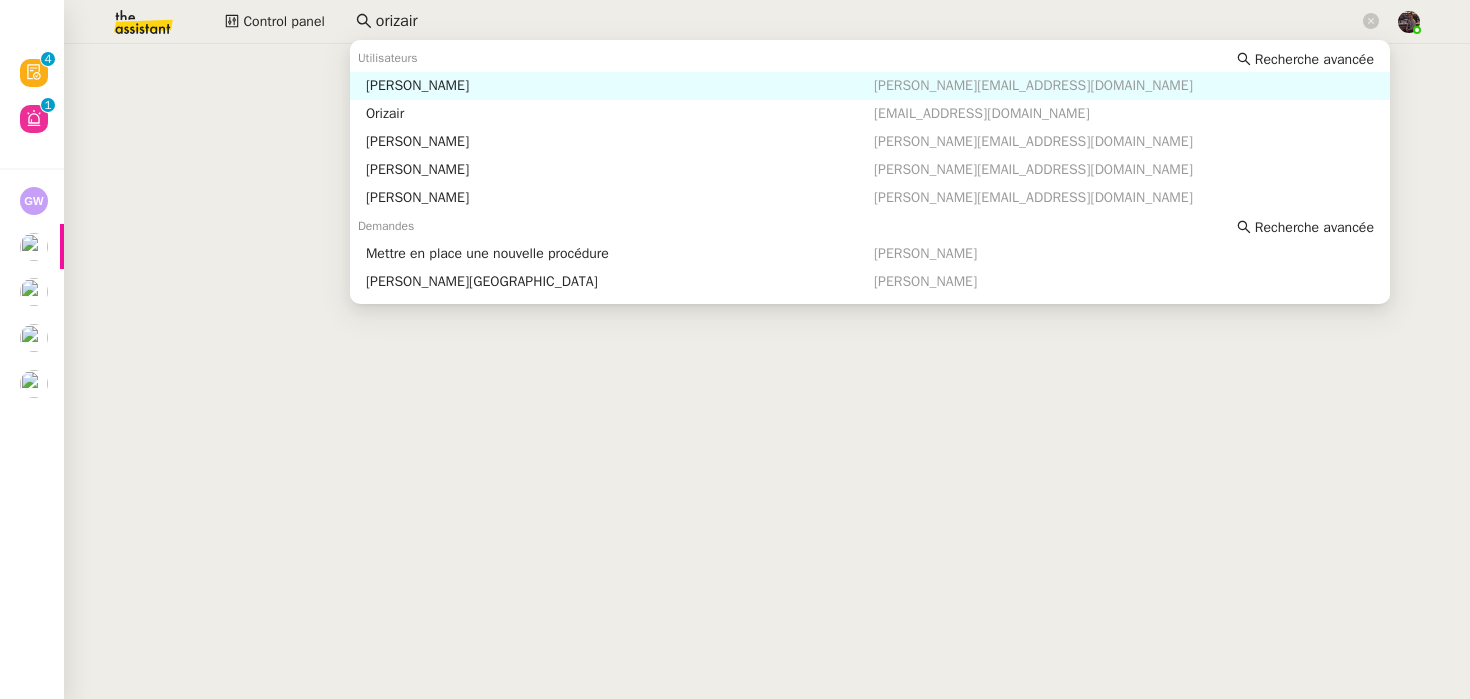 click on "Maria-Daniele Killy" at bounding box center [620, 86] 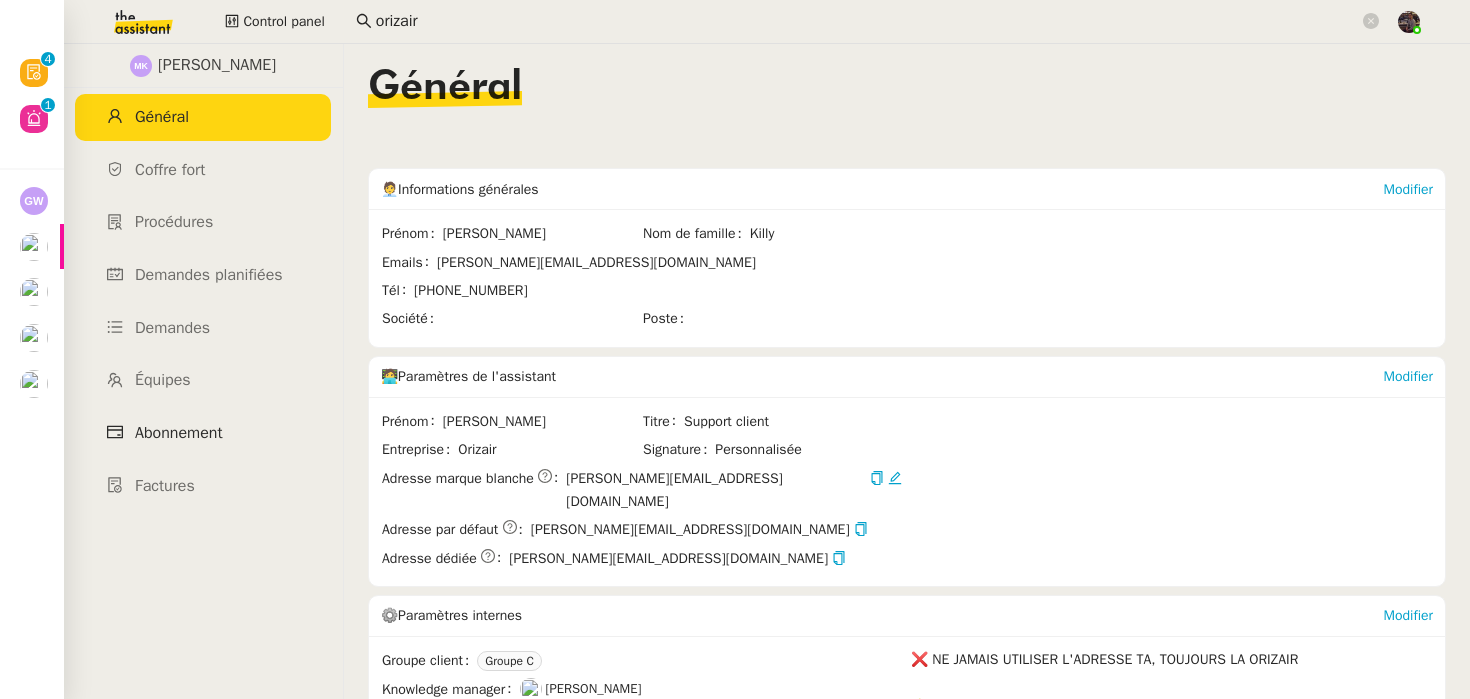 click on "Abonnement" 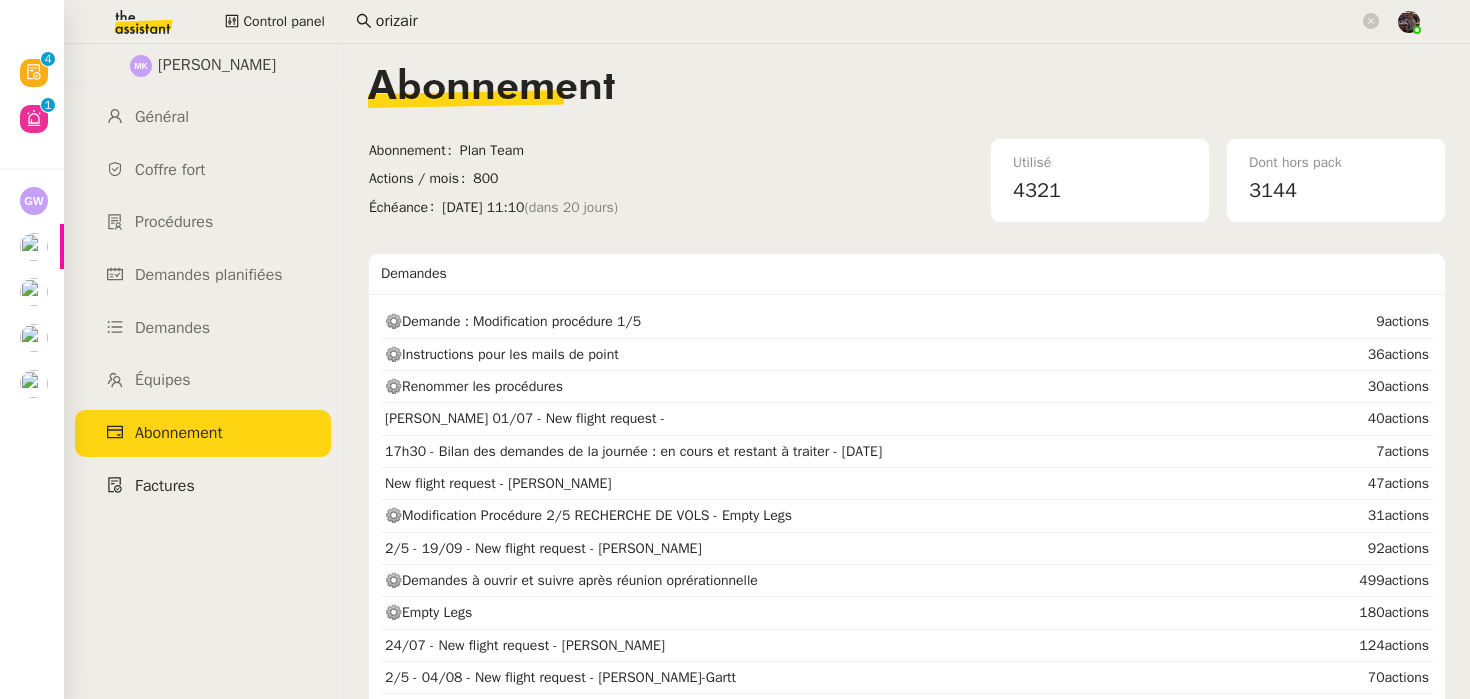 click on "Factures" 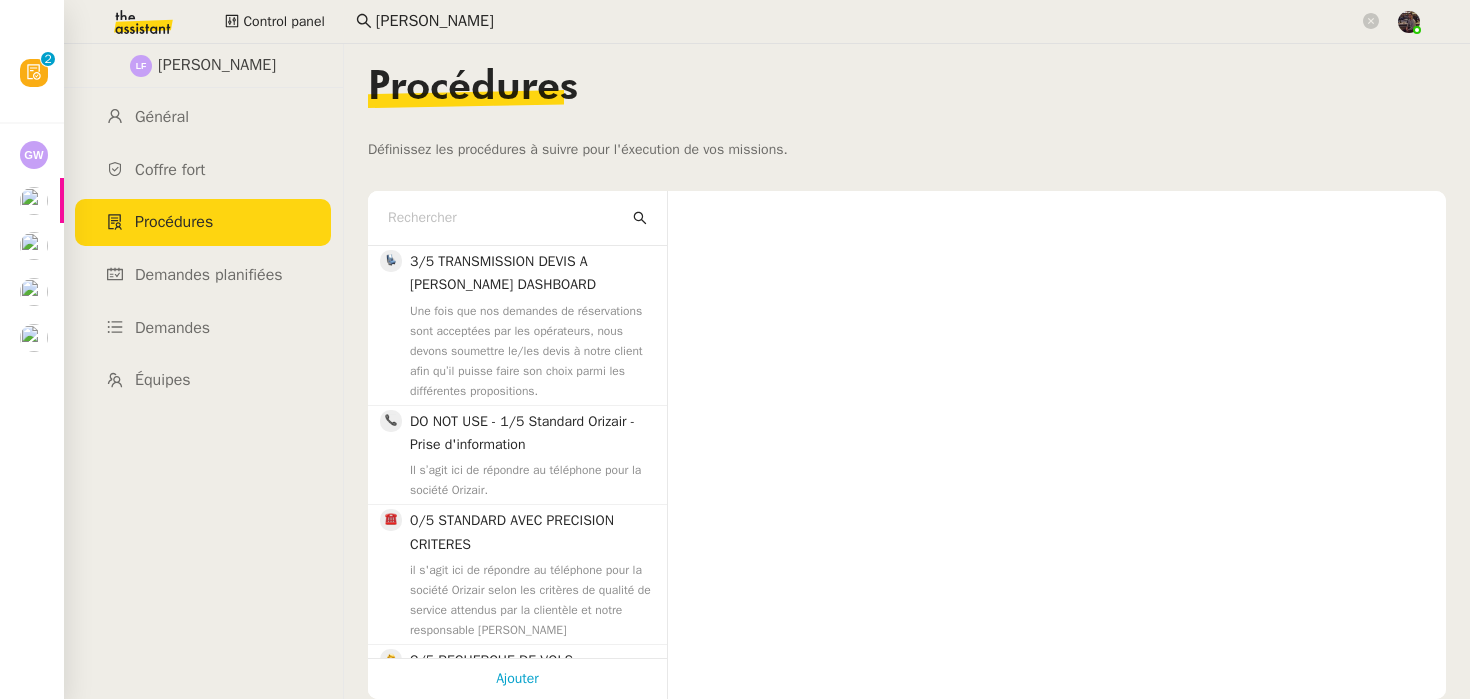 scroll, scrollTop: 0, scrollLeft: 0, axis: both 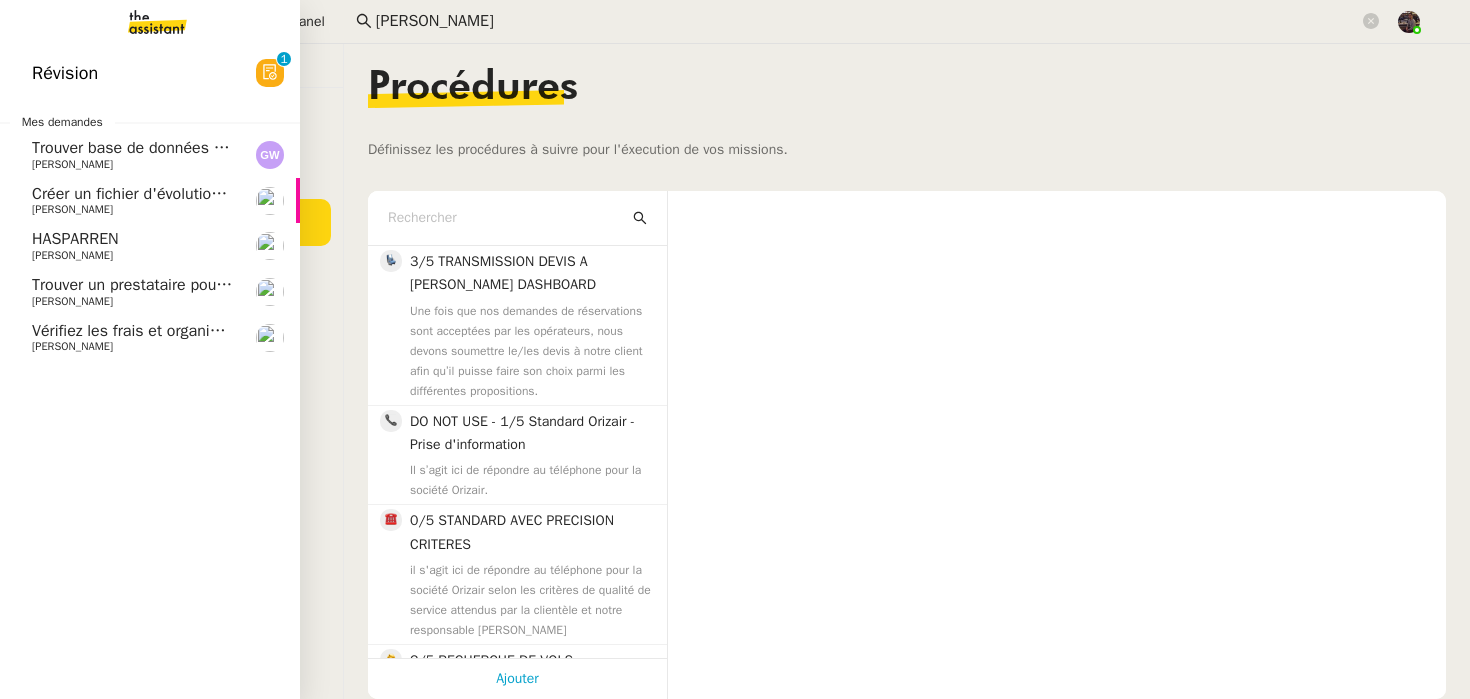click at bounding box center [141, 22] 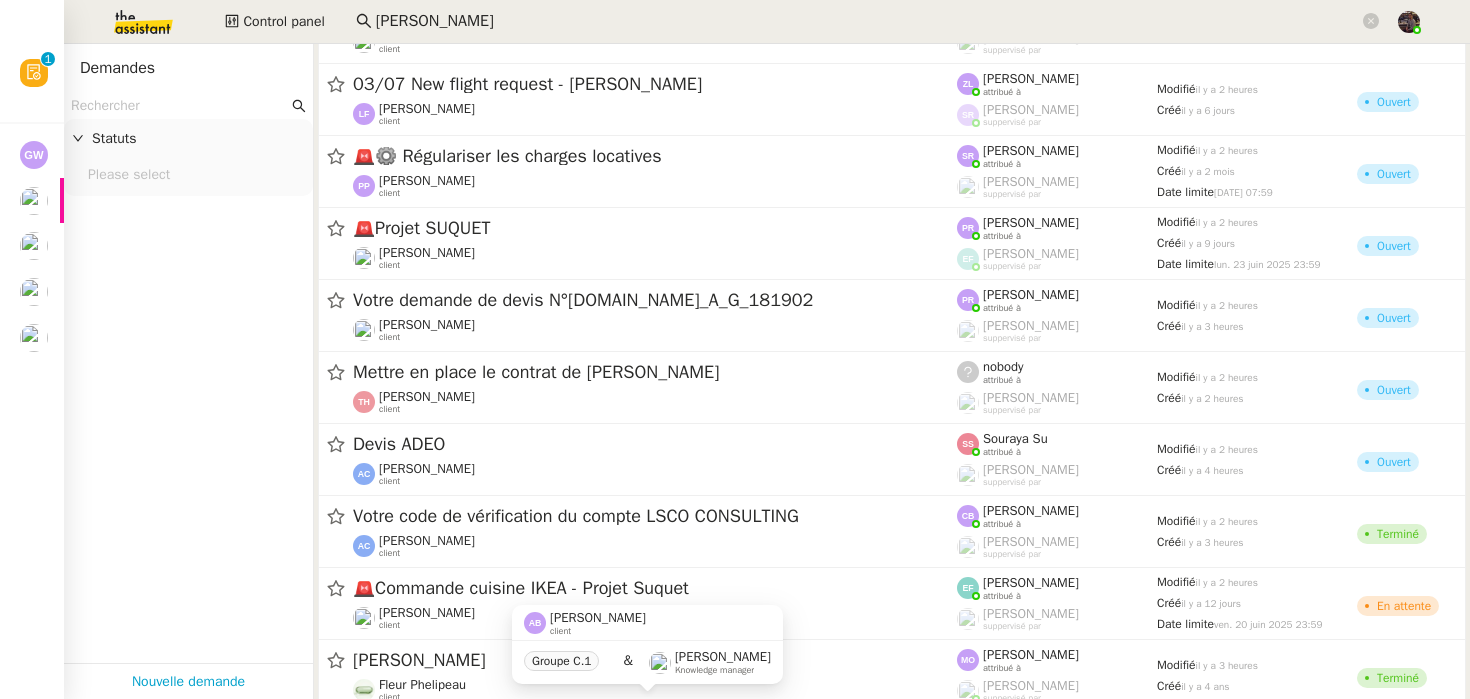 scroll, scrollTop: 0, scrollLeft: 0, axis: both 